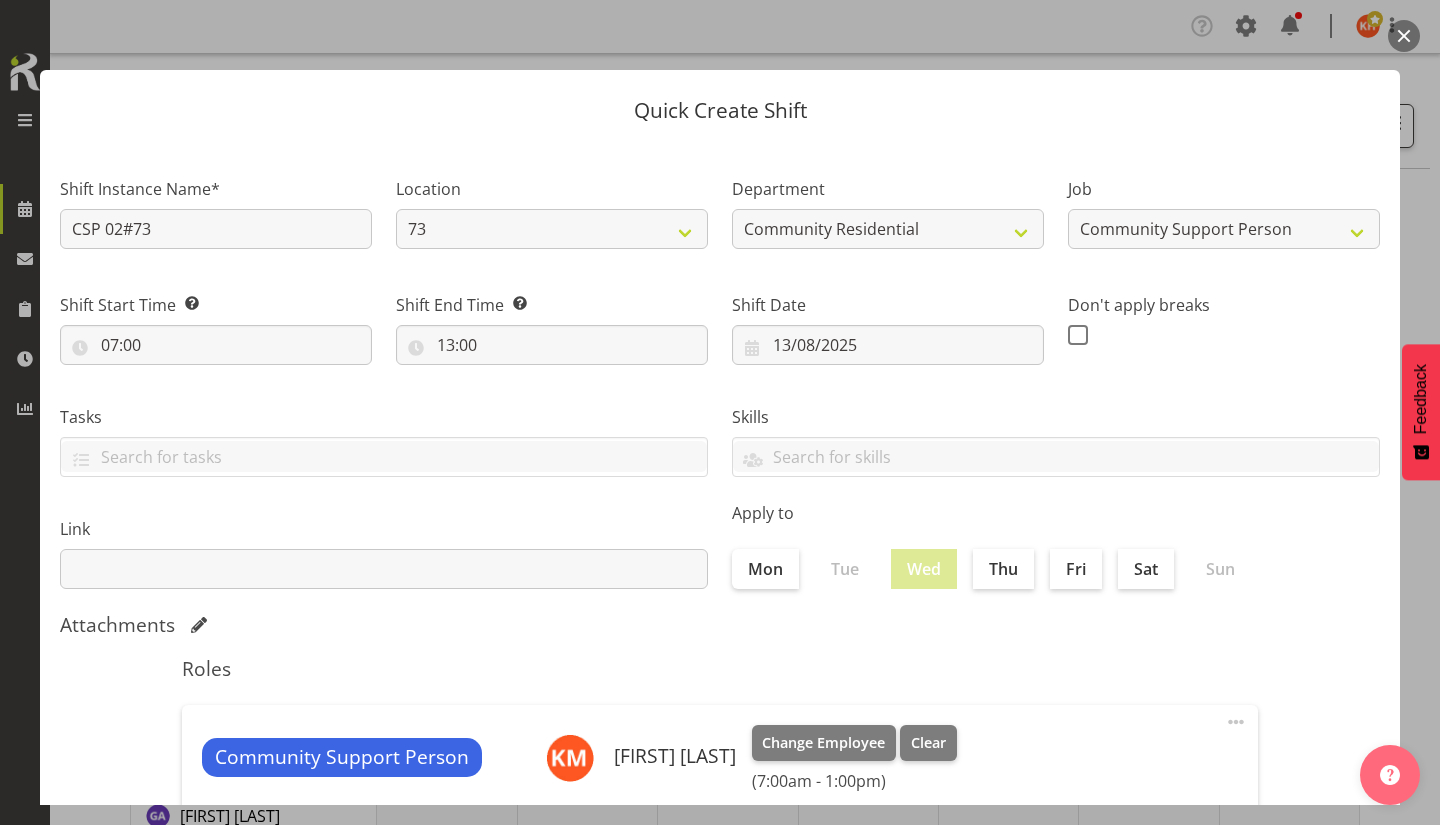 select on "2" 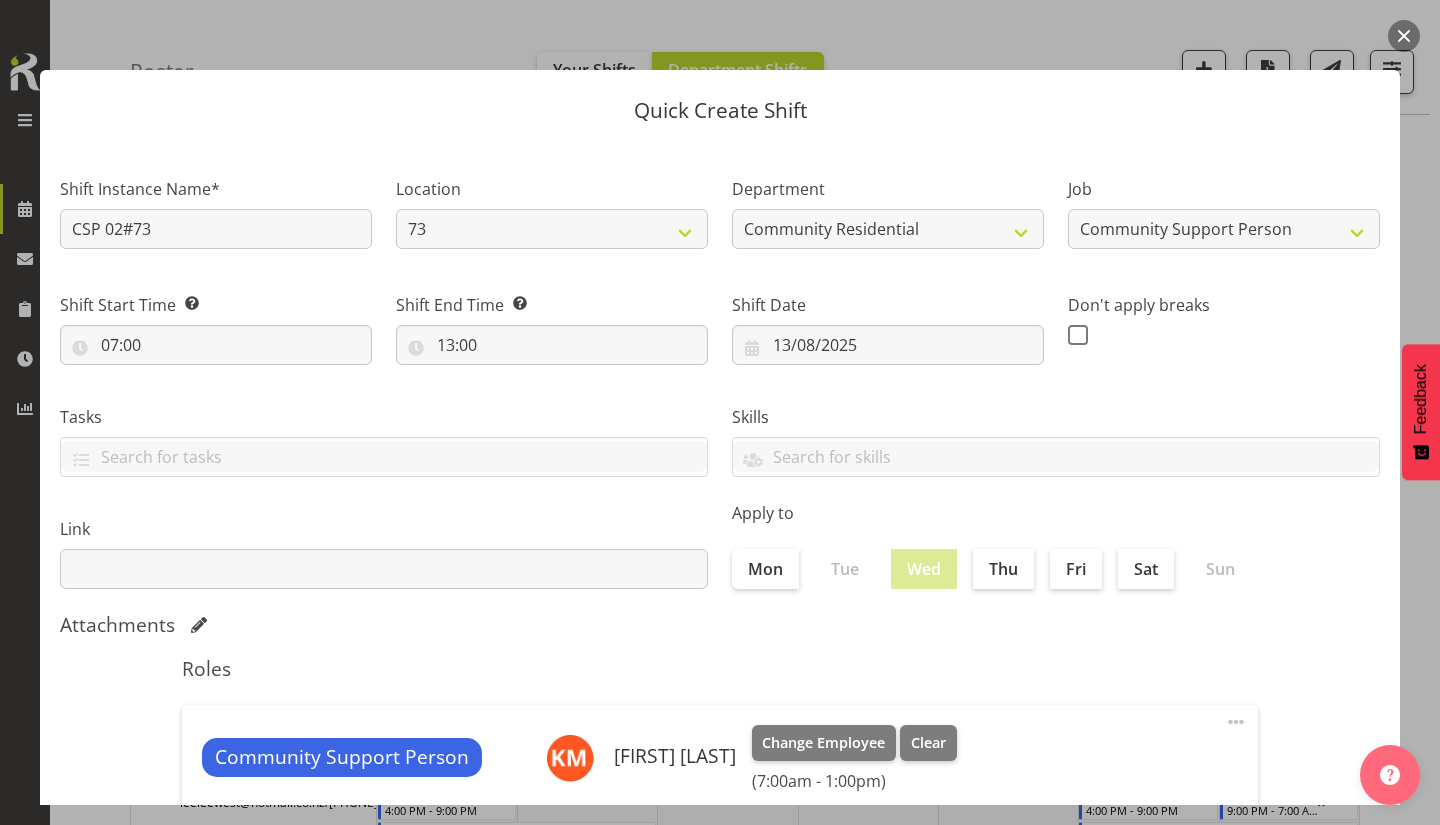 scroll, scrollTop: 235, scrollLeft: 0, axis: vertical 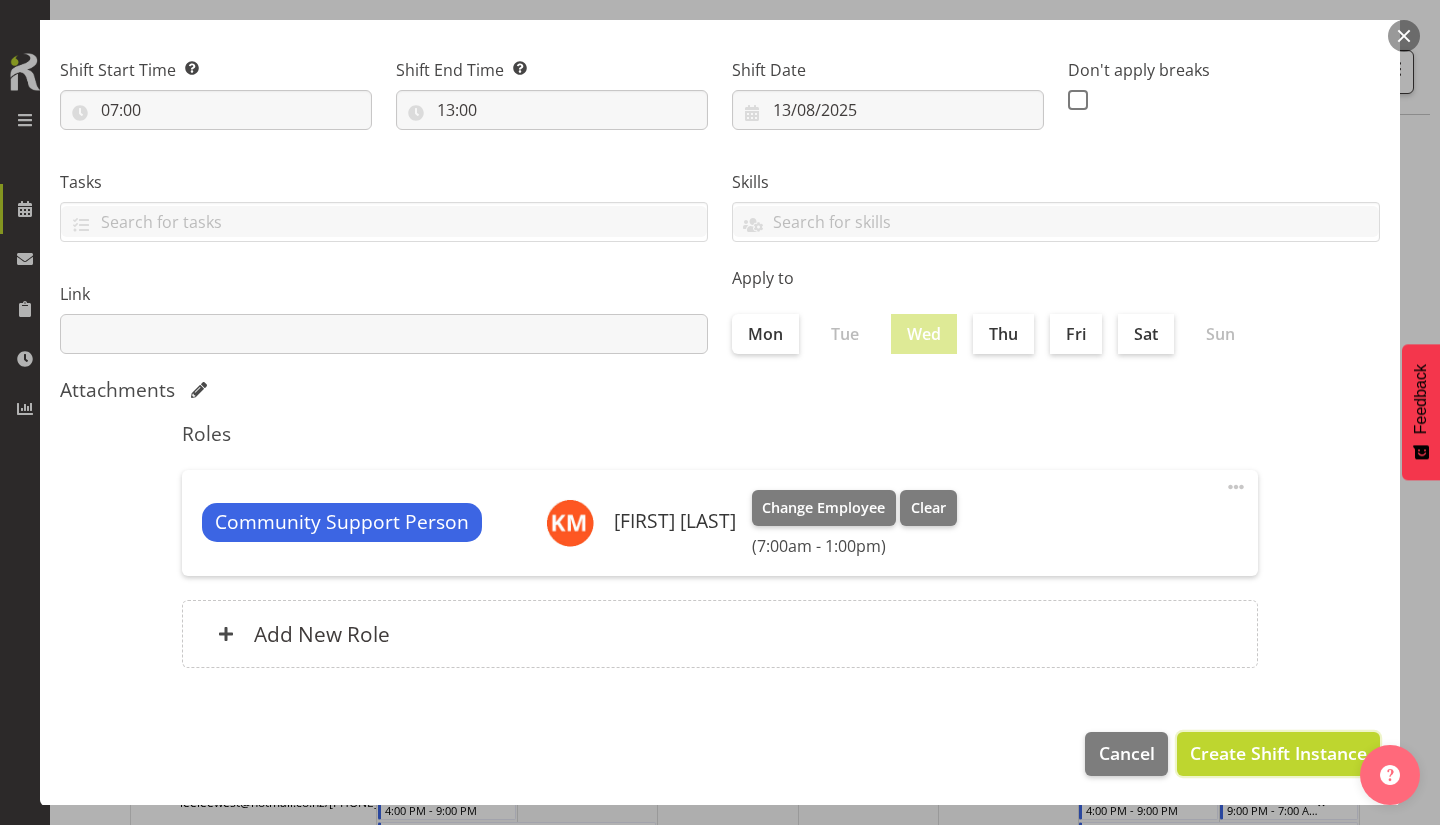 click on "Create Shift Instance" at bounding box center [1278, 753] 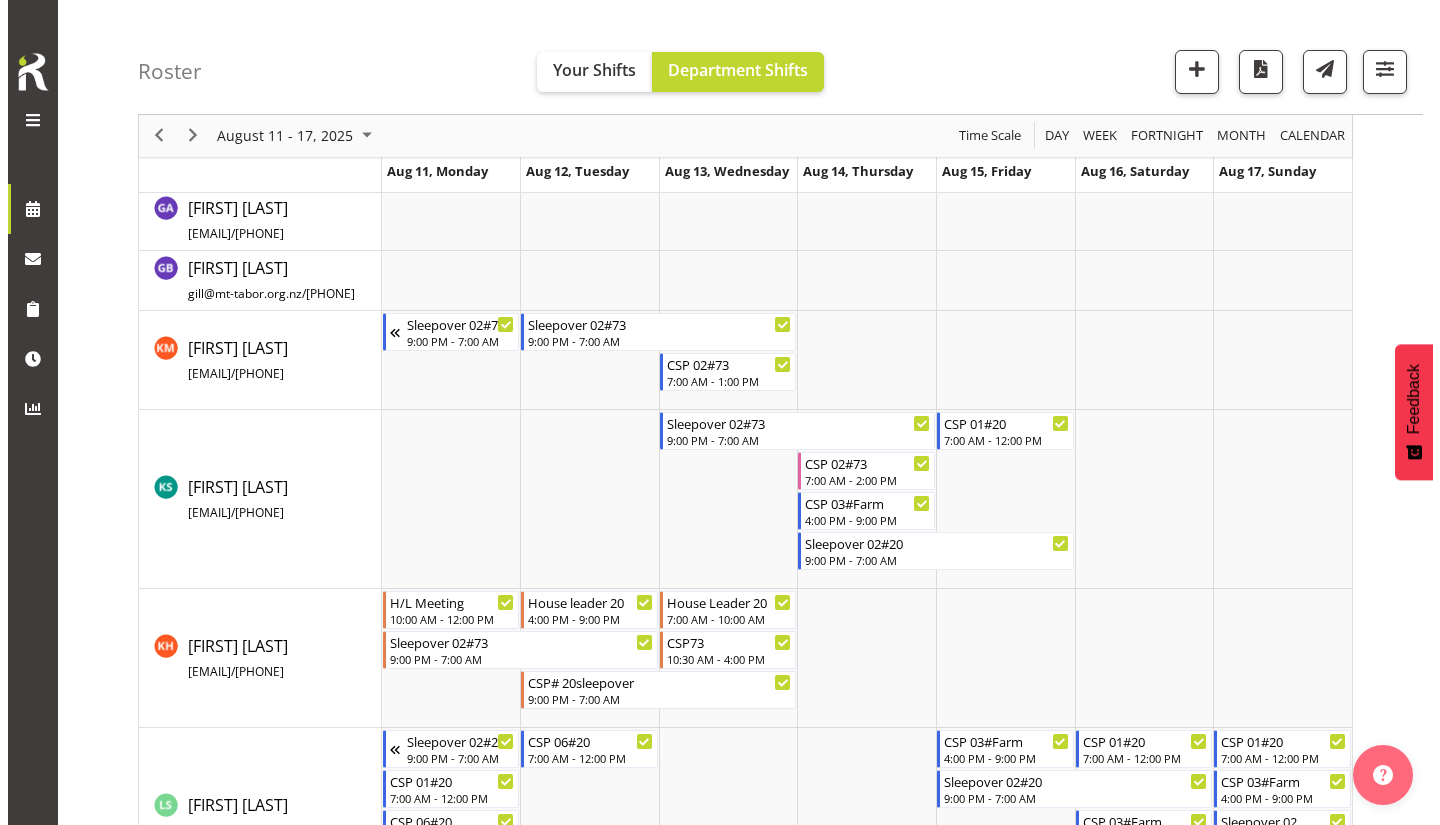scroll, scrollTop: 609, scrollLeft: 0, axis: vertical 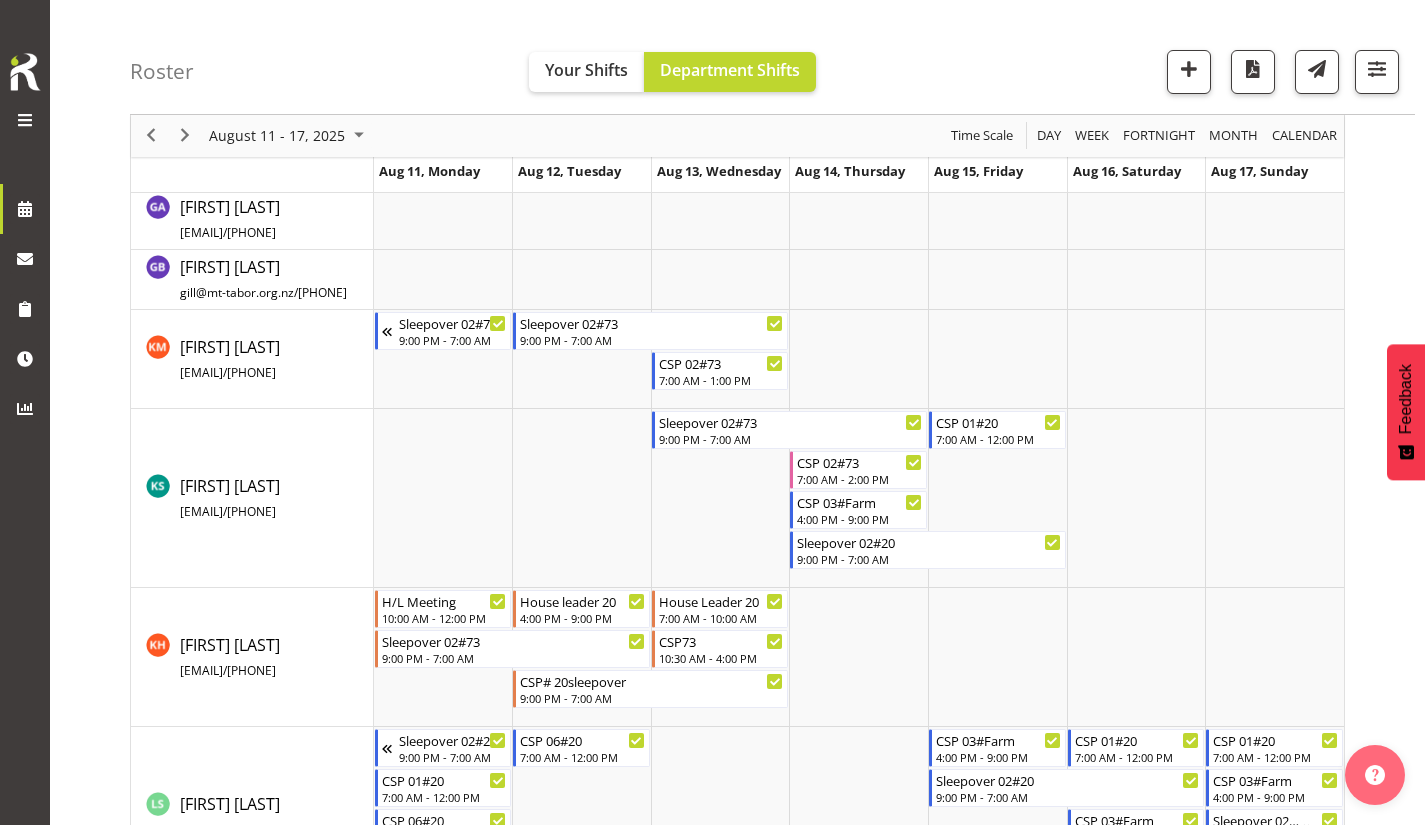 click at bounding box center (720, 498) 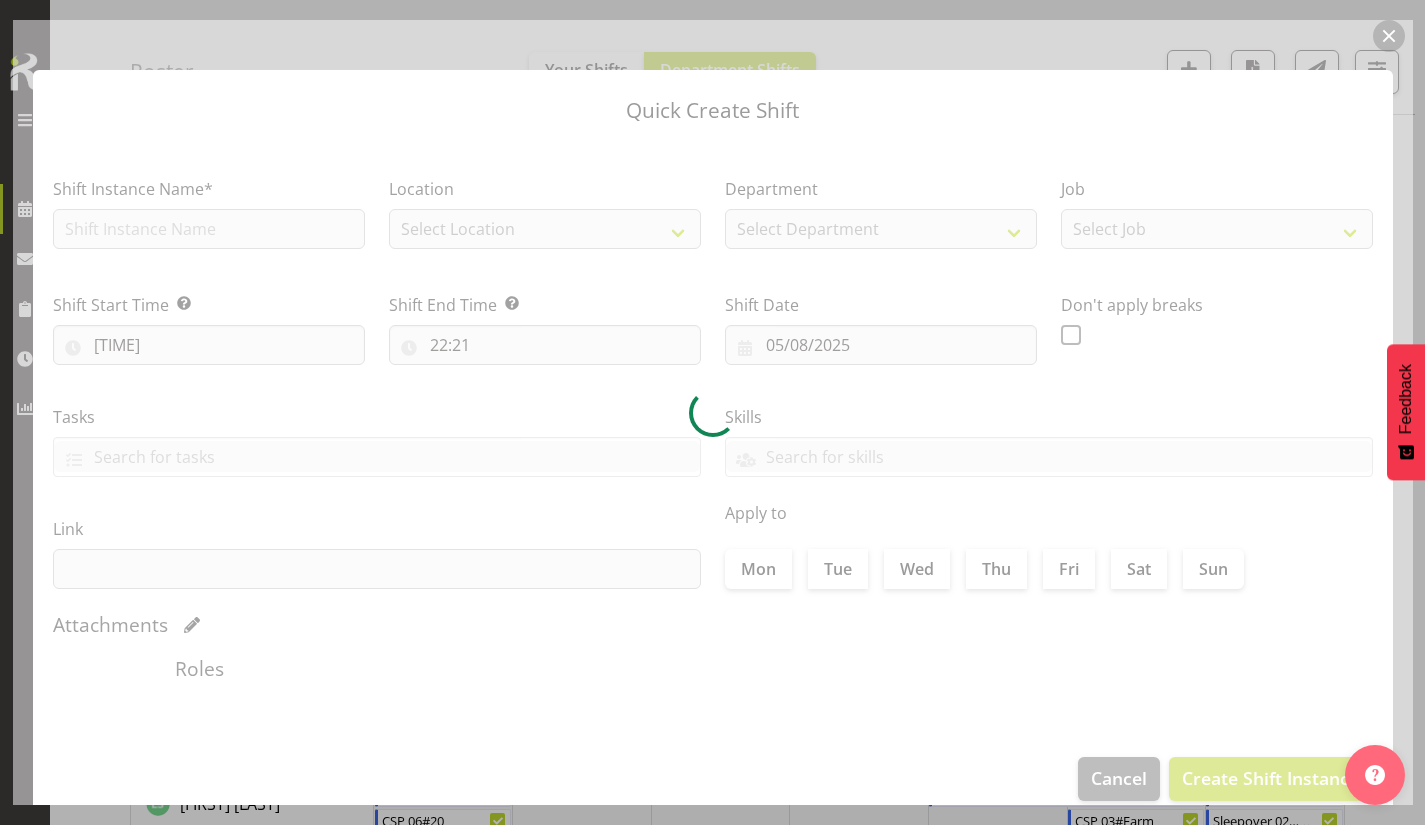 type on "13/08/2025" 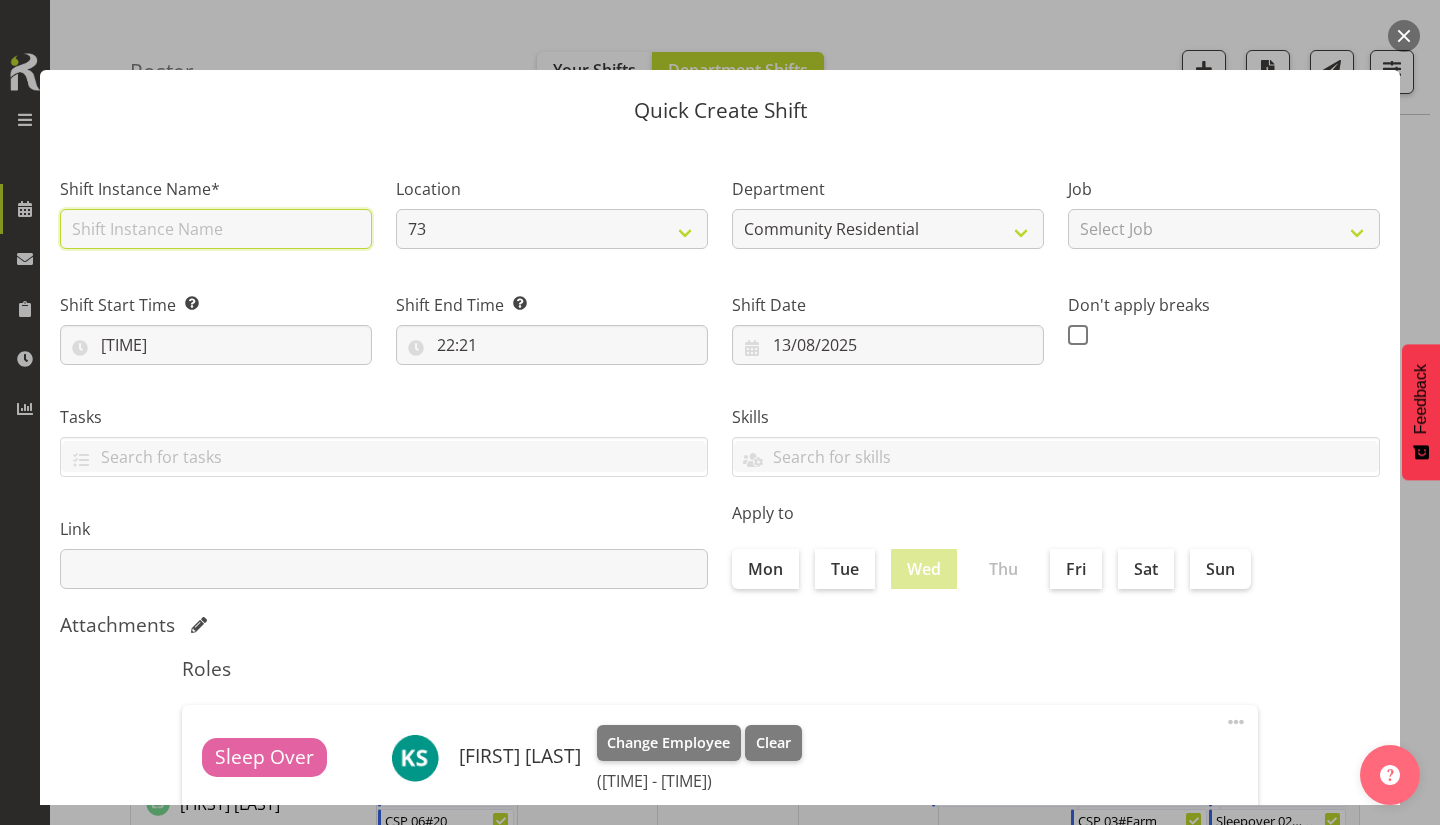 click at bounding box center [216, 229] 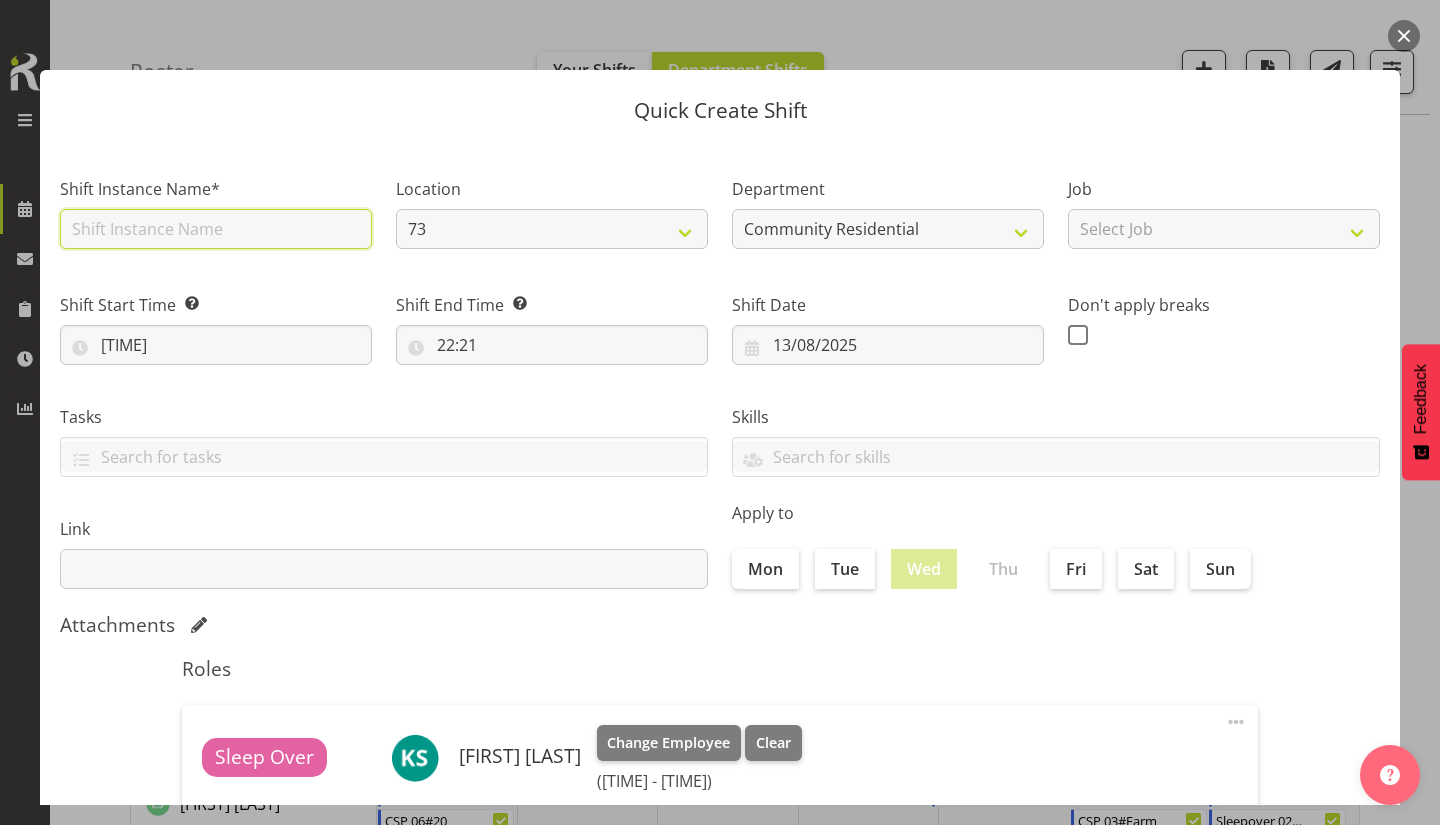 type on "CSP 02#73" 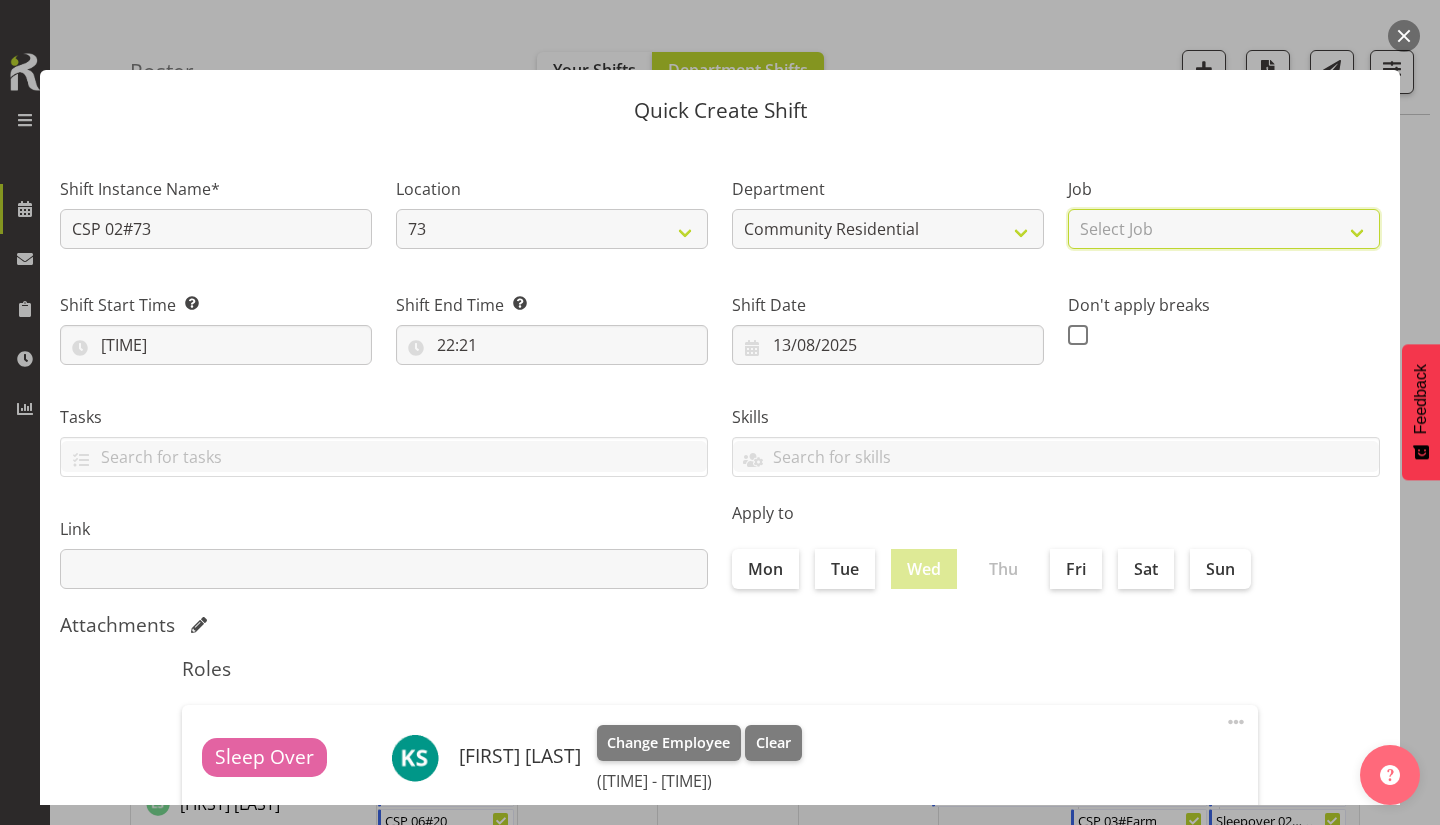 click on "Select Job  Accounts Admin Art Coordinator Community Leader Community Support Person Community Support Person-Casual House Leader Office Admin Senior Coordinator Service Manager Volunteer" at bounding box center (1224, 229) 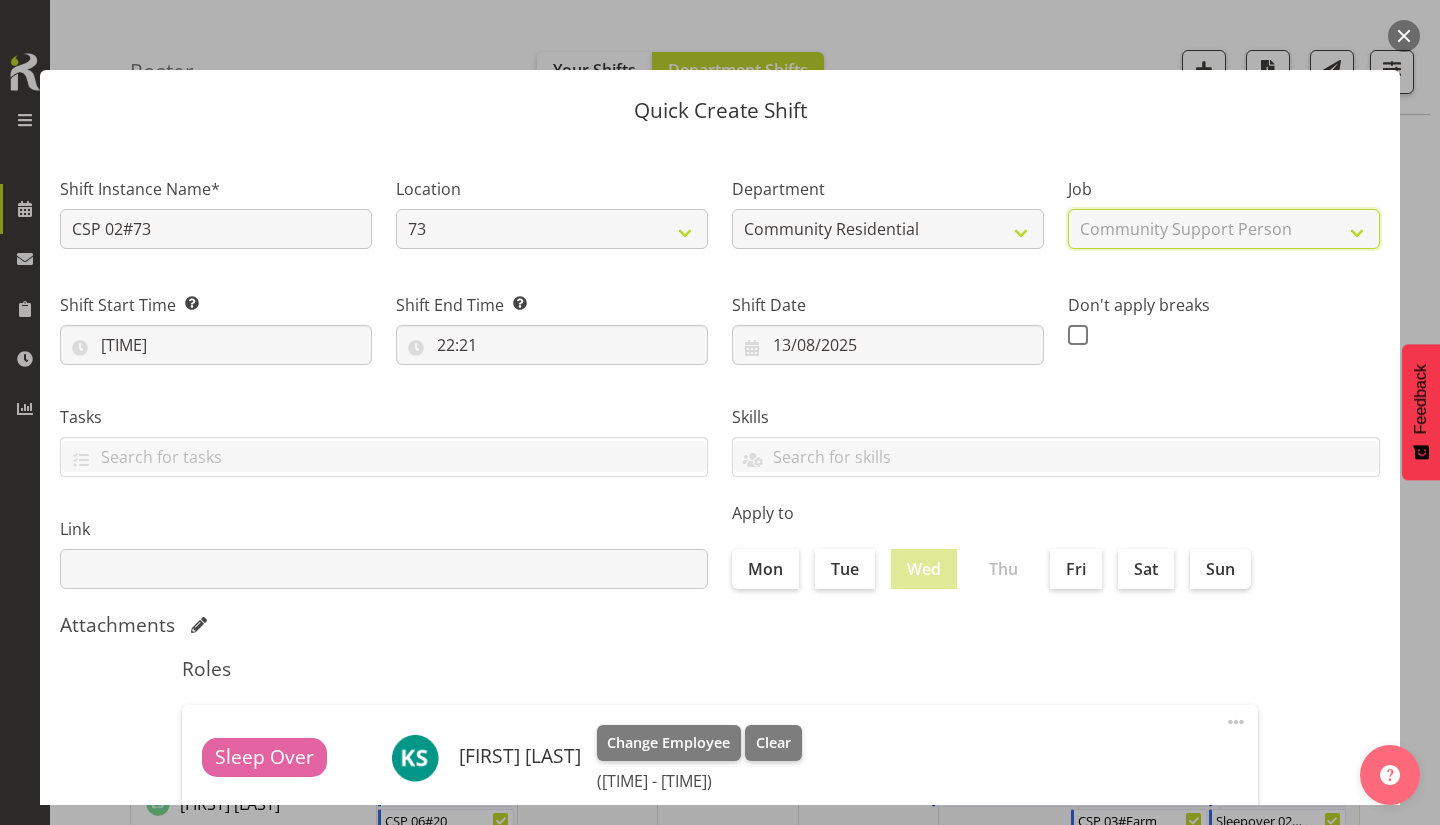 click on "Select Job  Accounts Admin Art Coordinator Community Leader Community Support Person Community Support Person-Casual House Leader Office Admin Senior Coordinator Service Manager Volunteer" at bounding box center (1224, 229) 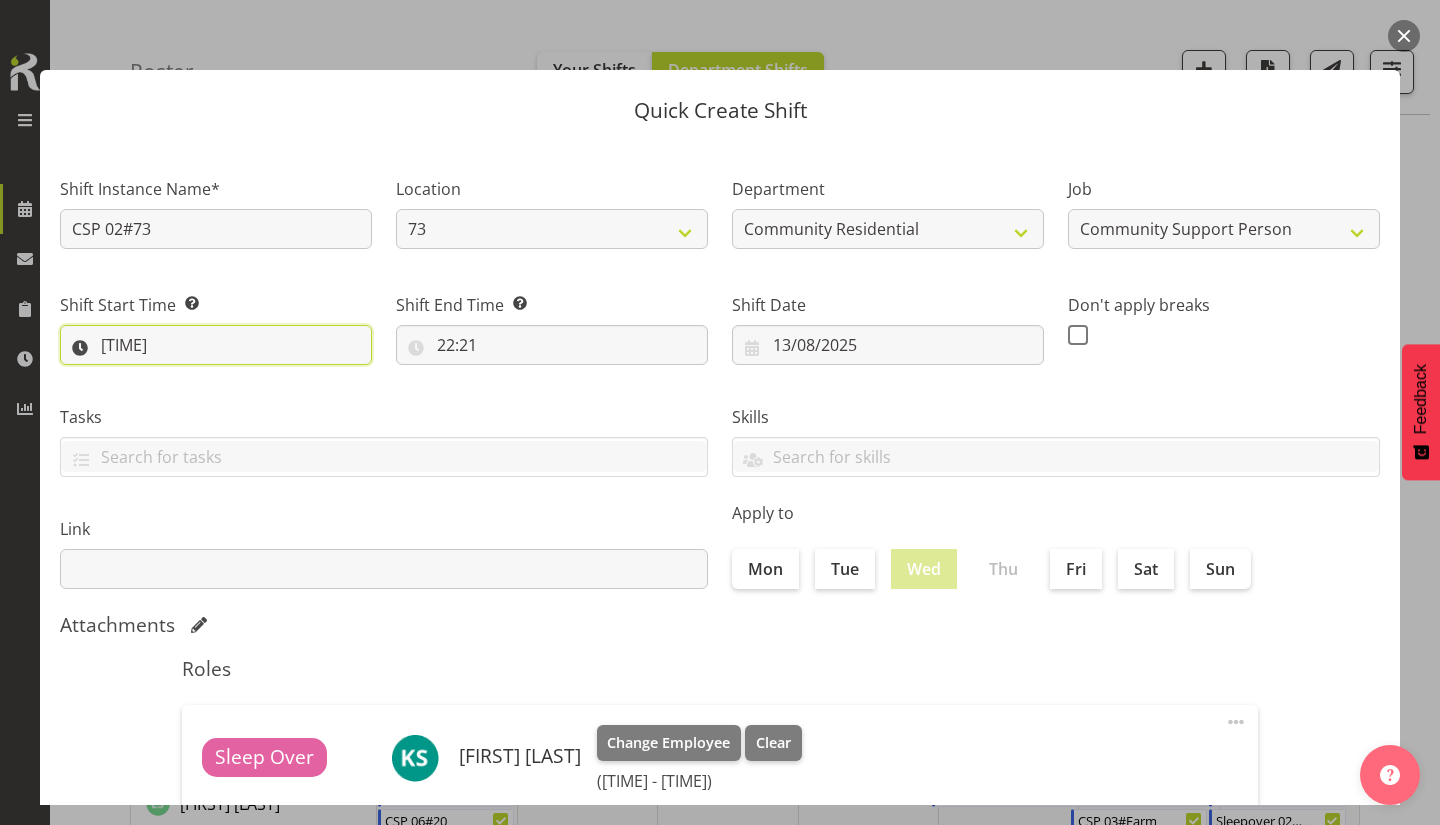 click on "[TIME]" at bounding box center [216, 345] 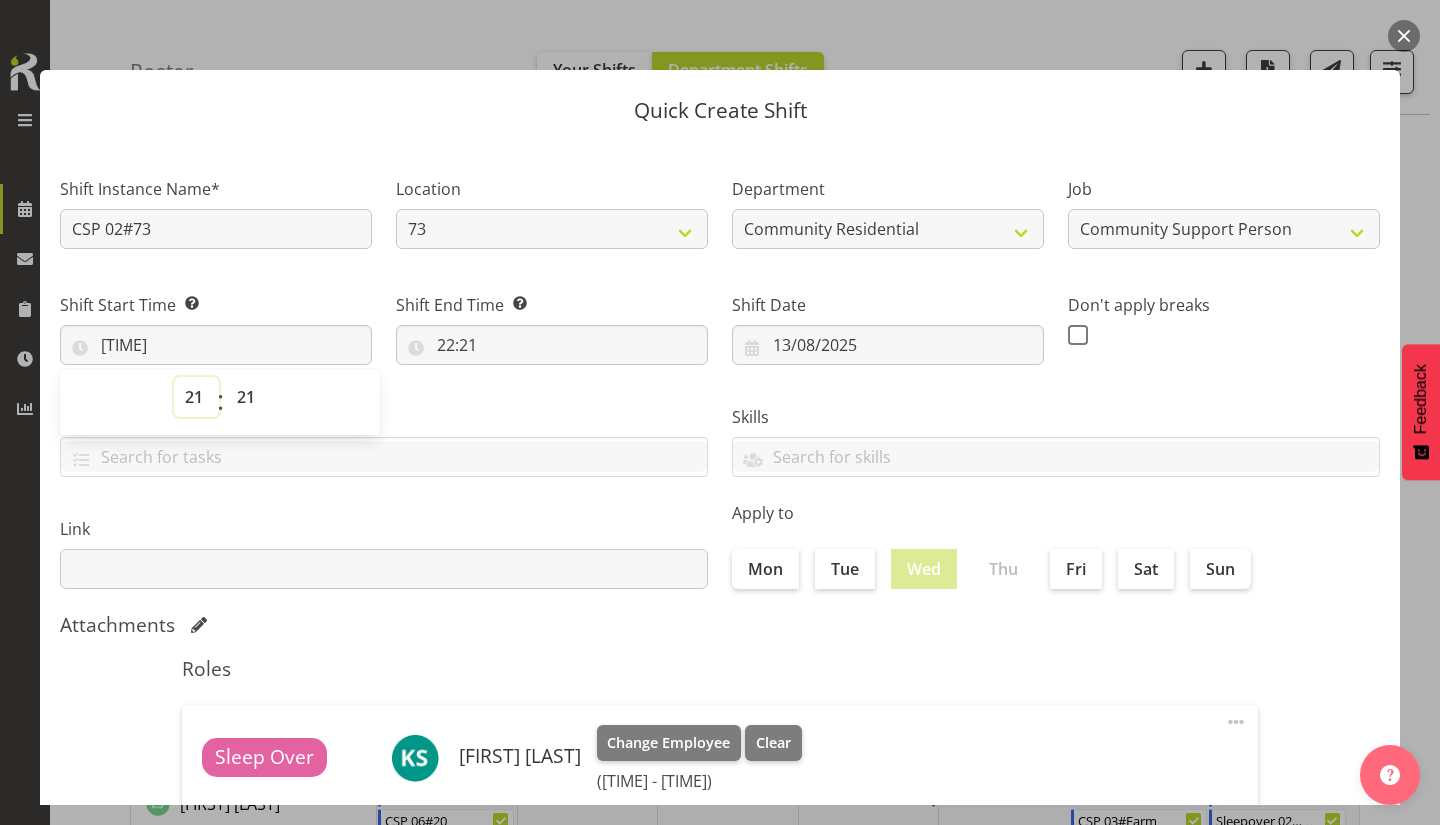 click on "00   01   02   03   04   05   06   07   08   09   10   11   12   13   14   15   16   17   18   19   20   21   22   23" at bounding box center (196, 397) 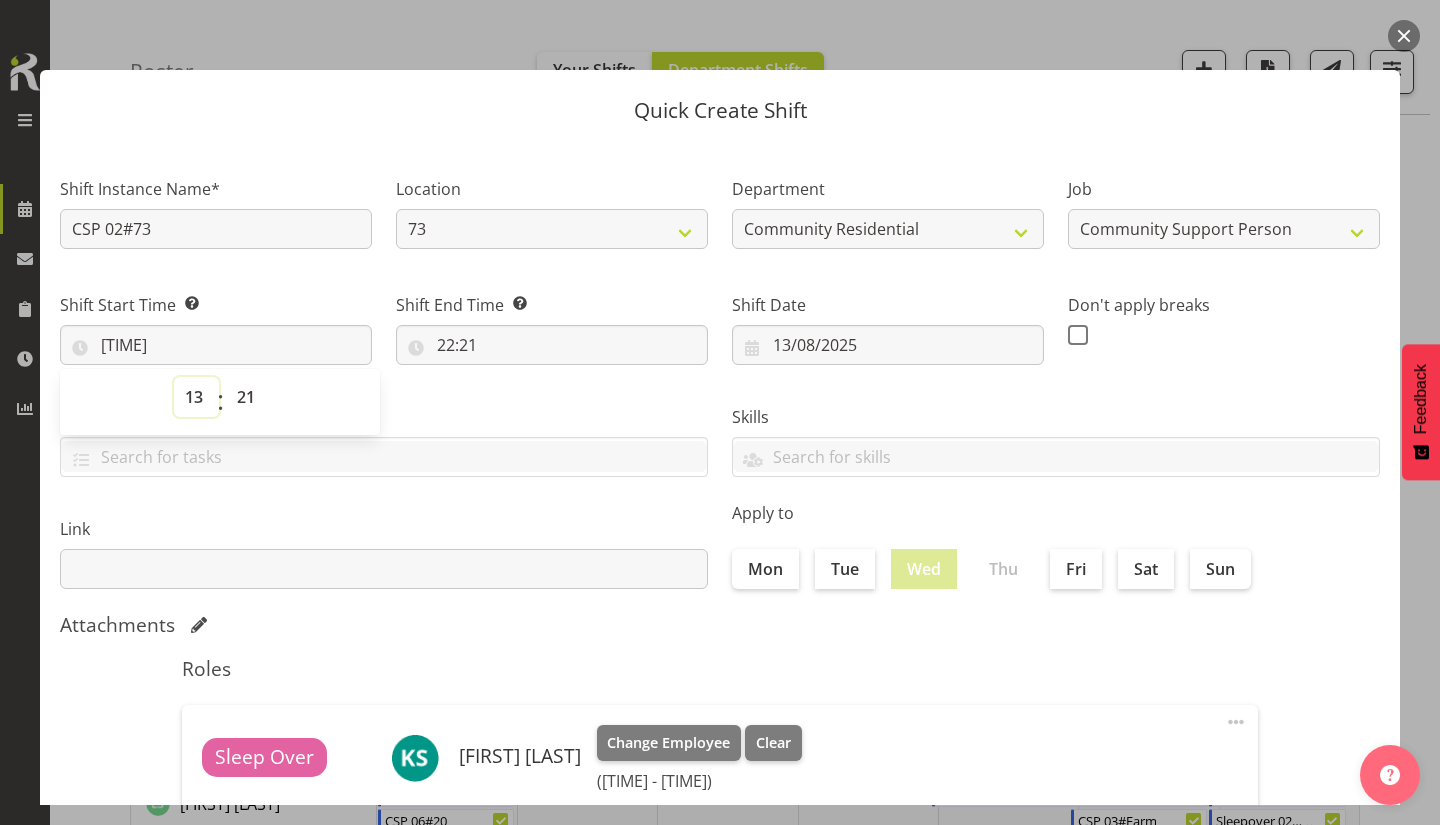click on "00   01   02   03   04   05   06   07   08   09   10   11   12   13   14   15   16   17   18   19   20   21   22   23" at bounding box center [196, 397] 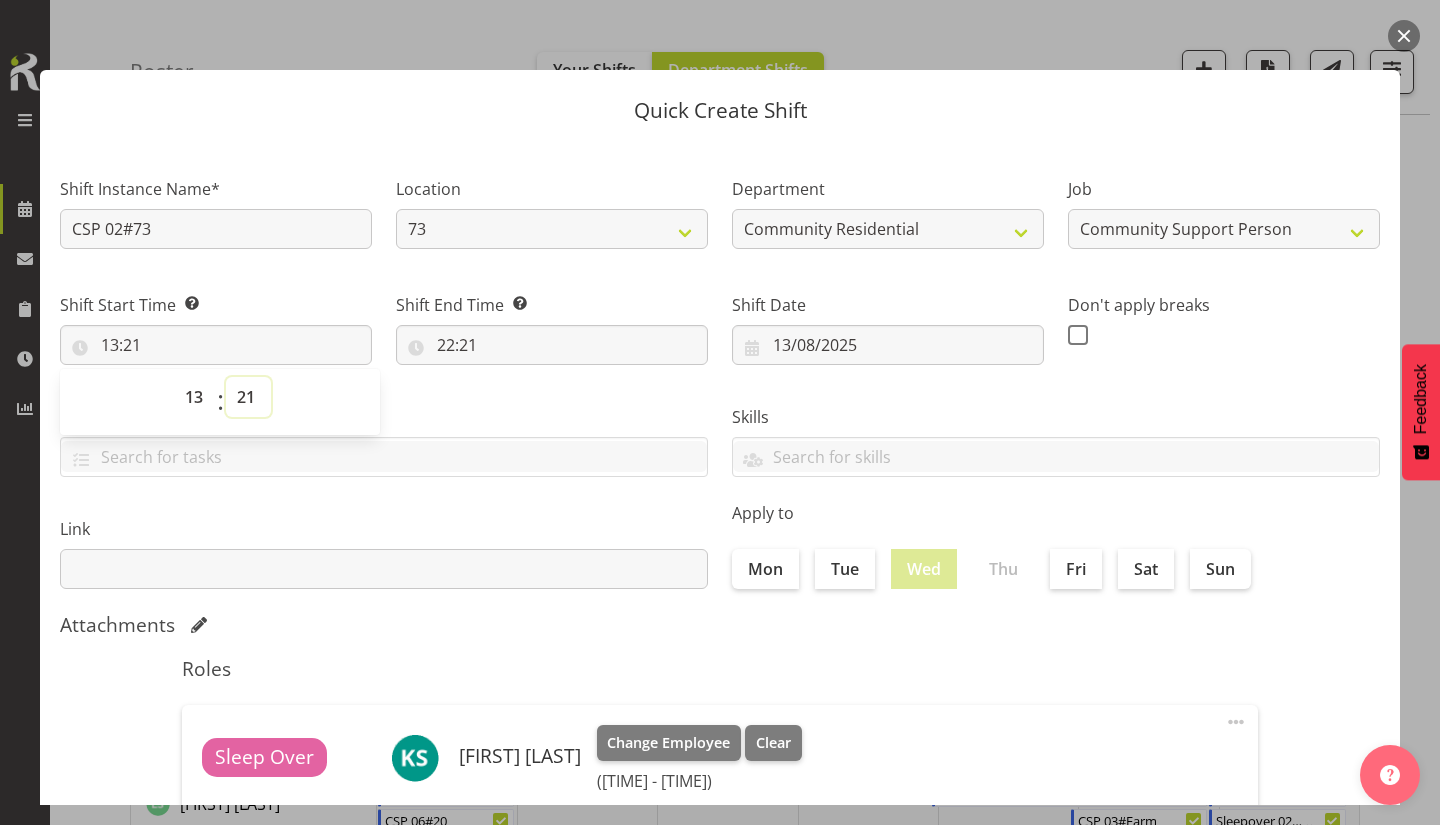 click on "00   01   02   03   04   05   06   07   08   09   10   11   12   13   14   15   16   17   18   19   20   21   22   23   24   25   26   27   28   29   30   31   32   33   34   35   36   37   38   39   40   41   42   43   44   45   46   47   48   49   50   51   52   53   54   55   56   57   58   59" at bounding box center [248, 397] 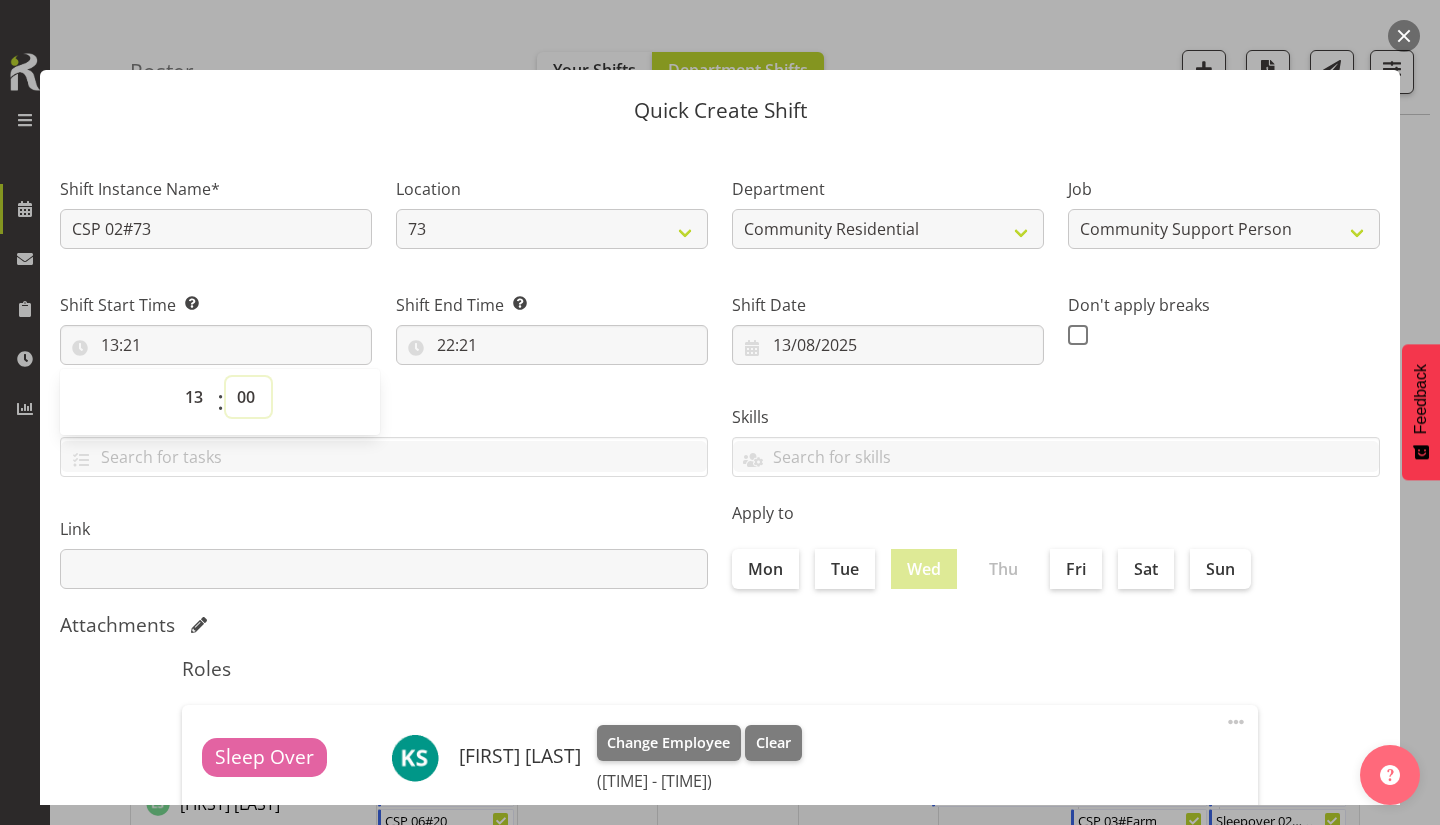 click on "00   01   02   03   04   05   06   07   08   09   10   11   12   13   14   15   16   17   18   19   20   21   22   23   24   25   26   27   28   29   30   31   32   33   34   35   36   37   38   39   40   41   42   43   44   45   46   47   48   49   50   51   52   53   54   55   56   57   58   59" at bounding box center [248, 397] 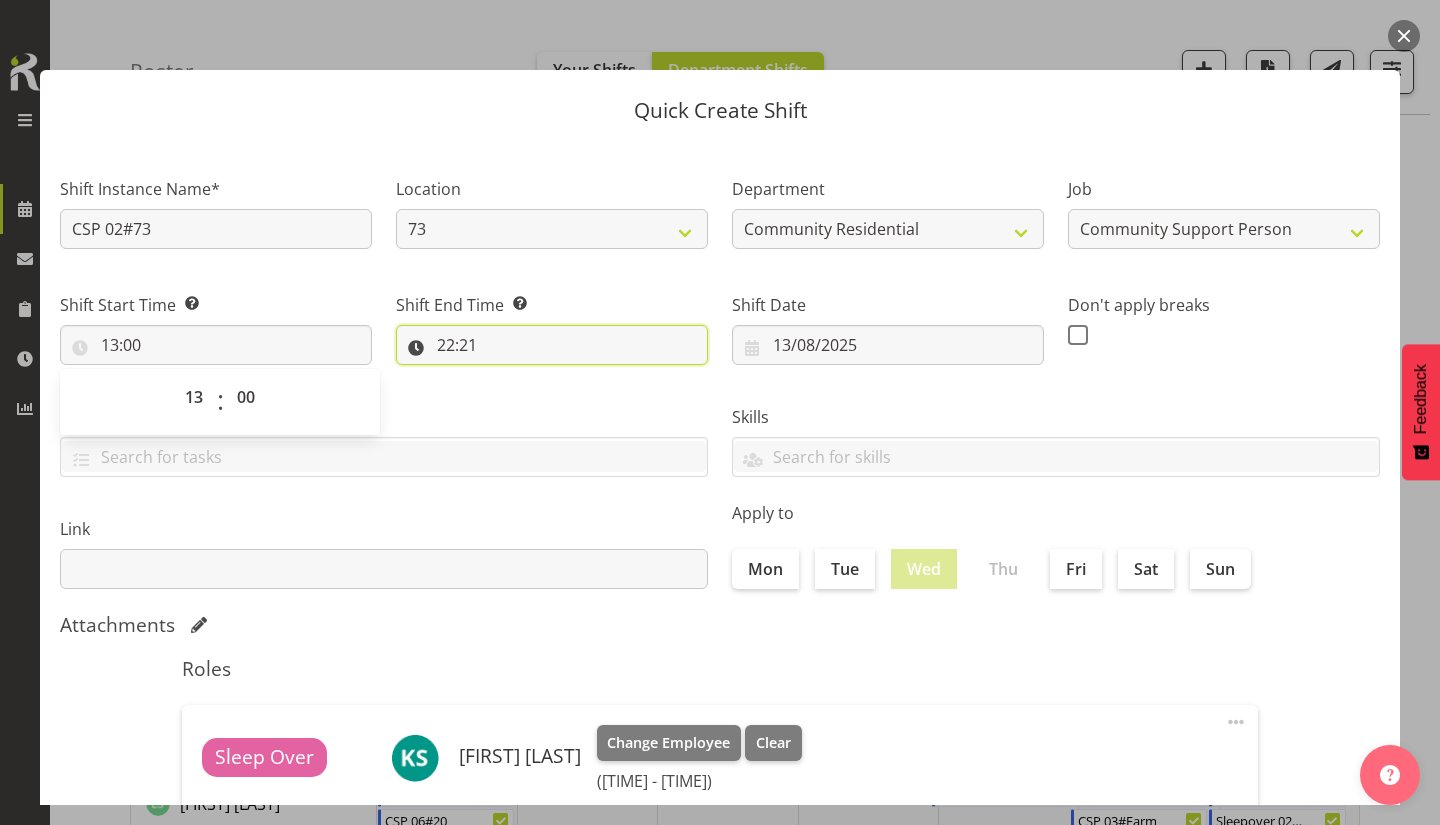 click on "22:21" at bounding box center (552, 345) 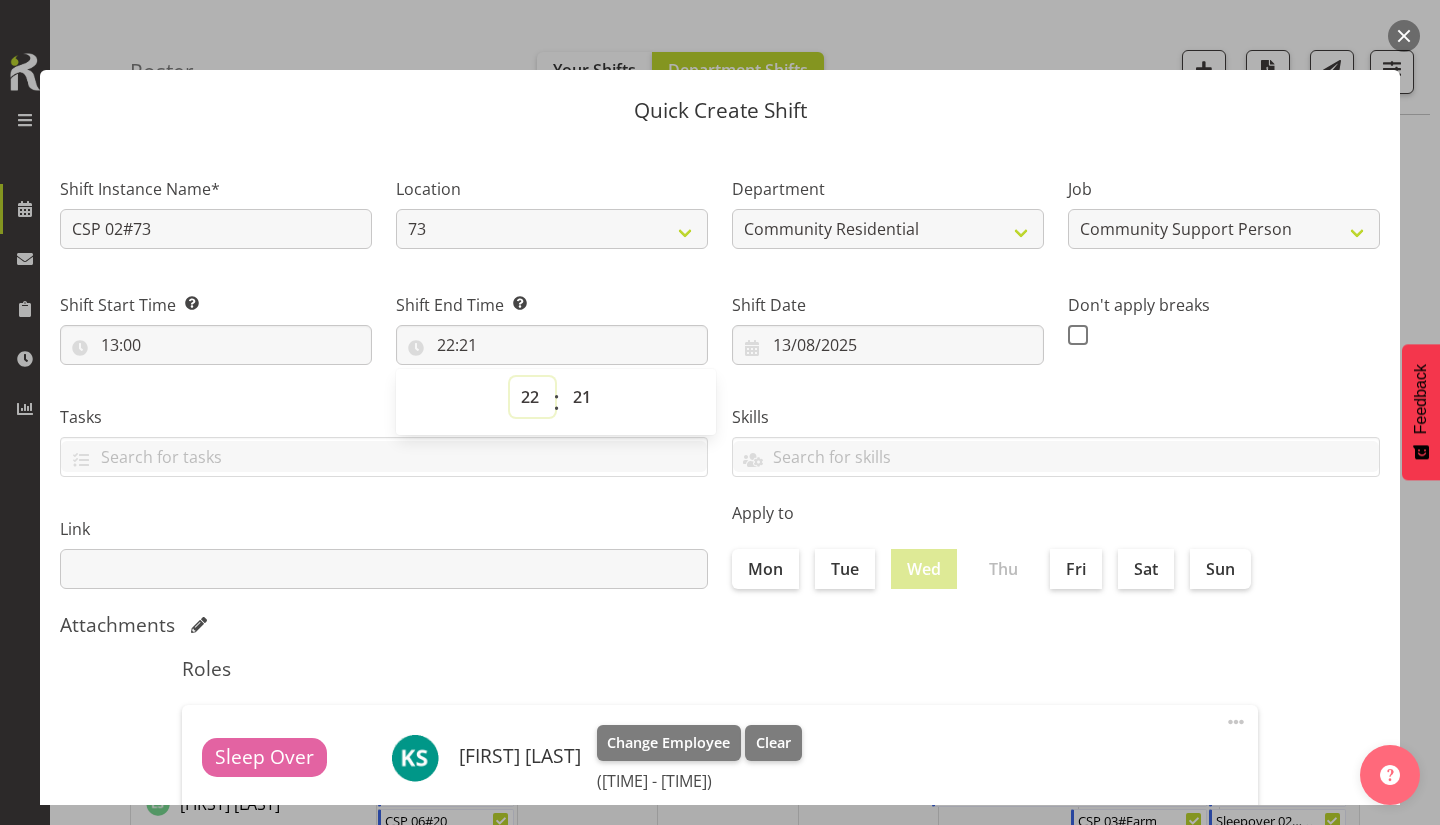 click on "00   01   02   03   04   05   06   07   08   09   10   11   12   13   14   15   16   17   18   19   20   21   22   23" at bounding box center [532, 397] 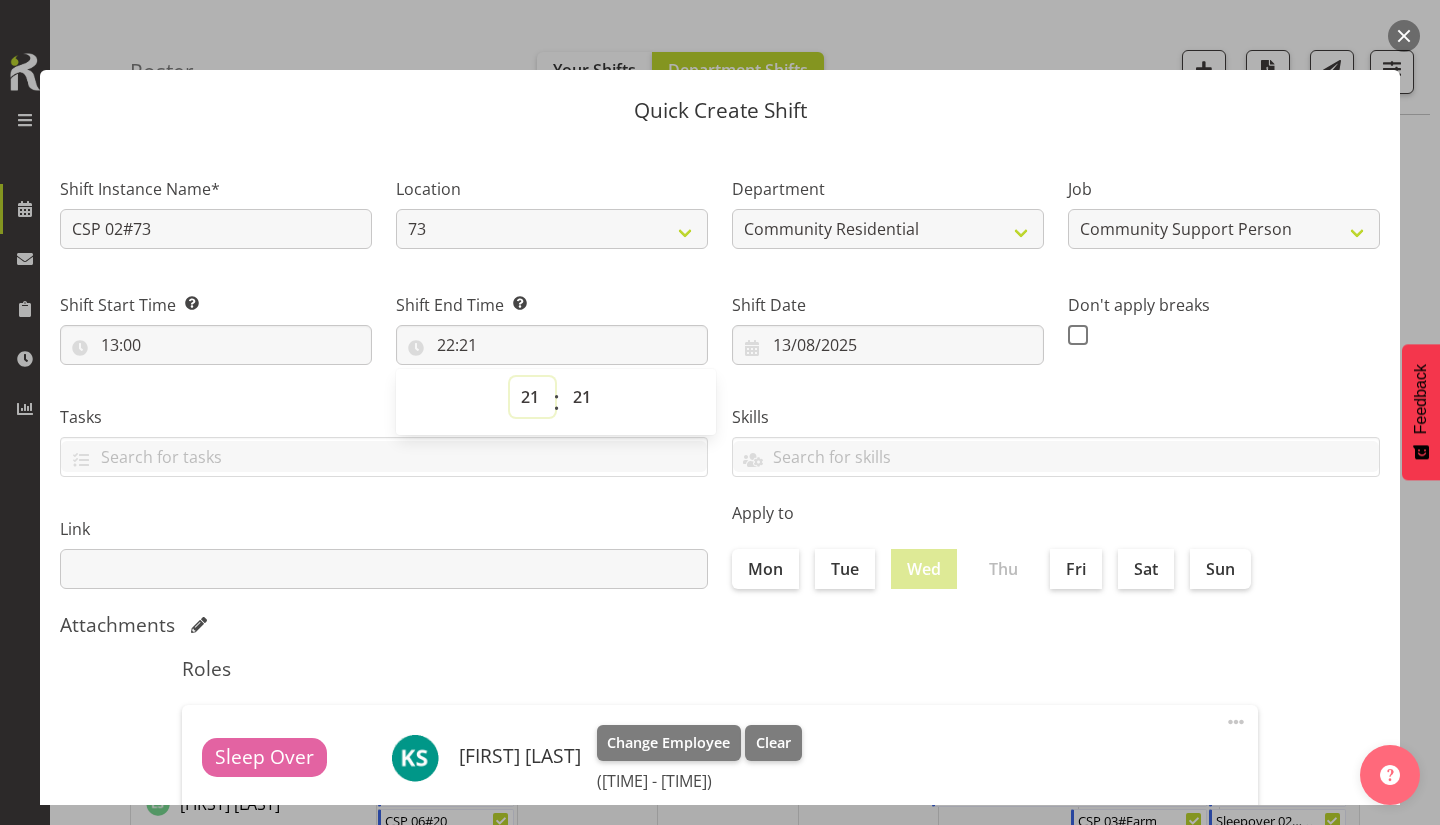 click on "00   01   02   03   04   05   06   07   08   09   10   11   12   13   14   15   16   17   18   19   20   21   22   23" at bounding box center (532, 397) 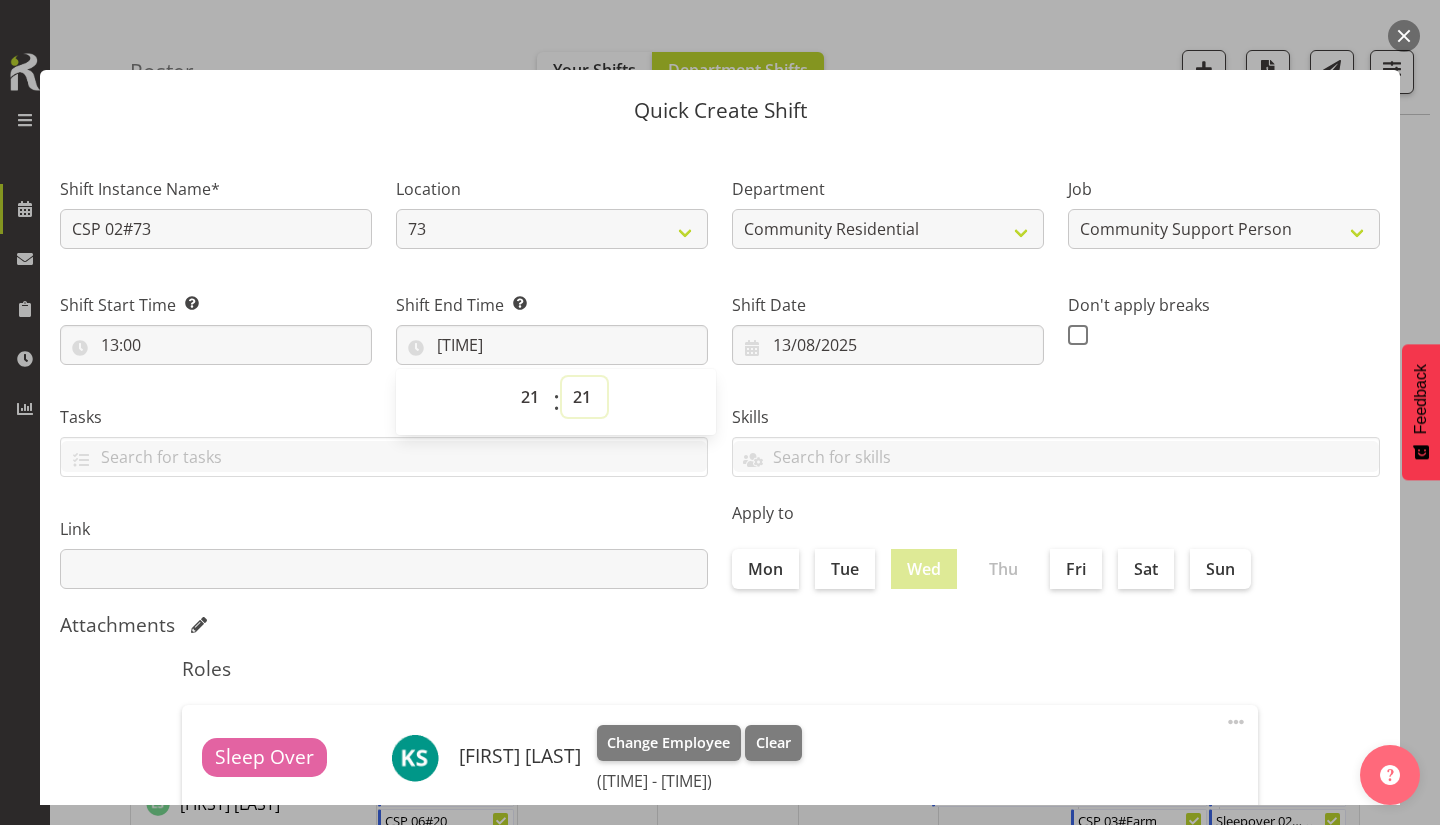 click on "00   01   02   03   04   05   06   07   08   09   10   11   12   13   14   15   16   17   18   19   20   21   22   23   24   25   26   27   28   29   30   31   32   33   34   35   36   37   38   39   40   41   42   43   44   45   46   47   48   49   50   51   52   53   54   55   56   57   58   59" at bounding box center (584, 397) 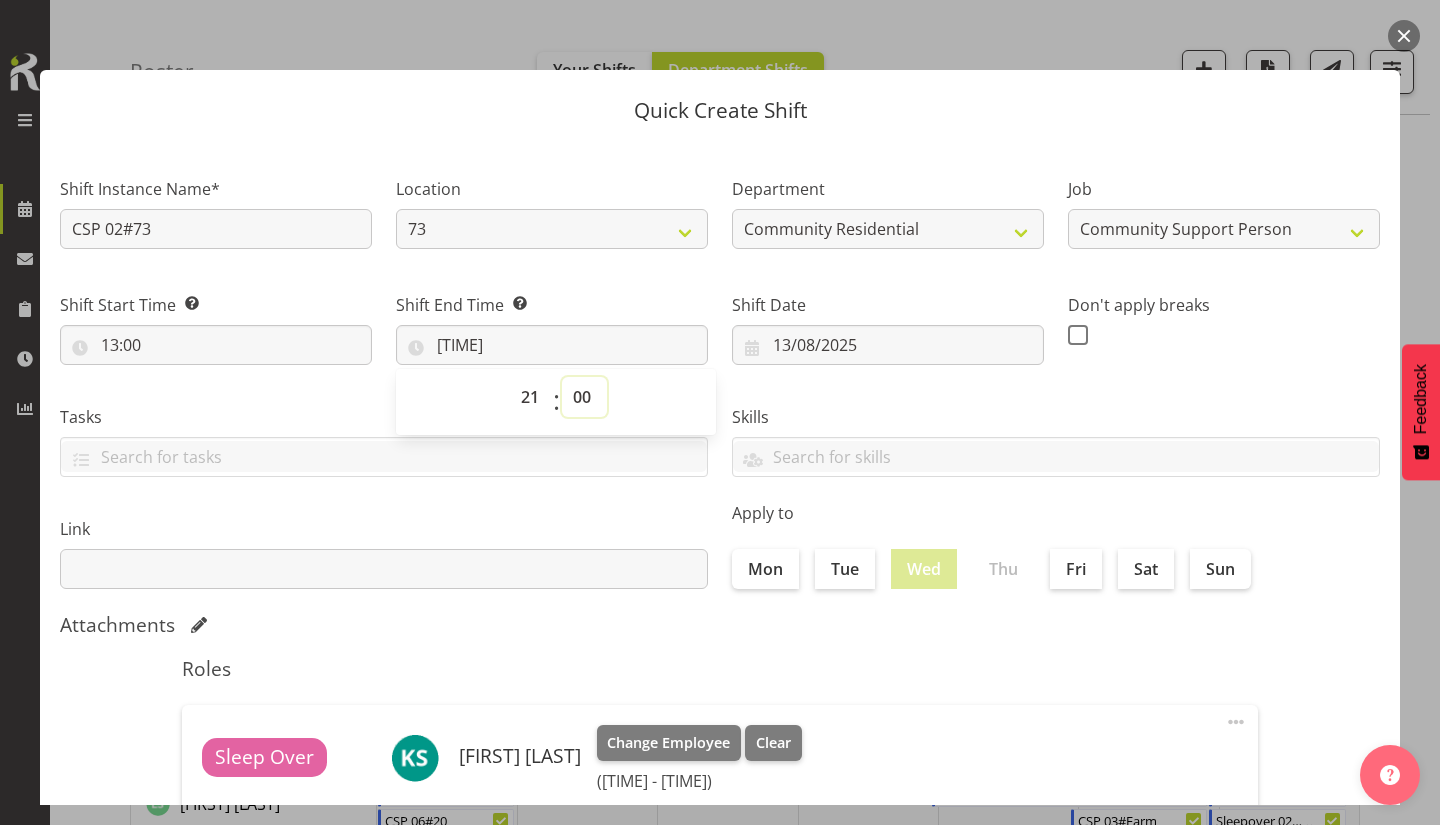 click on "00   01   02   03   04   05   06   07   08   09   10   11   12   13   14   15   16   17   18   19   20   21   22   23   24   25   26   27   28   29   30   31   32   33   34   35   36   37   38   39   40   41   42   43   44   45   46   47   48   49   50   51   52   53   54   55   56   57   58   59" at bounding box center [584, 397] 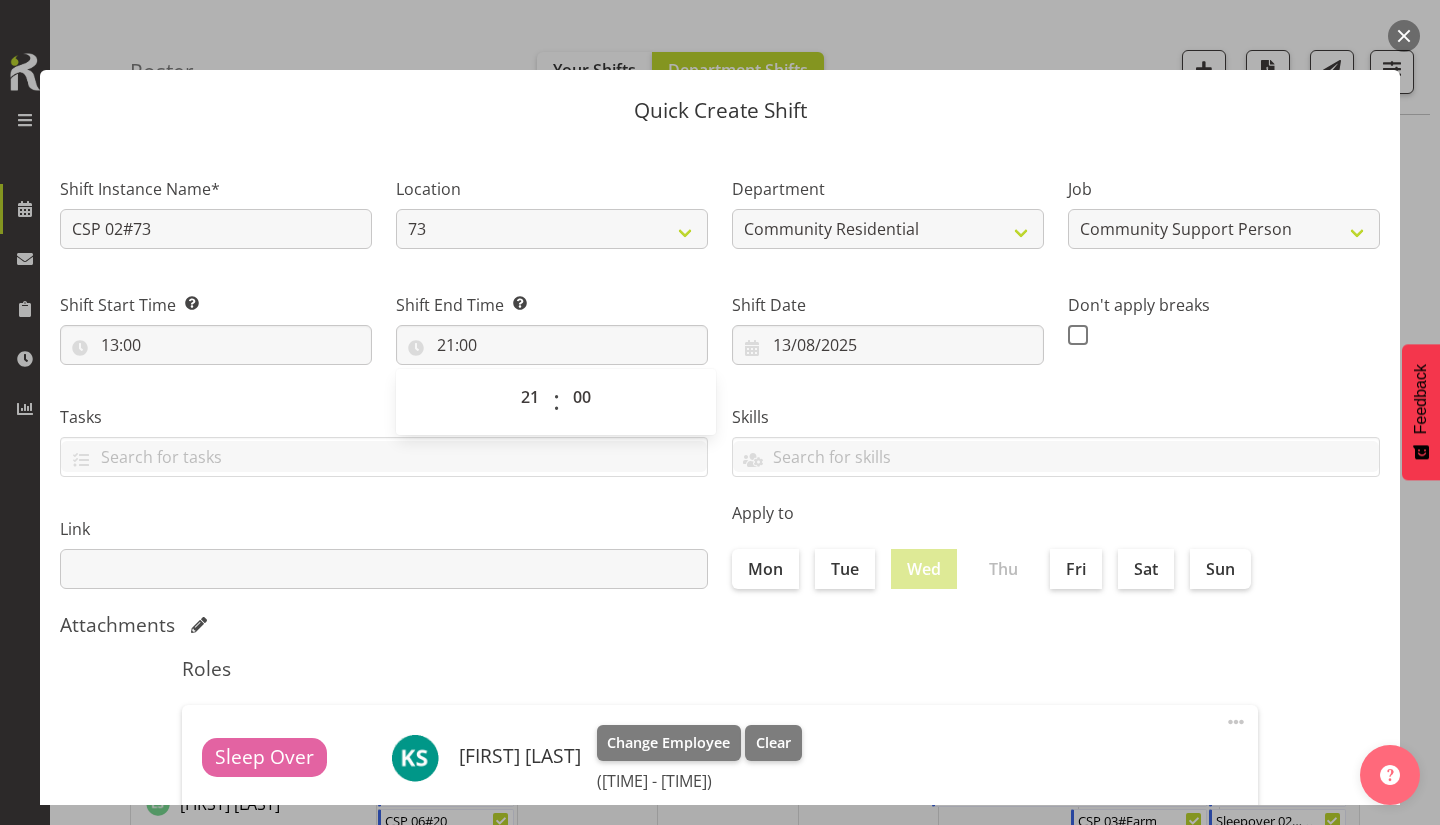 click at bounding box center [1078, 335] 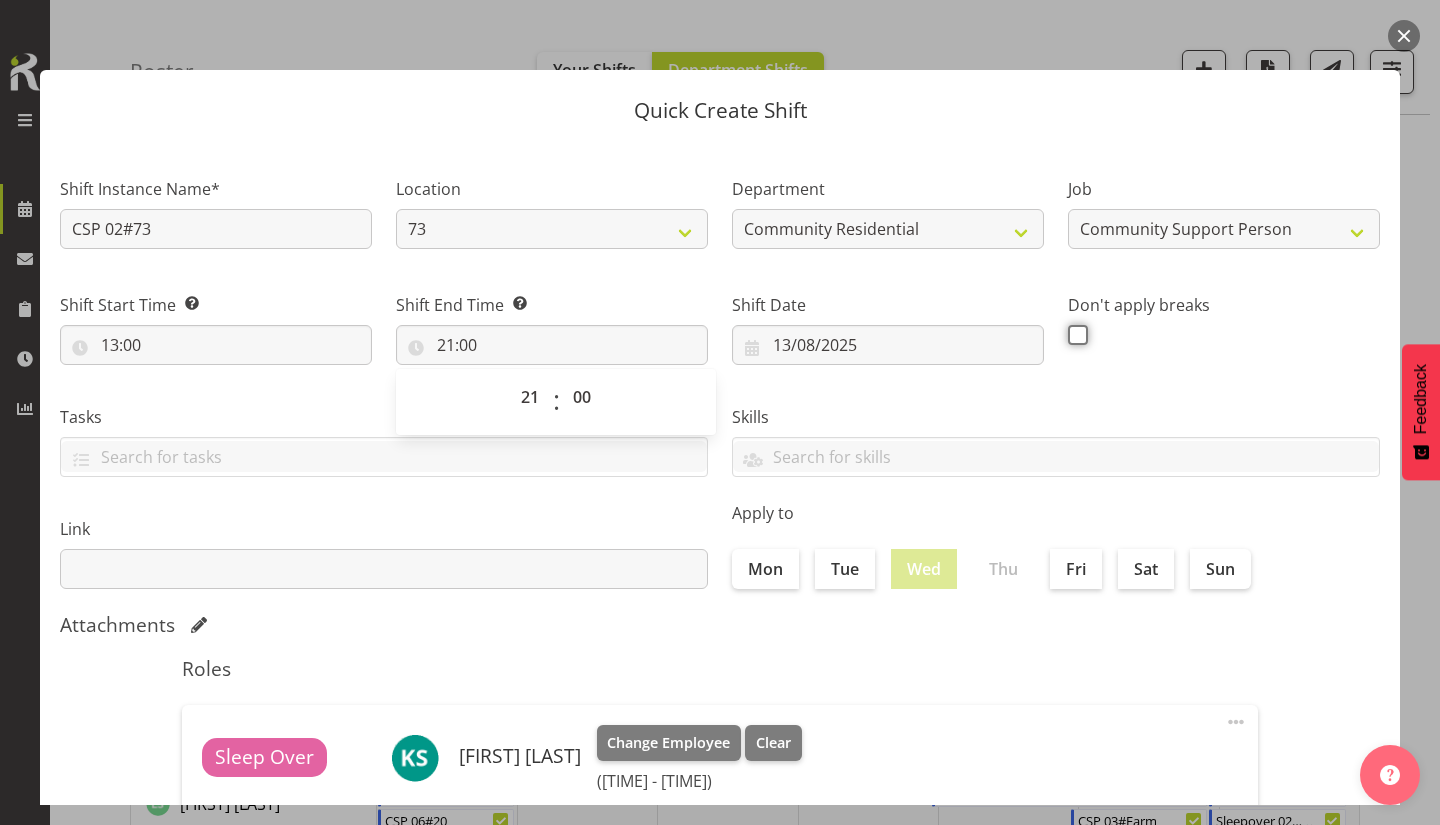 click at bounding box center [1074, 334] 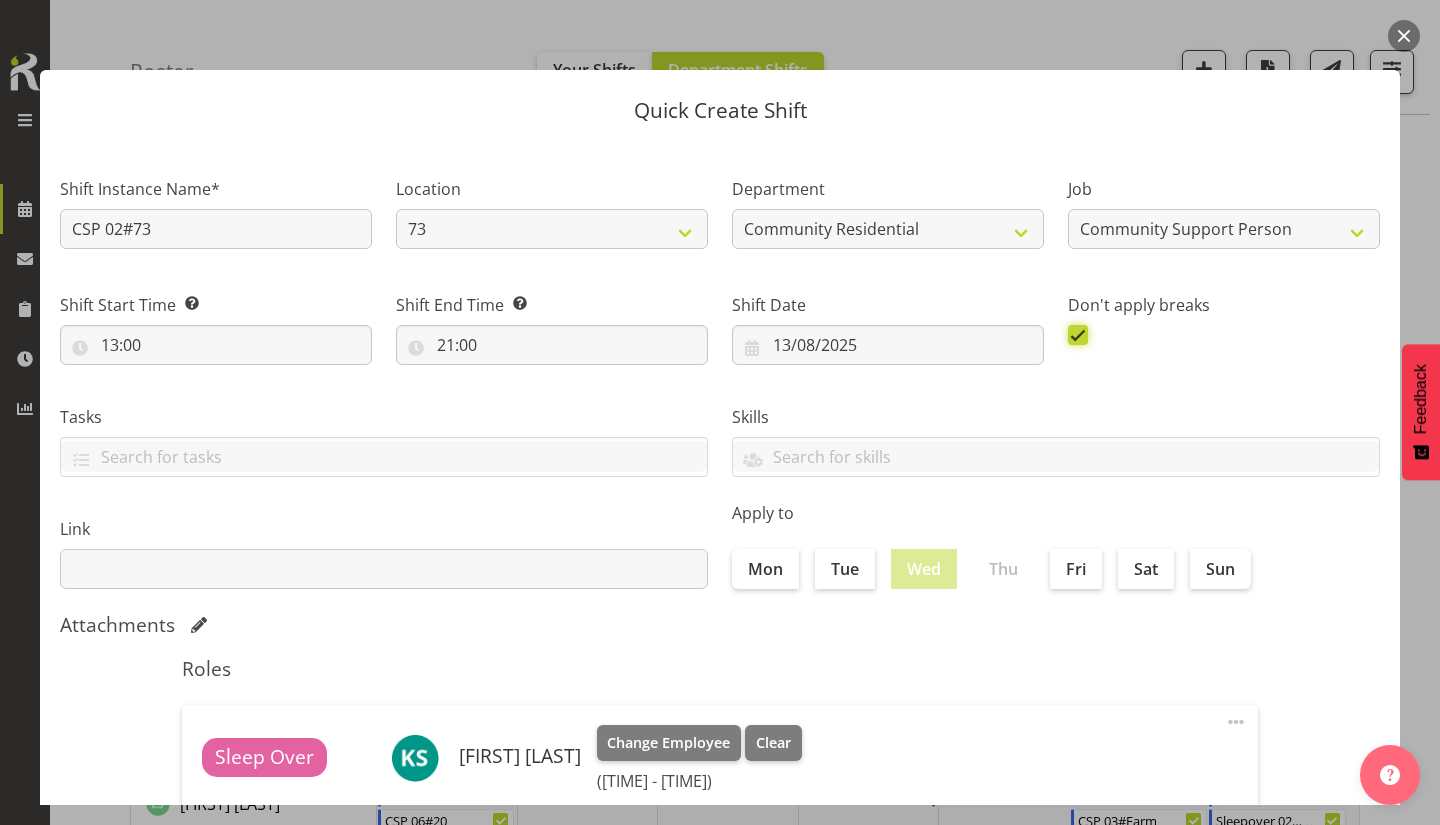scroll, scrollTop: 235, scrollLeft: 0, axis: vertical 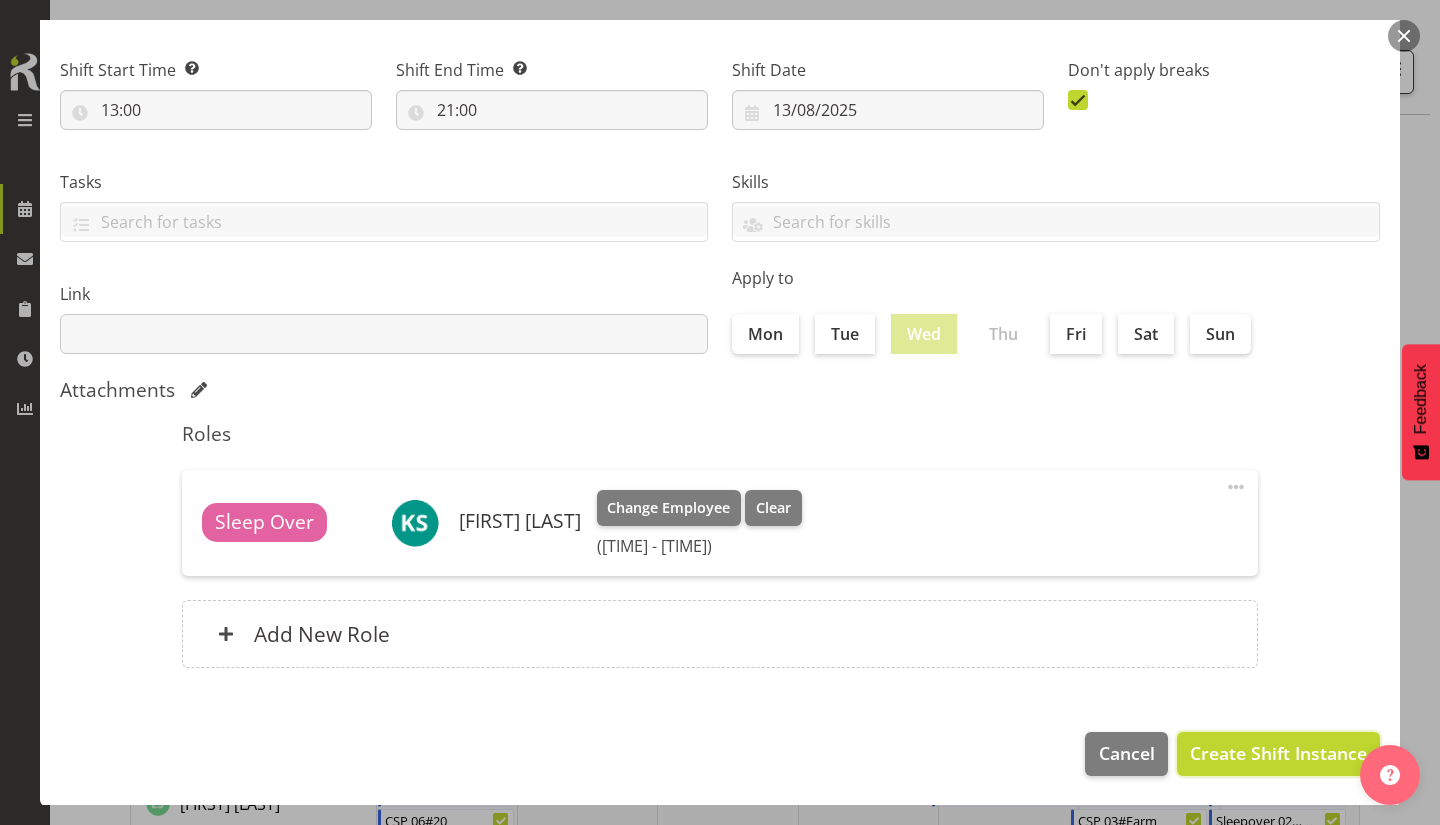 click on "Create Shift Instance" at bounding box center (1278, 753) 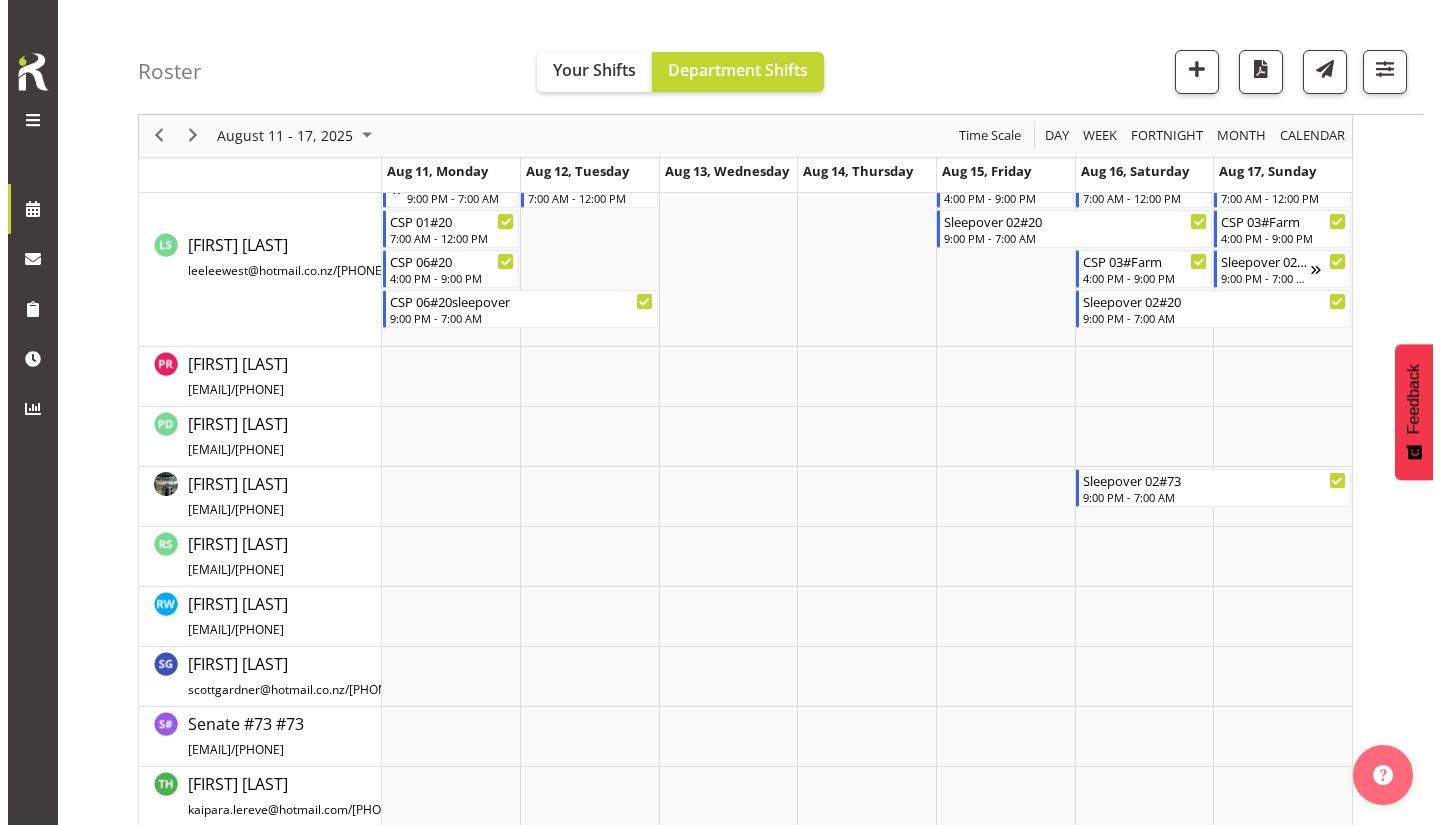 scroll, scrollTop: 1167, scrollLeft: 0, axis: vertical 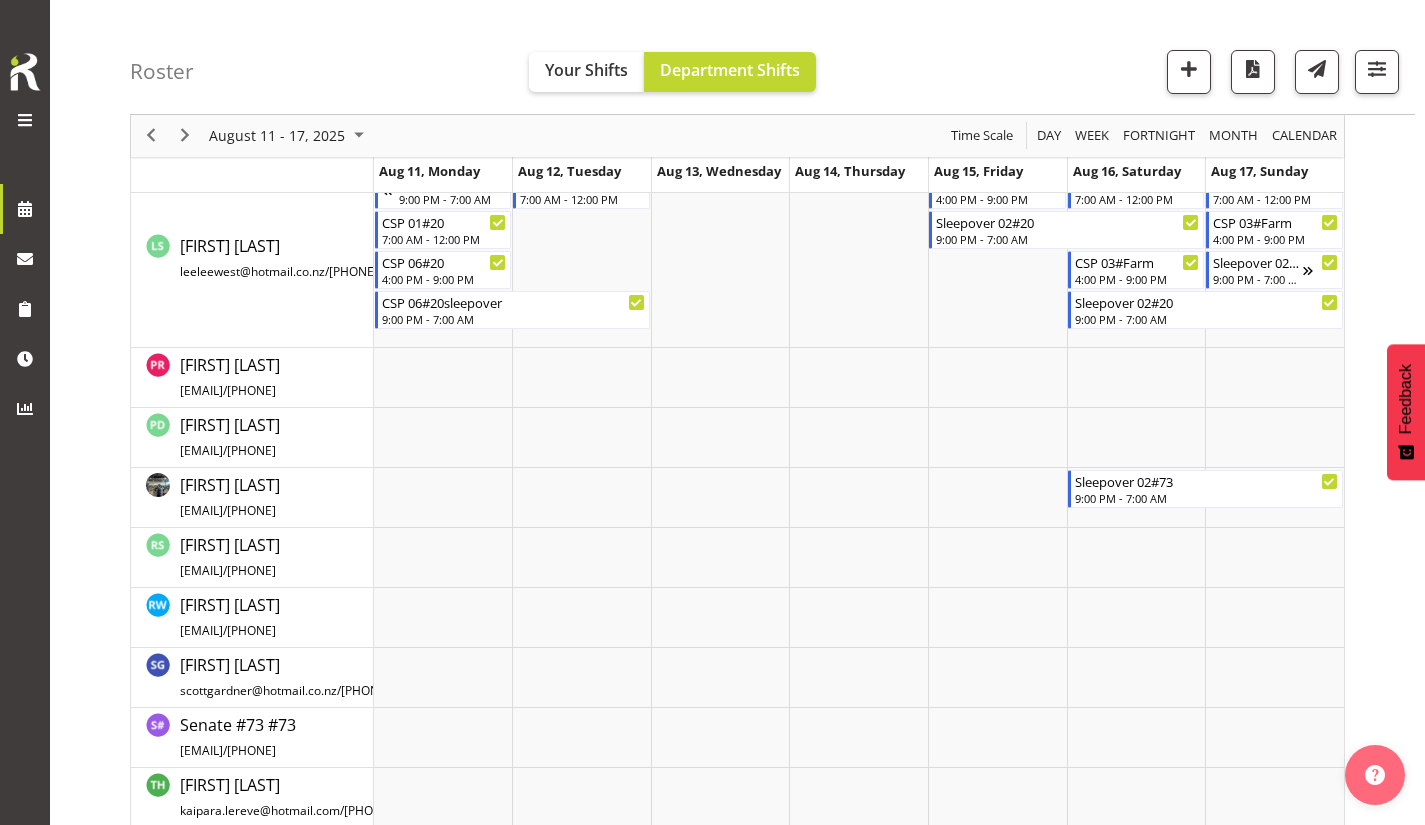click at bounding box center [720, 438] 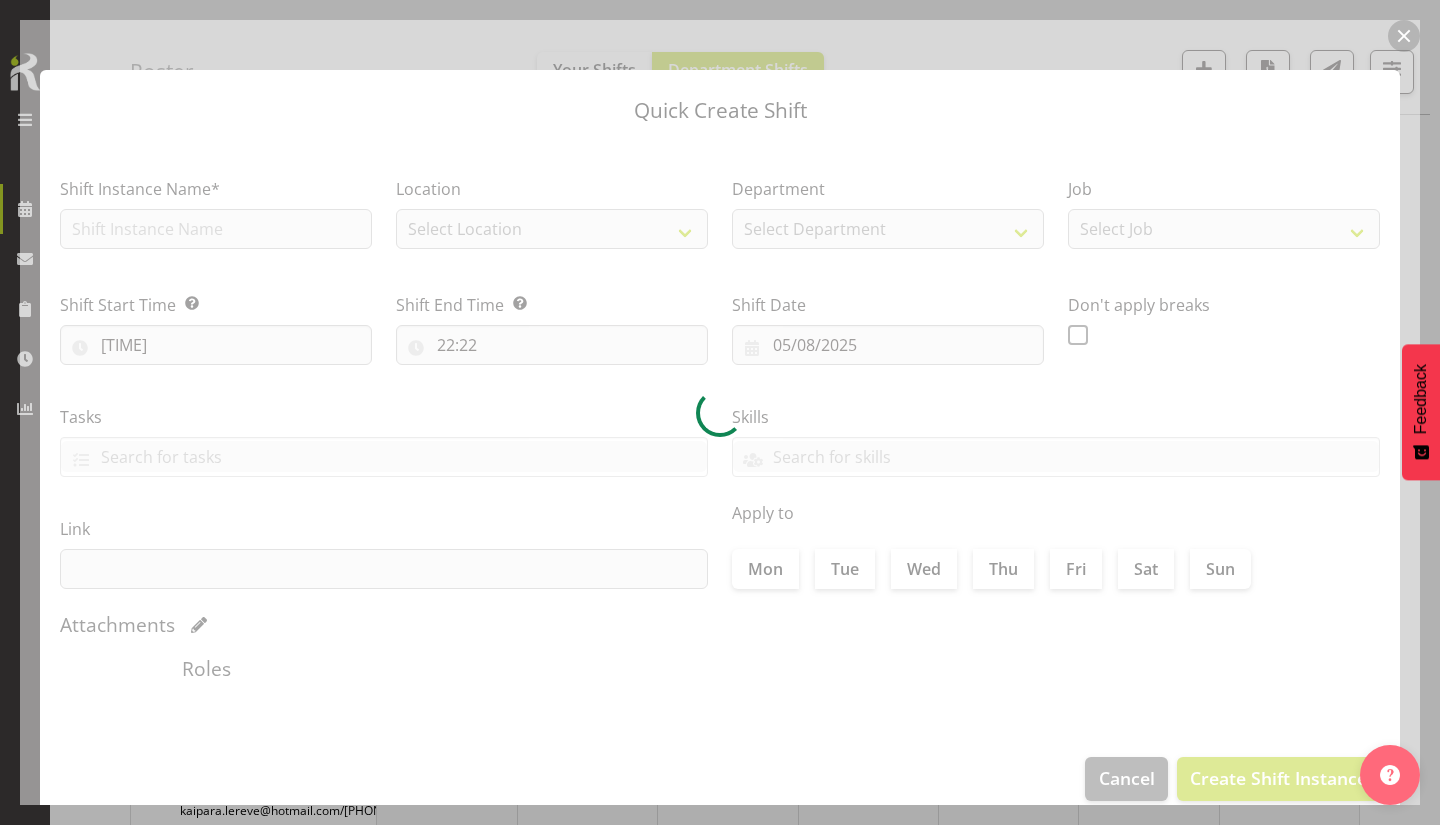 type on "13/08/2025" 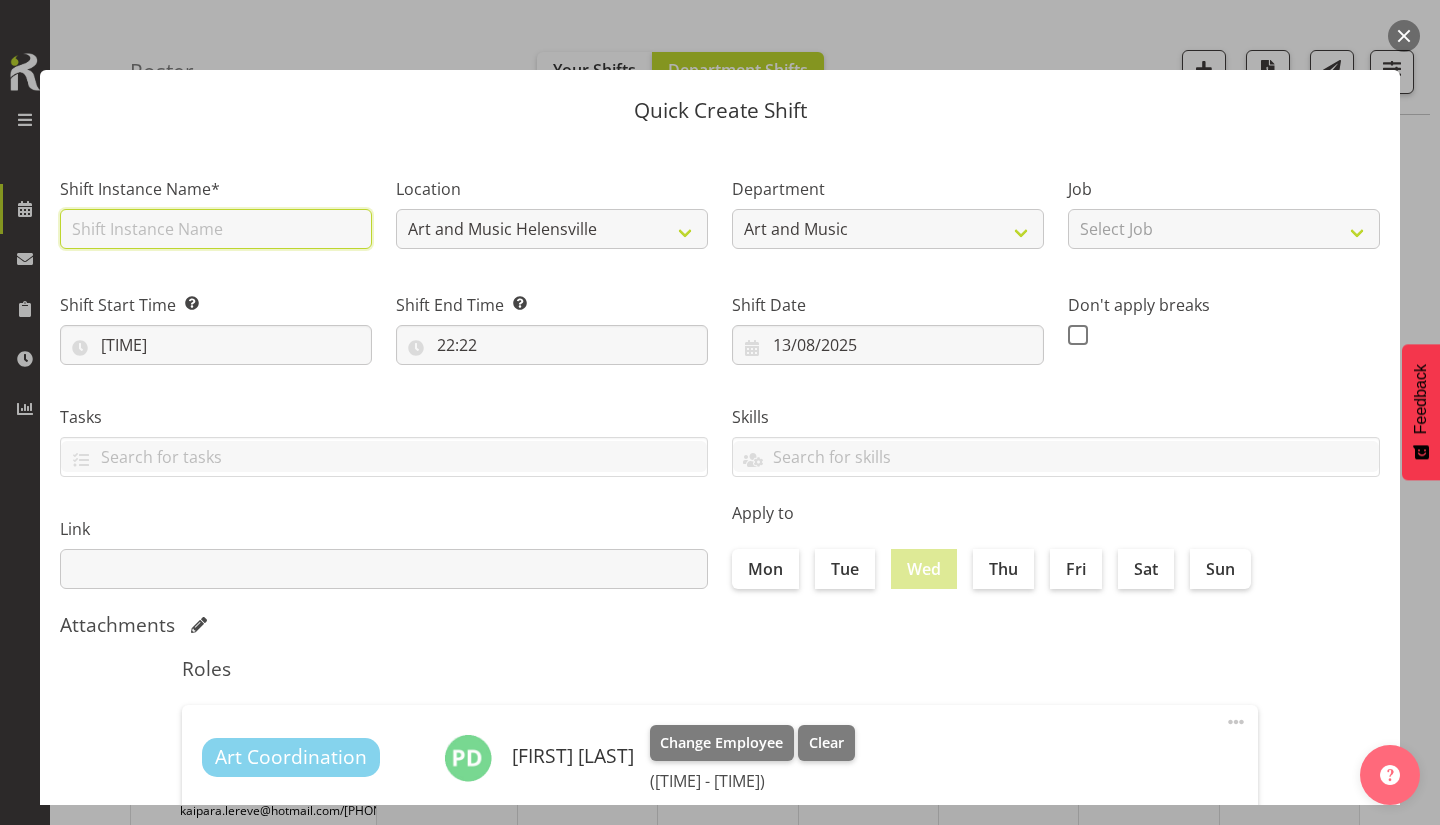 click at bounding box center (216, 229) 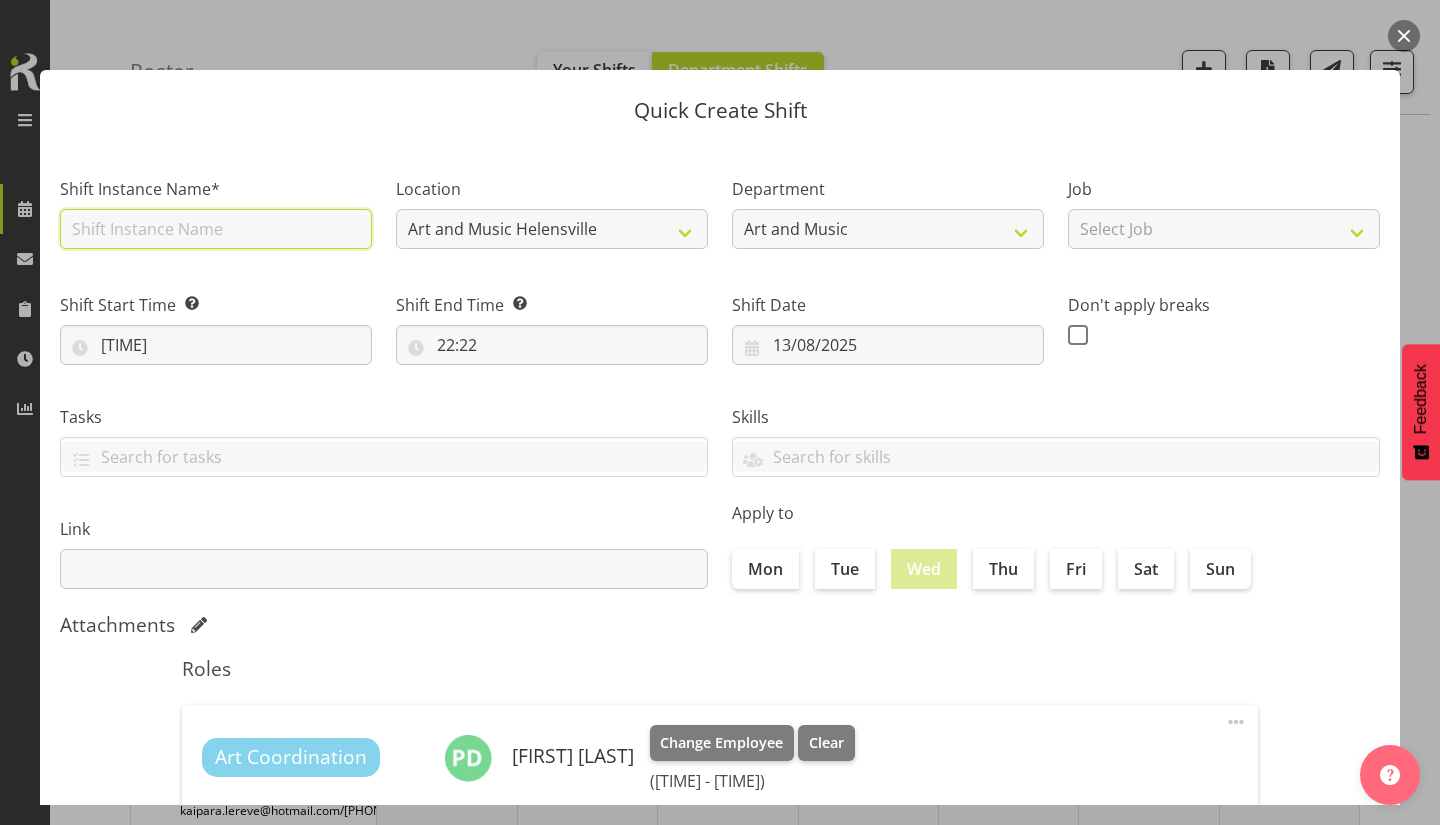type on "CSP 02#73" 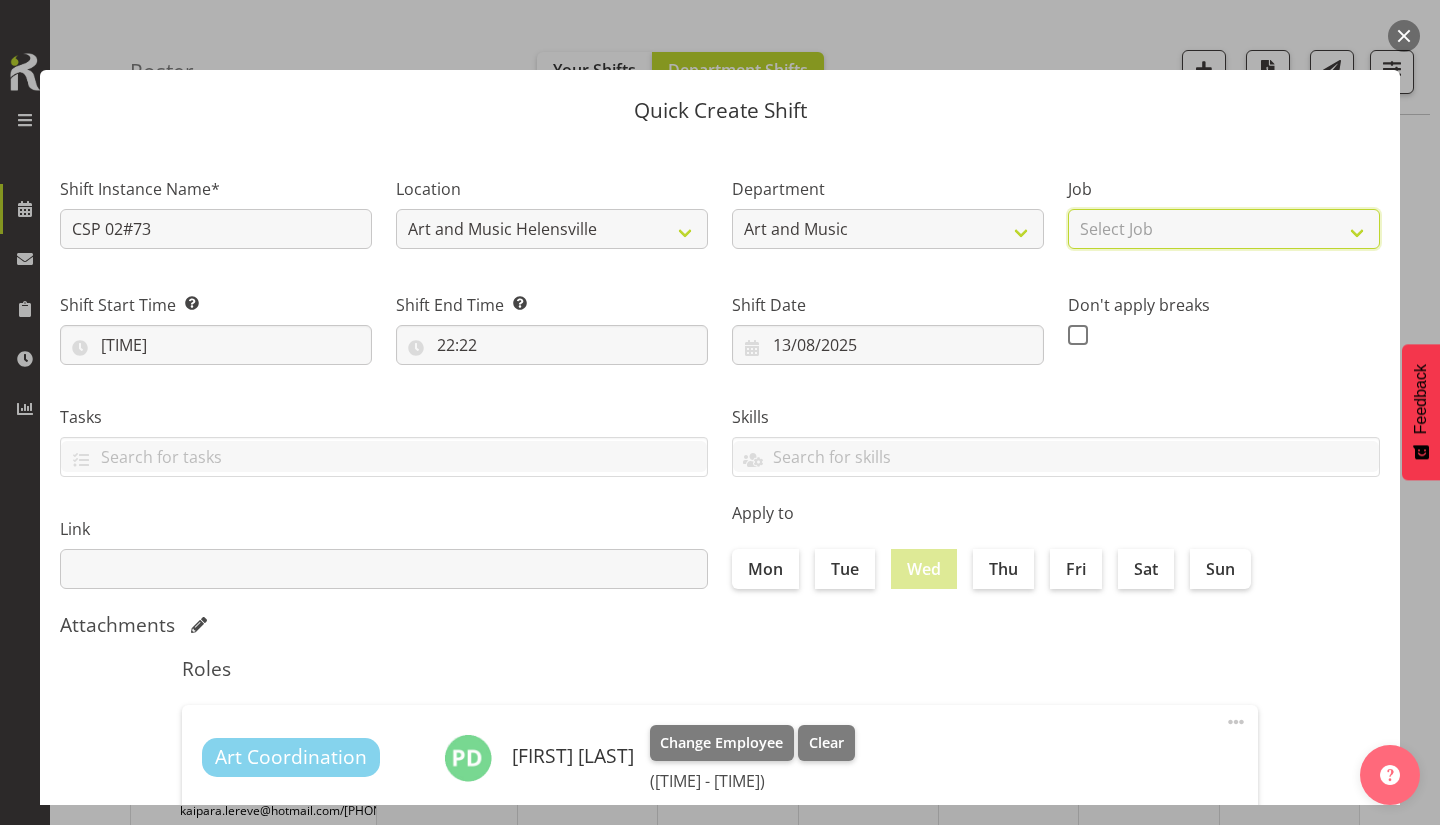 click on "Select Job  Accounts Admin Art Coordinator Community Leader Community Support Person Community Support Person-Casual House Leader Office Admin Senior Coordinator Service Manager Volunteer" at bounding box center [1224, 229] 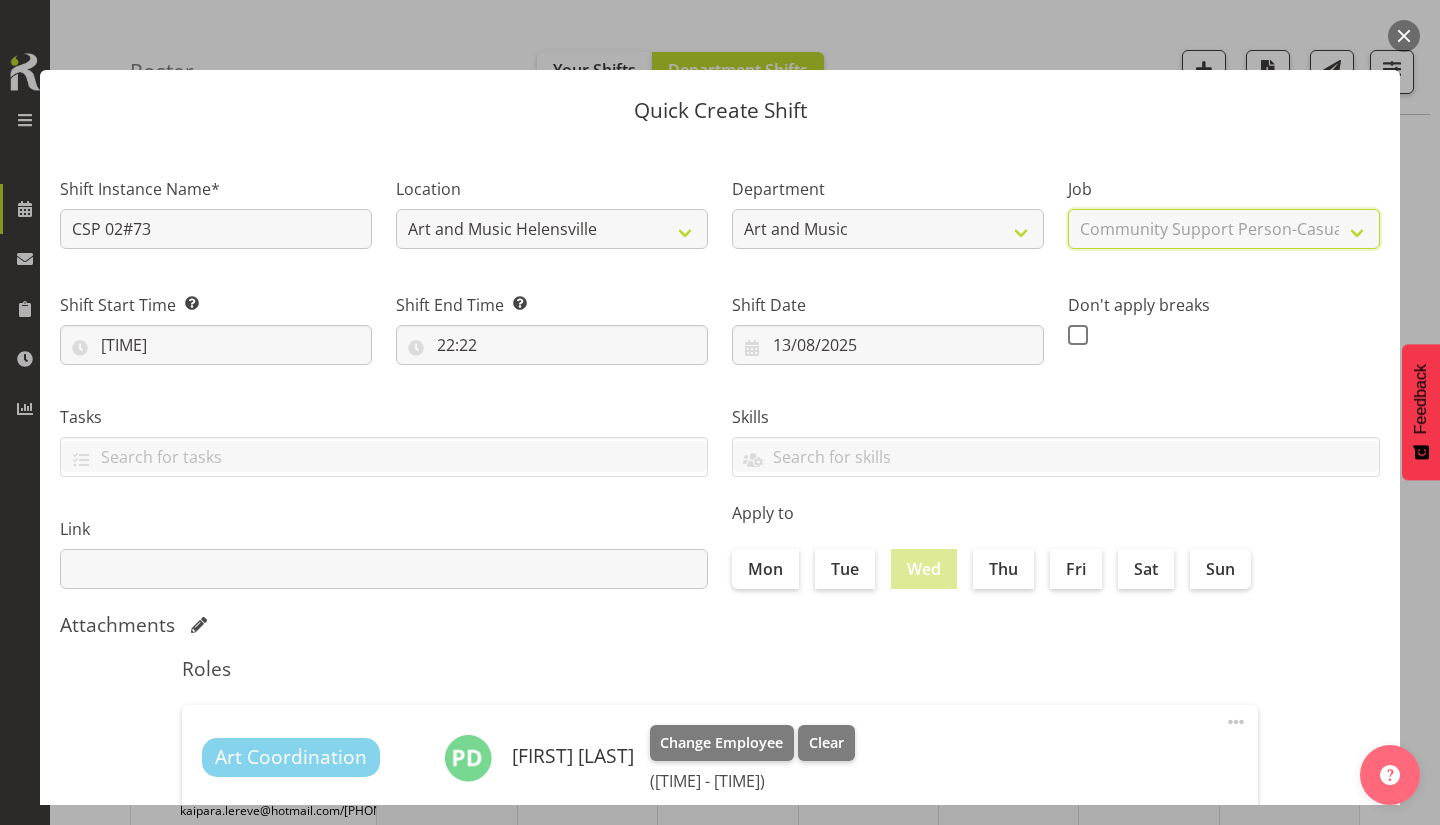 click on "Select Job  Accounts Admin Art Coordinator Community Leader Community Support Person Community Support Person-Casual House Leader Office Admin Senior Coordinator Service Manager Volunteer" at bounding box center [1224, 229] 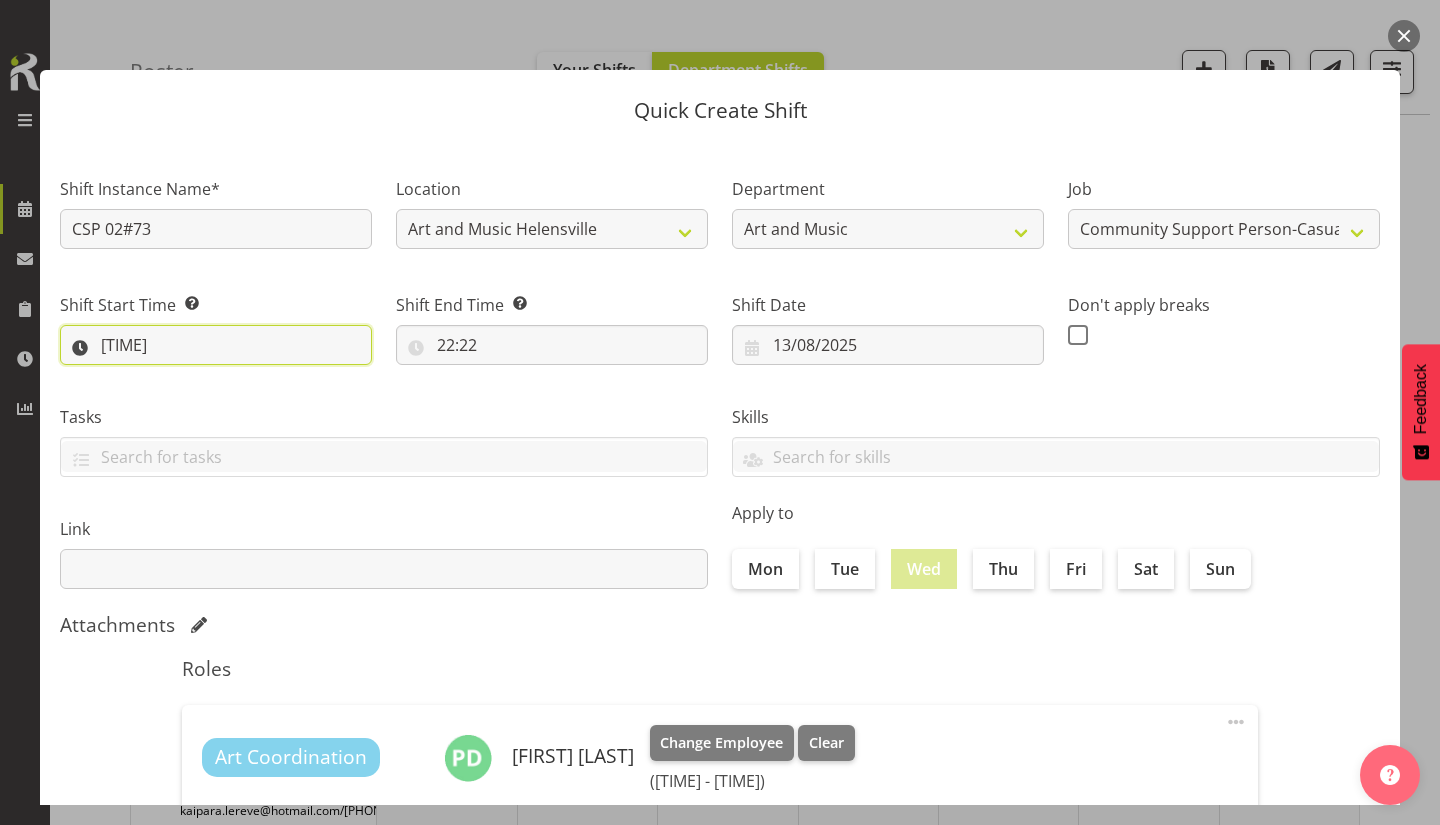 click on "[TIME]" at bounding box center (216, 345) 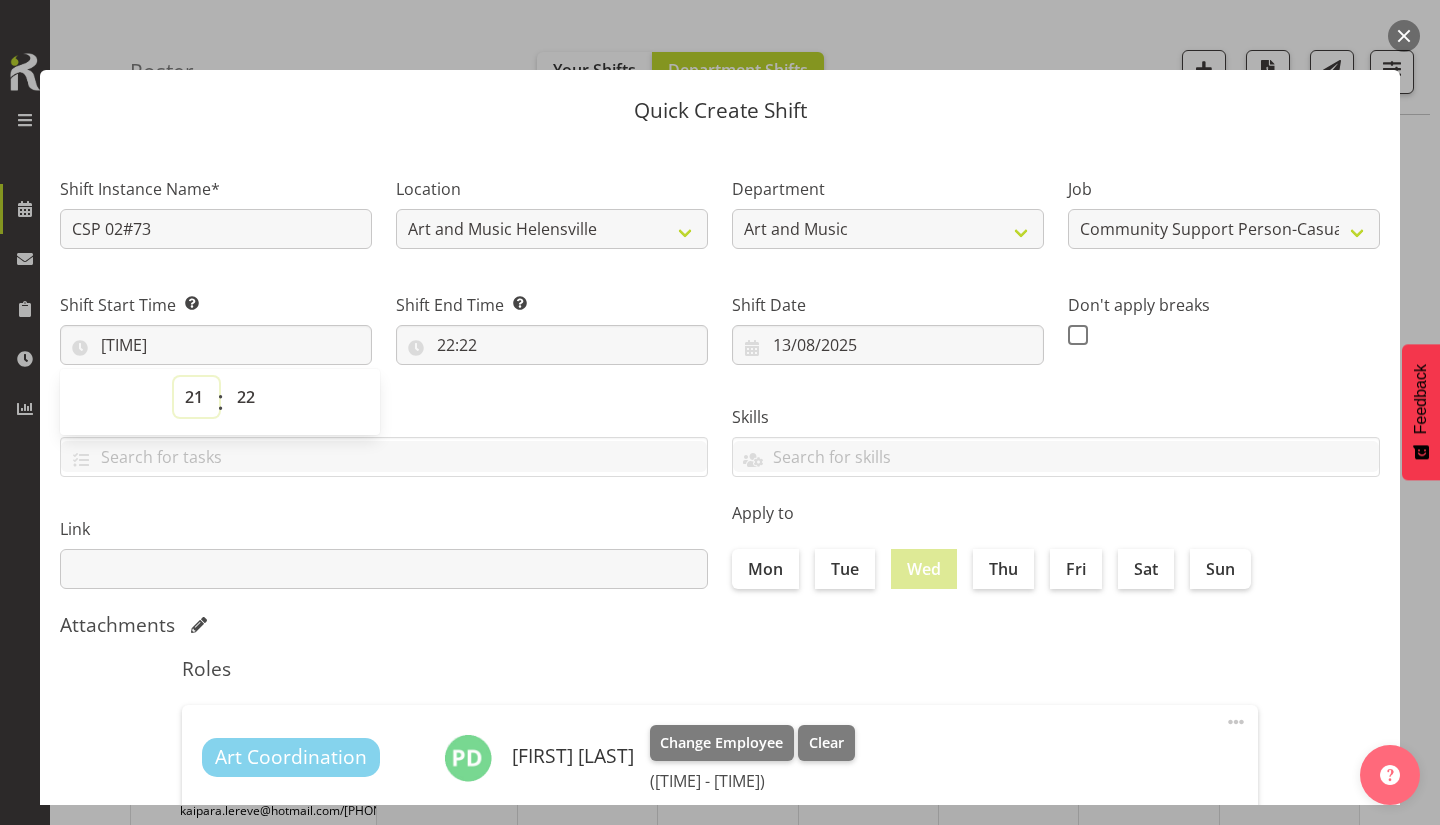 click on "00   01   02   03   04   05   06   07   08   09   10   11   12   13   14   15   16   17   18   19   20   21   22   23" at bounding box center [196, 397] 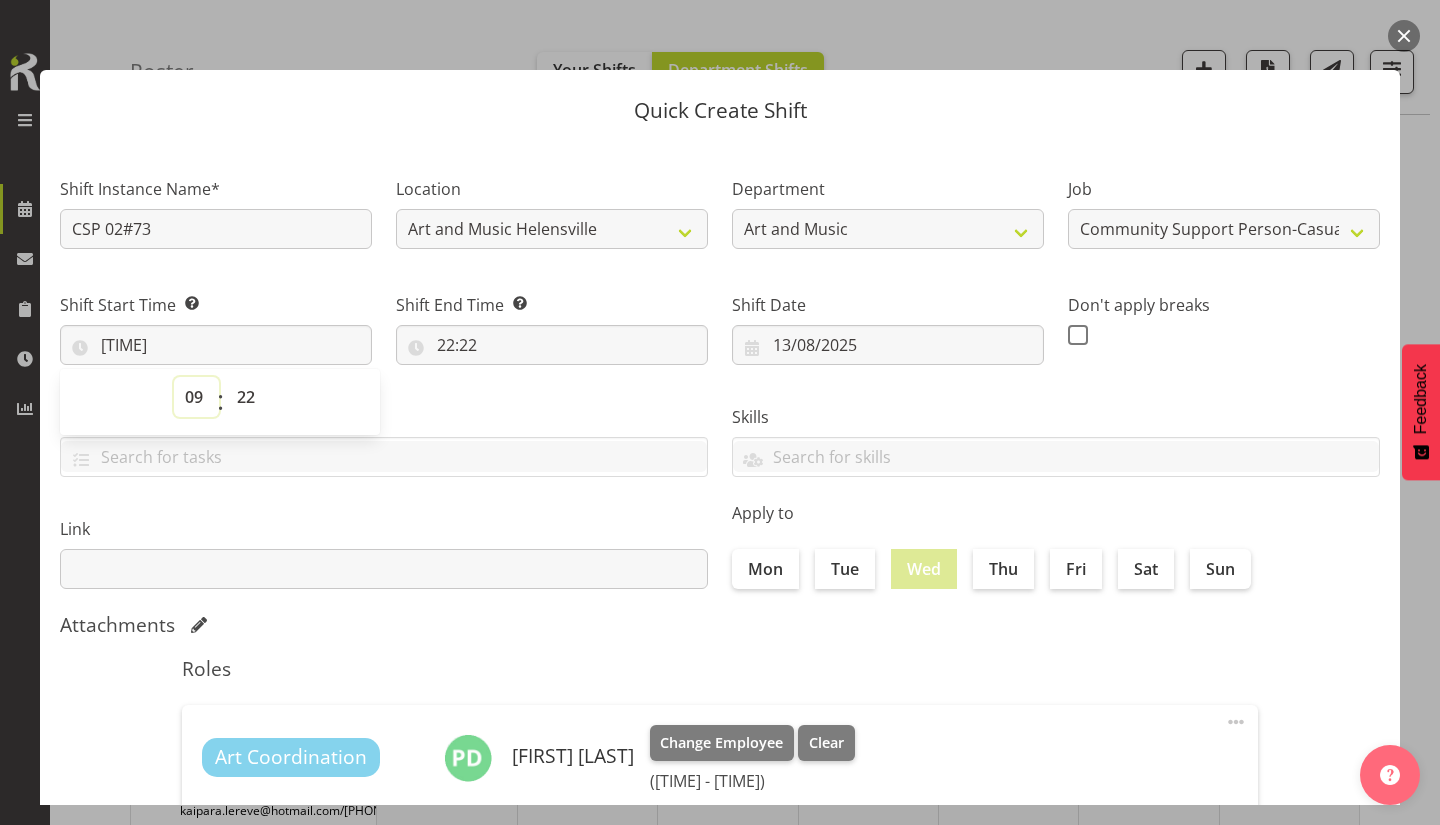 click on "00   01   02   03   04   05   06   07   08   09   10   11   12   13   14   15   16   17   18   19   20   21   22   23" at bounding box center (196, 397) 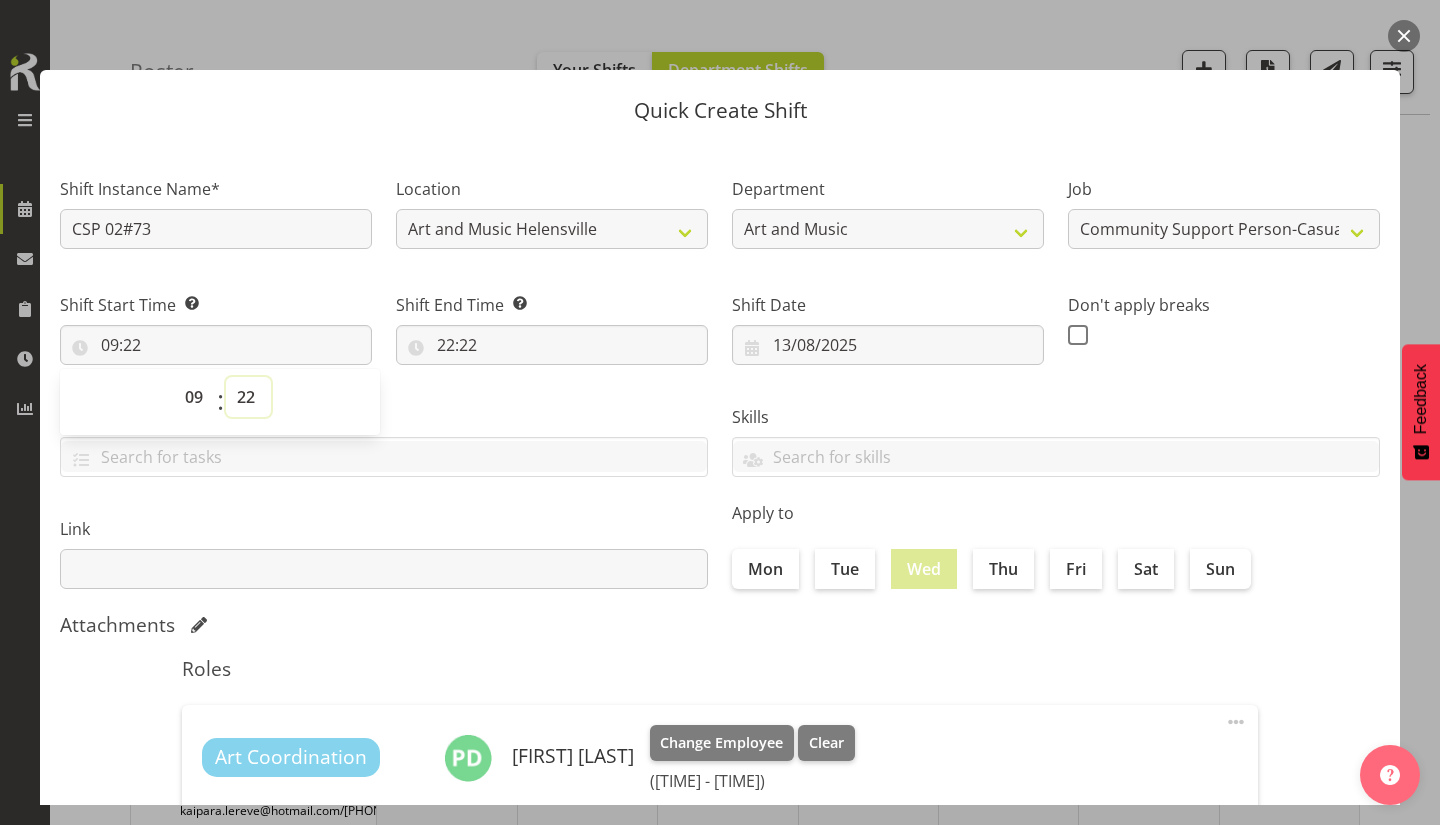 click on "00   01   02   03   04   05   06   07   08   09   10   11   12   13   14   15   16   17   18   19   20   21   22   23   24   25   26   27   28   29   30   31   32   33   34   35   36   37   38   39   40   41   42   43   44   45   46   47   48   49   50   51   52   53   54   55   56   57   58   59" at bounding box center [248, 397] 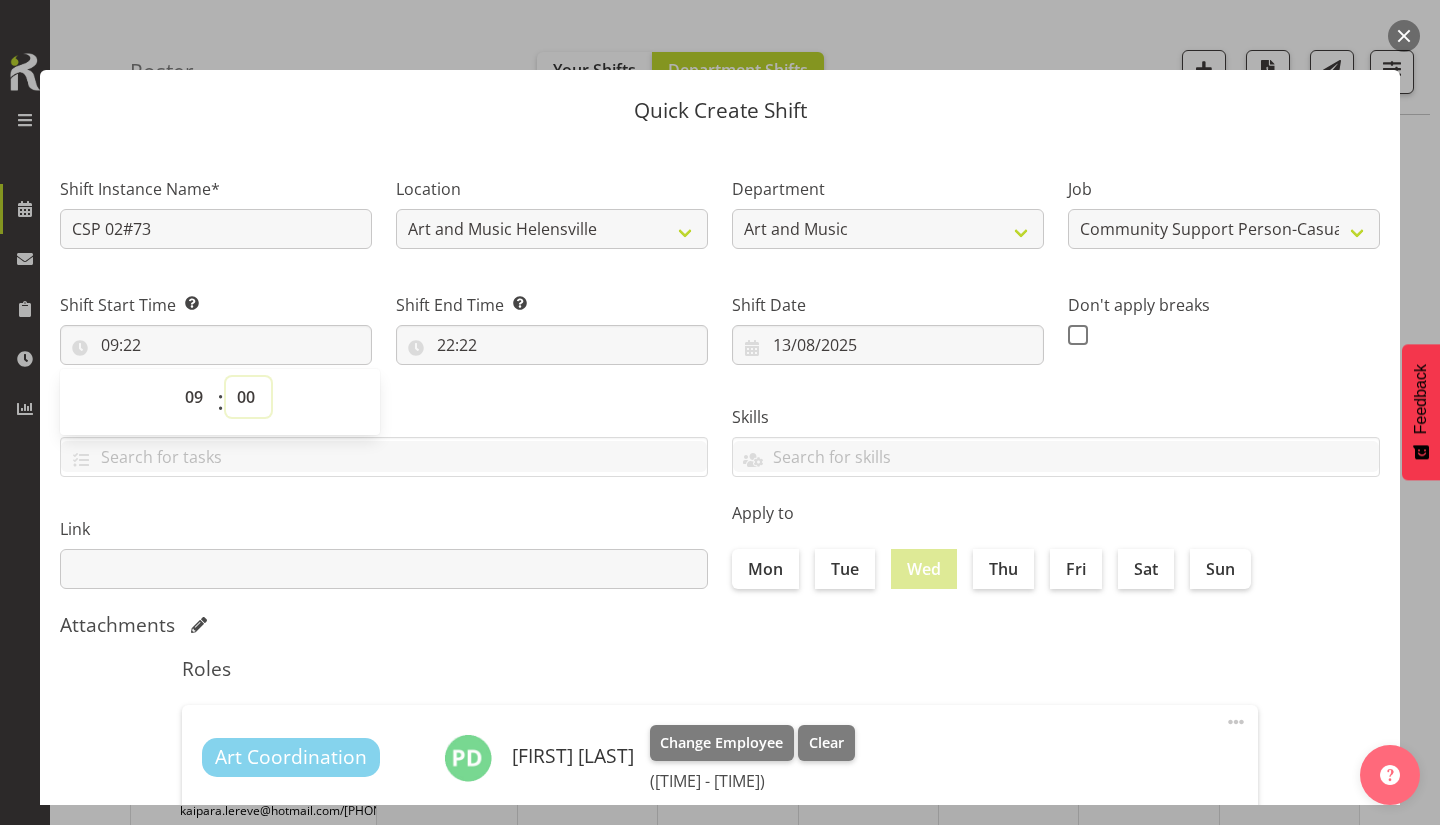 click on "00   01   02   03   04   05   06   07   08   09   10   11   12   13   14   15   16   17   18   19   20   21   22   23   24   25   26   27   28   29   30   31   32   33   34   35   36   37   38   39   40   41   42   43   44   45   46   47   48   49   50   51   52   53   54   55   56   57   58   59" at bounding box center (248, 397) 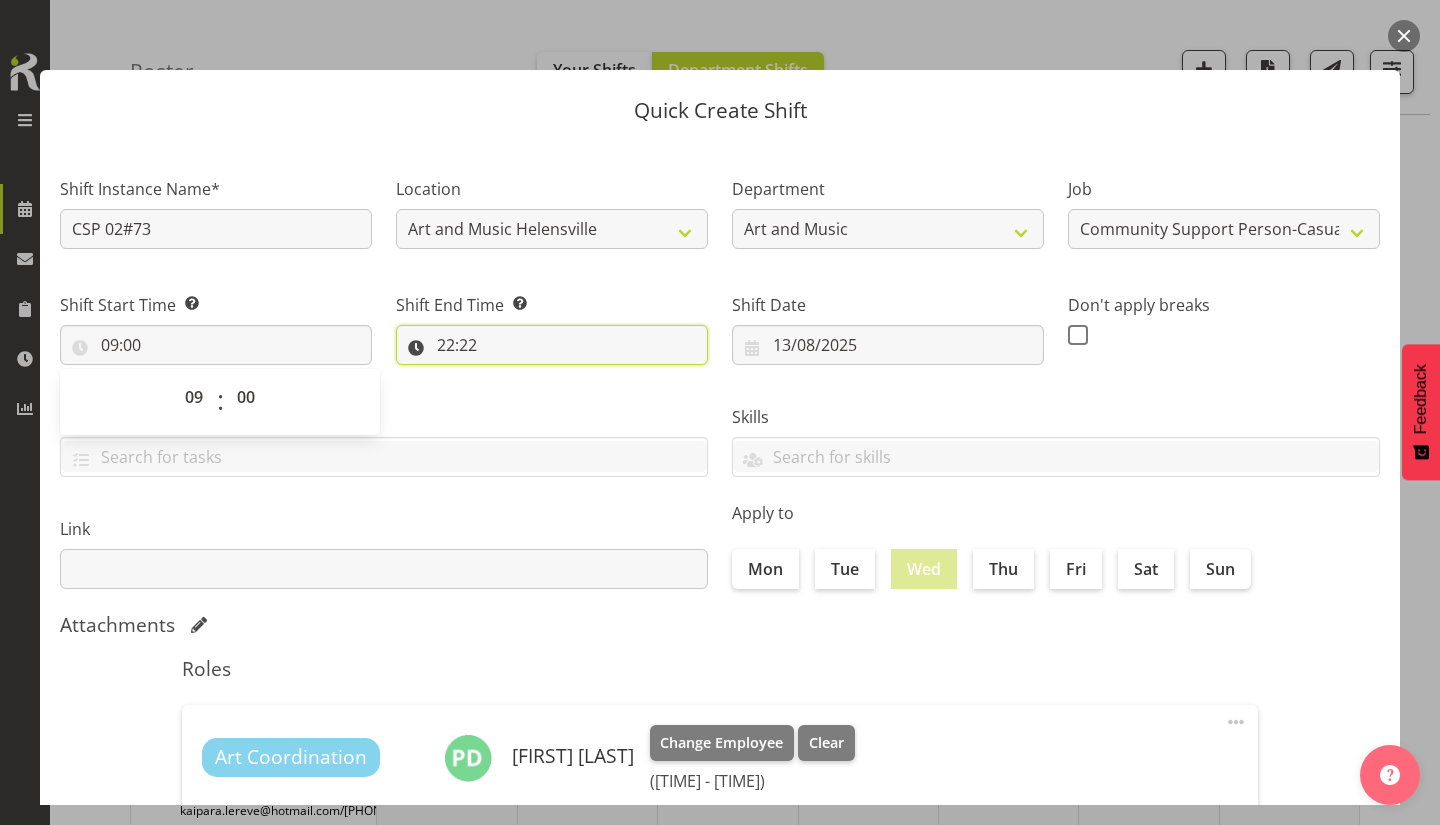 click on "22:22" at bounding box center (552, 345) 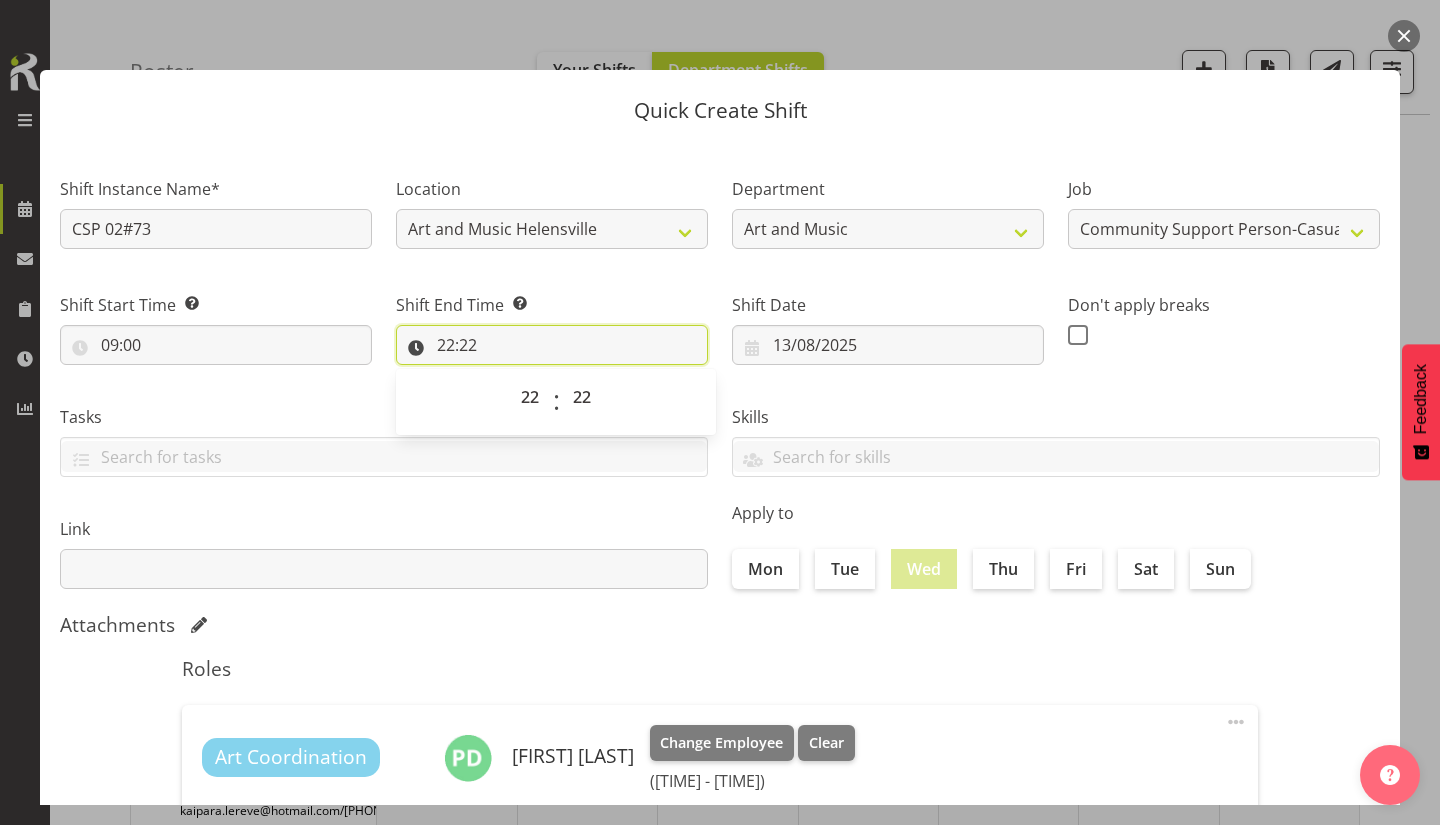 scroll, scrollTop: 235, scrollLeft: 0, axis: vertical 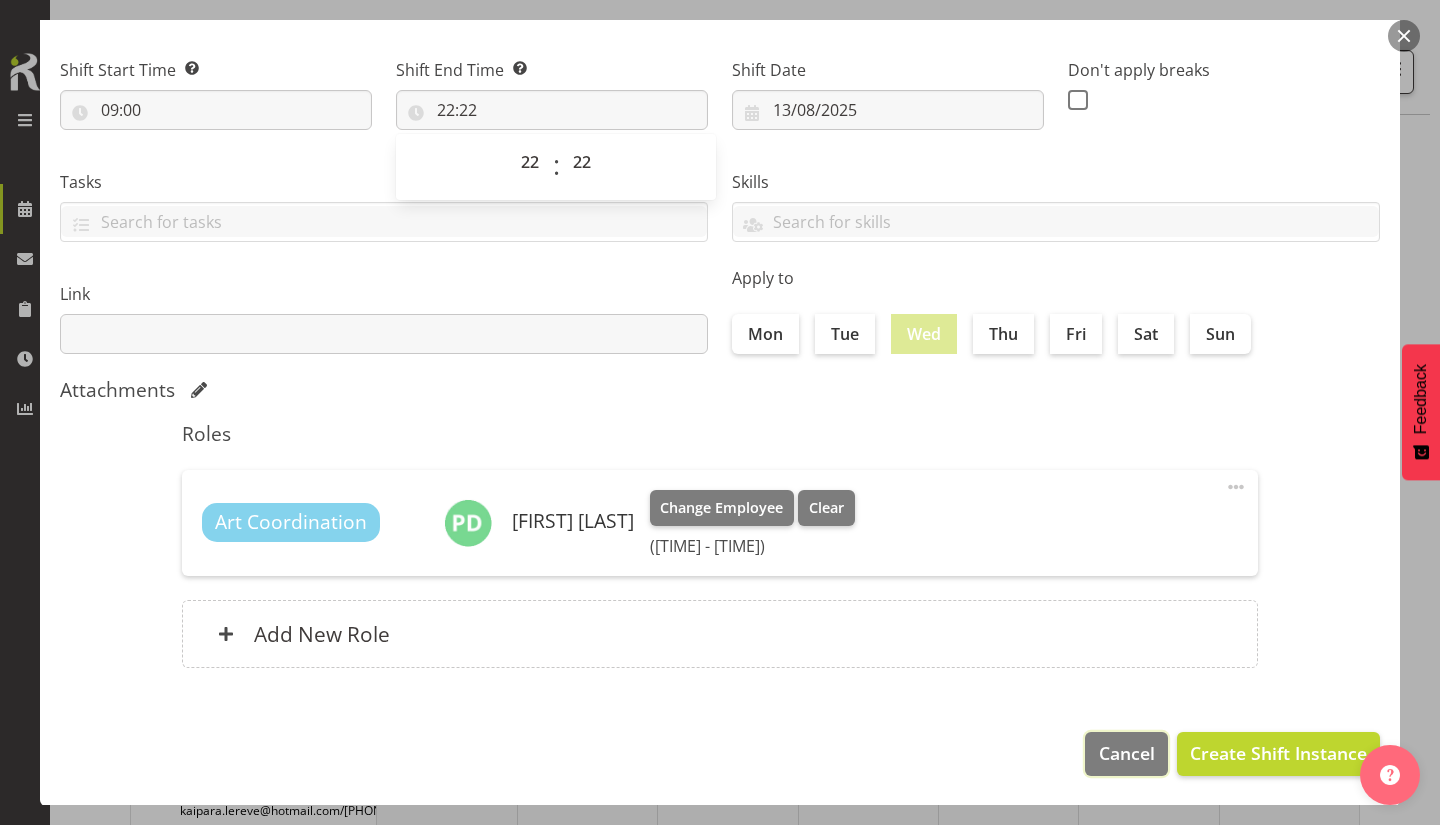 click on "Cancel" at bounding box center [1127, 753] 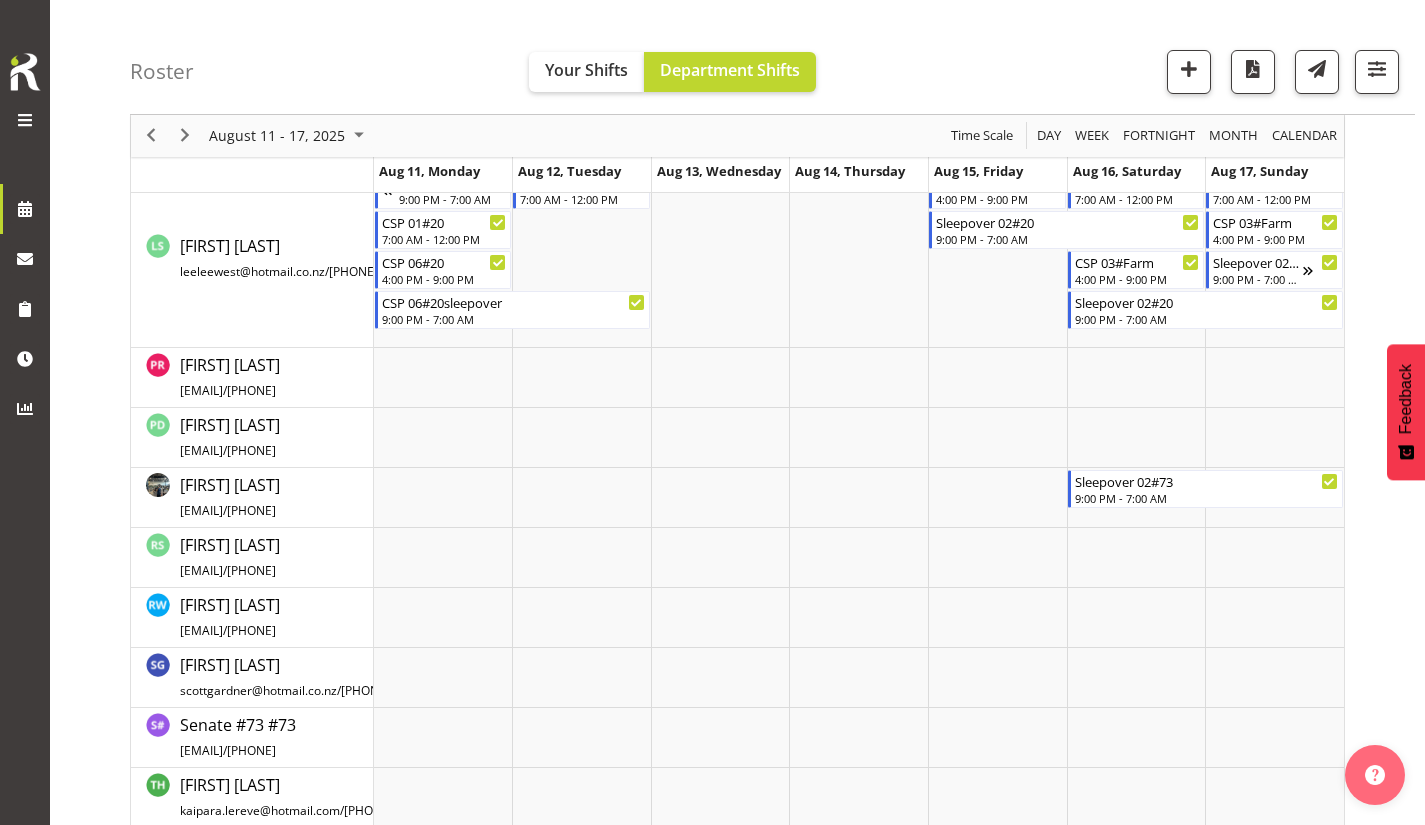 click at bounding box center [720, 378] 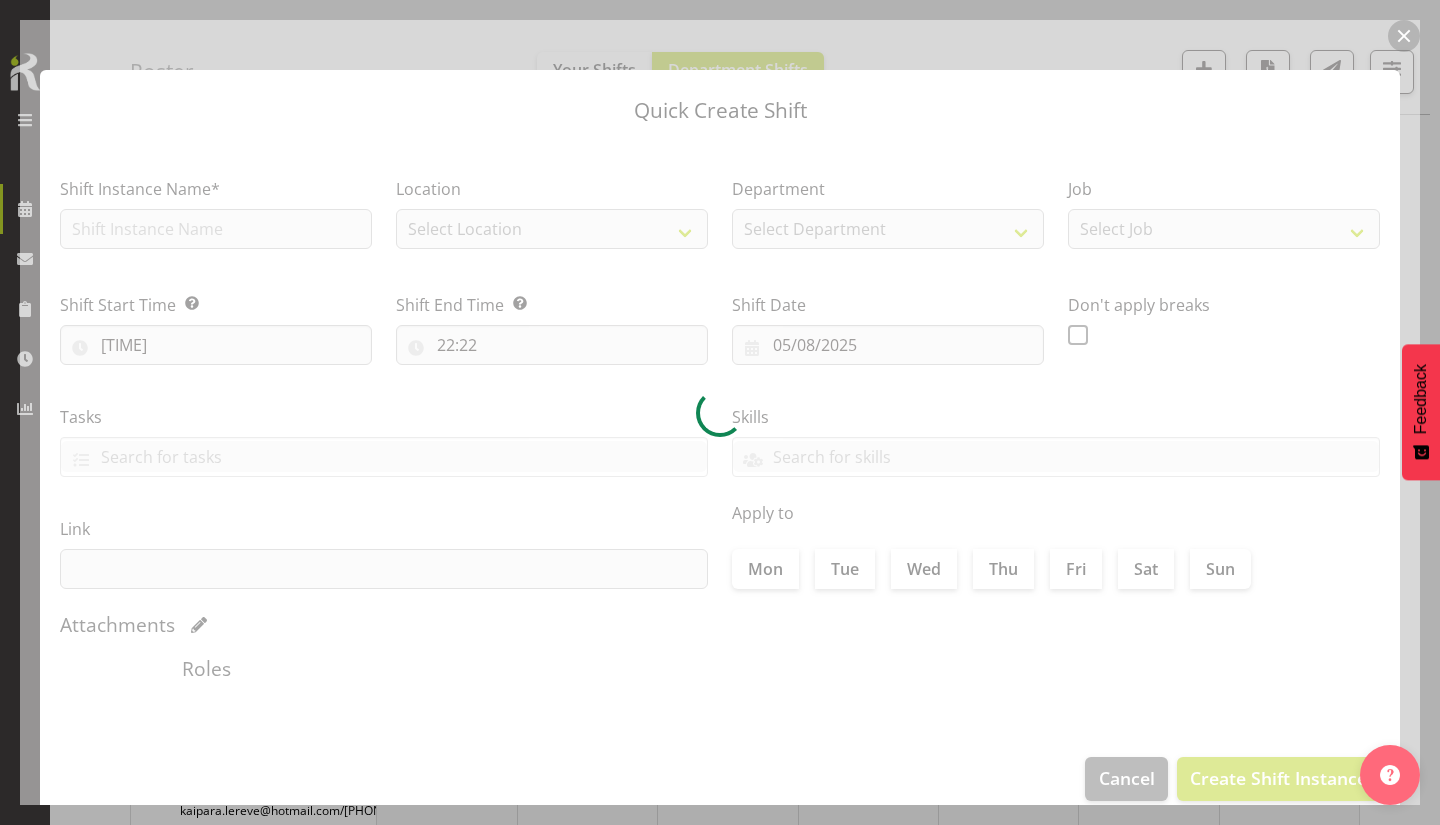 type on "13/08/2025" 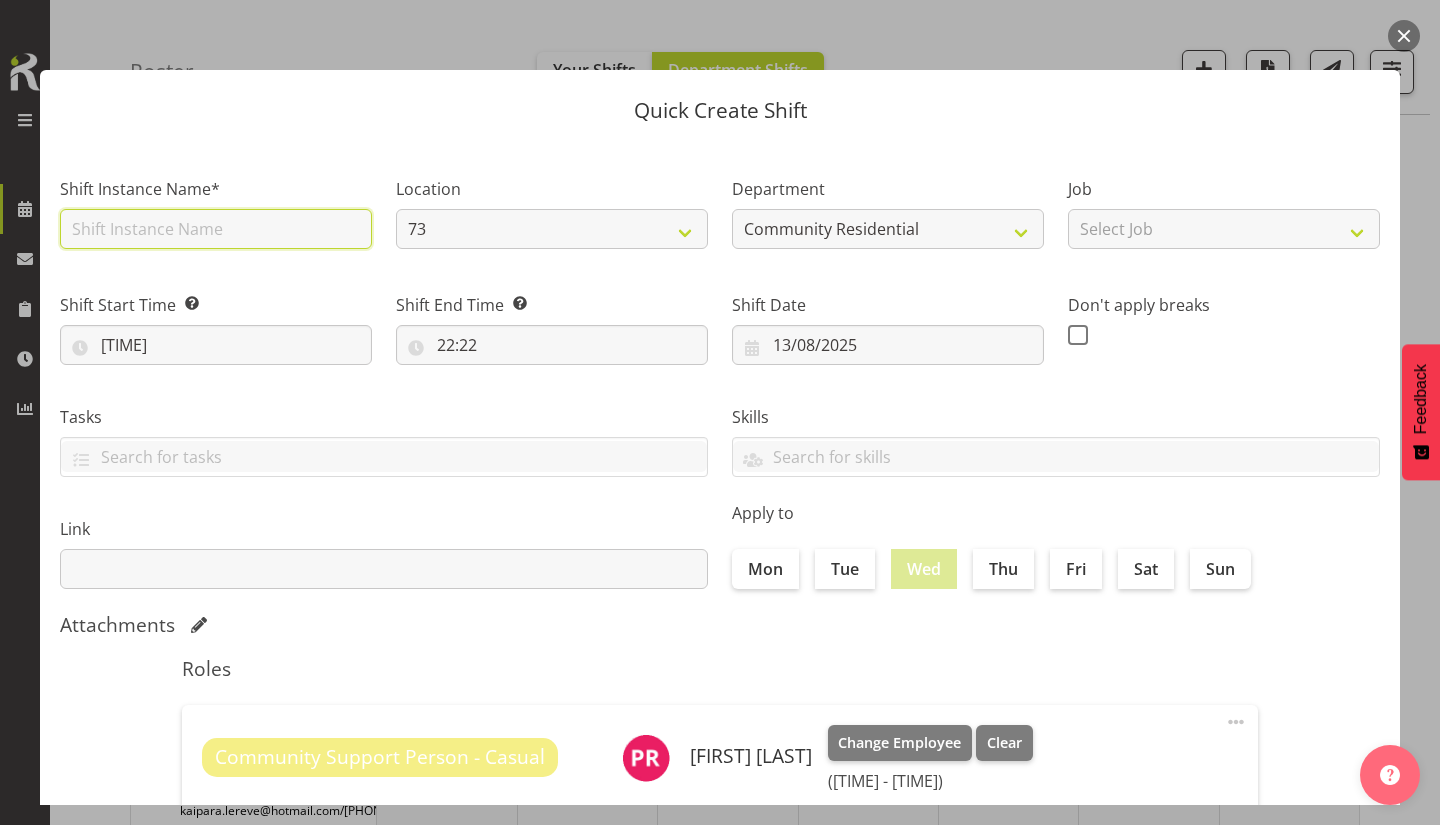 click at bounding box center (216, 229) 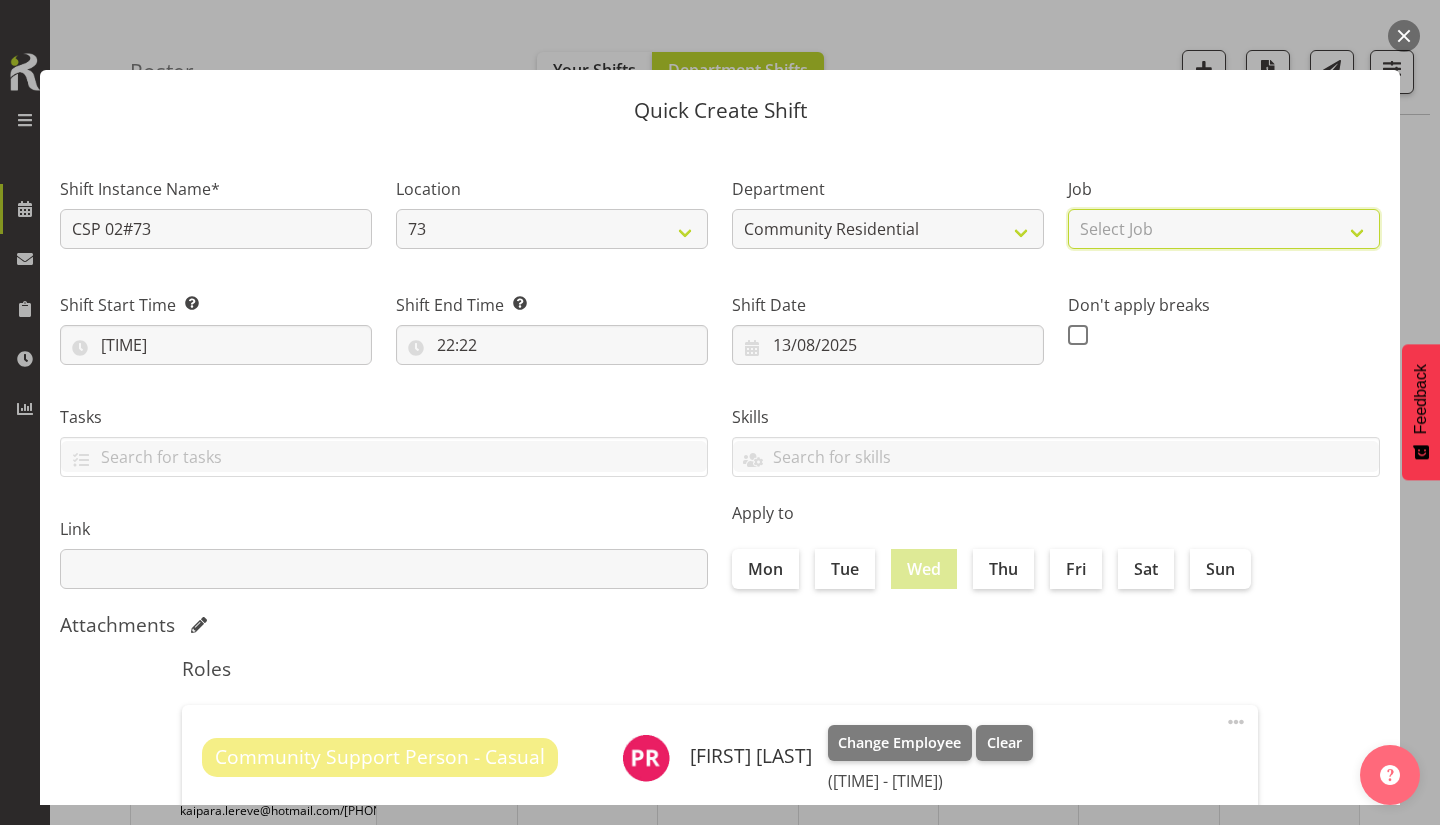 click on "Select Job  Accounts Admin Art Coordinator Community Leader Community Support Person Community Support Person-Casual House Leader Office Admin Senior Coordinator Service Manager Volunteer" at bounding box center (1224, 229) 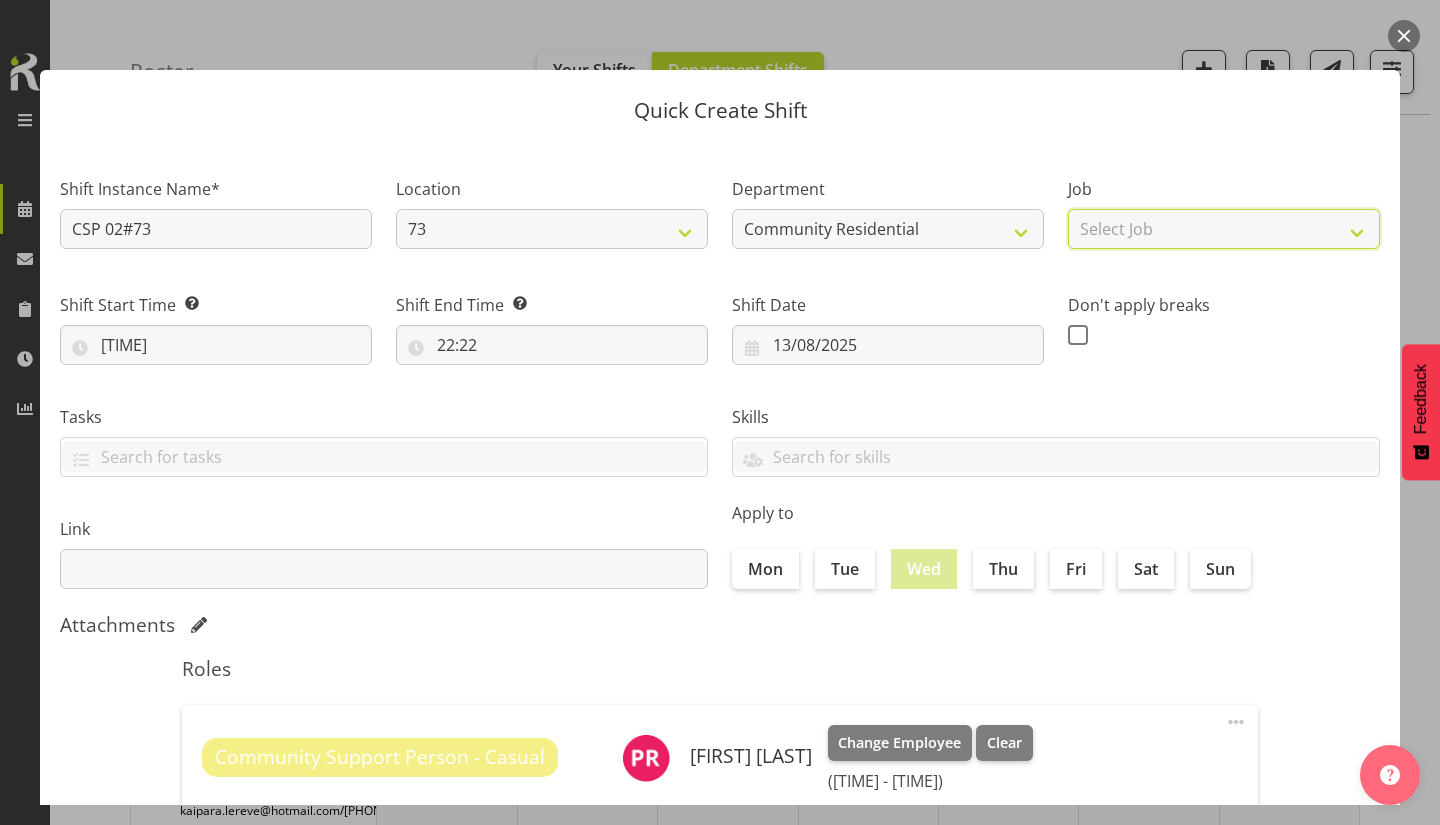 select on "3" 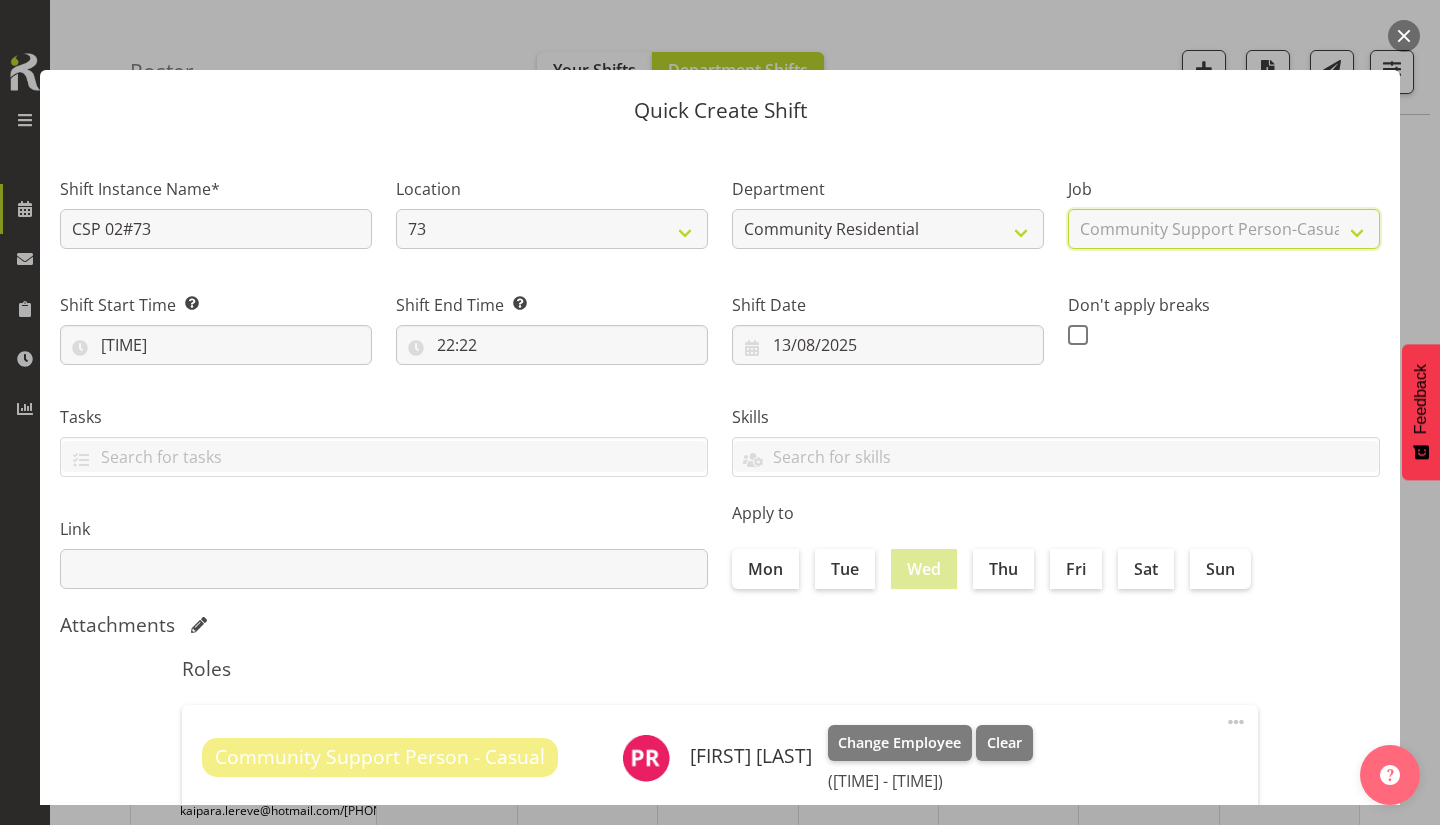 click on "Select Job  Accounts Admin Art Coordinator Community Leader Community Support Person Community Support Person-Casual House Leader Office Admin Senior Coordinator Service Manager Volunteer" at bounding box center (1224, 229) 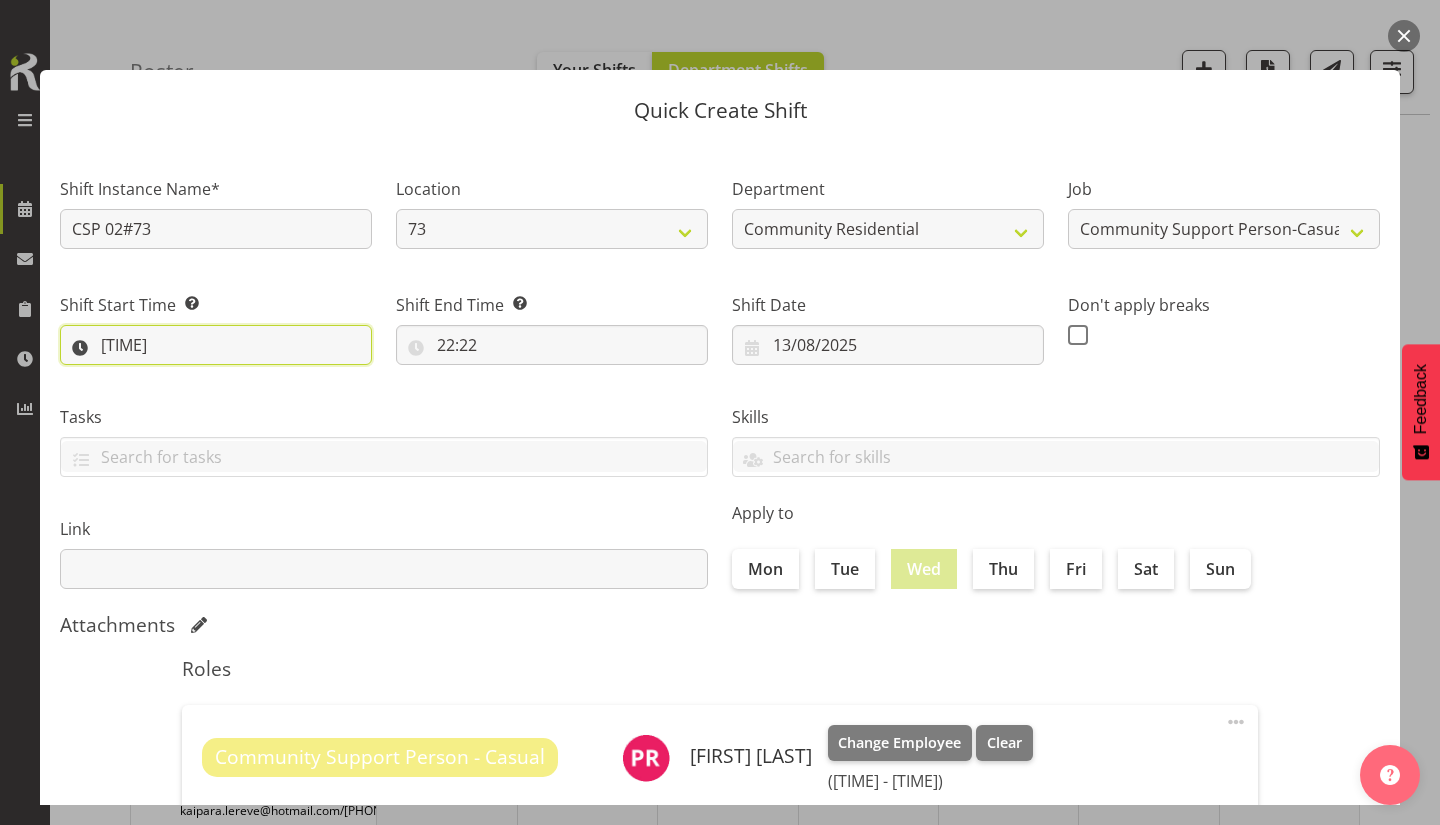 click on "[TIME]" at bounding box center [216, 345] 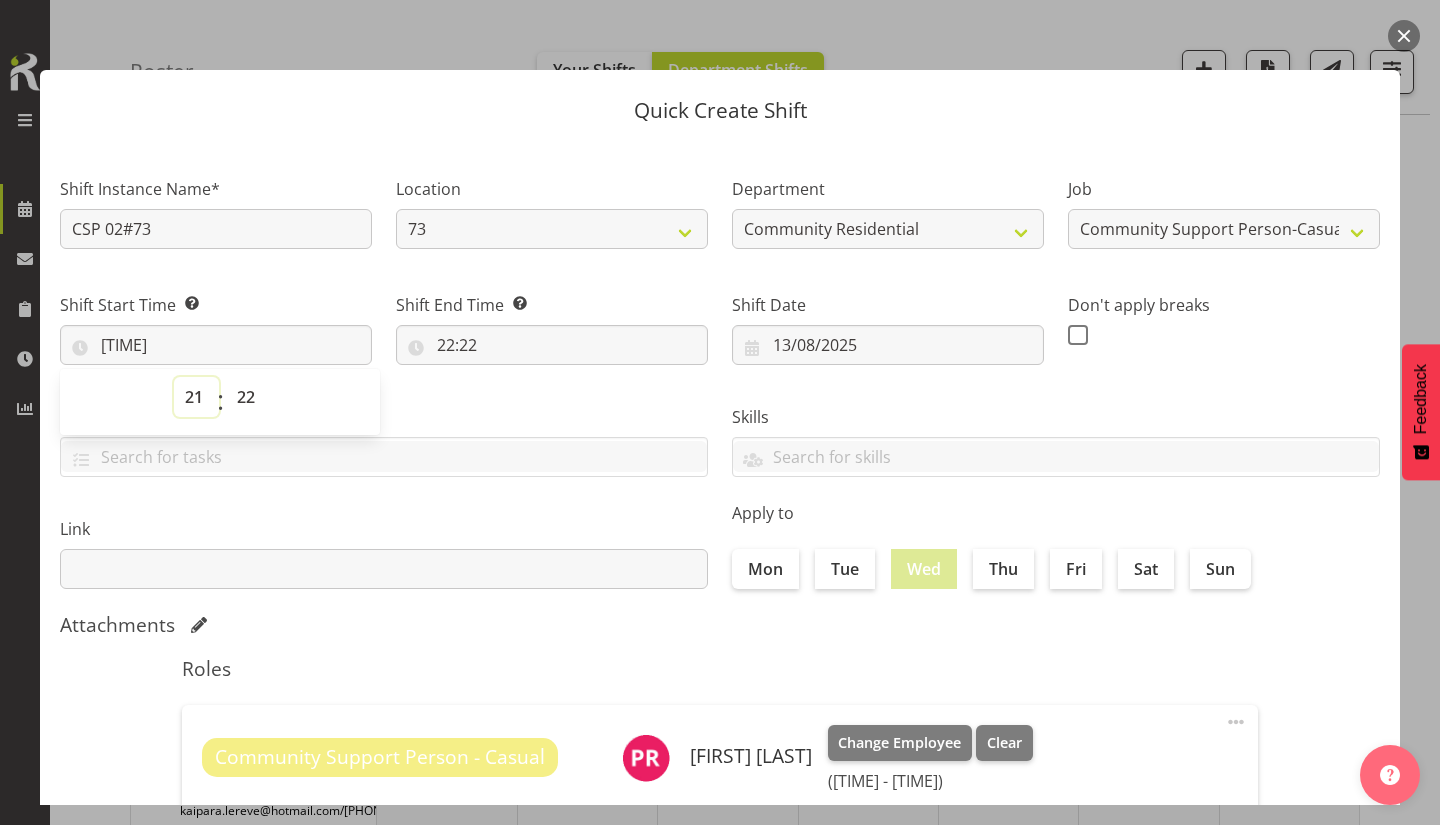 click on "00   01   02   03   04   05   06   07   08   09   10   11   12   13   14   15   16   17   18   19   20   21   22   23" at bounding box center (196, 397) 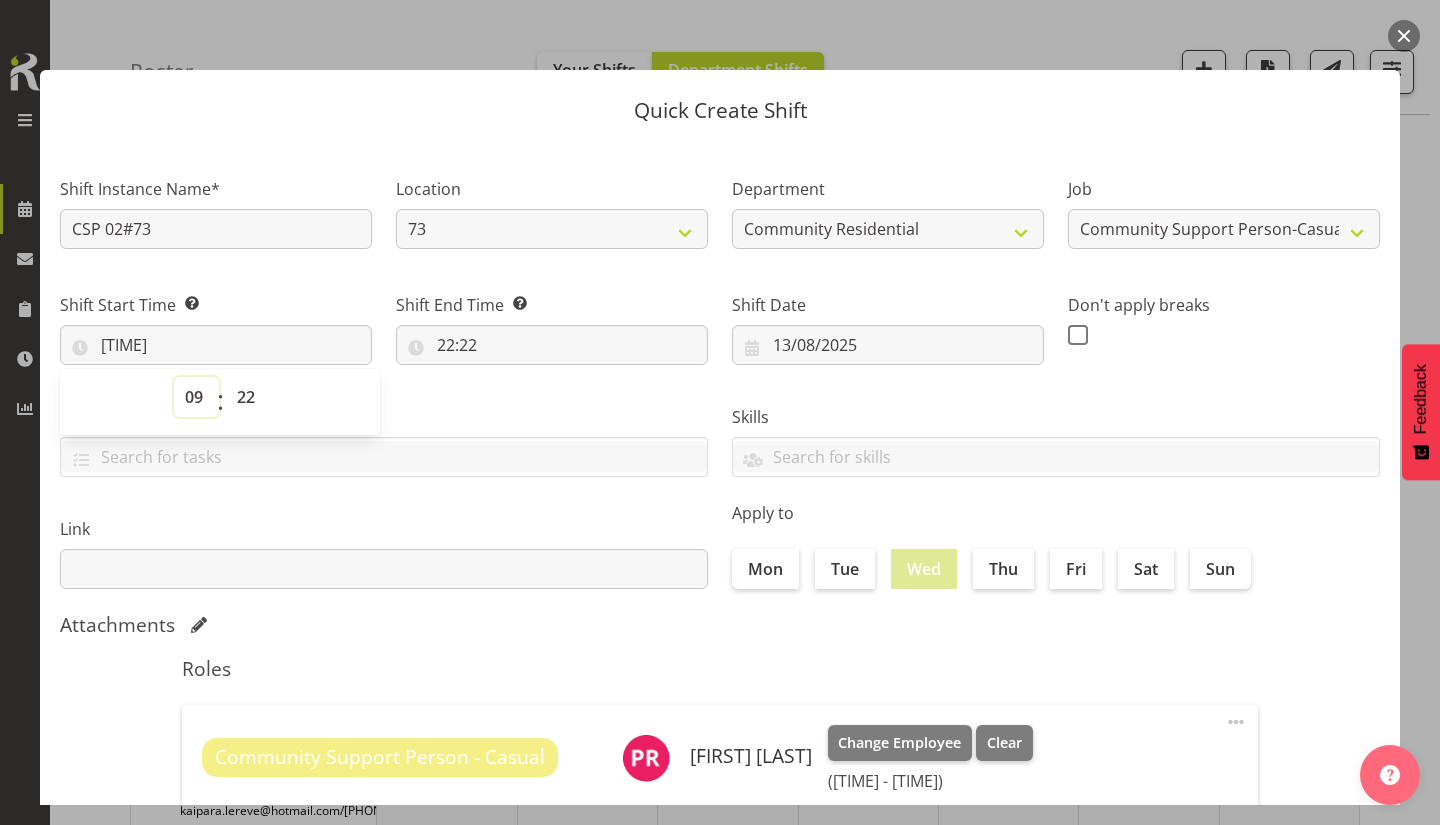 click on "00   01   02   03   04   05   06   07   08   09   10   11   12   13   14   15   16   17   18   19   20   21   22   23" at bounding box center (196, 397) 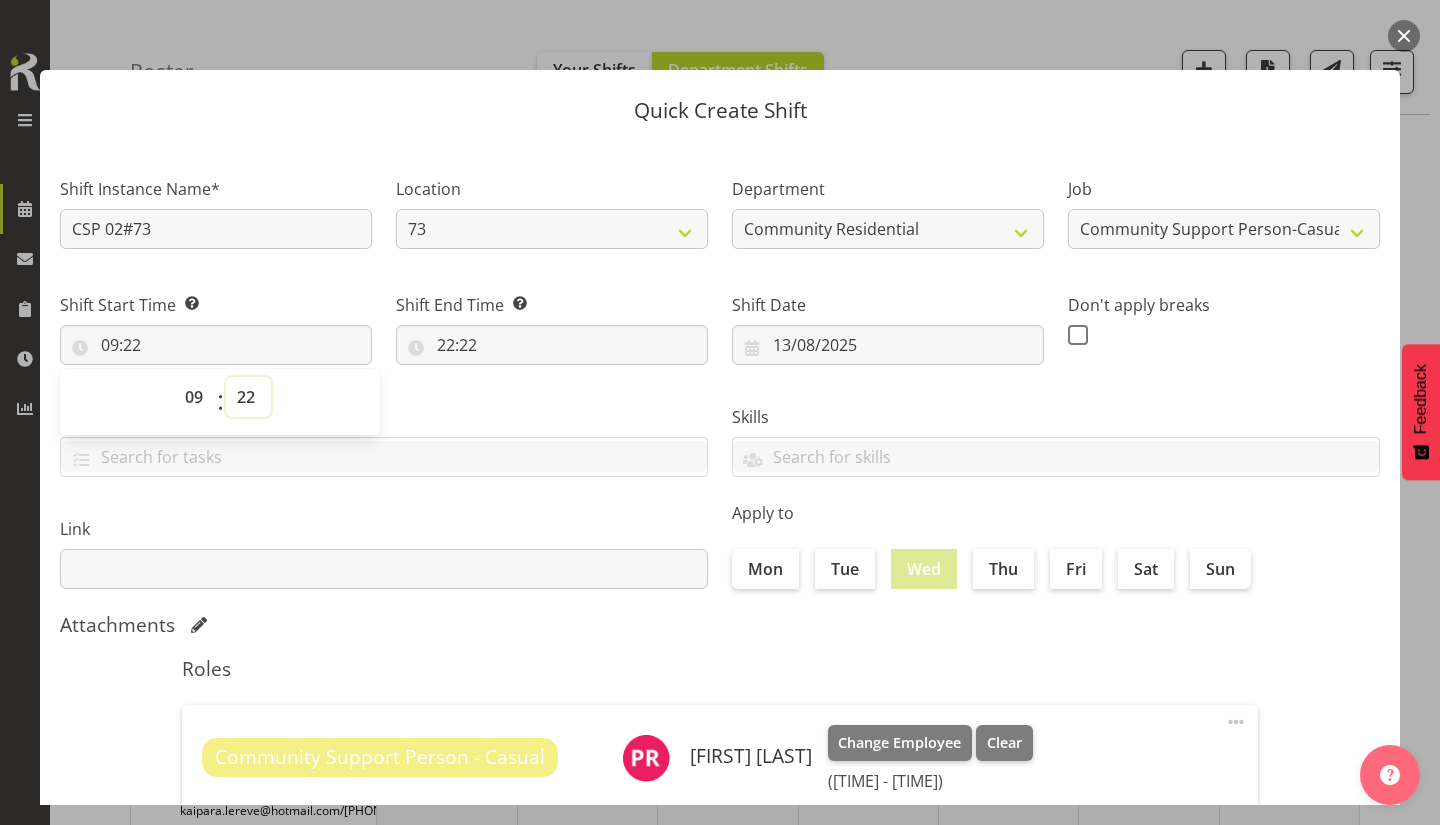 click on "00   01   02   03   04   05   06   07   08   09   10   11   12   13   14   15   16   17   18   19   20   21   22   23   24   25   26   27   28   29   30   31   32   33   34   35   36   37   38   39   40   41   42   43   44   45   46   47   48   49   50   51   52   53   54   55   56   57   58   59" at bounding box center (248, 397) 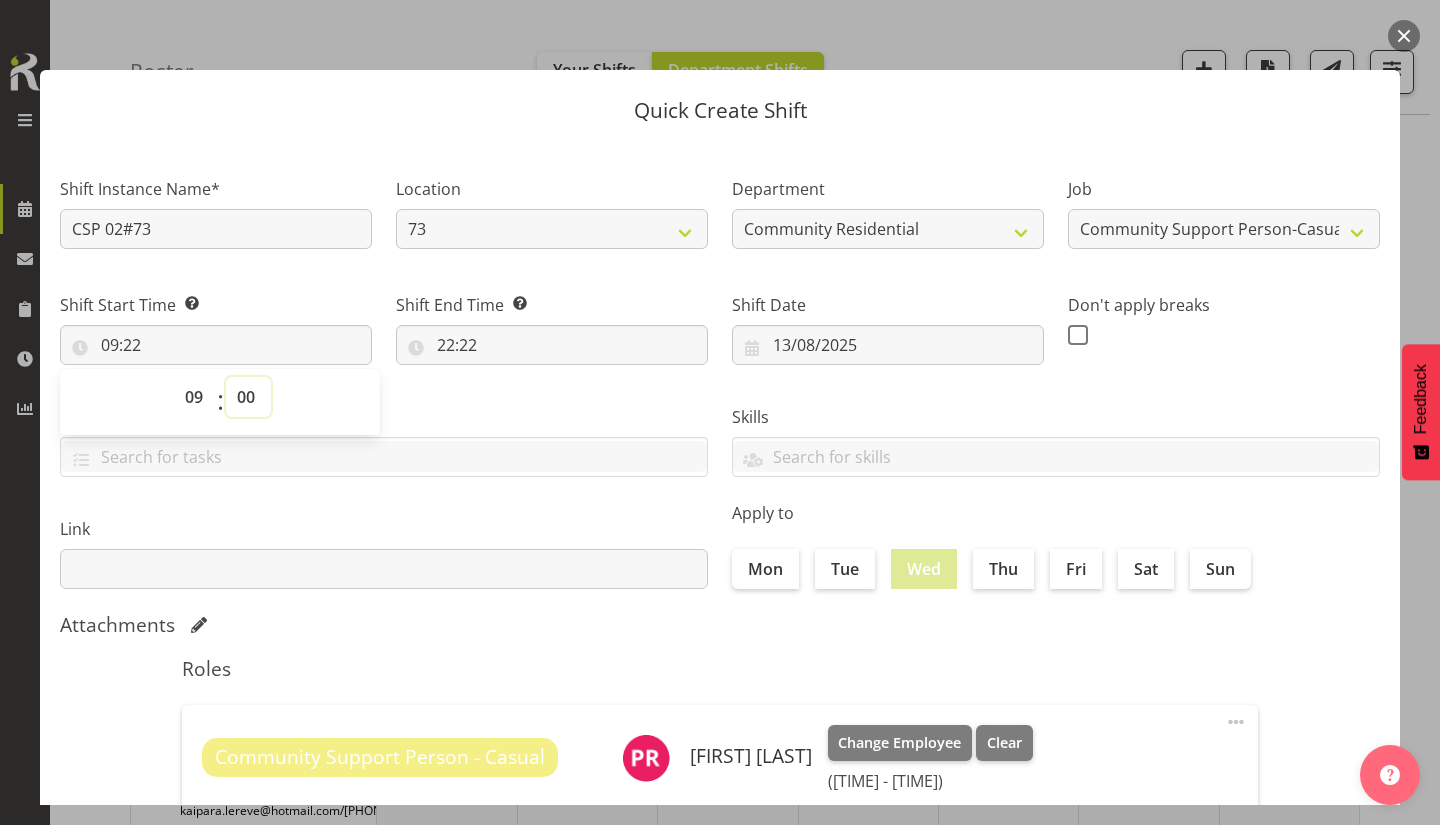 click on "00   01   02   03   04   05   06   07   08   09   10   11   12   13   14   15   16   17   18   19   20   21   22   23   24   25   26   27   28   29   30   31   32   33   34   35   36   37   38   39   40   41   42   43   44   45   46   47   48   49   50   51   52   53   54   55   56   57   58   59" at bounding box center (248, 397) 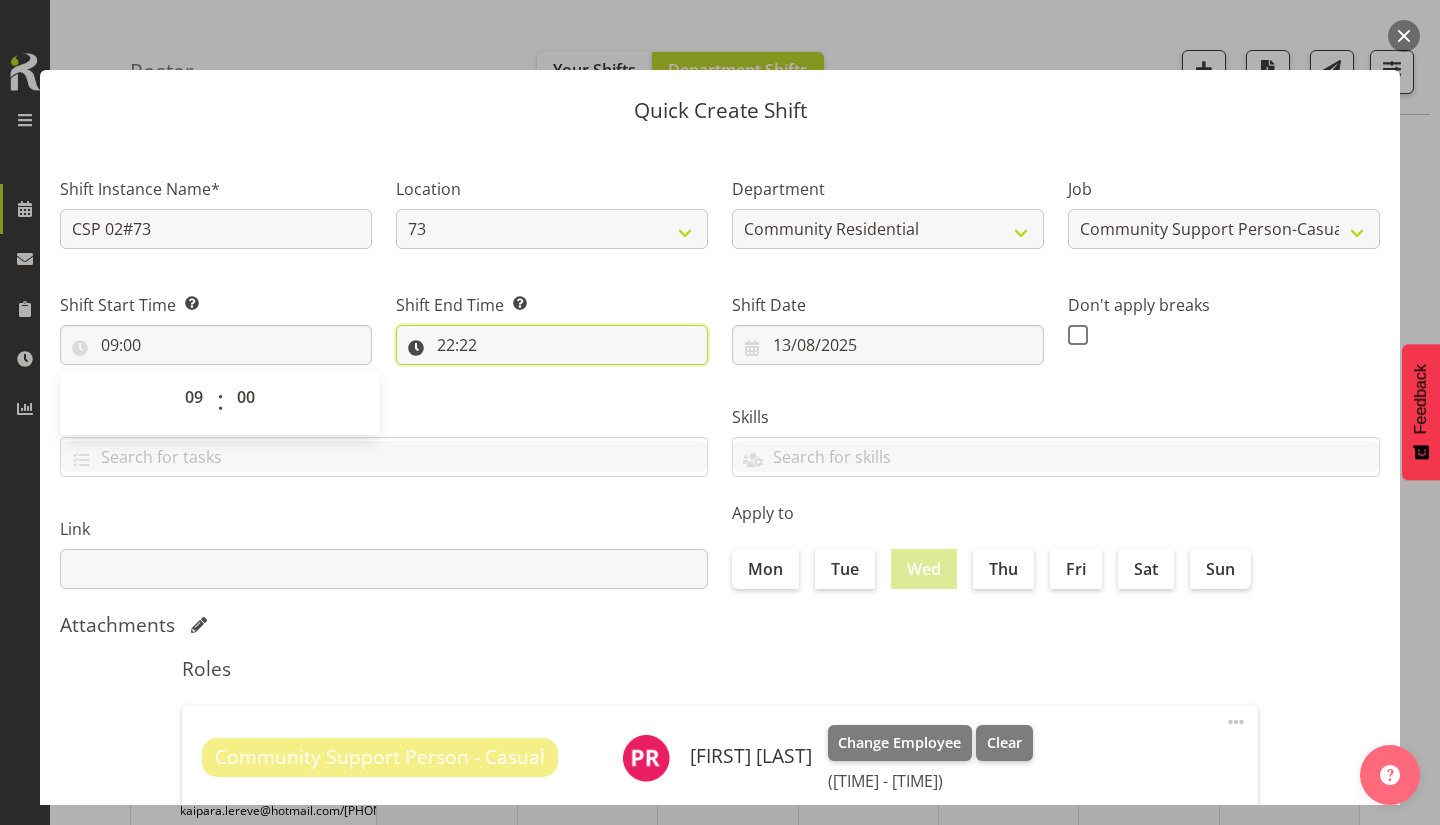 click on "22:22" at bounding box center (552, 345) 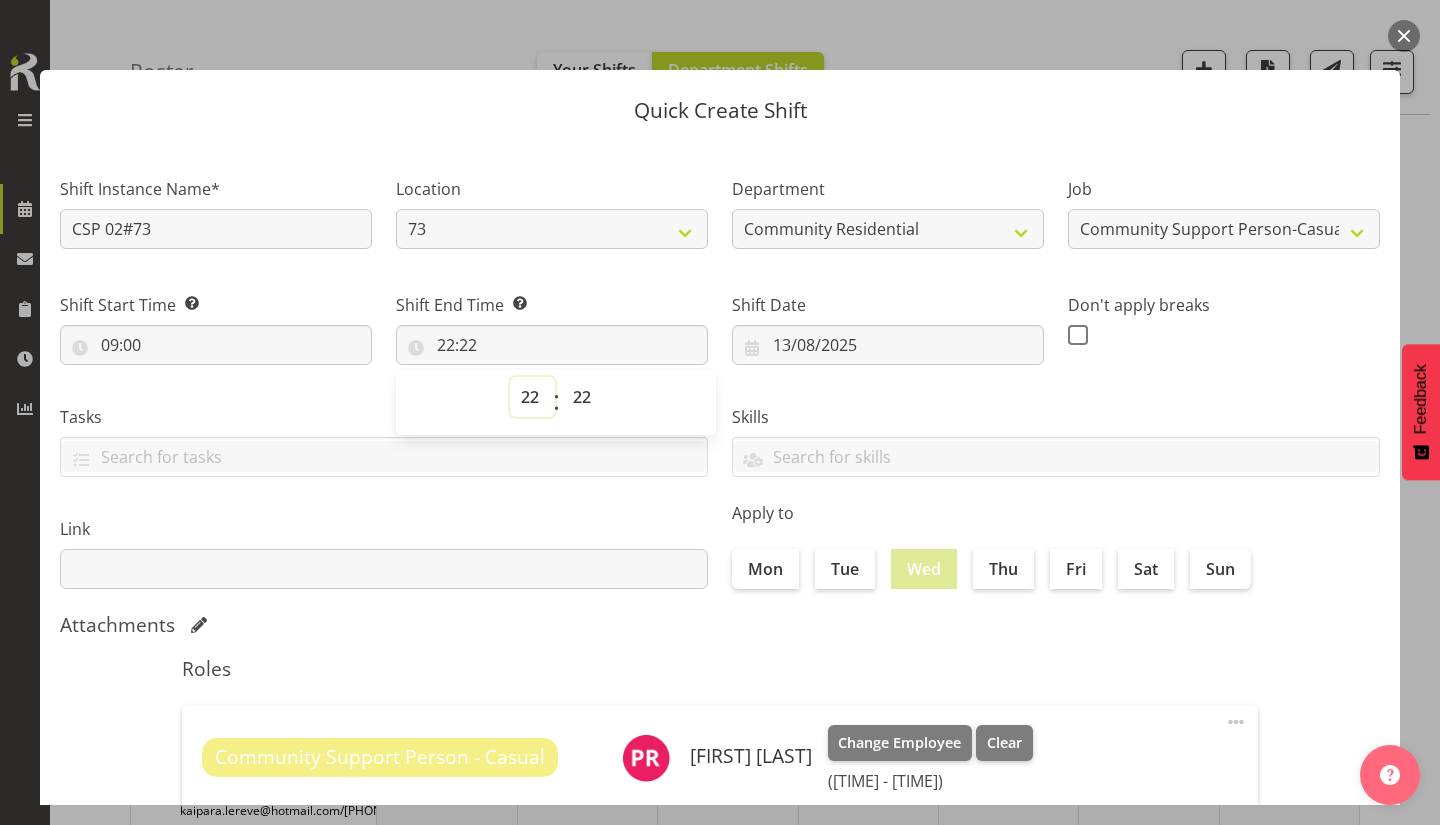 click on "00   01   02   03   04   05   06   07   08   09   10   11   12   13   14   15   16   17   18   19   20   21   22   23" at bounding box center (532, 397) 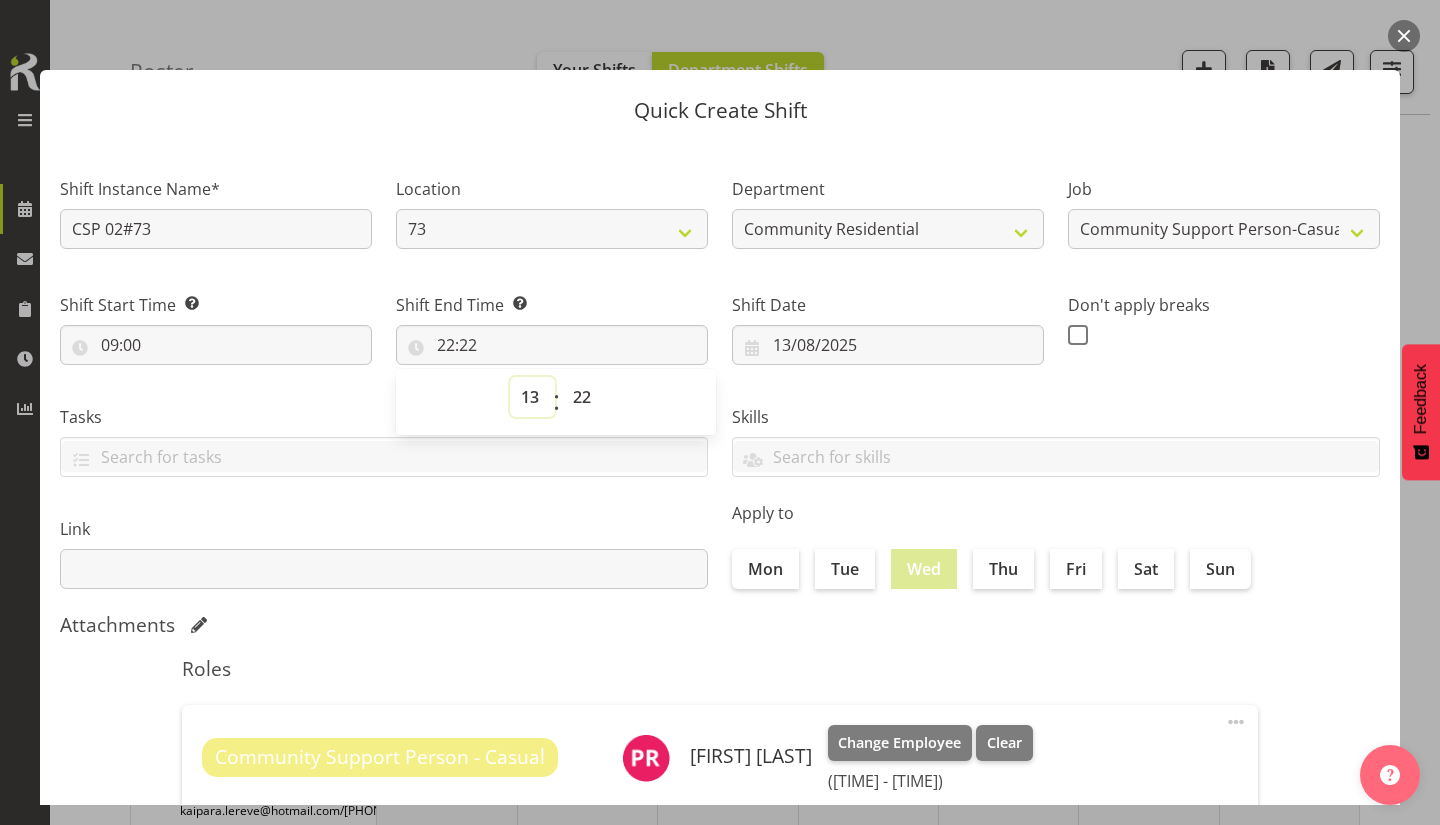 click on "00   01   02   03   04   05   06   07   08   09   10   11   12   13   14   15   16   17   18   19   20   21   22   23" at bounding box center [532, 397] 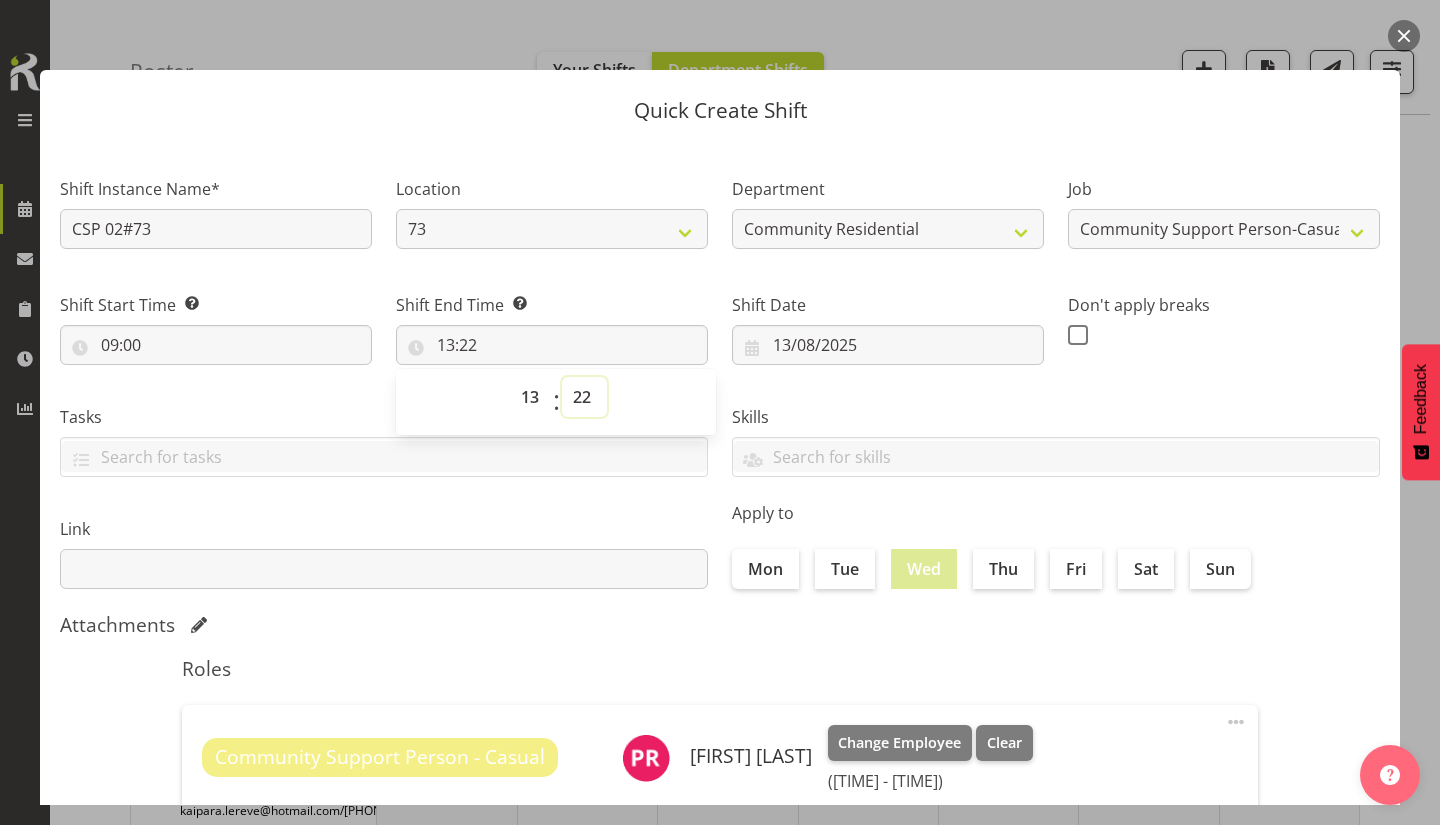 click on "00   01   02   03   04   05   06   07   08   09   10   11   12   13   14   15   16   17   18   19   20   21   22   23   24   25   26   27   28   29   30   31   32   33   34   35   36   37   38   39   40   41   42   43   44   45   46   47   48   49   50   51   52   53   54   55   56   57   58   59" at bounding box center (584, 397) 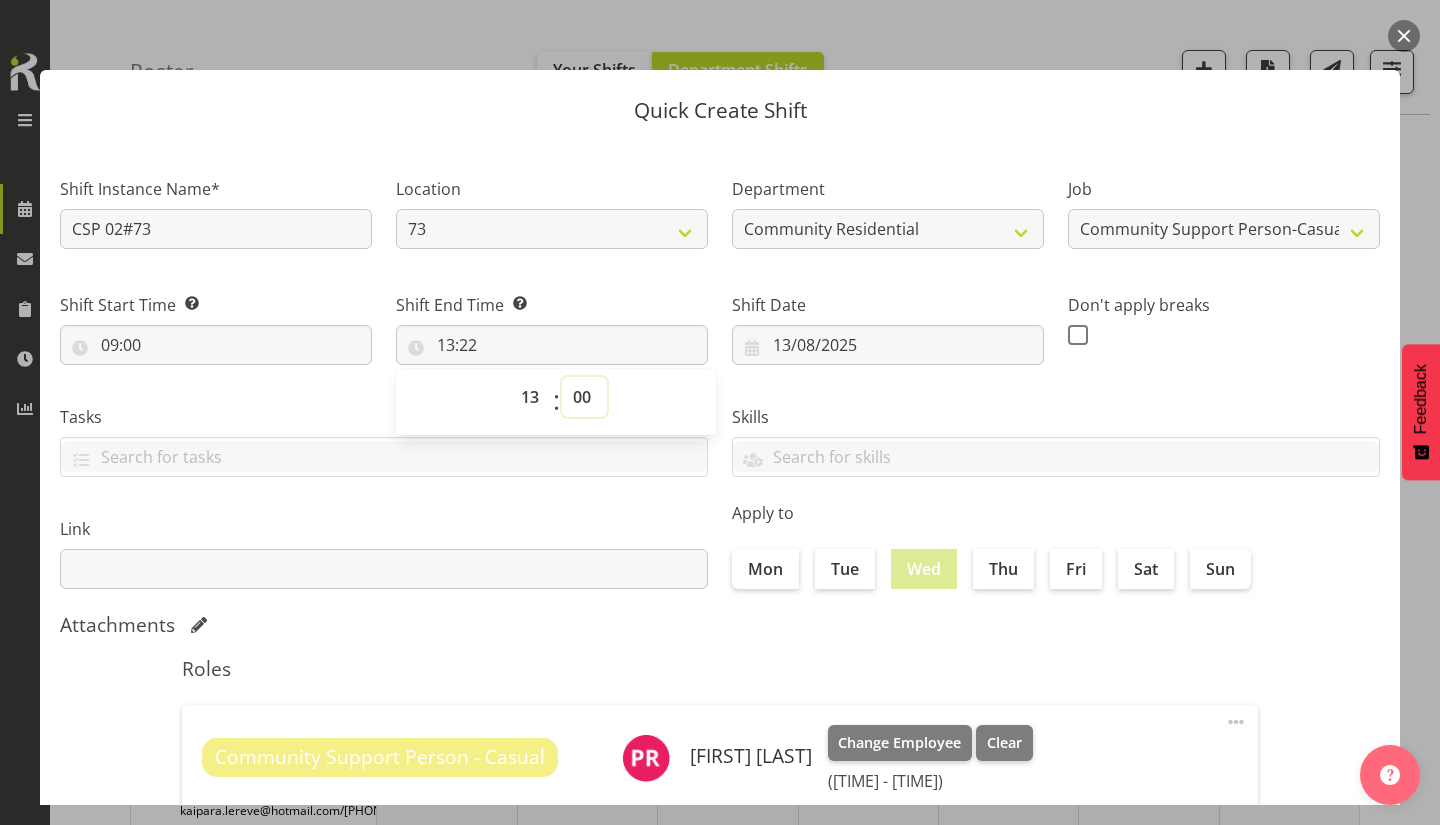 click on "00   01   02   03   04   05   06   07   08   09   10   11   12   13   14   15   16   17   18   19   20   21   22   23   24   25   26   27   28   29   30   31   32   33   34   35   36   37   38   39   40   41   42   43   44   45   46   47   48   49   50   51   52   53   54   55   56   57   58   59" at bounding box center (584, 397) 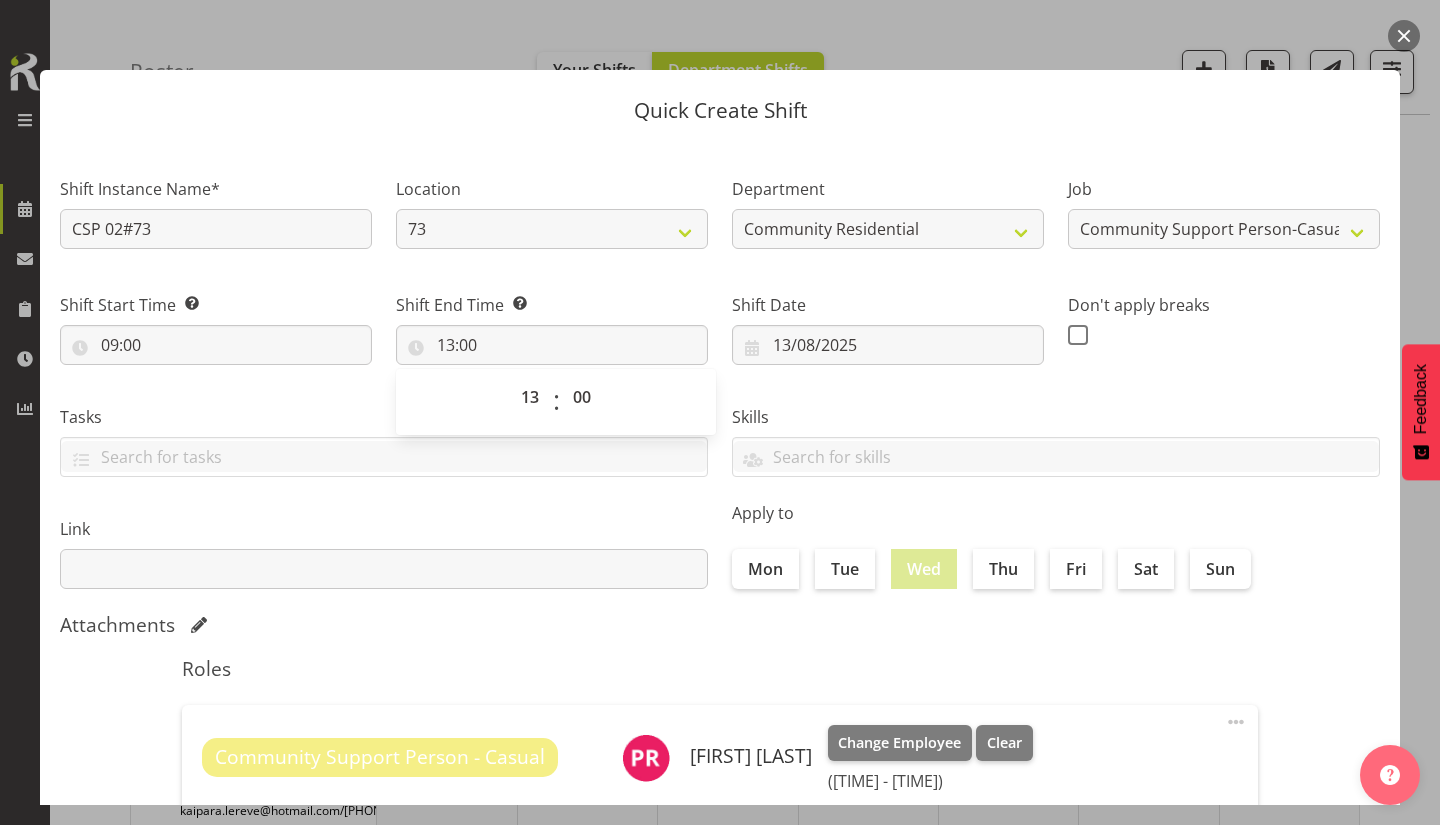 click at bounding box center [1078, 335] 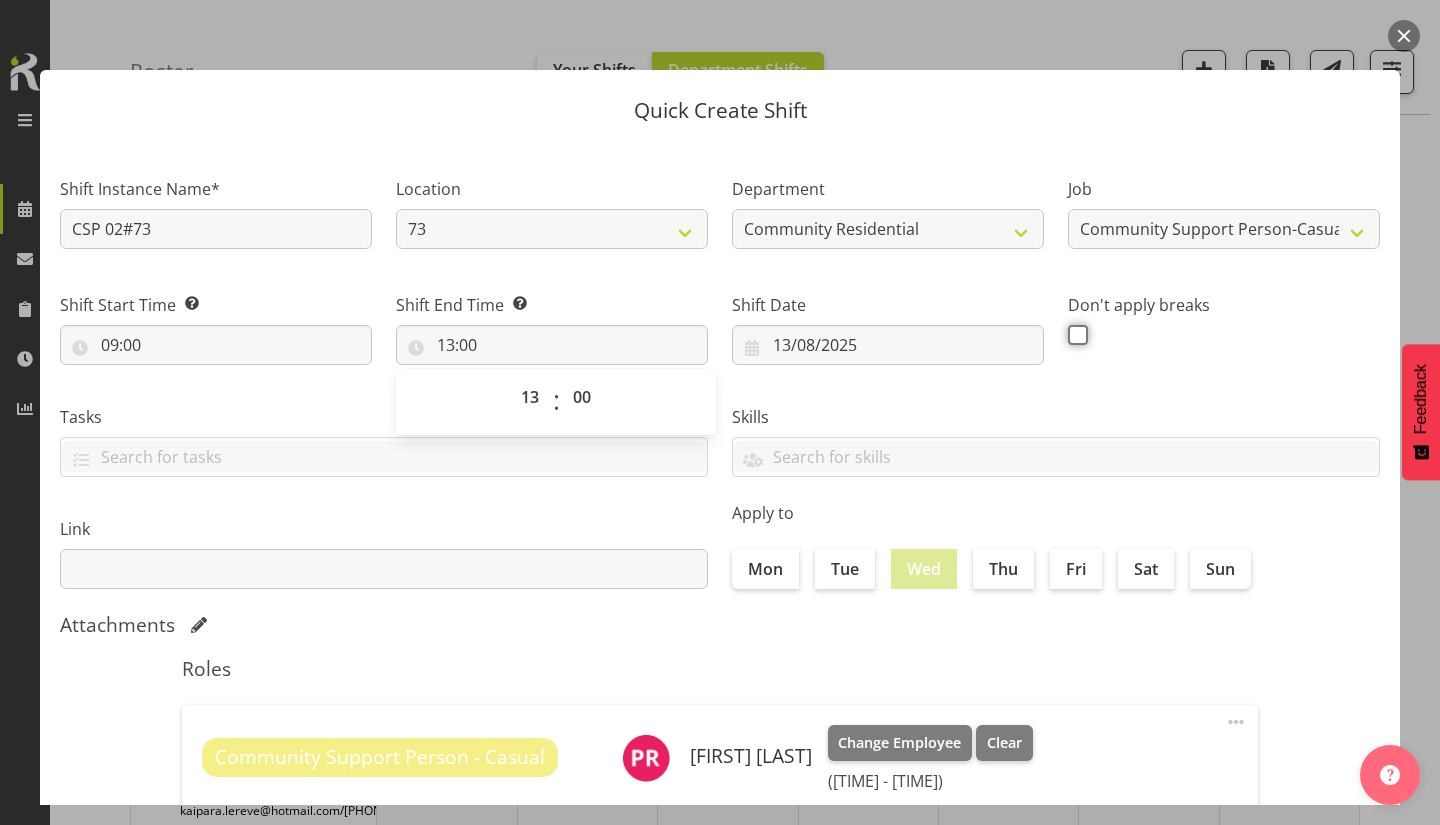 click at bounding box center [1074, 334] 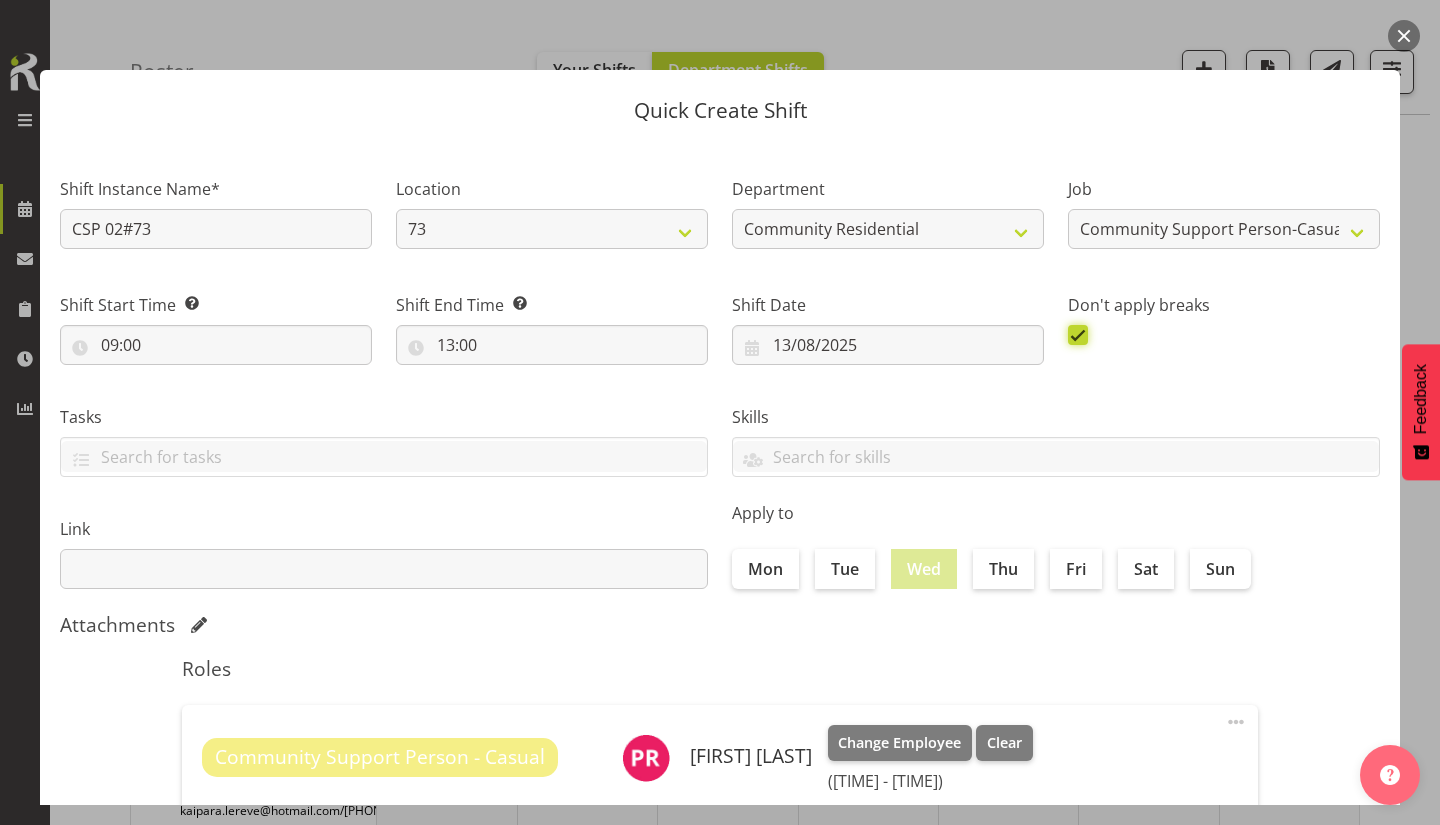scroll, scrollTop: 235, scrollLeft: 0, axis: vertical 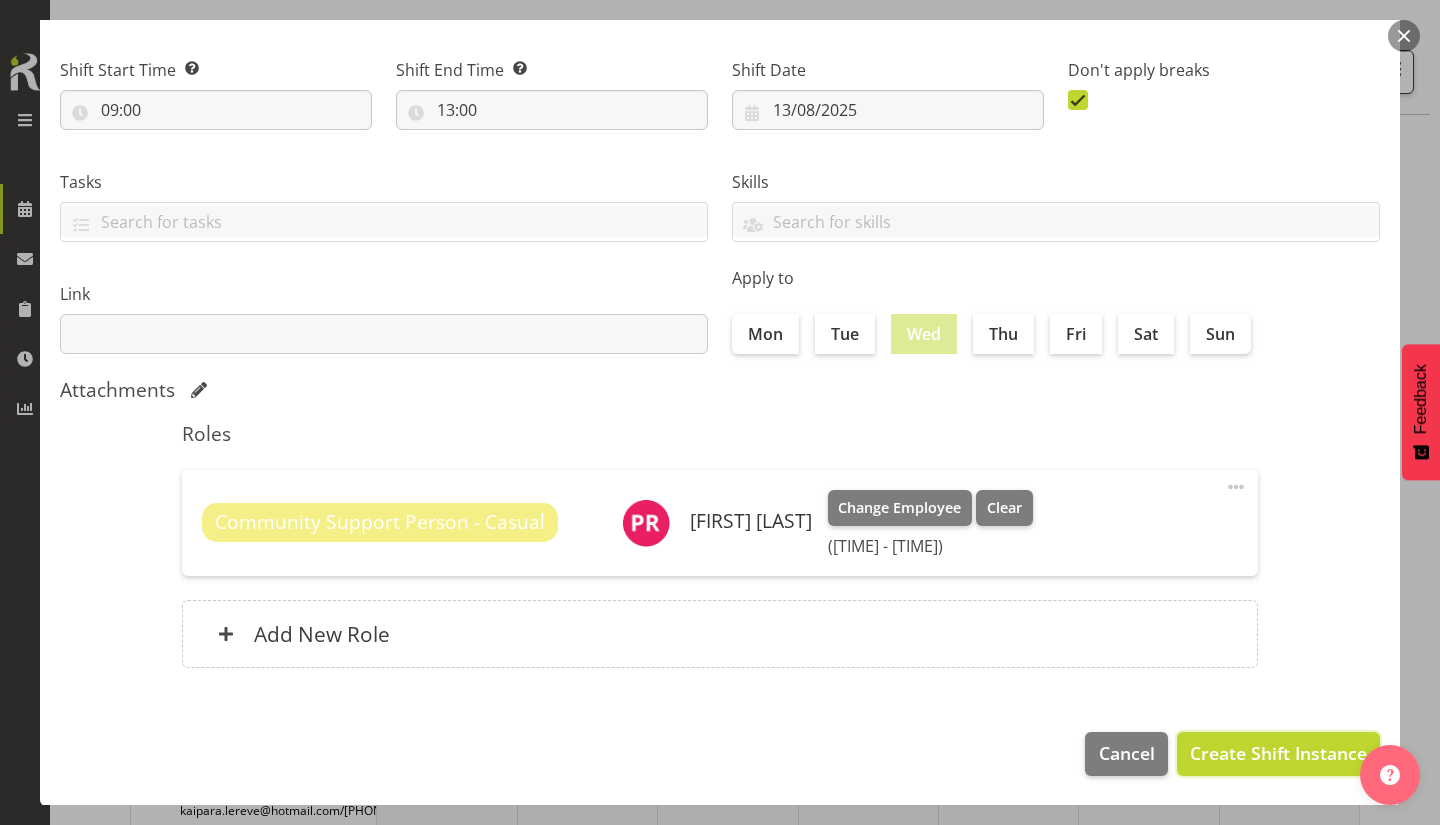 click on "Create Shift Instance" at bounding box center [1278, 753] 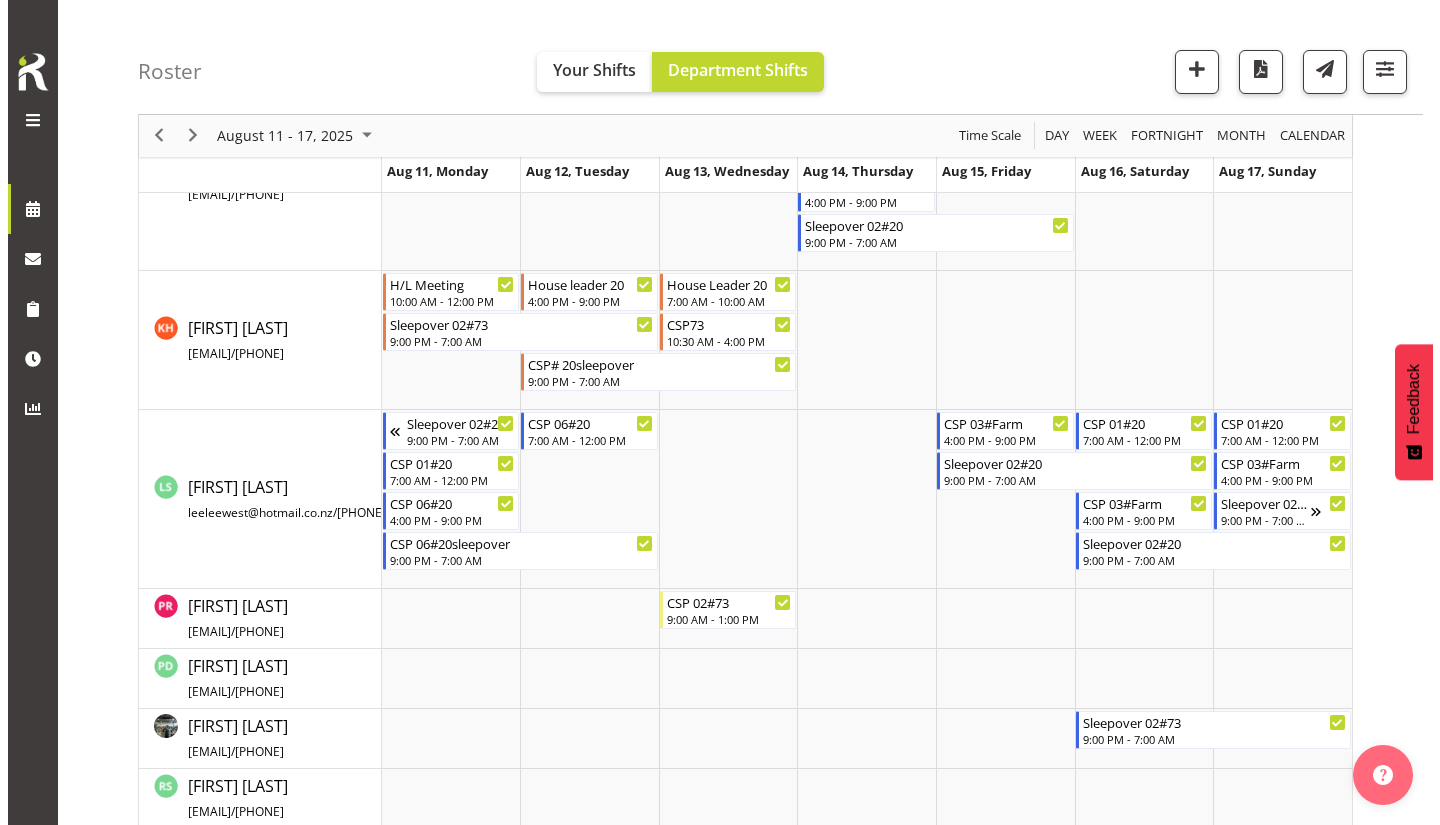 scroll, scrollTop: 904, scrollLeft: 0, axis: vertical 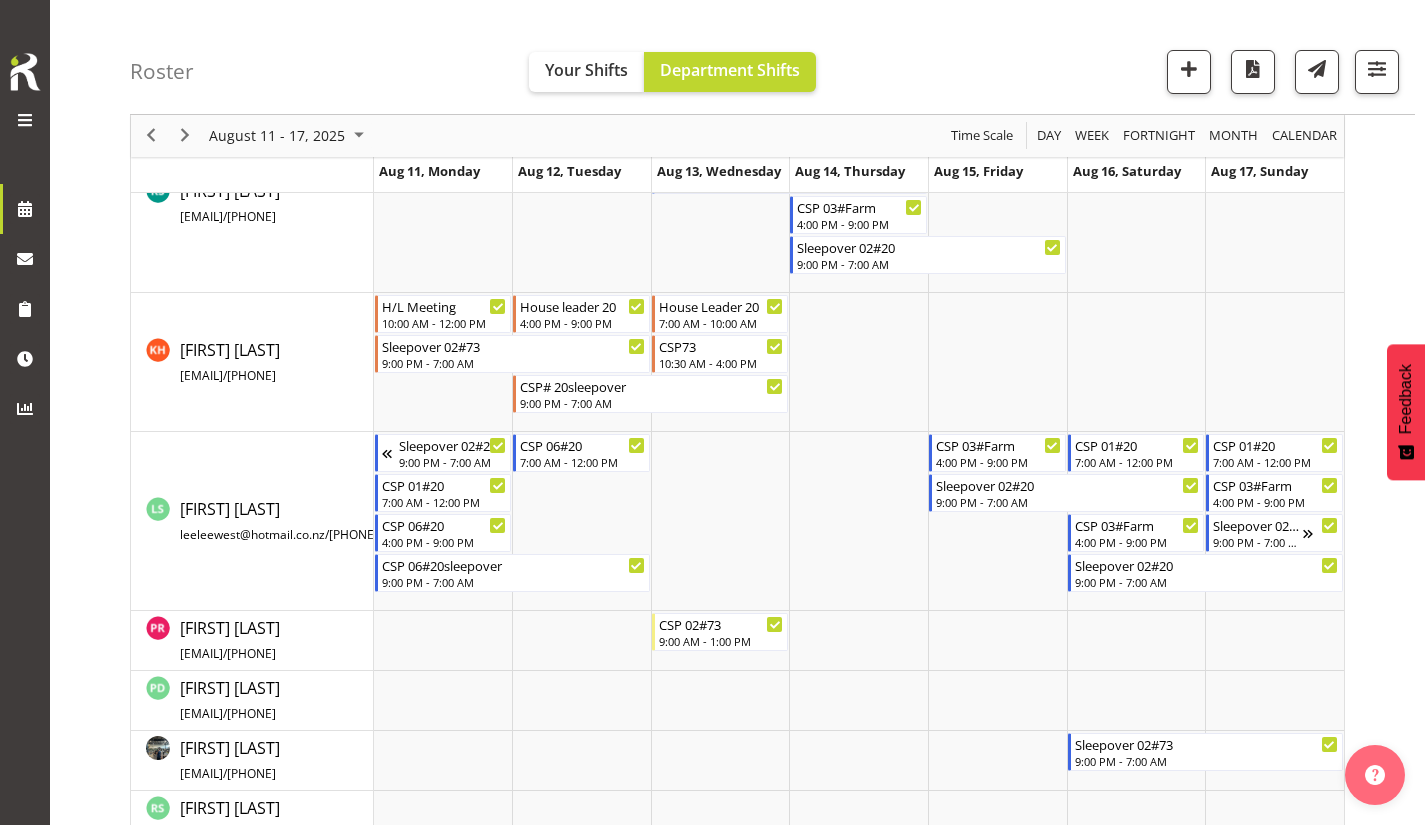click at bounding box center [858, 362] 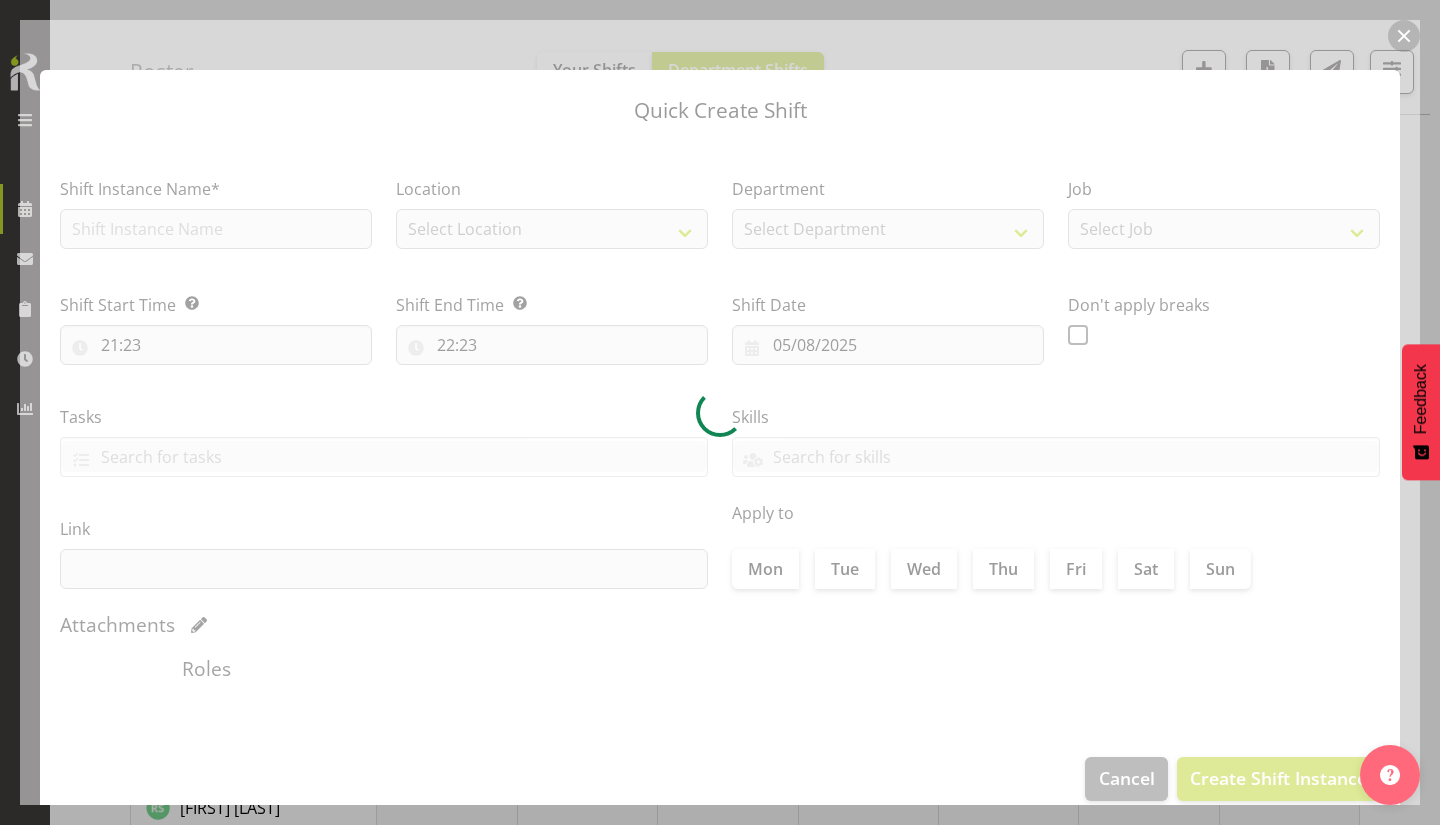 type on "[DATE]" 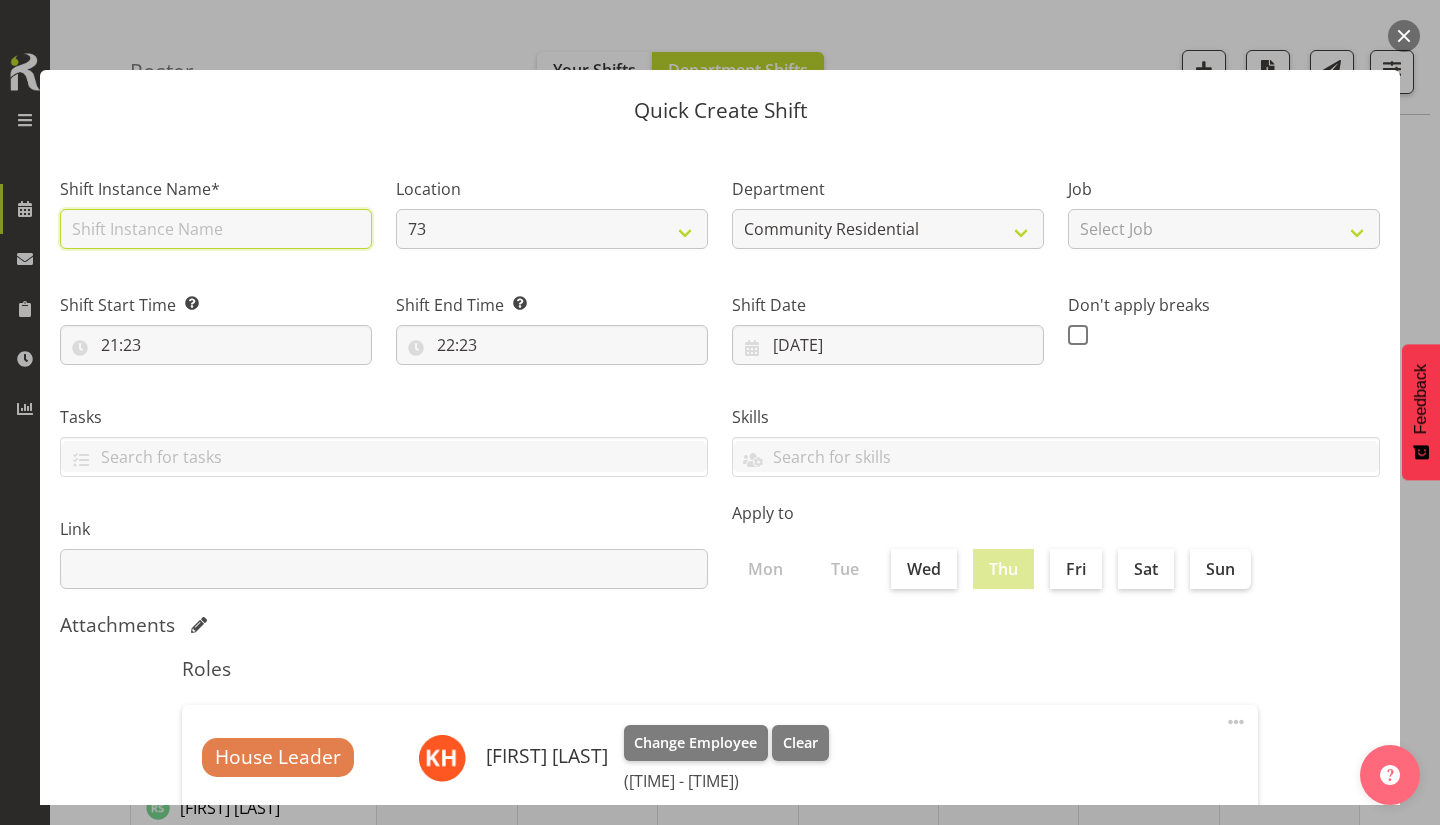 click at bounding box center [216, 229] 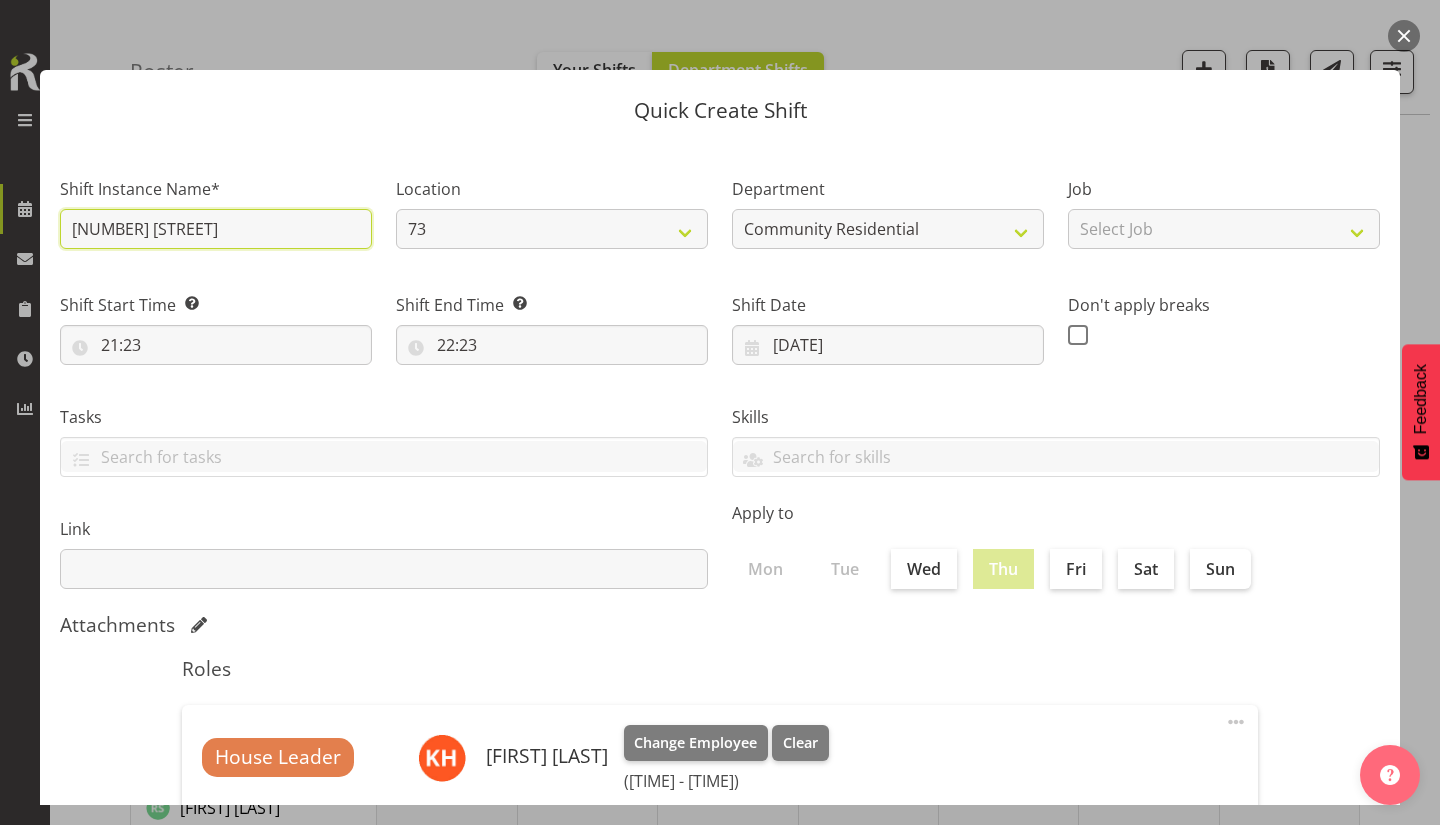 type on "[NUMBER] [STREET]" 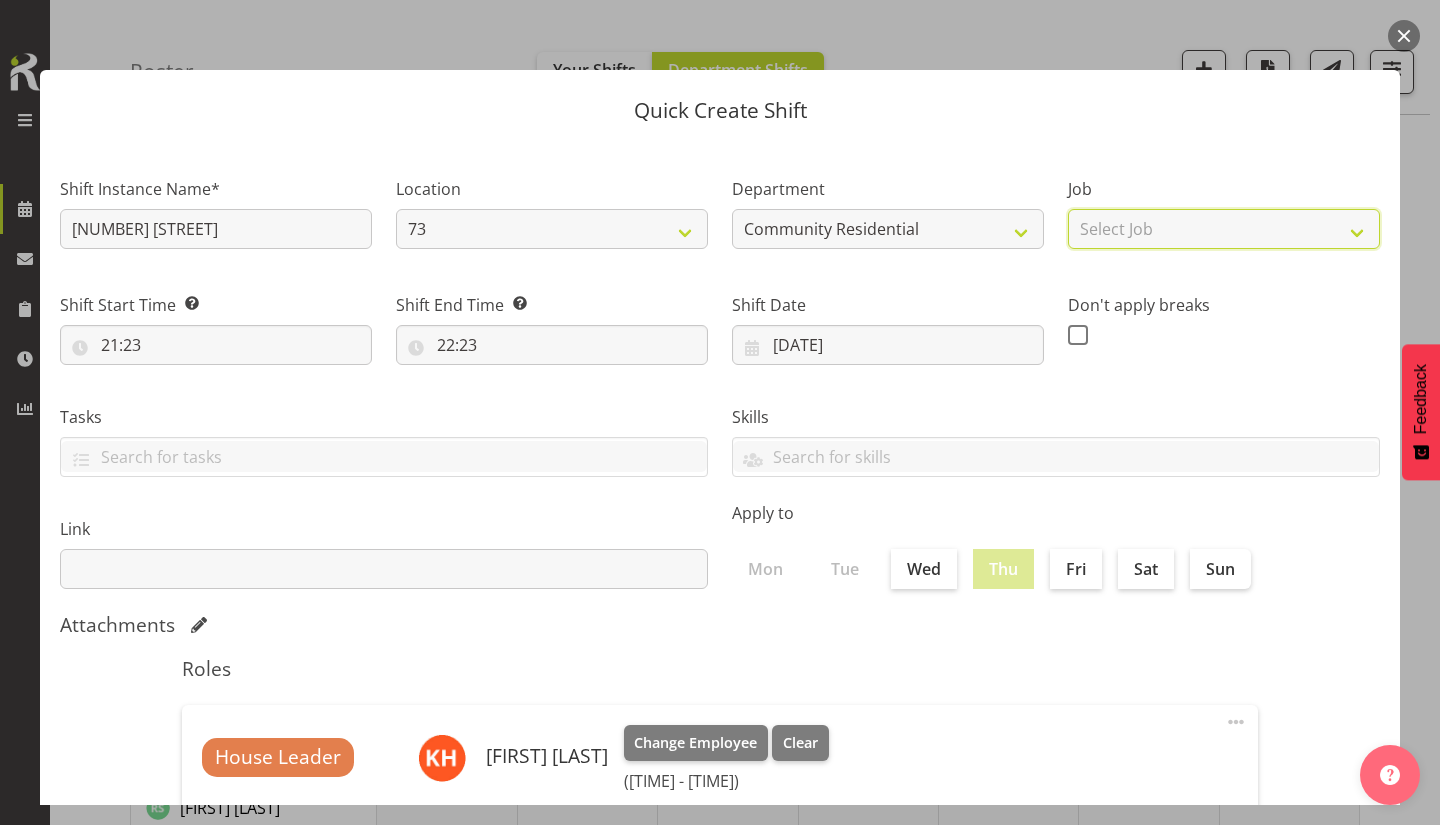 click on "Select Job  Accounts Admin Art Coordinator Community Leader Community Support Person Community Support Person-Casual House Leader Office Admin Senior Coordinator Service Manager Volunteer" at bounding box center [1224, 229] 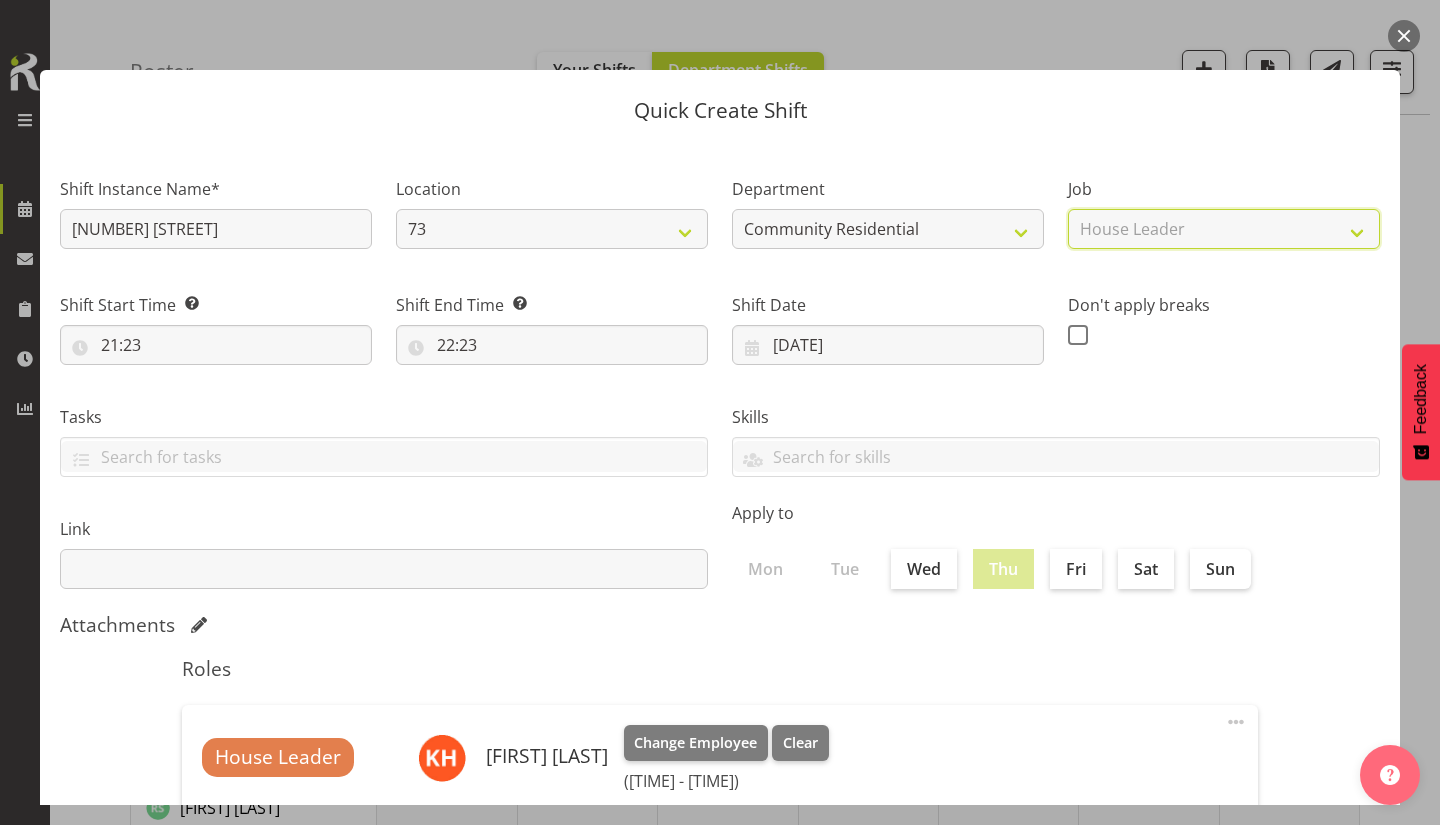 click on "Select Job  Accounts Admin Art Coordinator Community Leader Community Support Person Community Support Person-Casual House Leader Office Admin Senior Coordinator Service Manager Volunteer" at bounding box center (1224, 229) 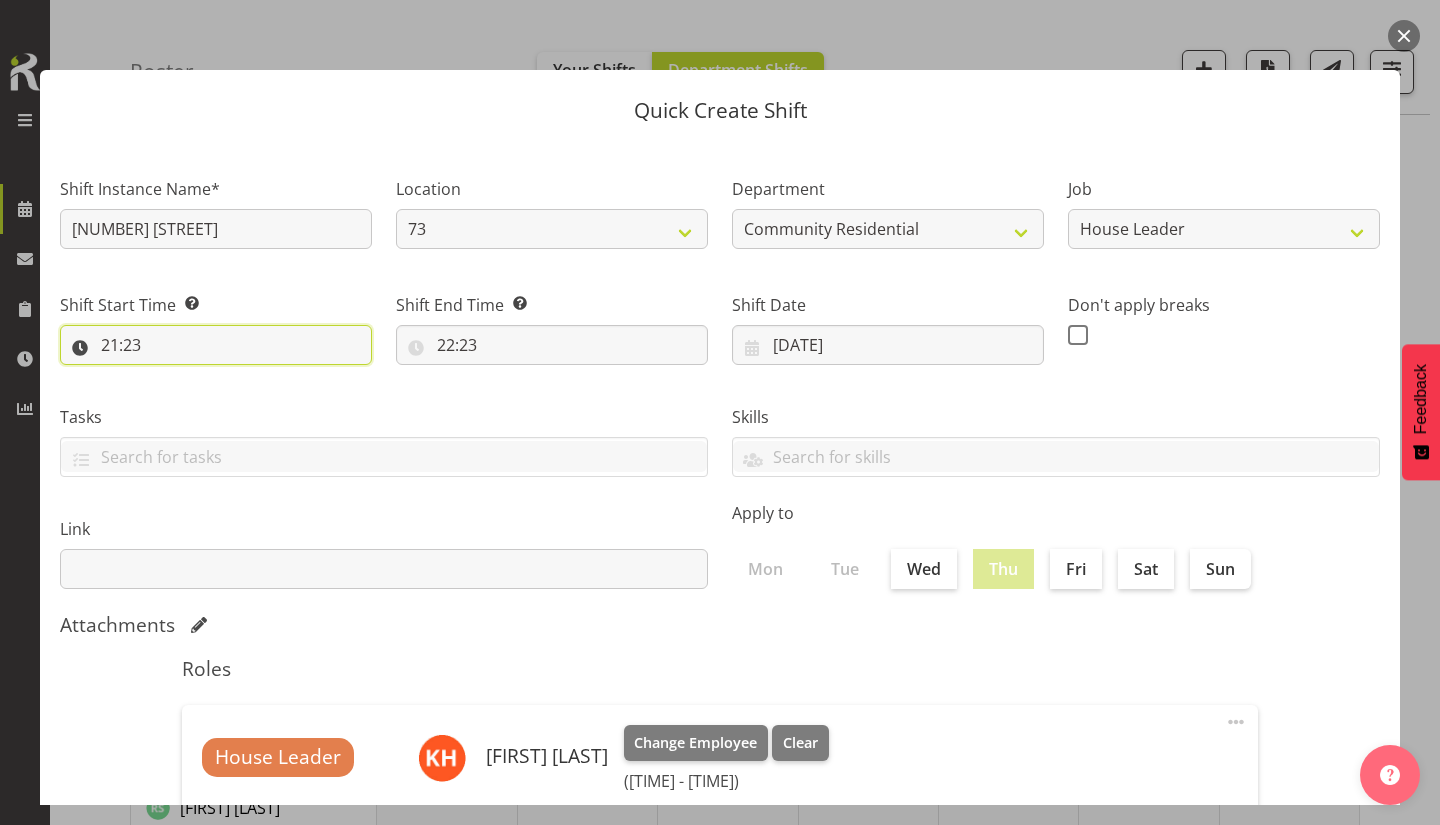 click on "21:23" at bounding box center (216, 345) 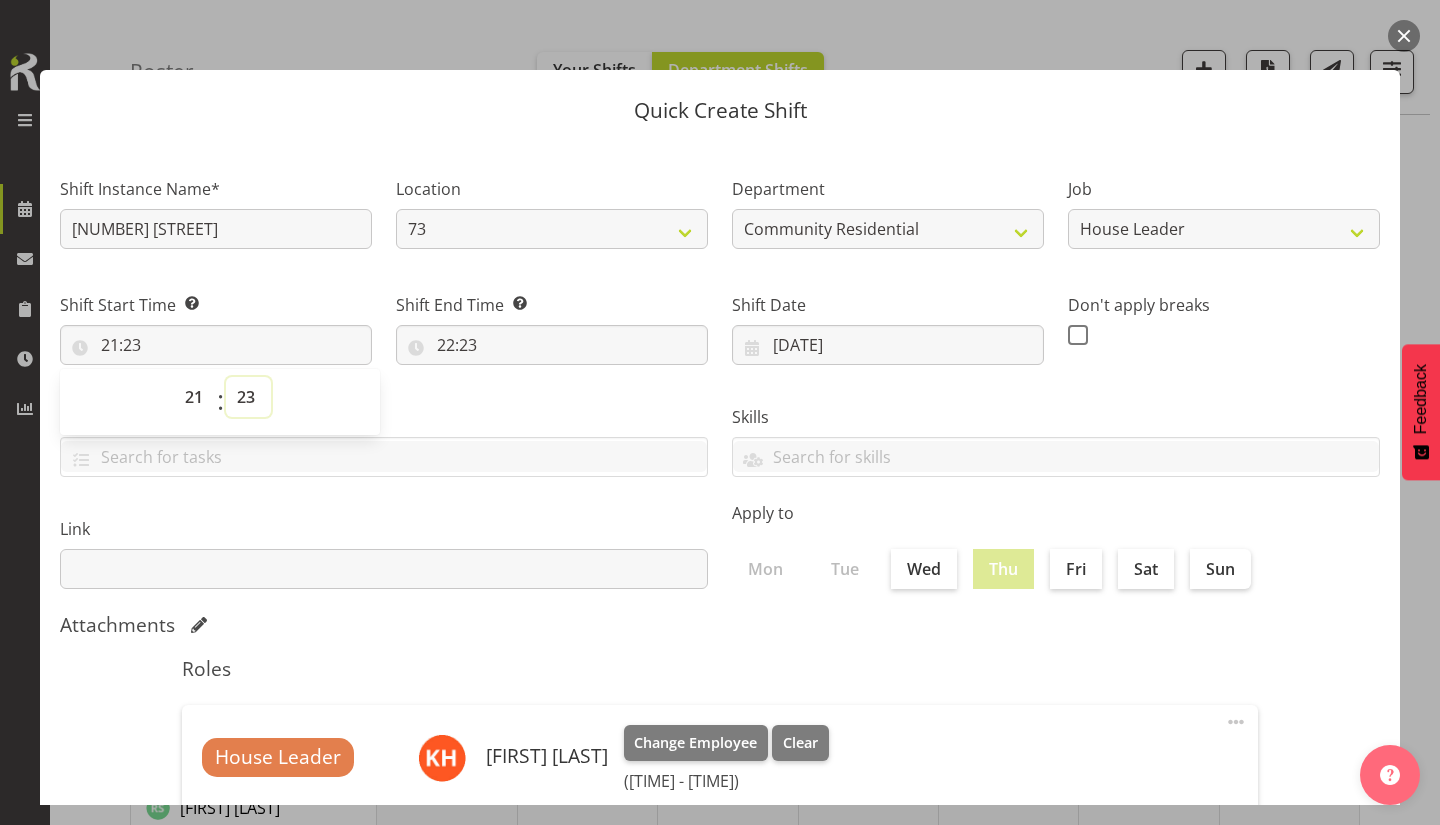 click on "00   01   02   03   04   05   06   07   08   09   10   11   12   13   14   15   16   17   18   19   20   21   22   23   24   25   26   27   28   29   30   31   32   33   34   35   36   37   38   39   40   41   42   43   44   45   46   47   48   49   50   51   52   53   54   55   56   57   58   59" at bounding box center [248, 397] 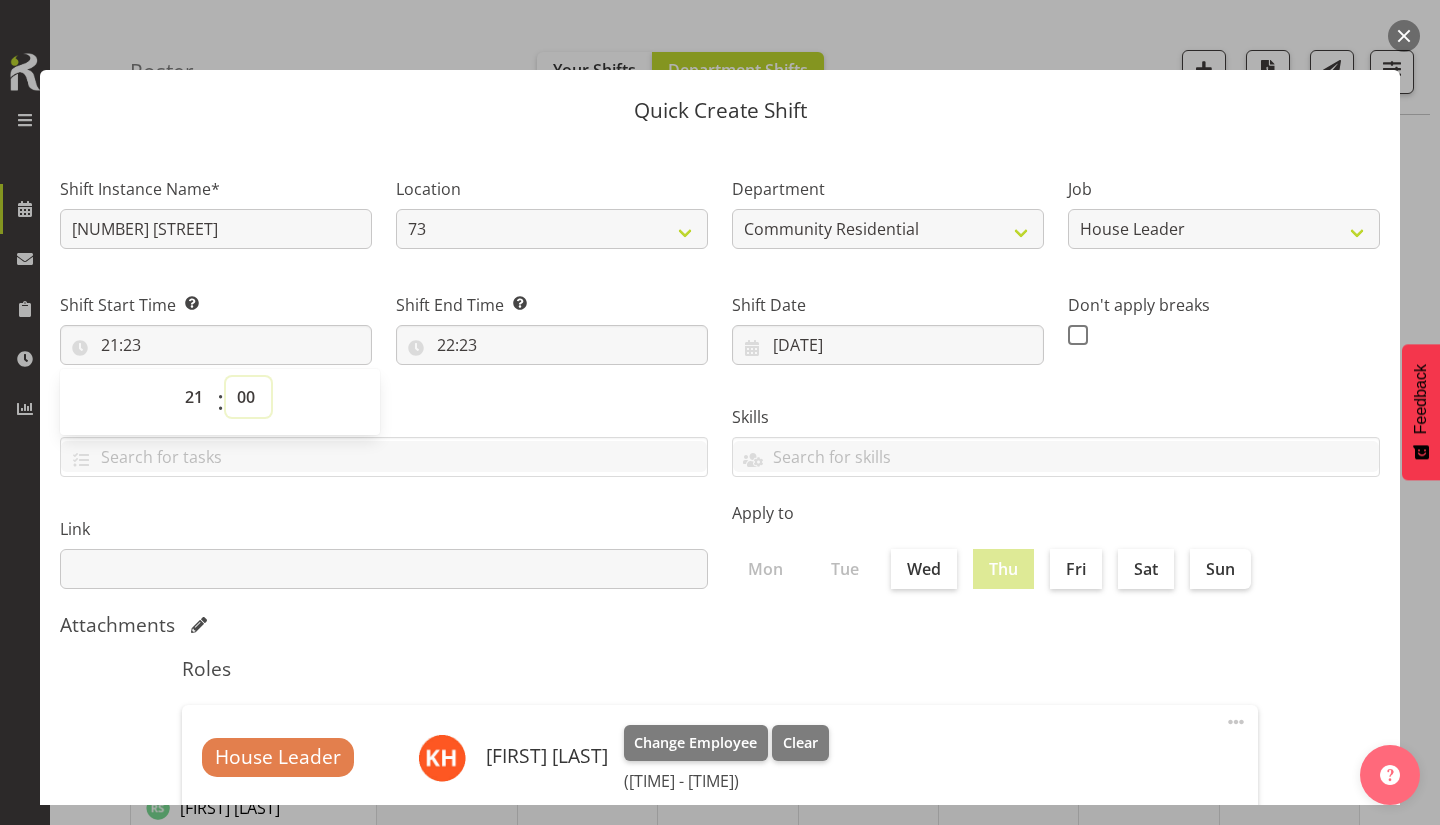 click on "00   01   02   03   04   05   06   07   08   09   10   11   12   13   14   15   16   17   18   19   20   21   22   23   24   25   26   27   28   29   30   31   32   33   34   35   36   37   38   39   40   41   42   43   44   45   46   47   48   49   50   51   52   53   54   55   56   57   58   59" at bounding box center (248, 397) 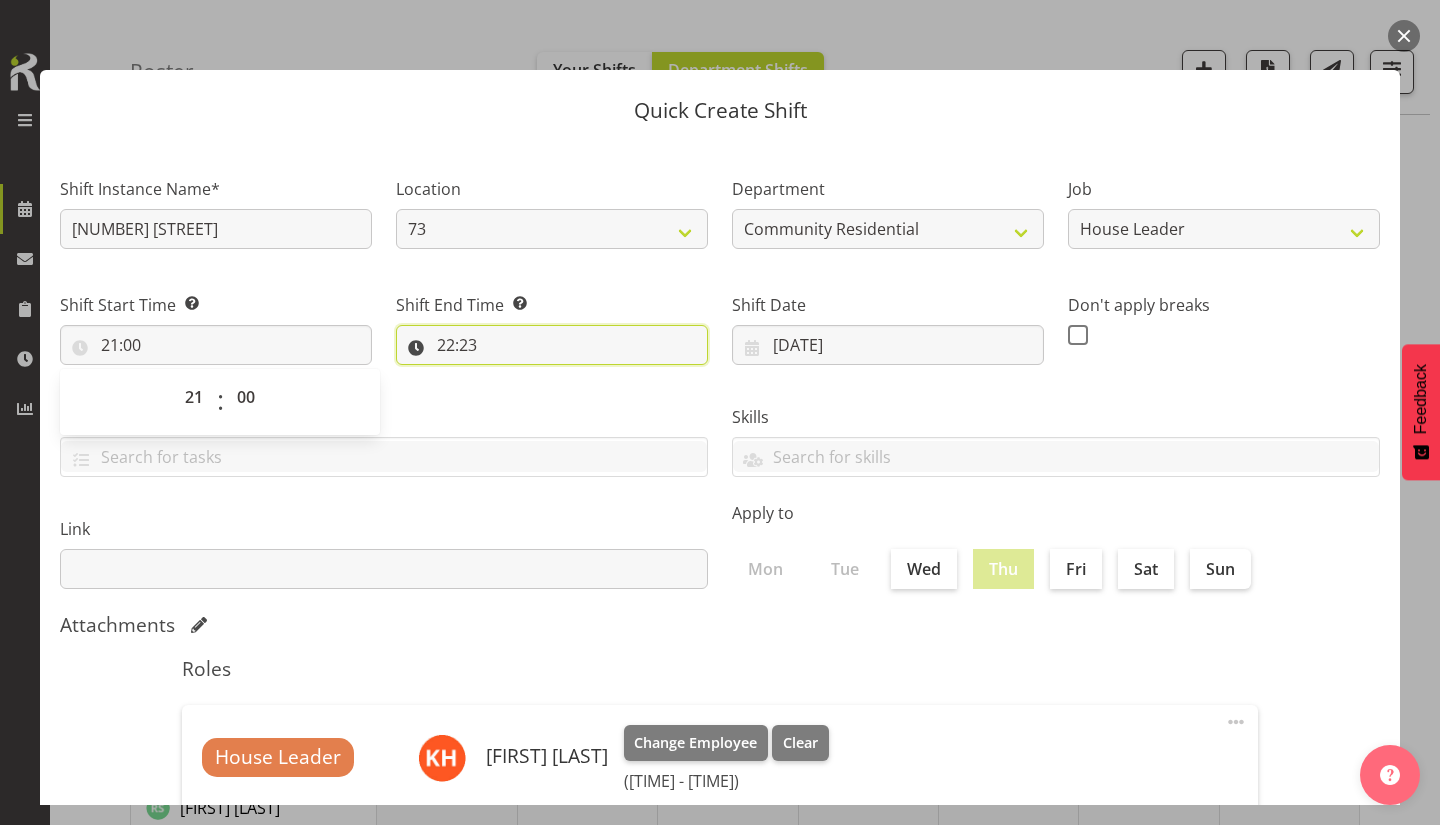 click on "22:23" at bounding box center [552, 345] 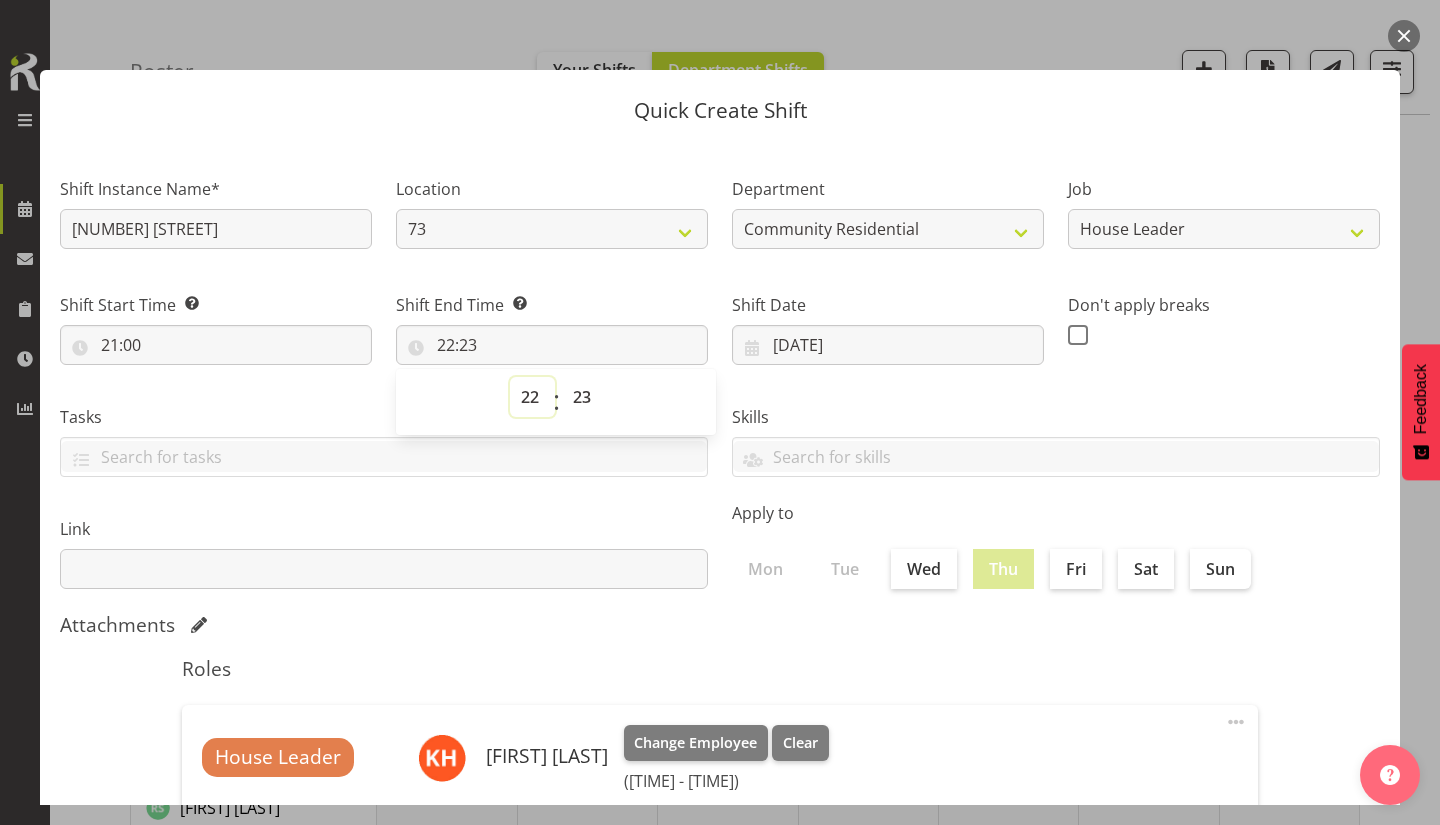 click on "00   01   02   03   04   05   06   07   08   09   10   11   12   13   14   15   16   17   18   19   20   21   22   23" at bounding box center (532, 397) 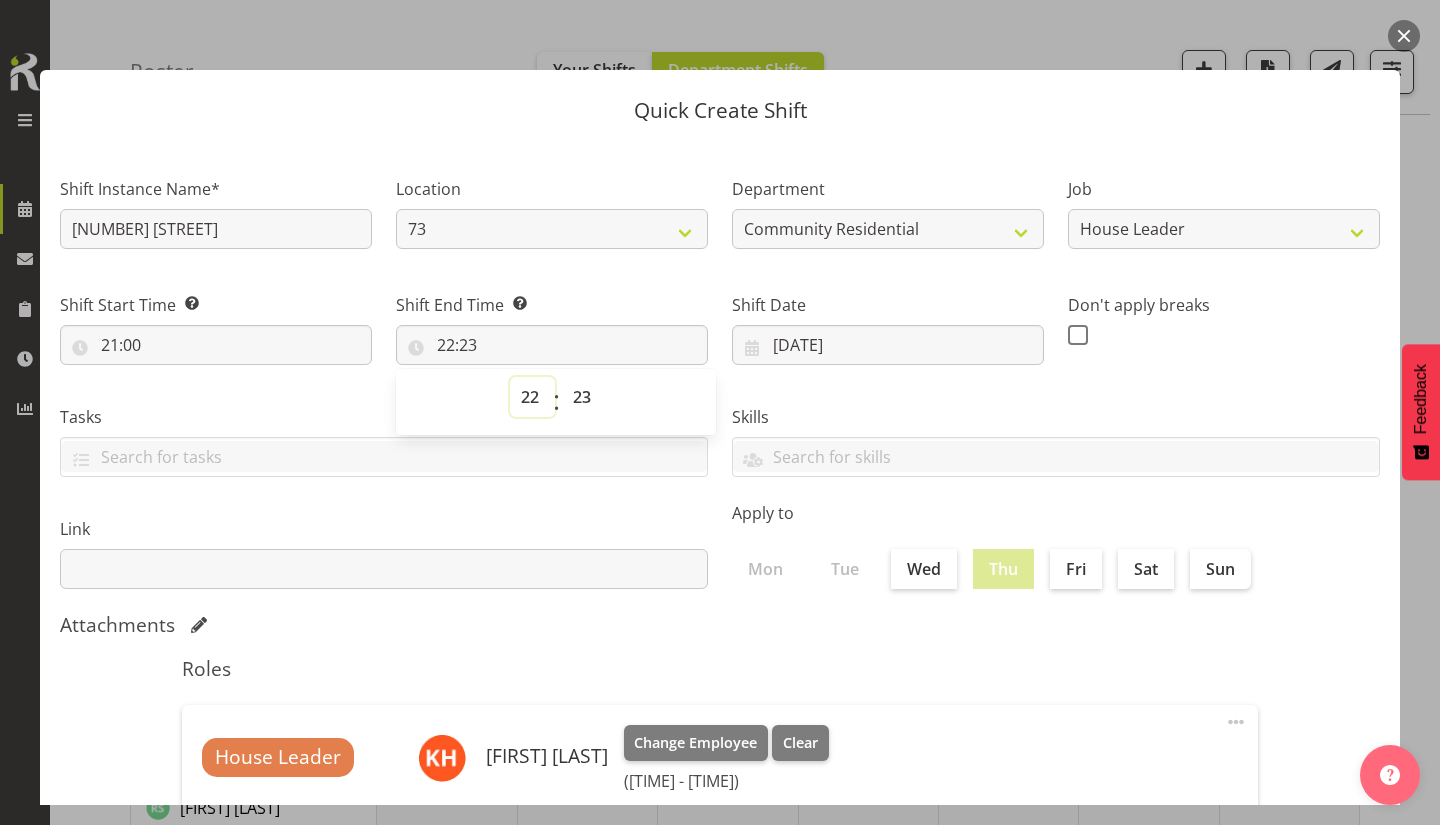 select on "7" 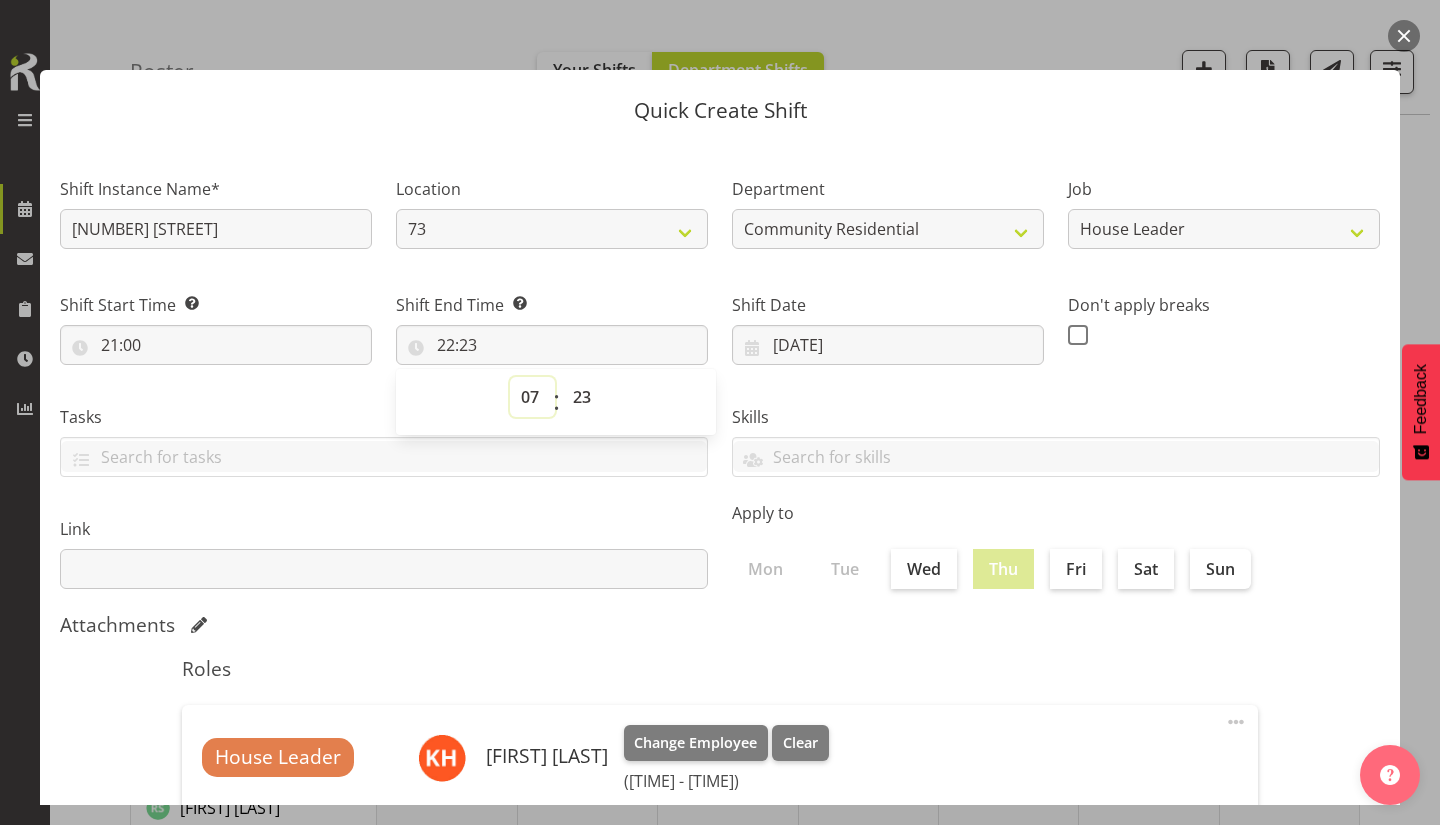 click on "00   01   02   03   04   05   06   07   08   09   10   11   12   13   14   15   16   17   18   19   20   21   22   23" at bounding box center (532, 397) 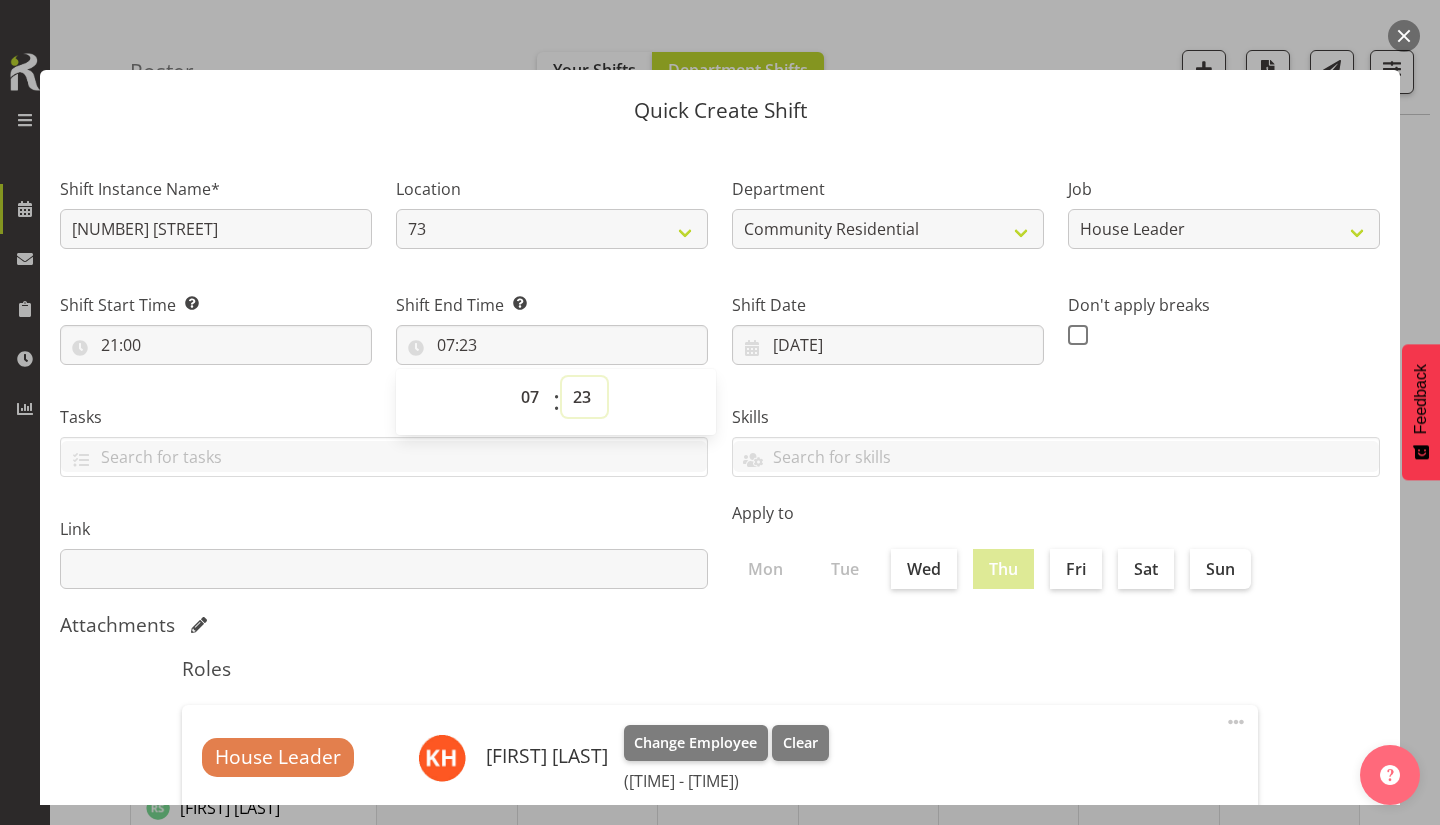 click on "00   01   02   03   04   05   06   07   08   09   10   11   12   13   14   15   16   17   18   19   20   21   22   23   24   25   26   27   28   29   30   31   32   33   34   35   36   37   38   39   40   41   42   43   44   45   46   47   48   49   50   51   52   53   54   55   56   57   58   59" at bounding box center (584, 397) 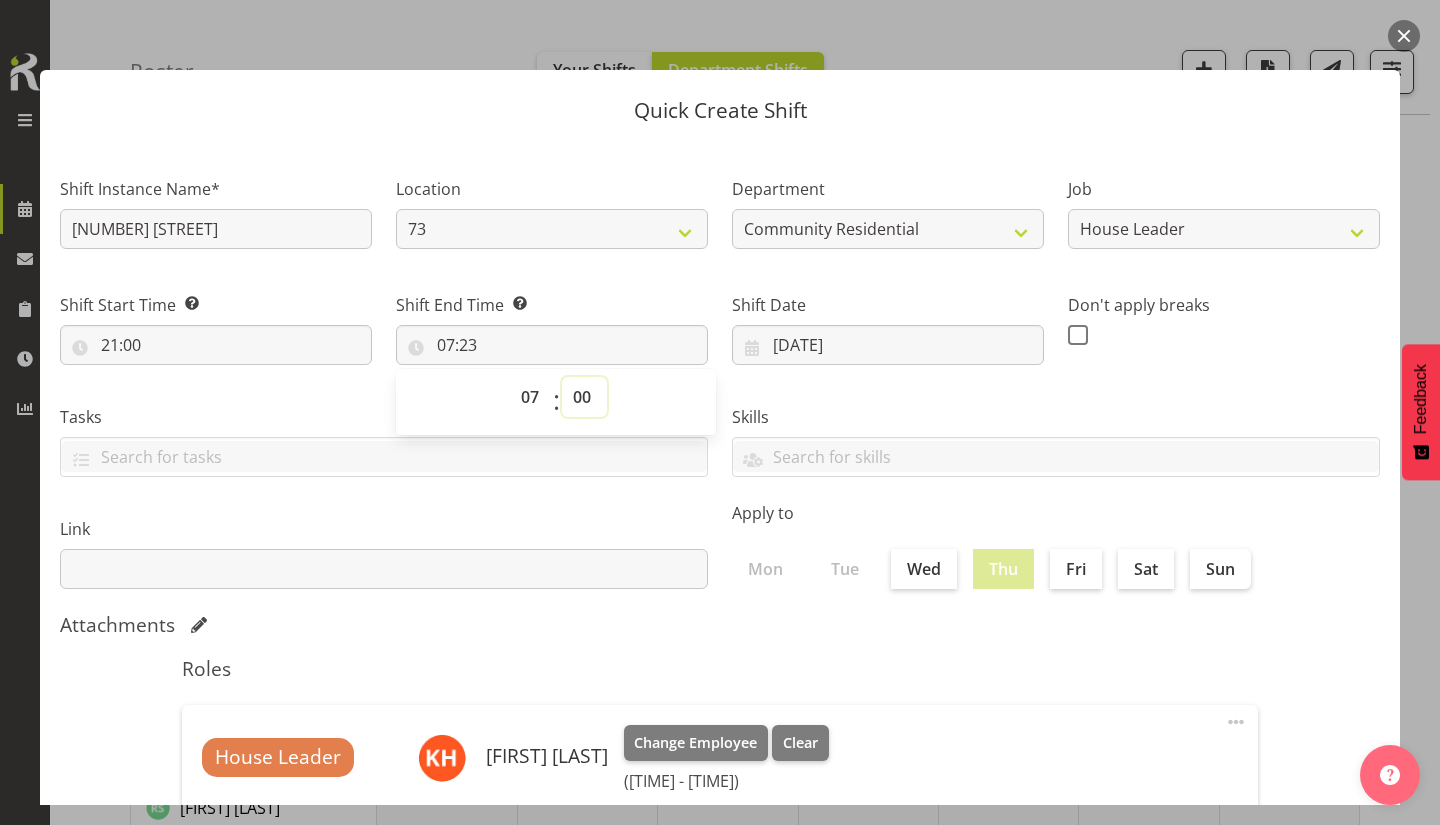 click on "00   01   02   03   04   05   06   07   08   09   10   11   12   13   14   15   16   17   18   19   20   21   22   23   24   25   26   27   28   29   30   31   32   33   34   35   36   37   38   39   40   41   42   43   44   45   46   47   48   49   50   51   52   53   54   55   56   57   58   59" at bounding box center (584, 397) 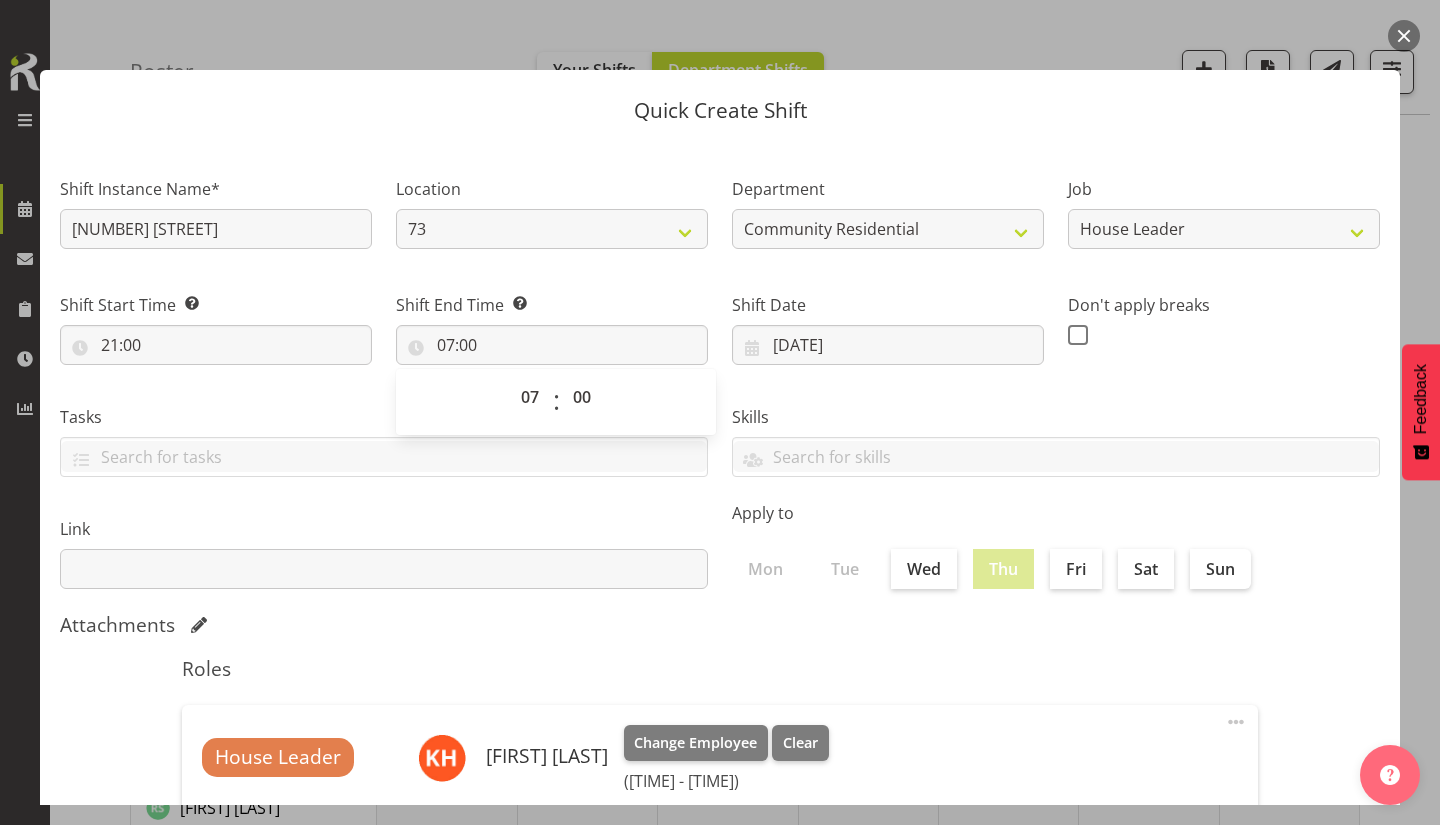 click at bounding box center (1078, 335) 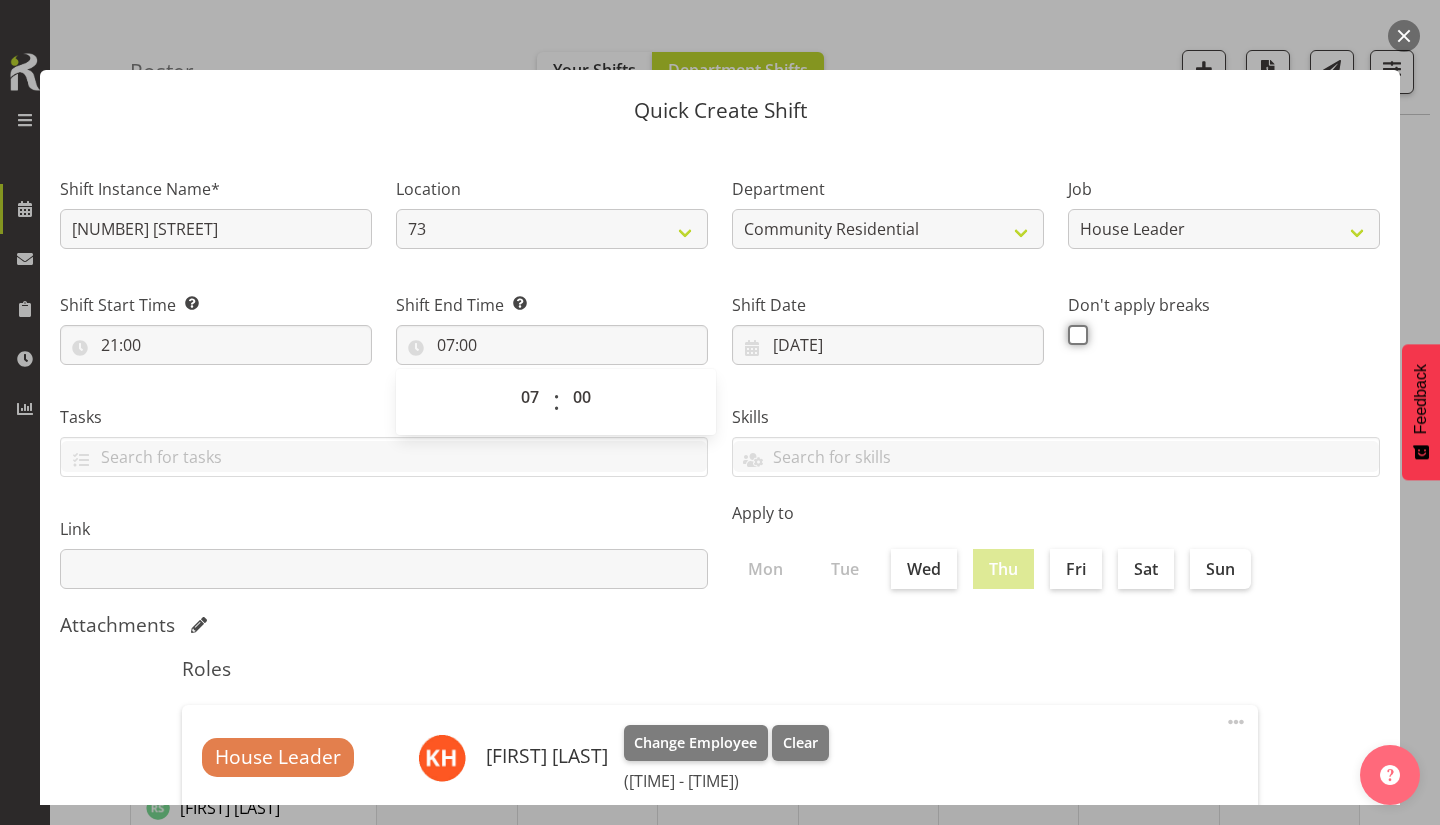 click at bounding box center [1074, 334] 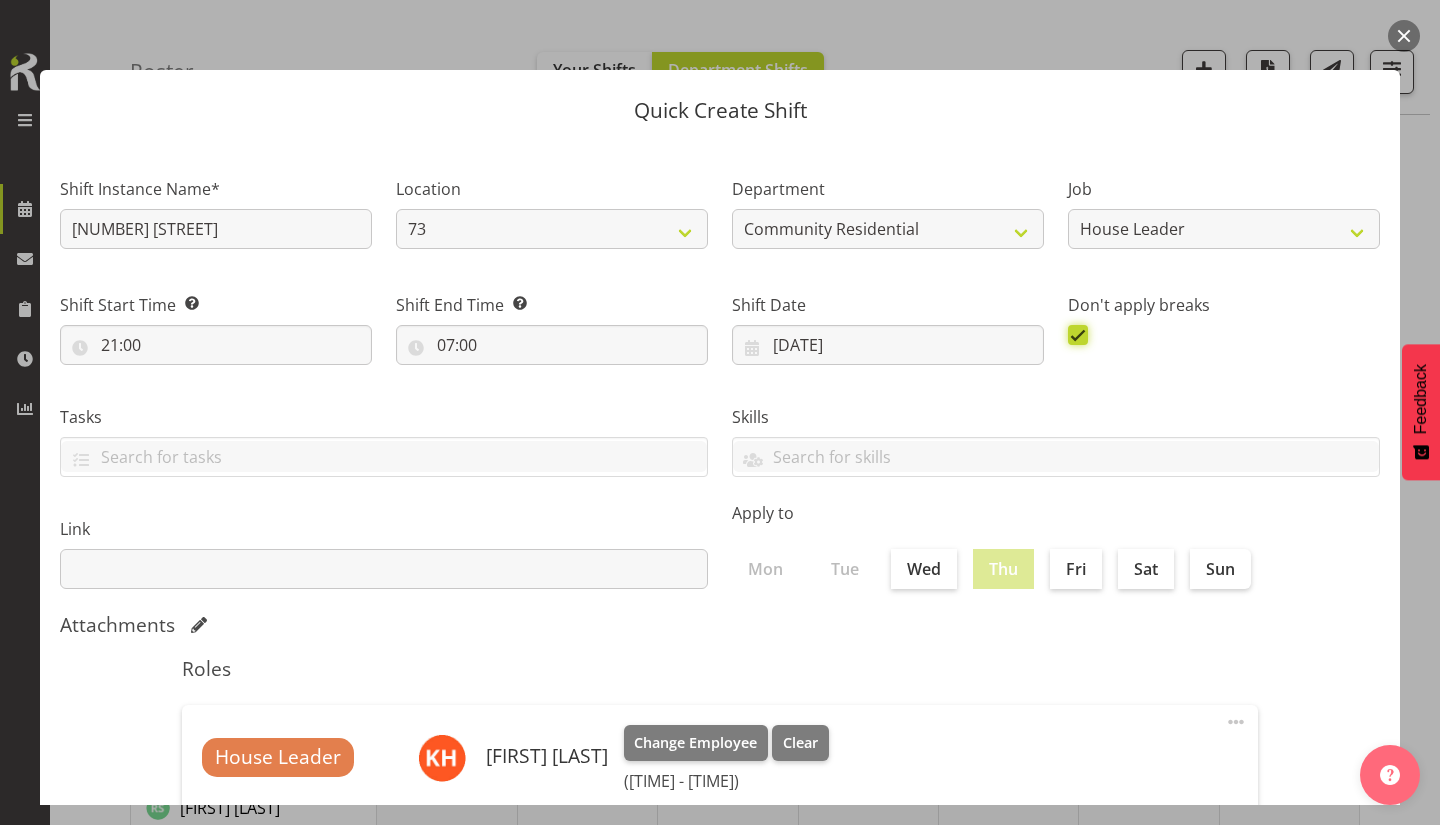 scroll, scrollTop: 235, scrollLeft: 0, axis: vertical 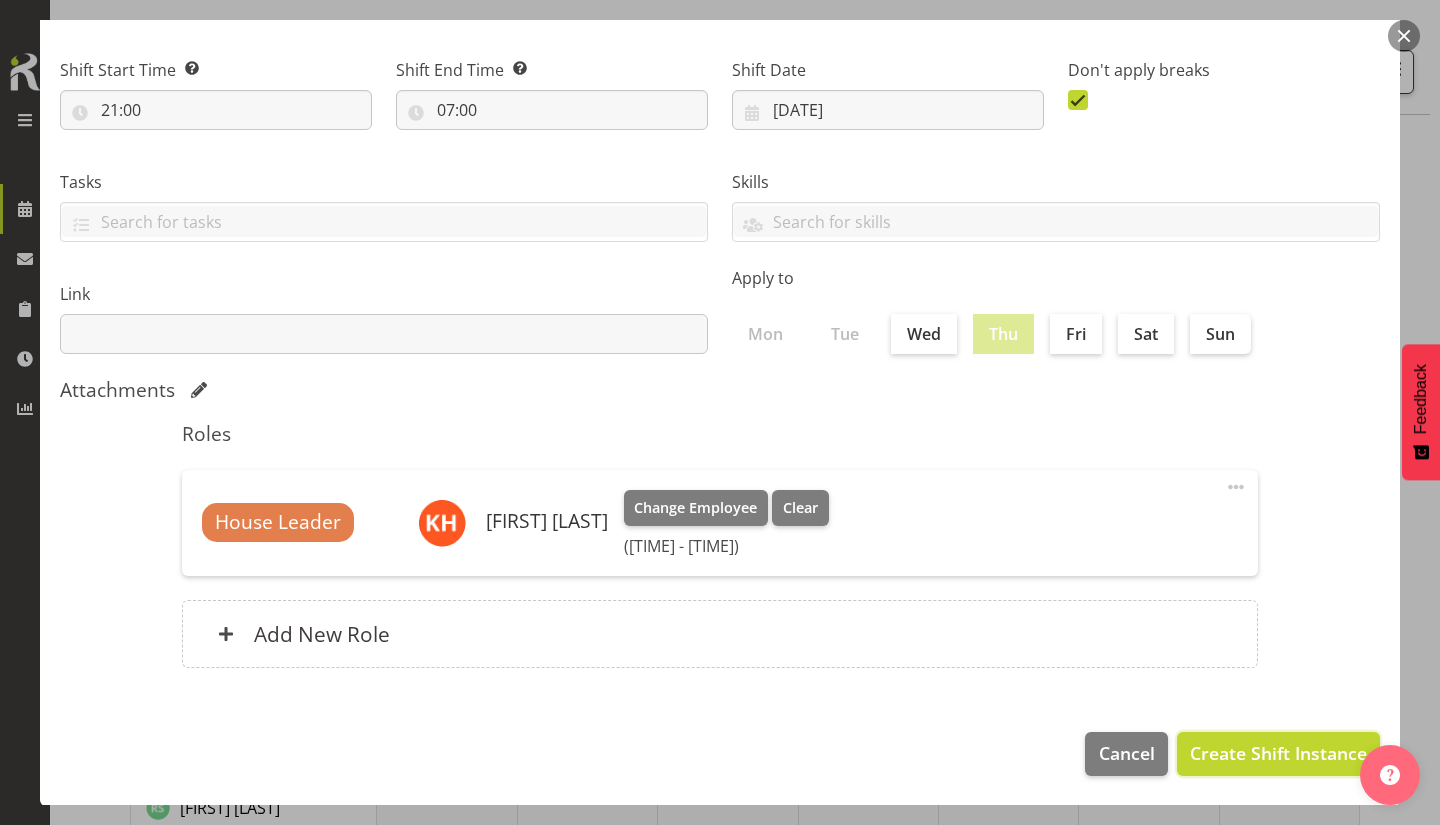 click on "Create Shift Instance" at bounding box center (1278, 753) 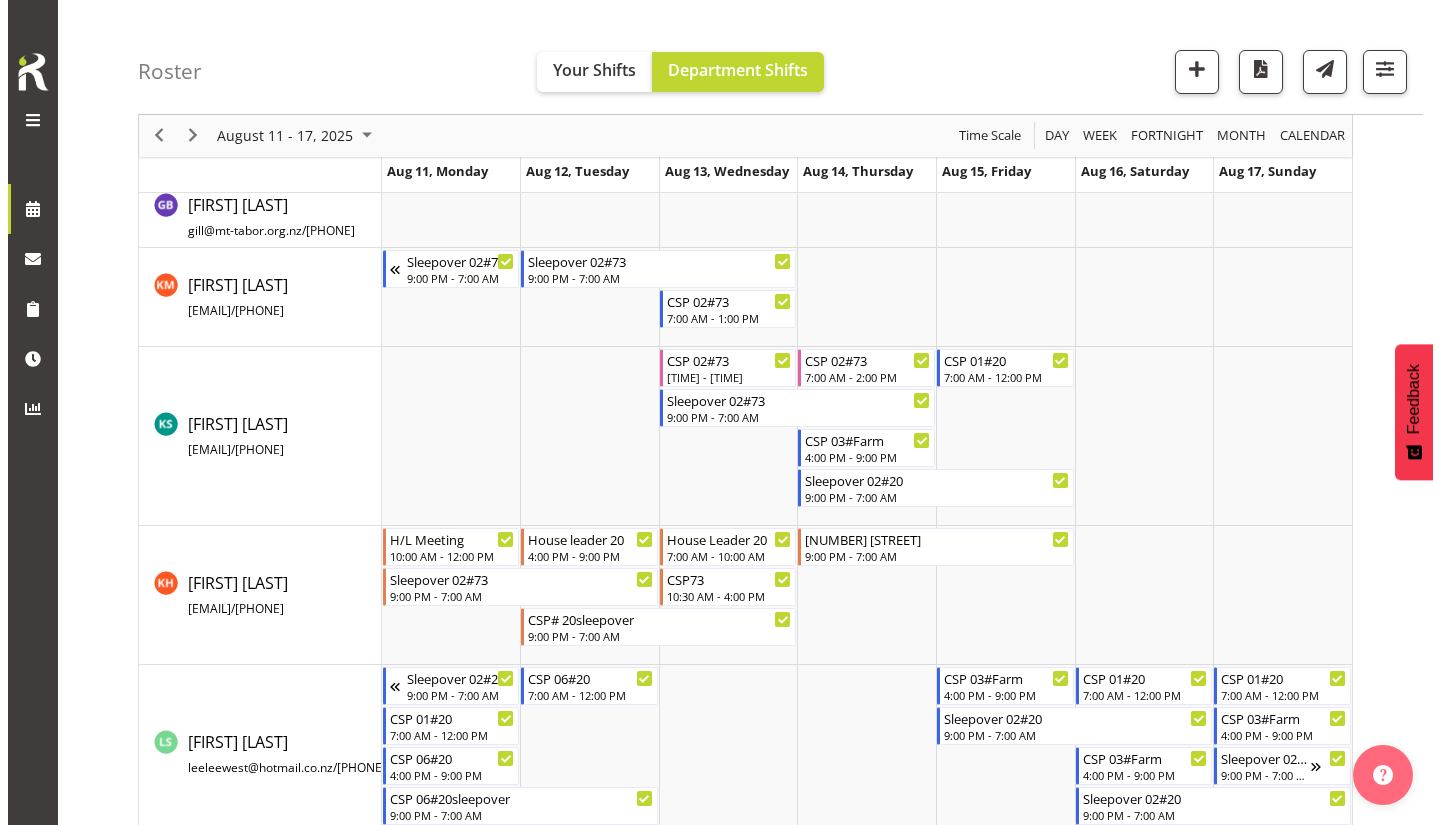 scroll, scrollTop: 829, scrollLeft: 0, axis: vertical 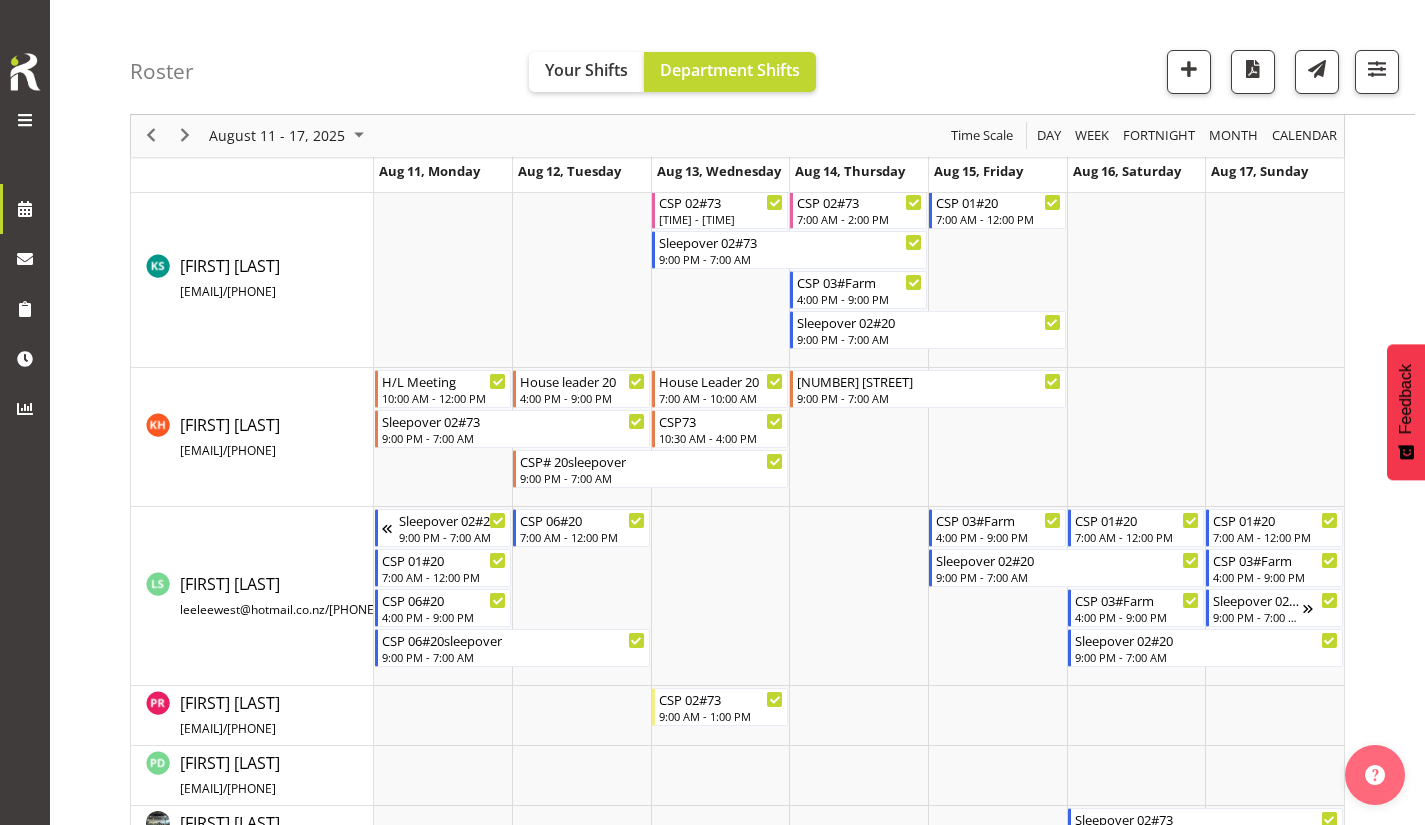 click at bounding box center [858, 437] 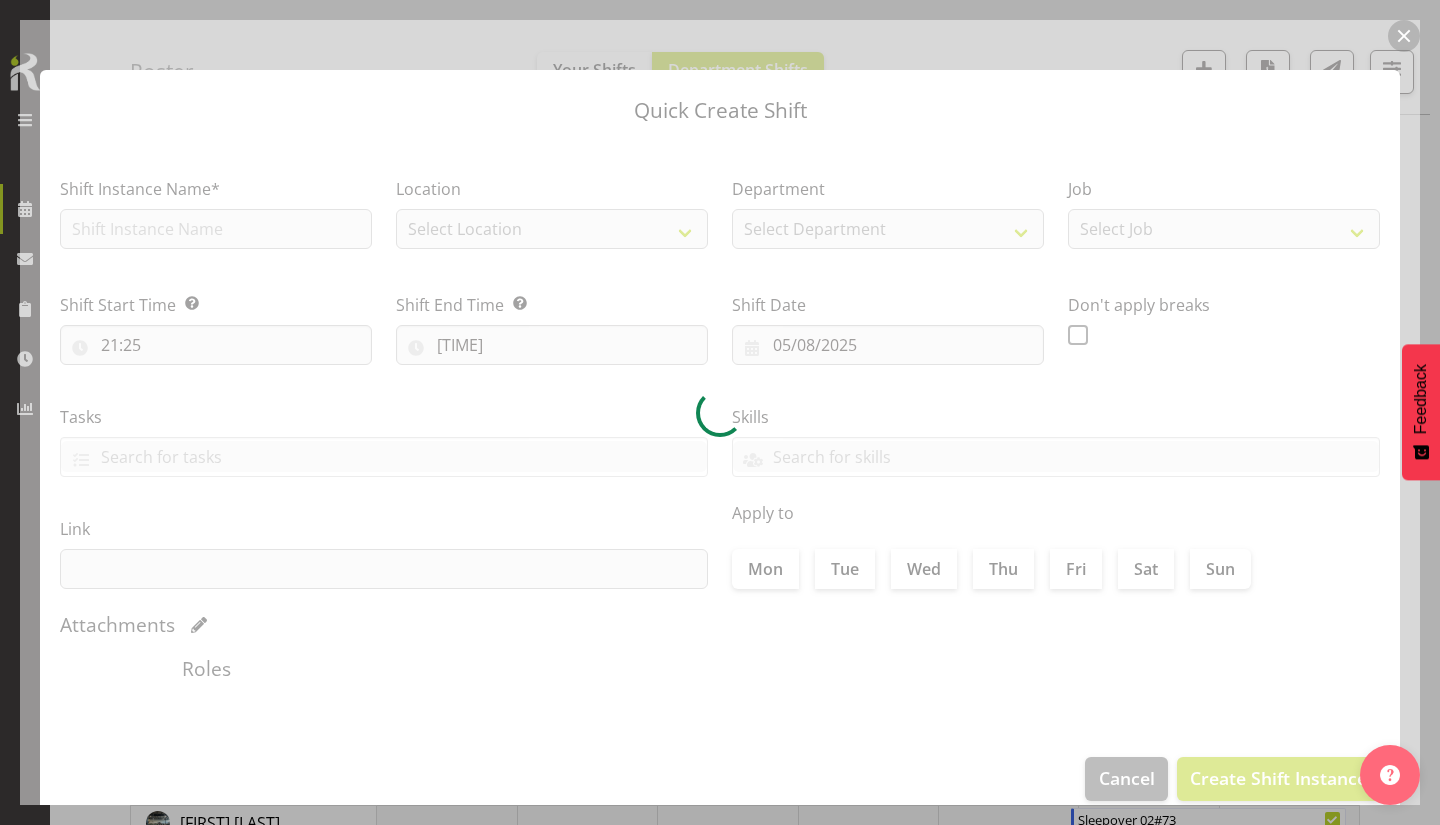 type on "[DATE]" 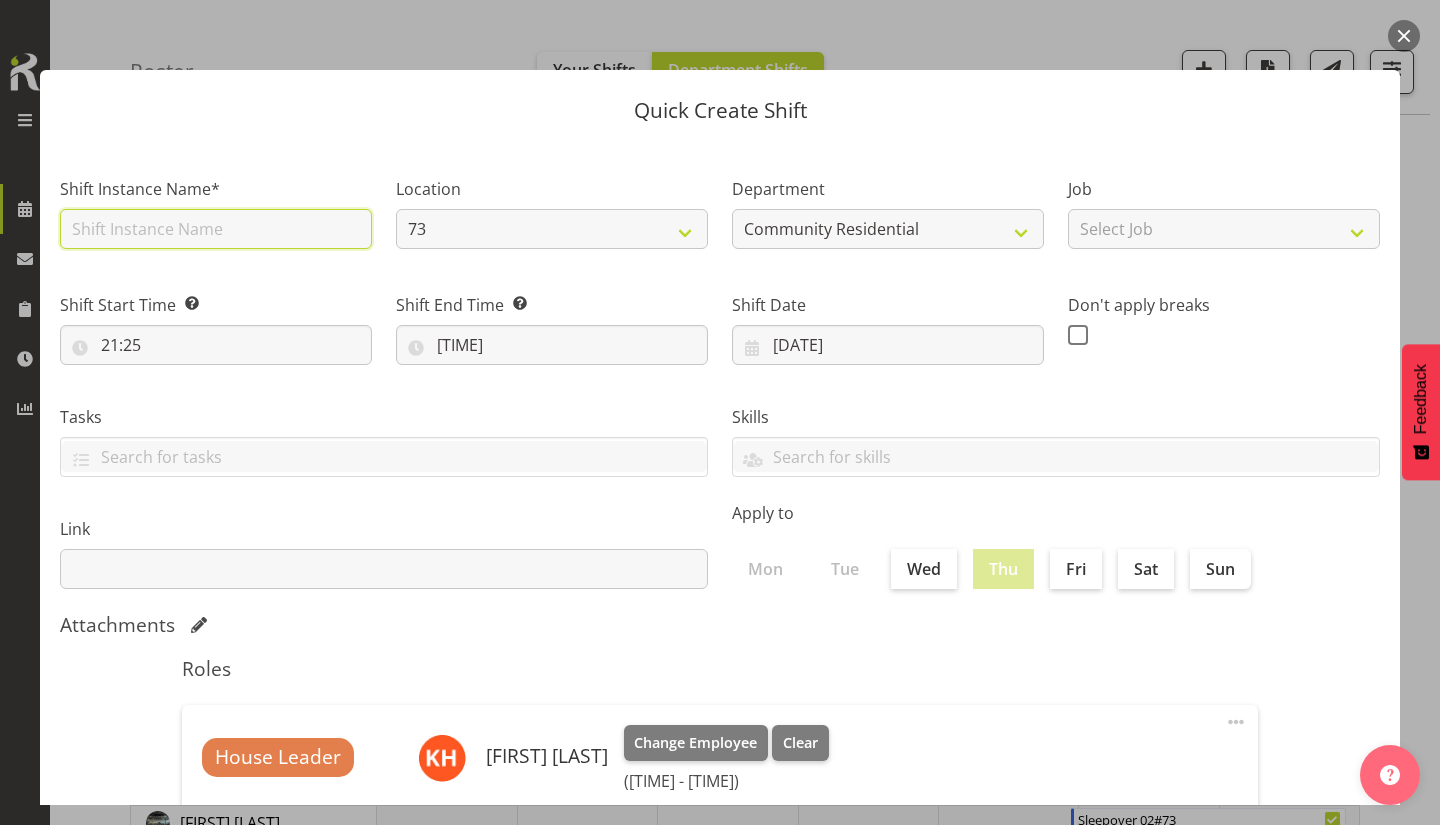 click at bounding box center (216, 229) 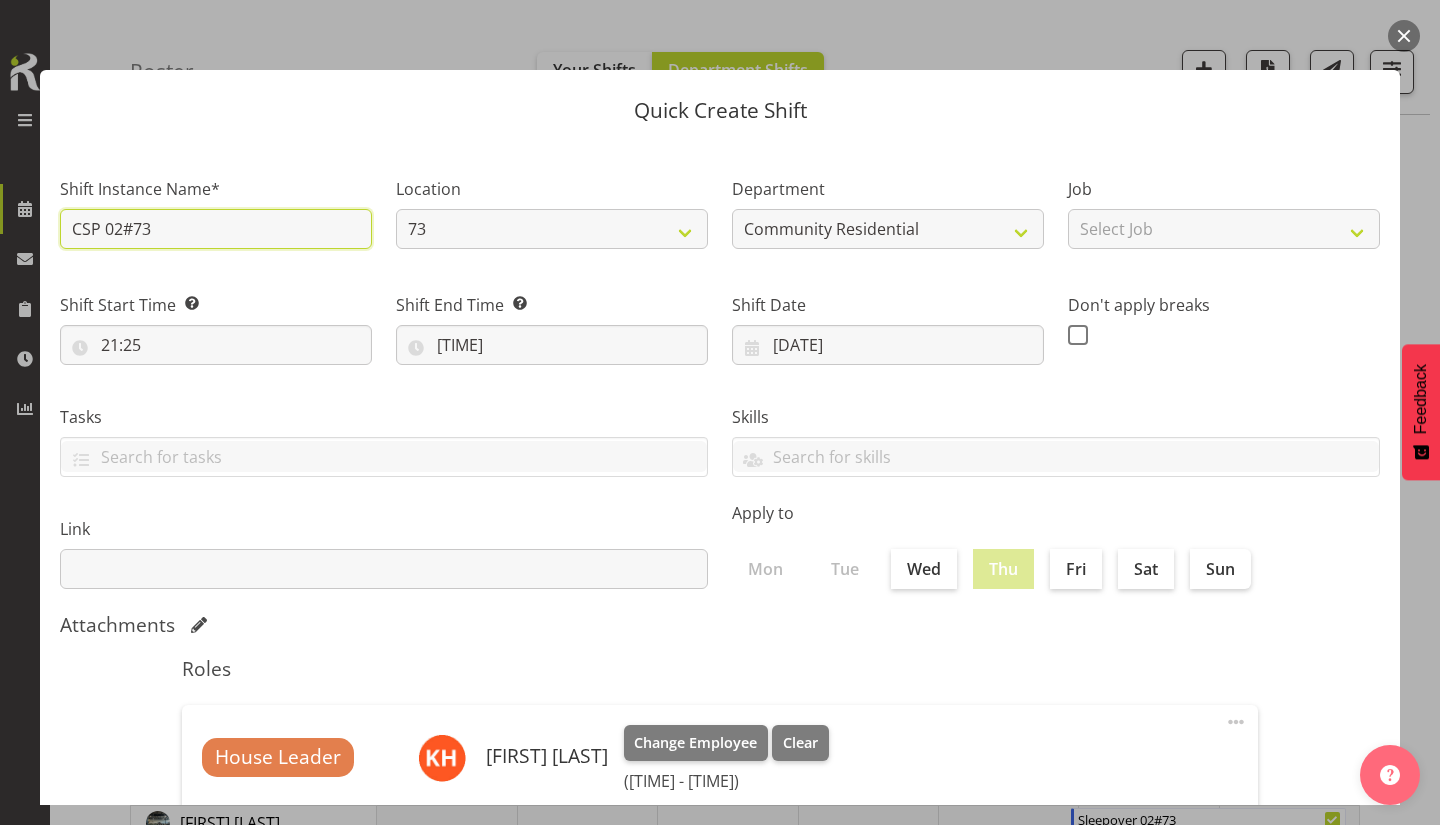 drag, startPoint x: 75, startPoint y: 249, endPoint x: 0, endPoint y: 251, distance: 75.026665 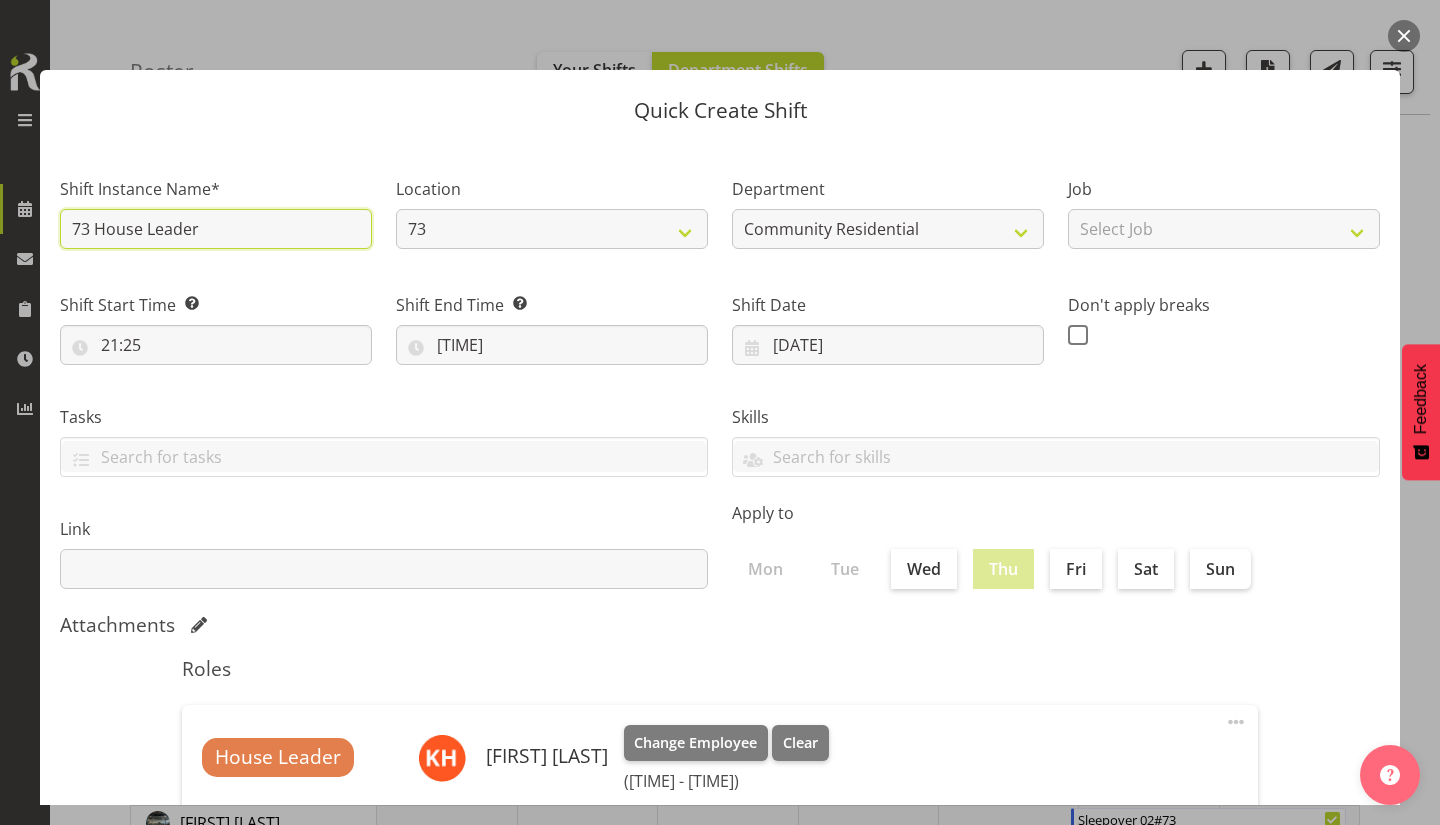 type on "73 House Leader" 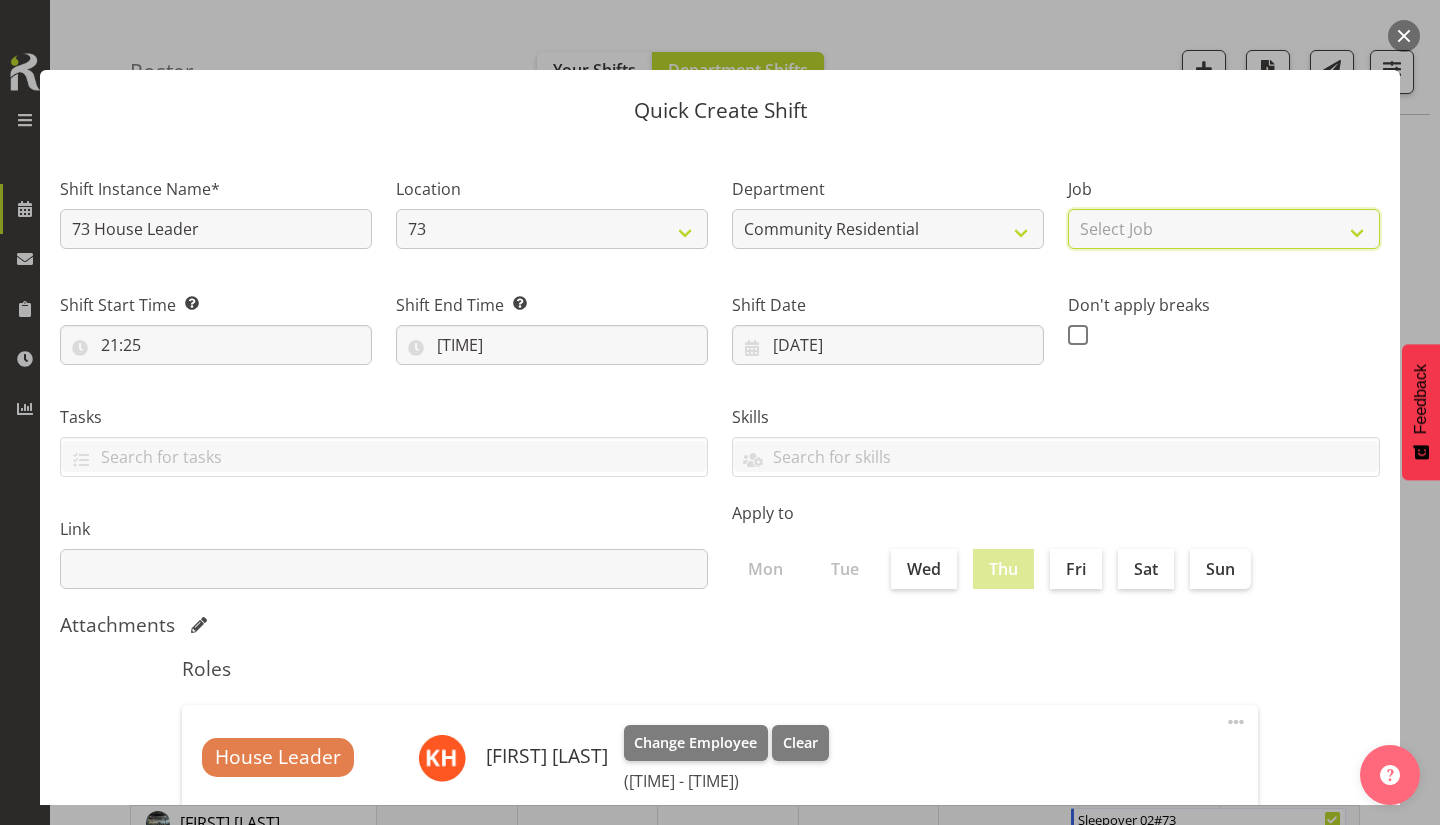 click on "Select Job  Accounts Admin Art Coordinator Community Leader Community Support Person Community Support Person-Casual House Leader Office Admin Senior Coordinator Service Manager Volunteer" at bounding box center (1224, 229) 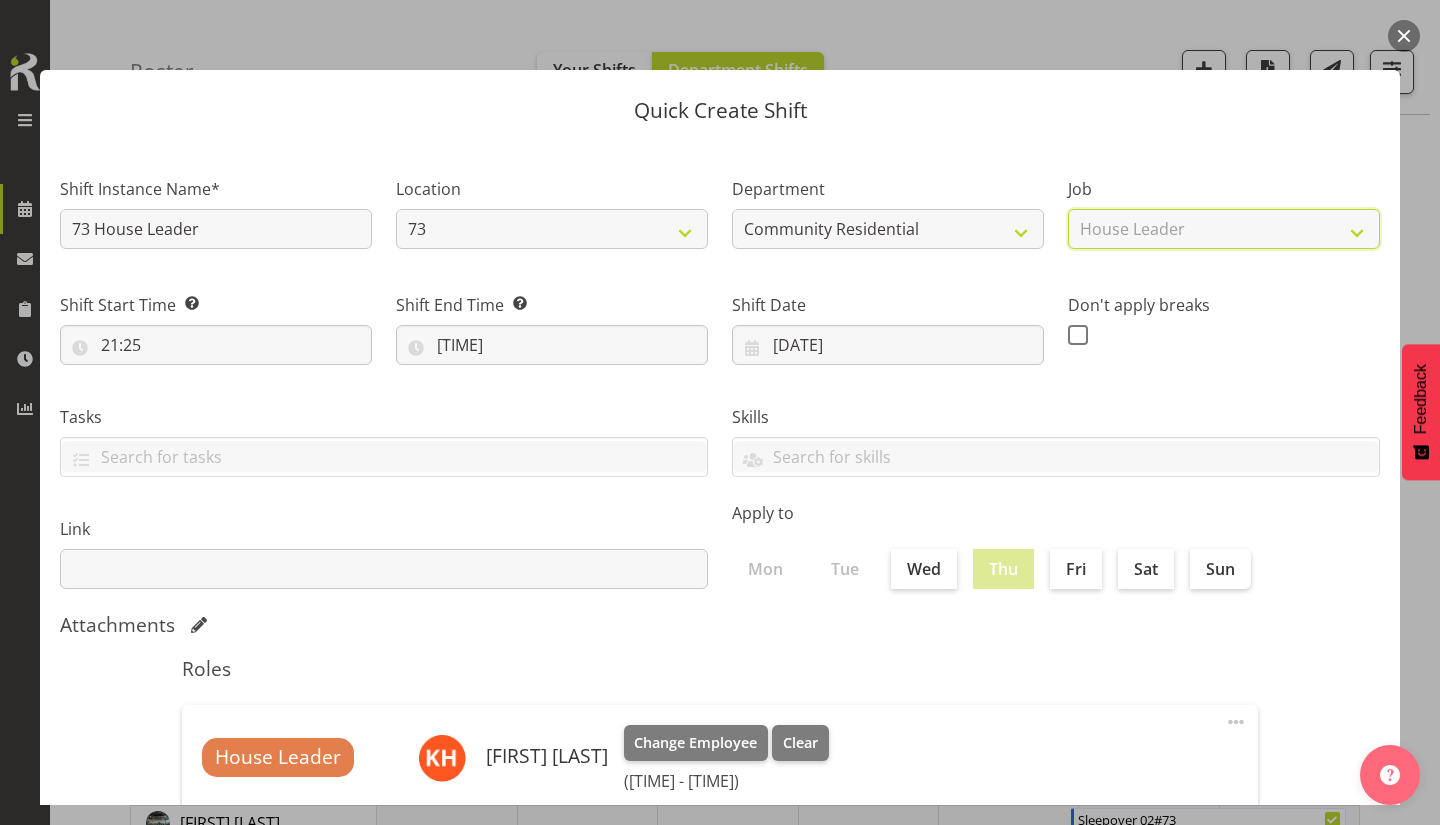 click on "Select Job  Accounts Admin Art Coordinator Community Leader Community Support Person Community Support Person-Casual House Leader Office Admin Senior Coordinator Service Manager Volunteer" at bounding box center (1224, 229) 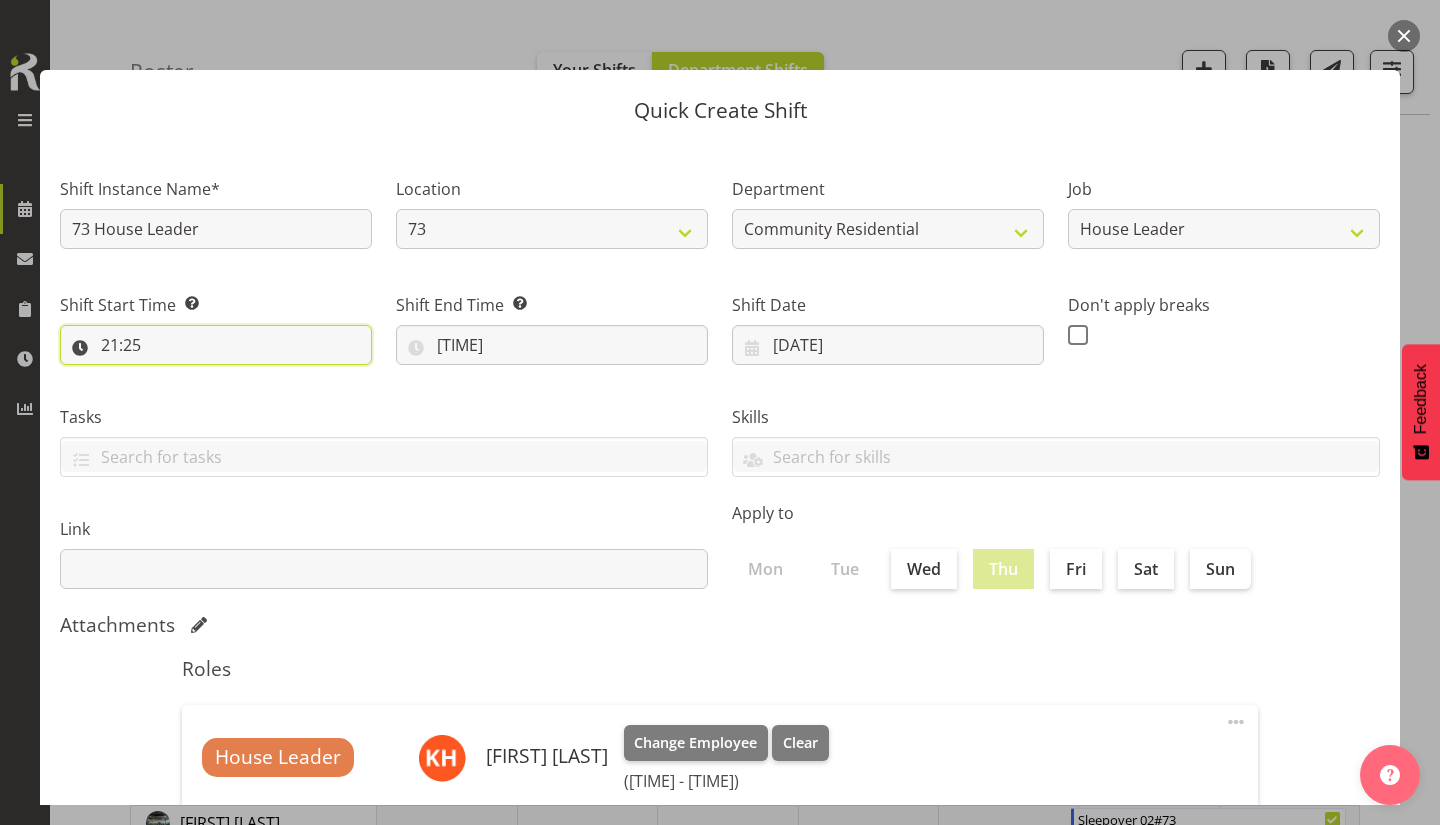 click on "21:25" at bounding box center (216, 345) 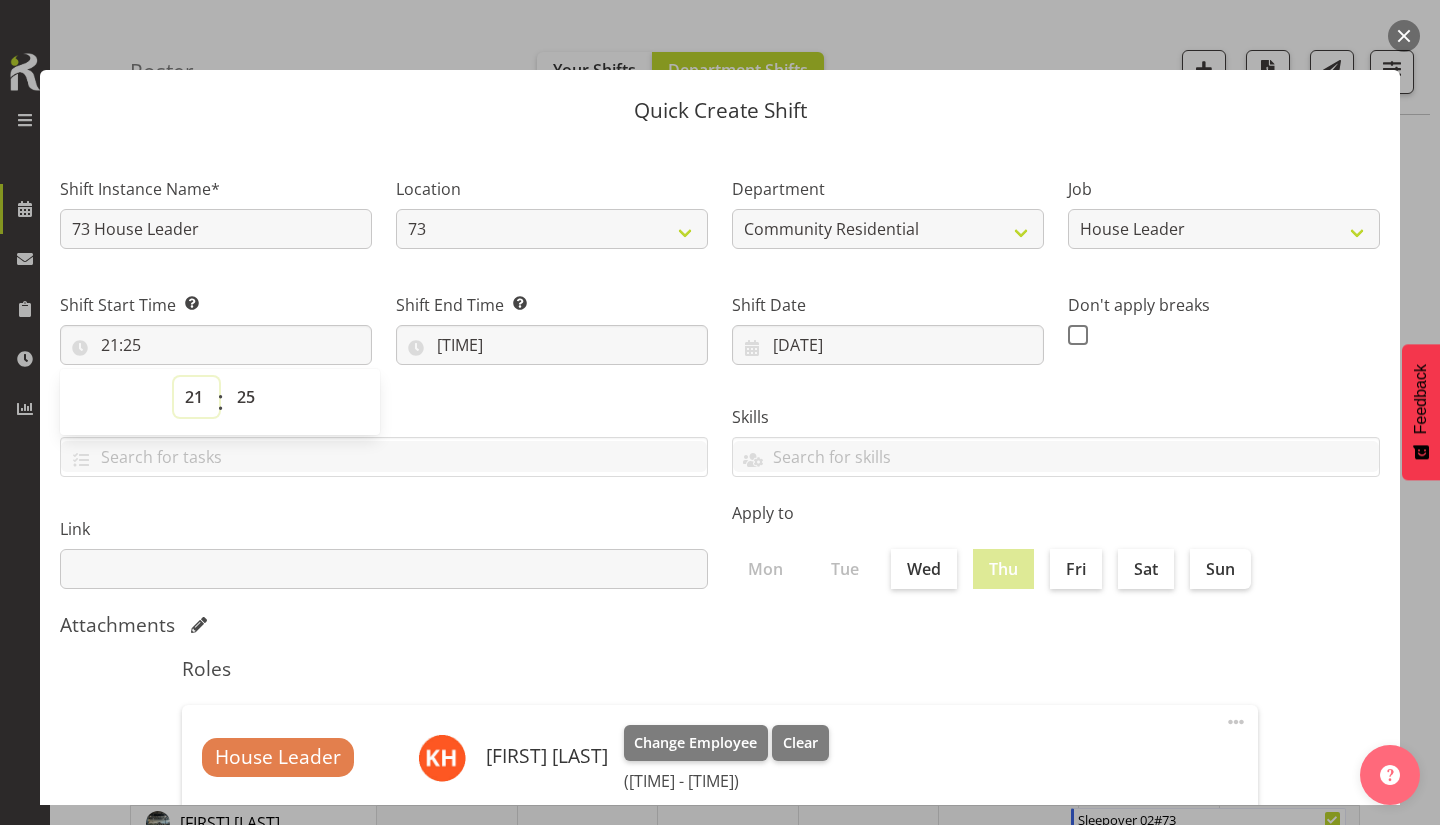 click on "00   01   02   03   04   05   06   07   08   09   10   11   12   13   14   15   16   17   18   19   20   21   22   23" at bounding box center (196, 397) 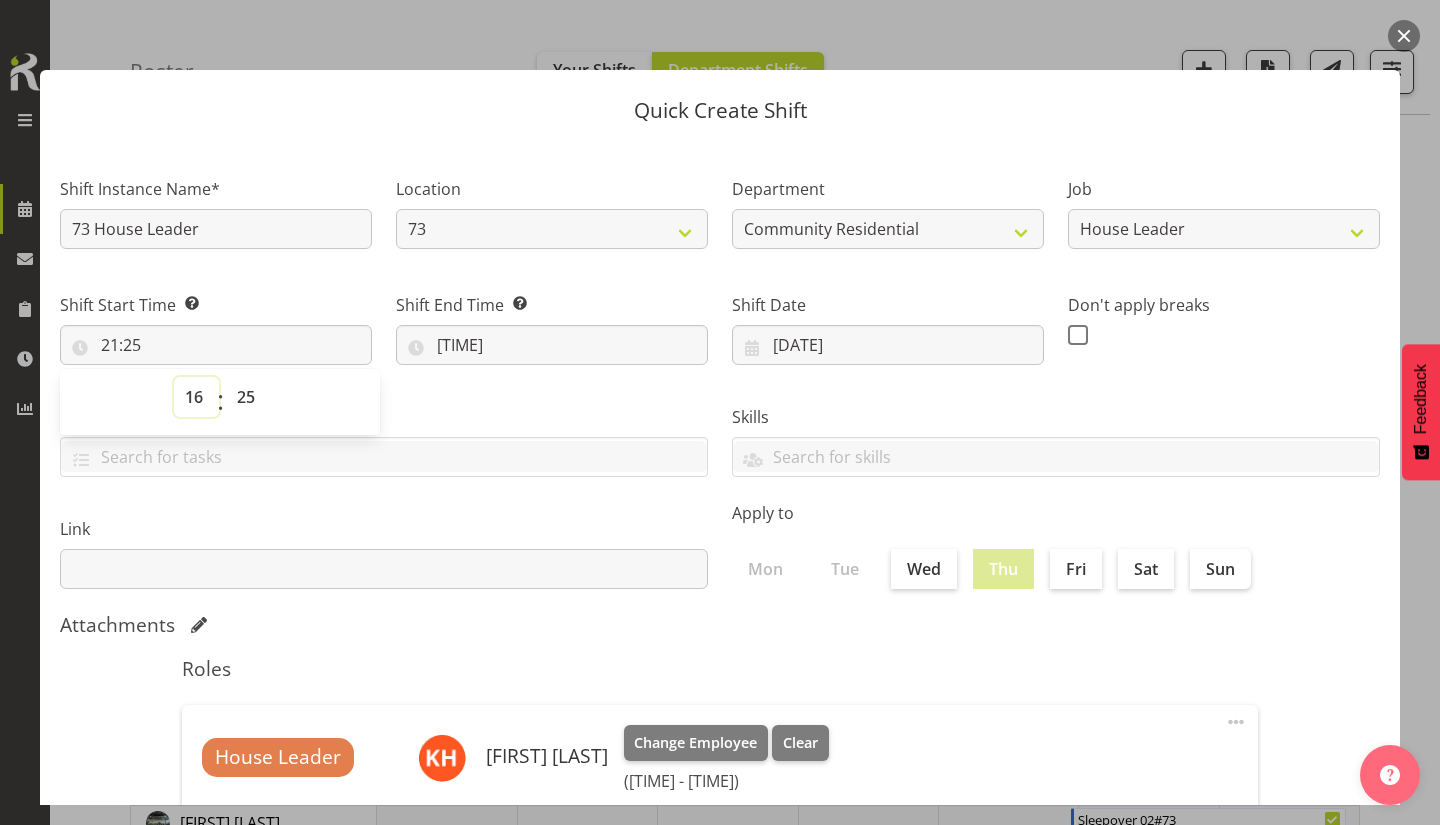 click on "00   01   02   03   04   05   06   07   08   09   10   11   12   13   14   15   16   17   18   19   20   21   22   23" at bounding box center [196, 397] 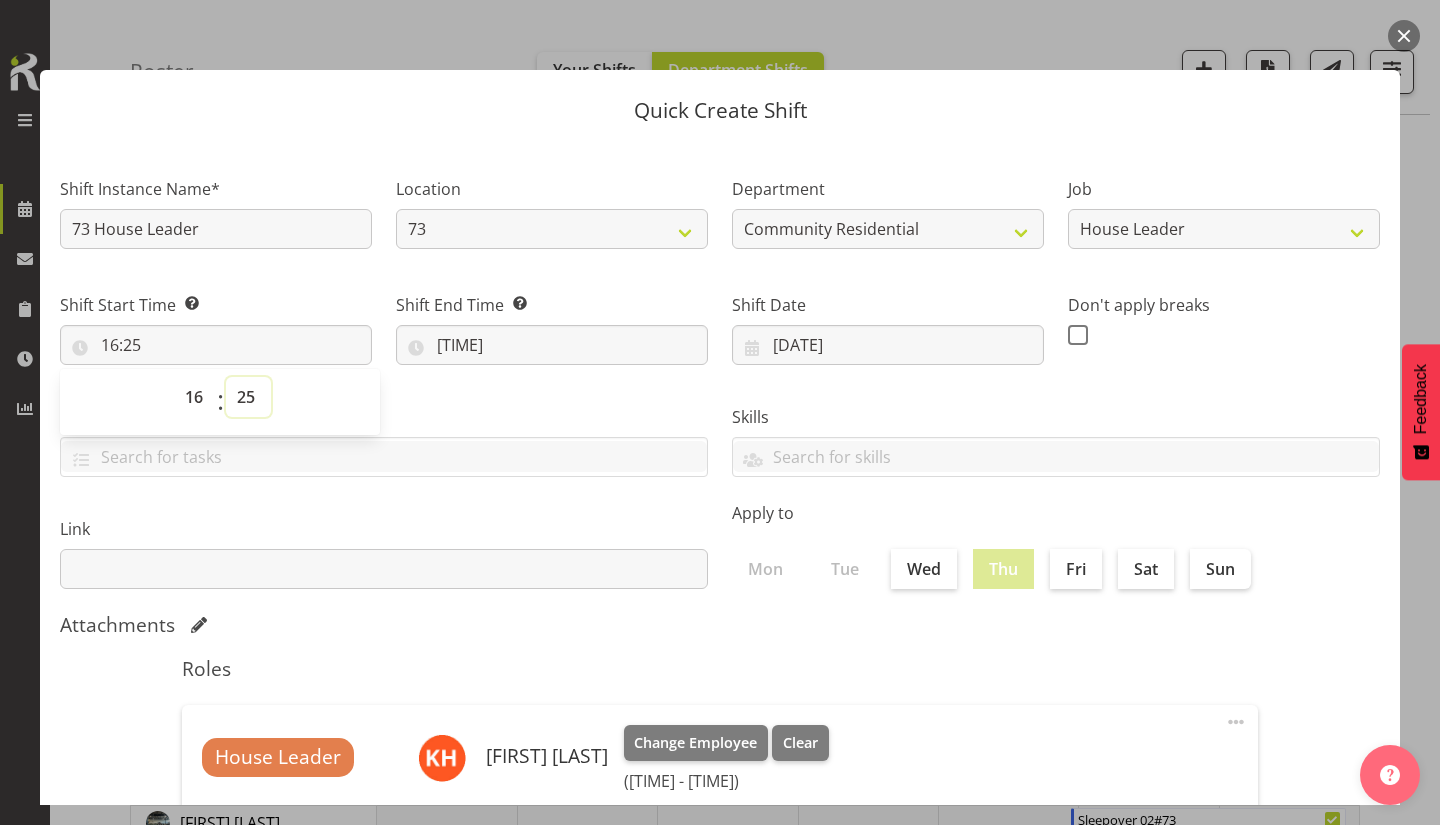 click on "00   01   02   03   04   05   06   07   08   09   10   11   12   13   14   15   16   17   18   19   20   21   22   23   24   25   26   27   28   29   30   31   32   33   34   35   36   37   38   39   40   41   42   43   44   45   46   47   48   49   50   51   52   53   54   55   56   57   58   59" at bounding box center [248, 397] 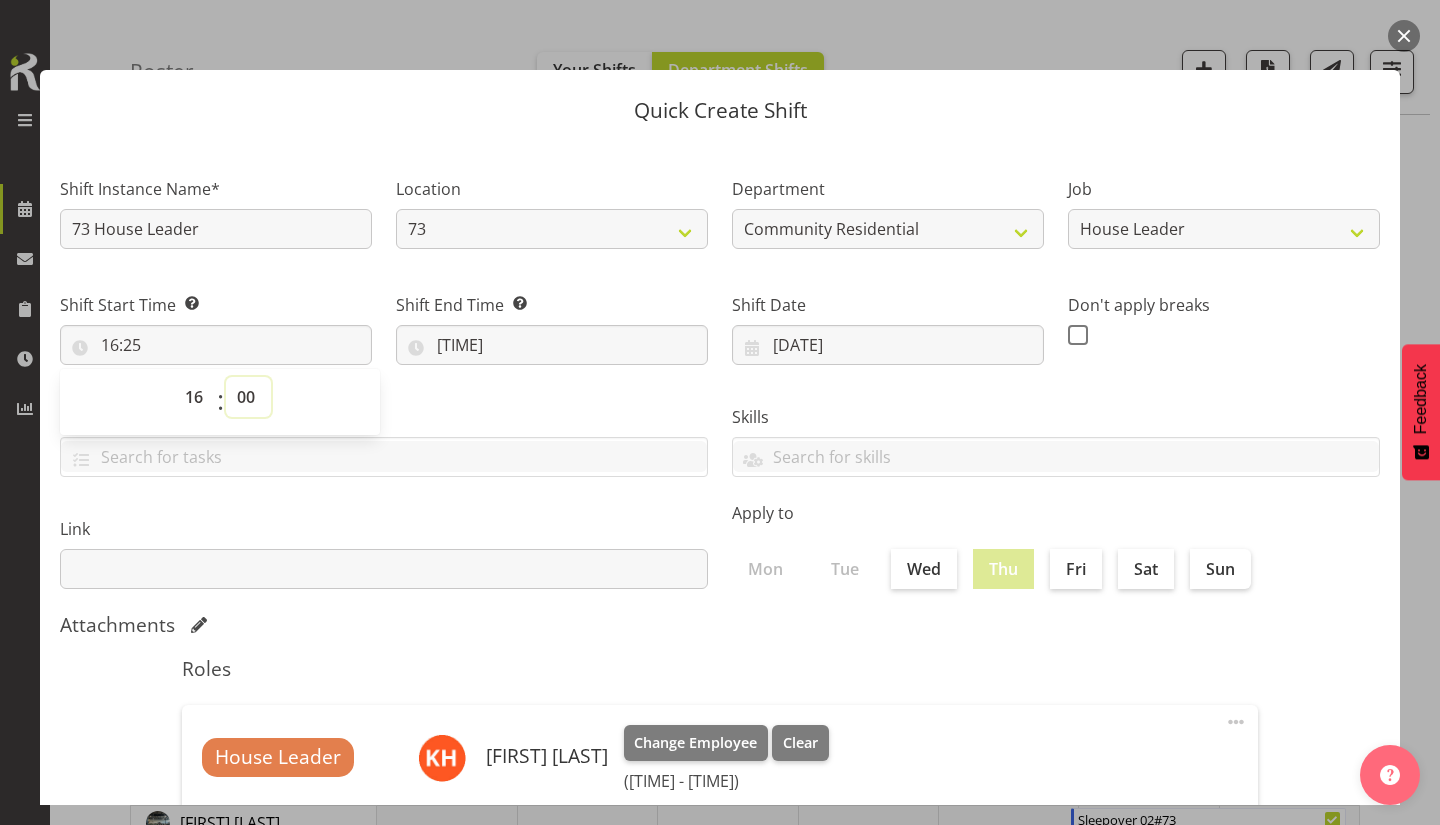click on "00   01   02   03   04   05   06   07   08   09   10   11   12   13   14   15   16   17   18   19   20   21   22   23   24   25   26   27   28   29   30   31   32   33   34   35   36   37   38   39   40   41   42   43   44   45   46   47   48   49   50   51   52   53   54   55   56   57   58   59" at bounding box center (248, 397) 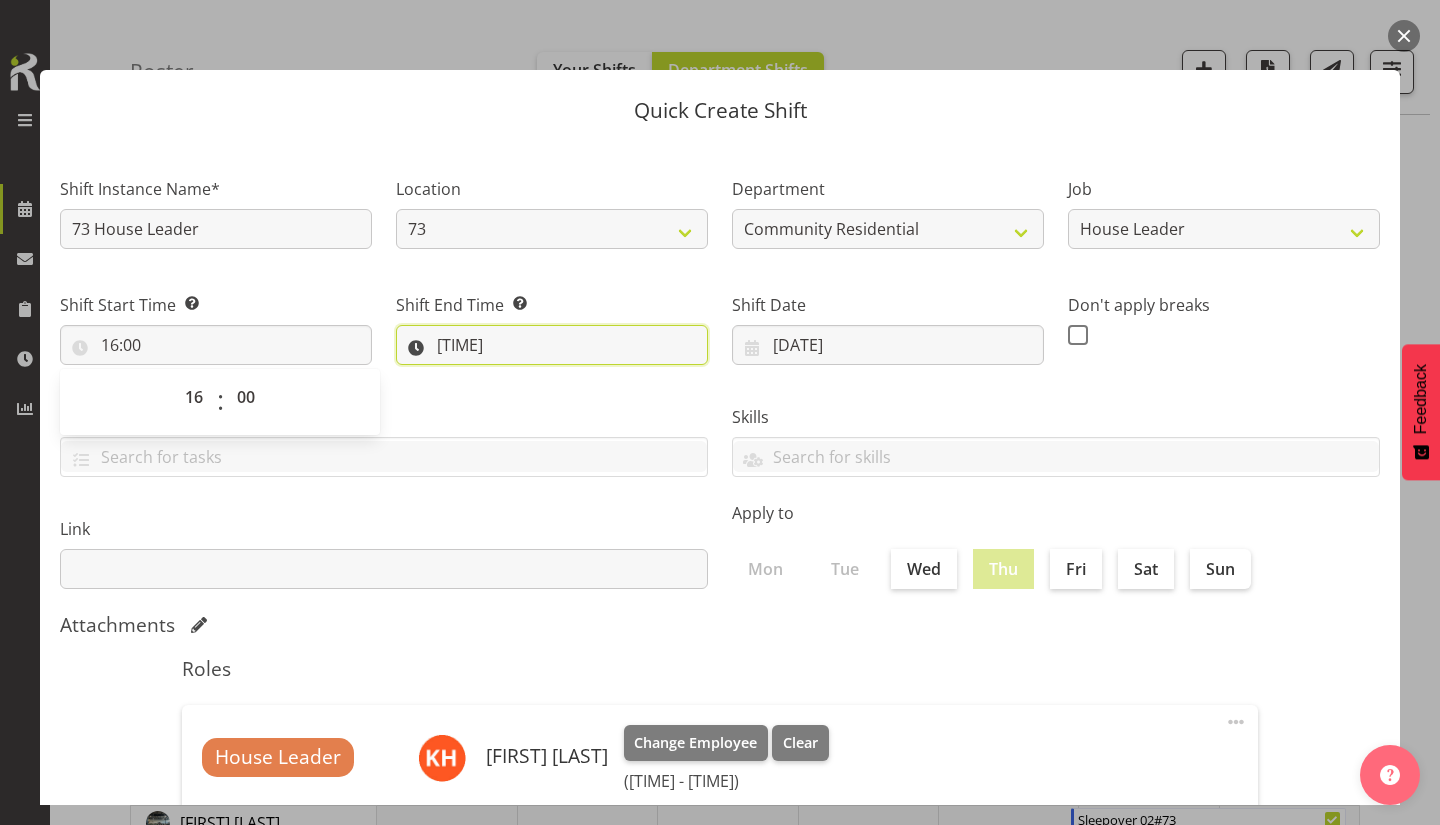 click on "[TIME]" at bounding box center [552, 345] 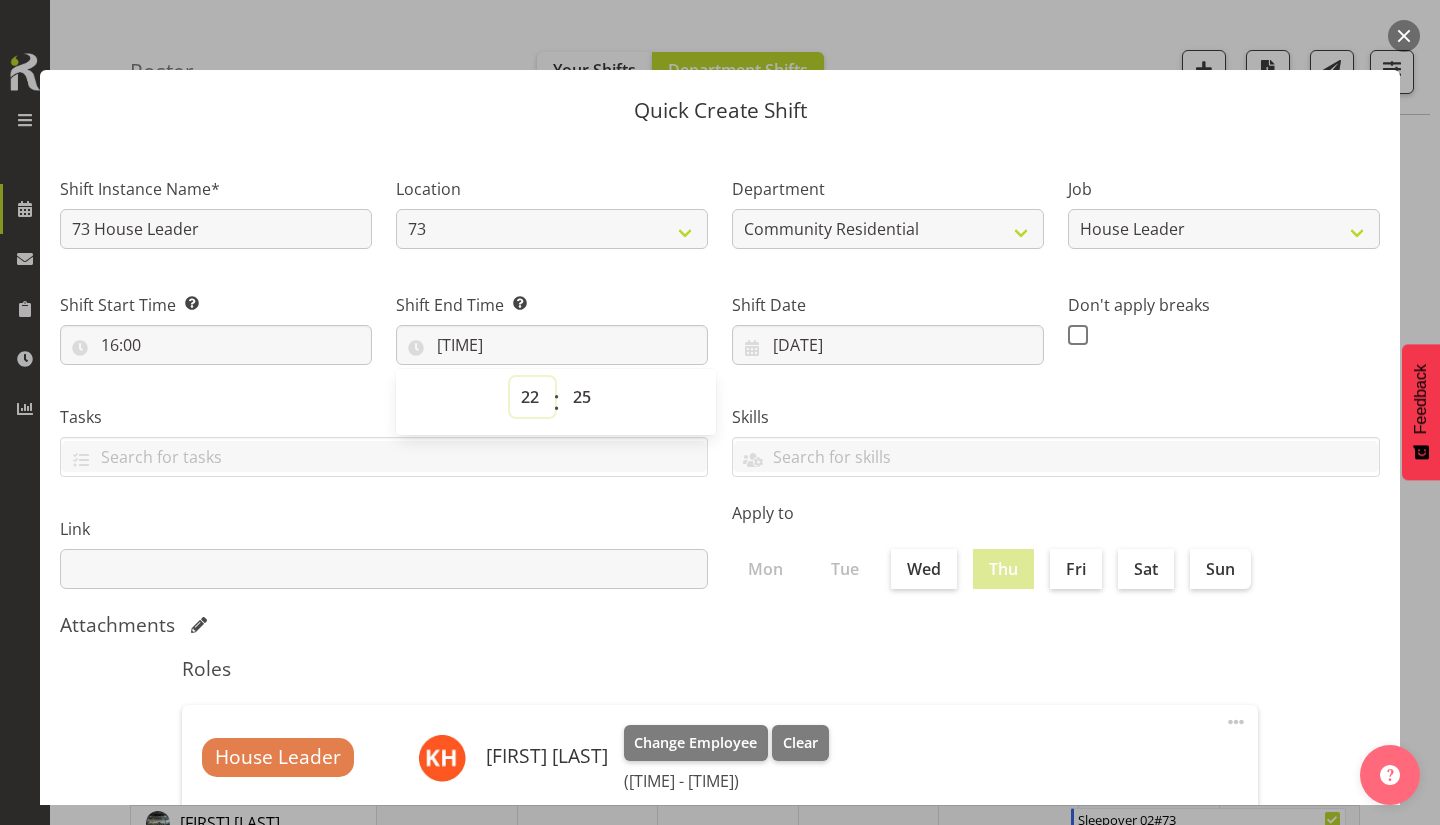 click on "00   01   02   03   04   05   06   07   08   09   10   11   12   13   14   15   16   17   18   19   20   21   22   23" at bounding box center [532, 397] 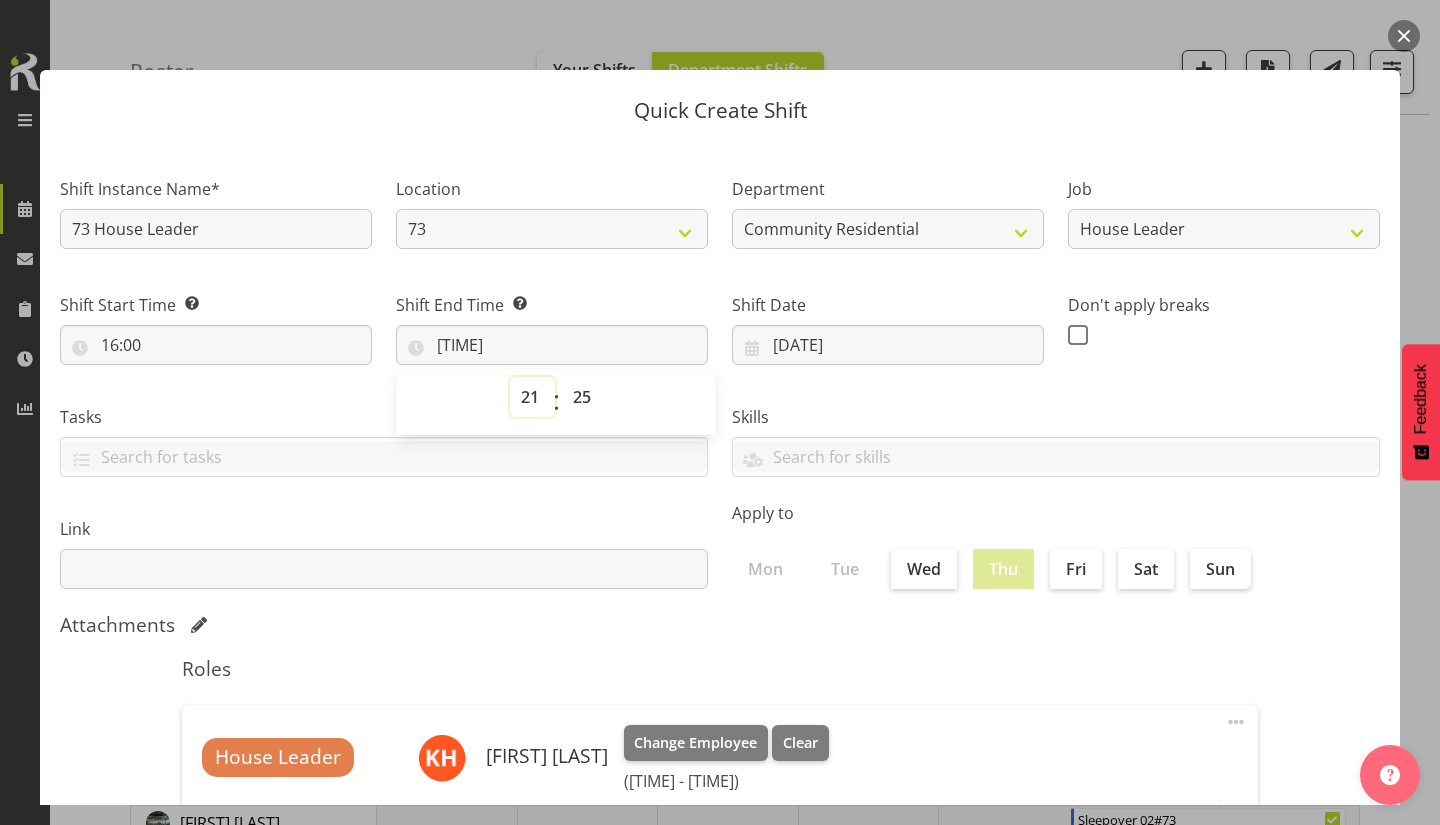 click on "00   01   02   03   04   05   06   07   08   09   10   11   12   13   14   15   16   17   18   19   20   21   22   23" at bounding box center (532, 397) 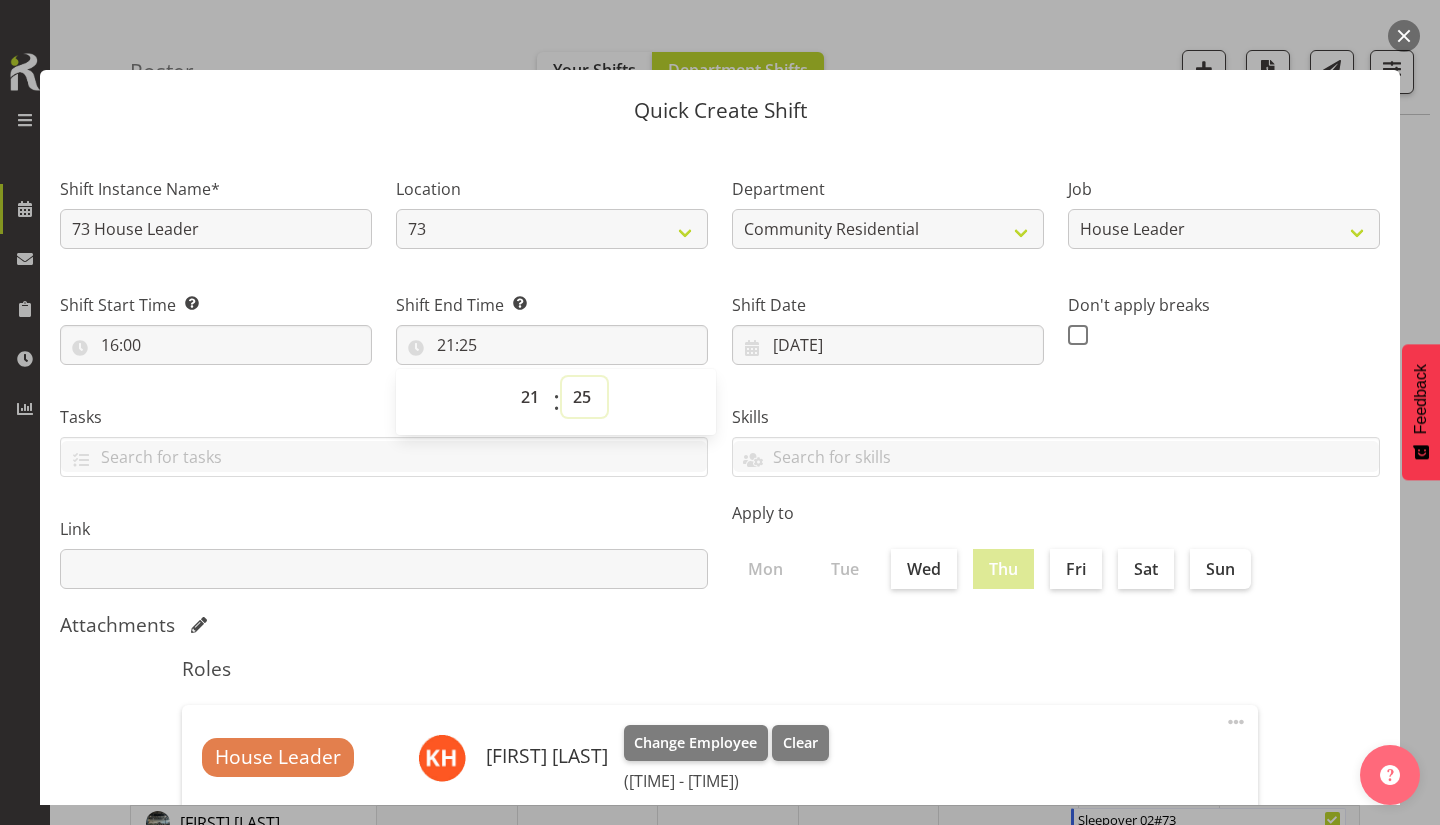 click on "00   01   02   03   04   05   06   07   08   09   10   11   12   13   14   15   16   17   18   19   20   21   22   23   24   25   26   27   28   29   30   31   32   33   34   35   36   37   38   39   40   41   42   43   44   45   46   47   48   49   50   51   52   53   54   55   56   57   58   59" at bounding box center [584, 397] 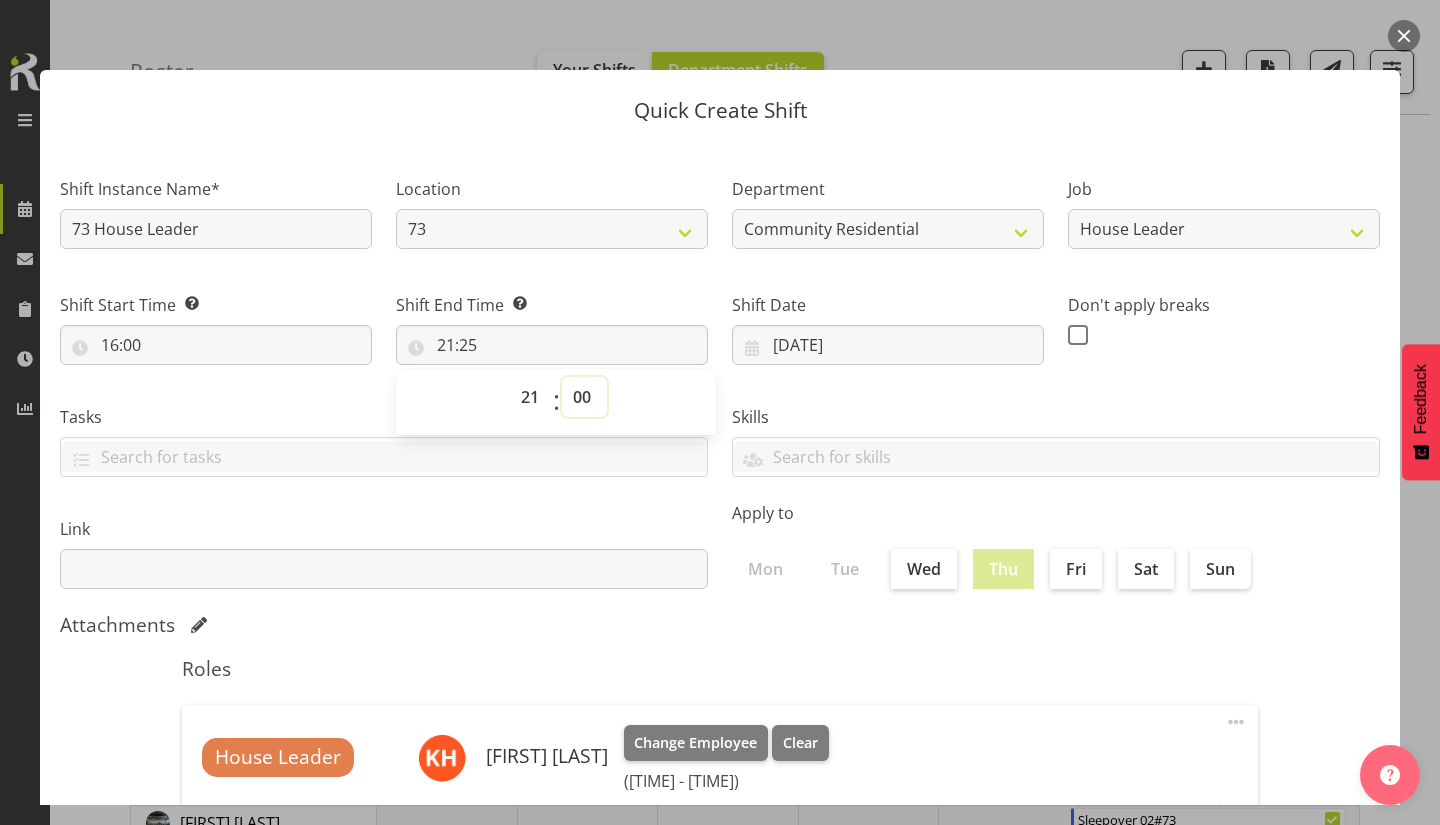 click on "00   01   02   03   04   05   06   07   08   09   10   11   12   13   14   15   16   17   18   19   20   21   22   23   24   25   26   27   28   29   30   31   32   33   34   35   36   37   38   39   40   41   42   43   44   45   46   47   48   49   50   51   52   53   54   55   56   57   58   59" at bounding box center [584, 397] 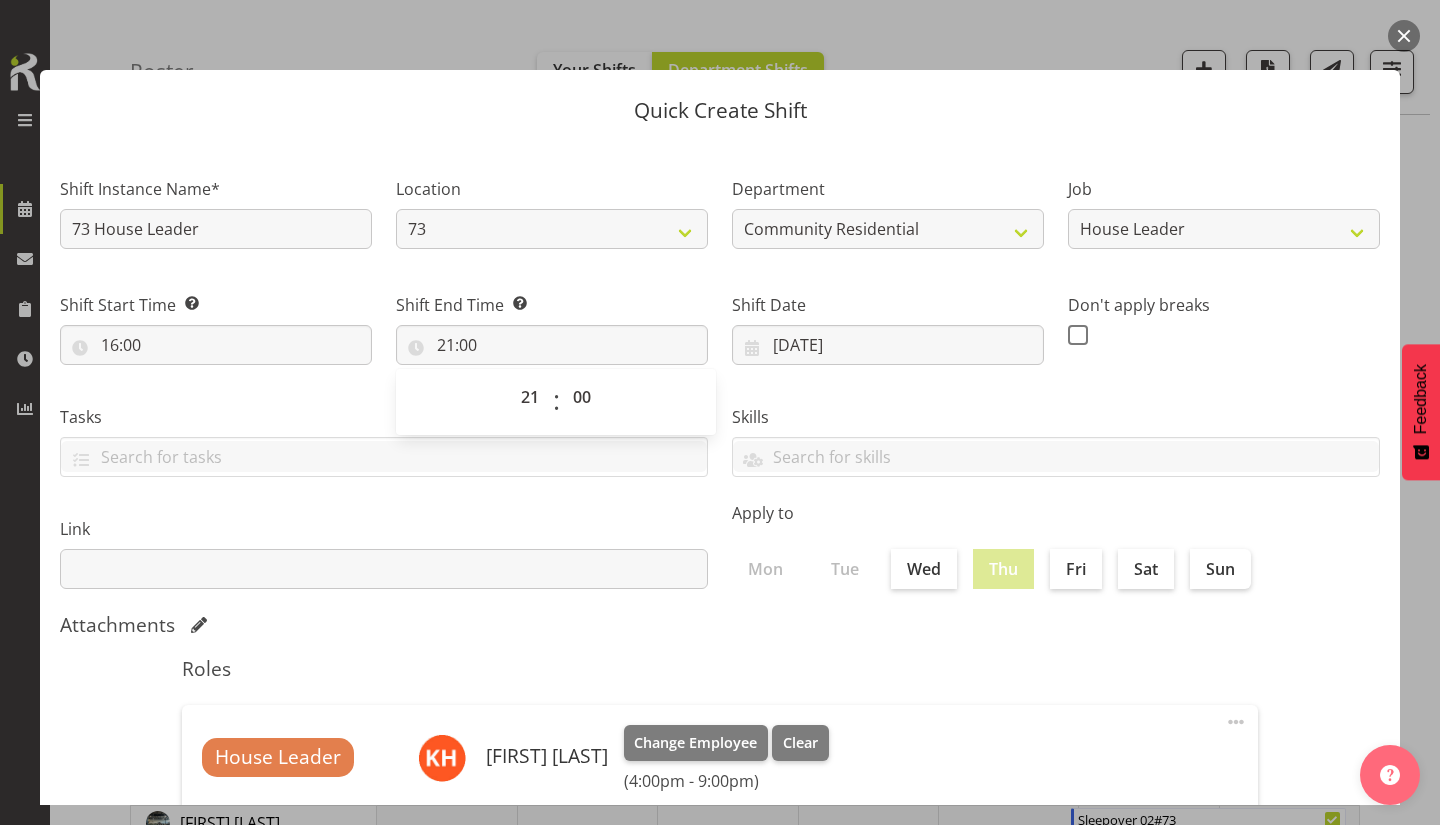 click at bounding box center [1078, 335] 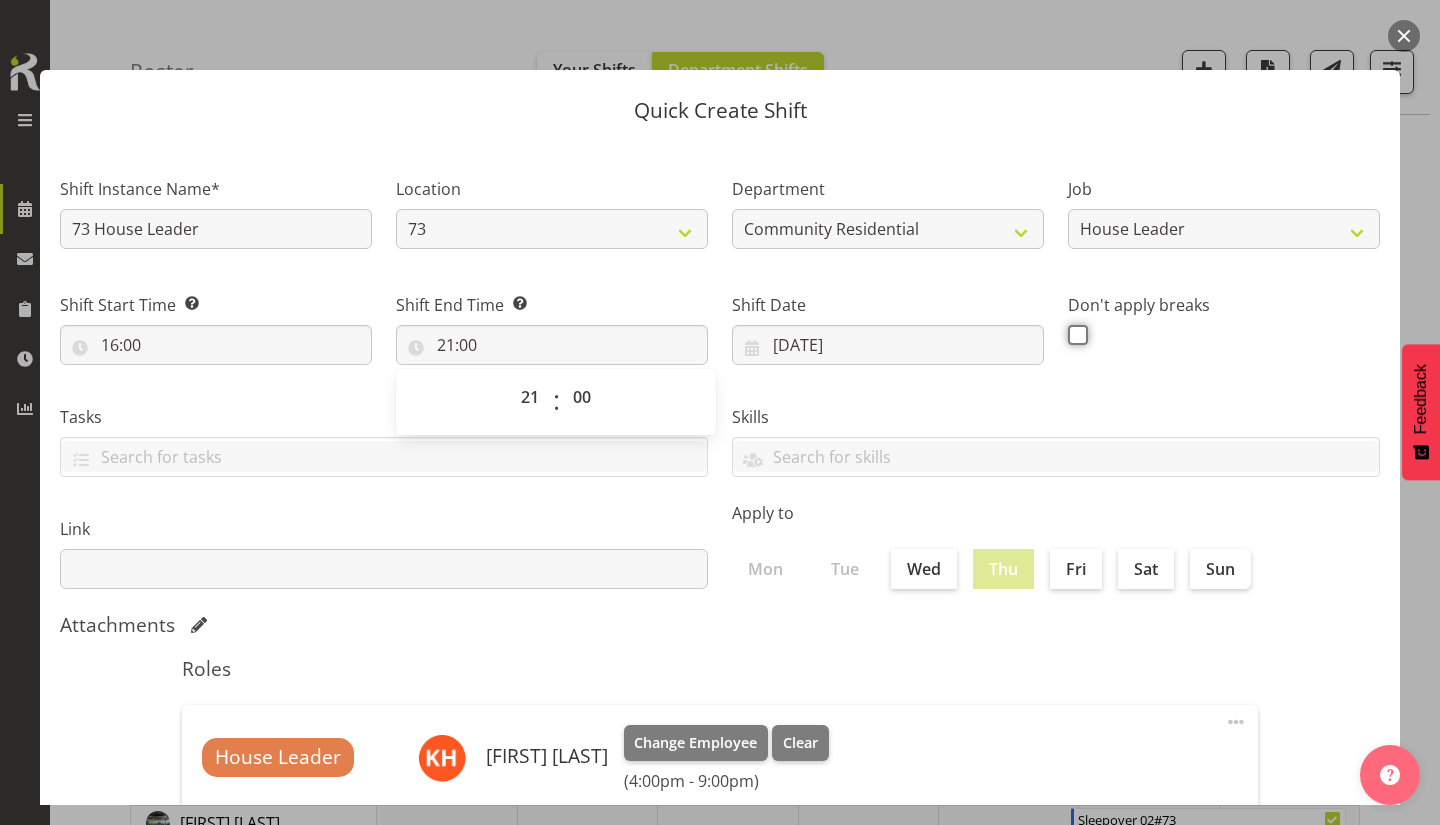 click at bounding box center [1074, 334] 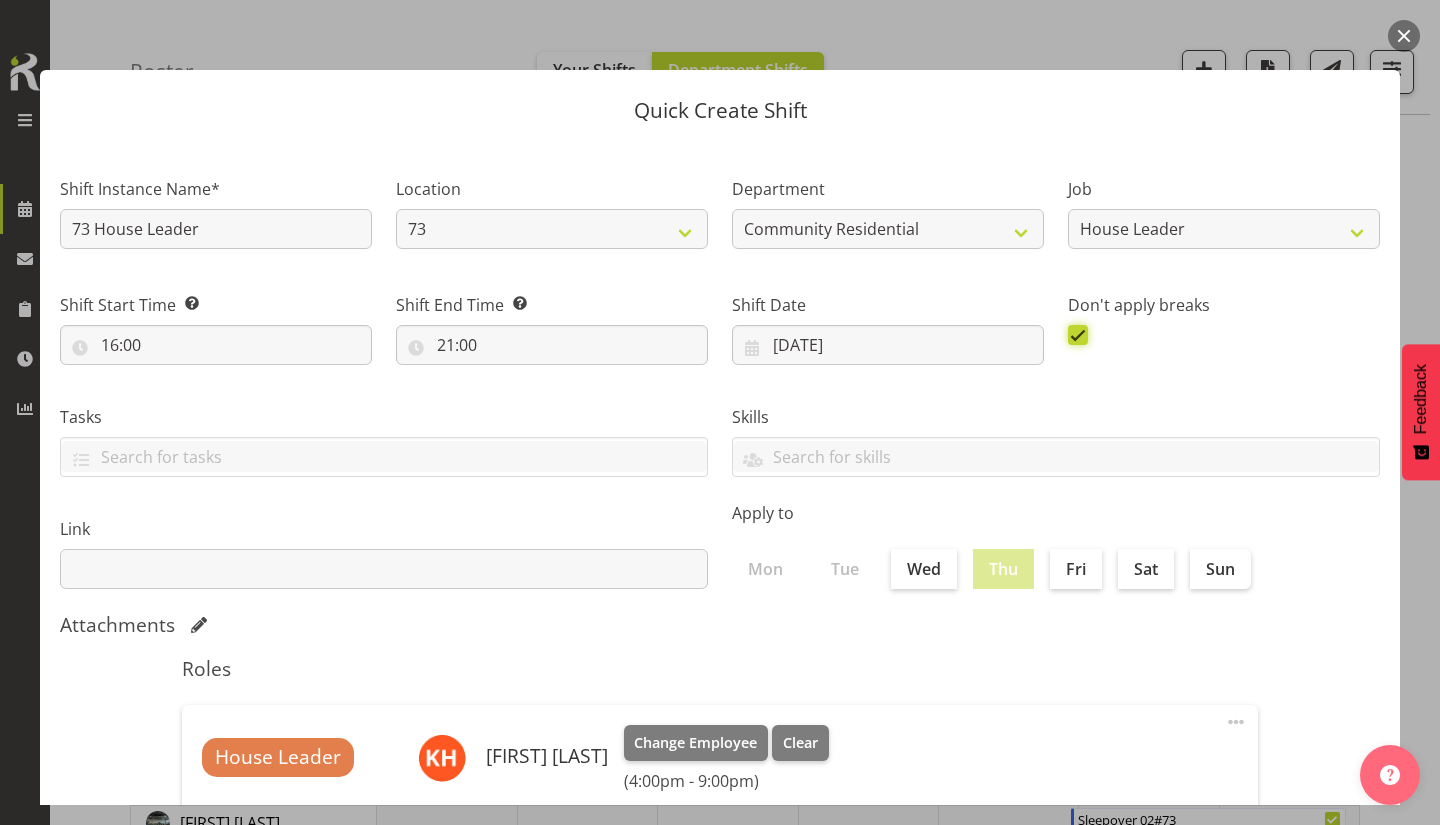 scroll, scrollTop: 235, scrollLeft: 0, axis: vertical 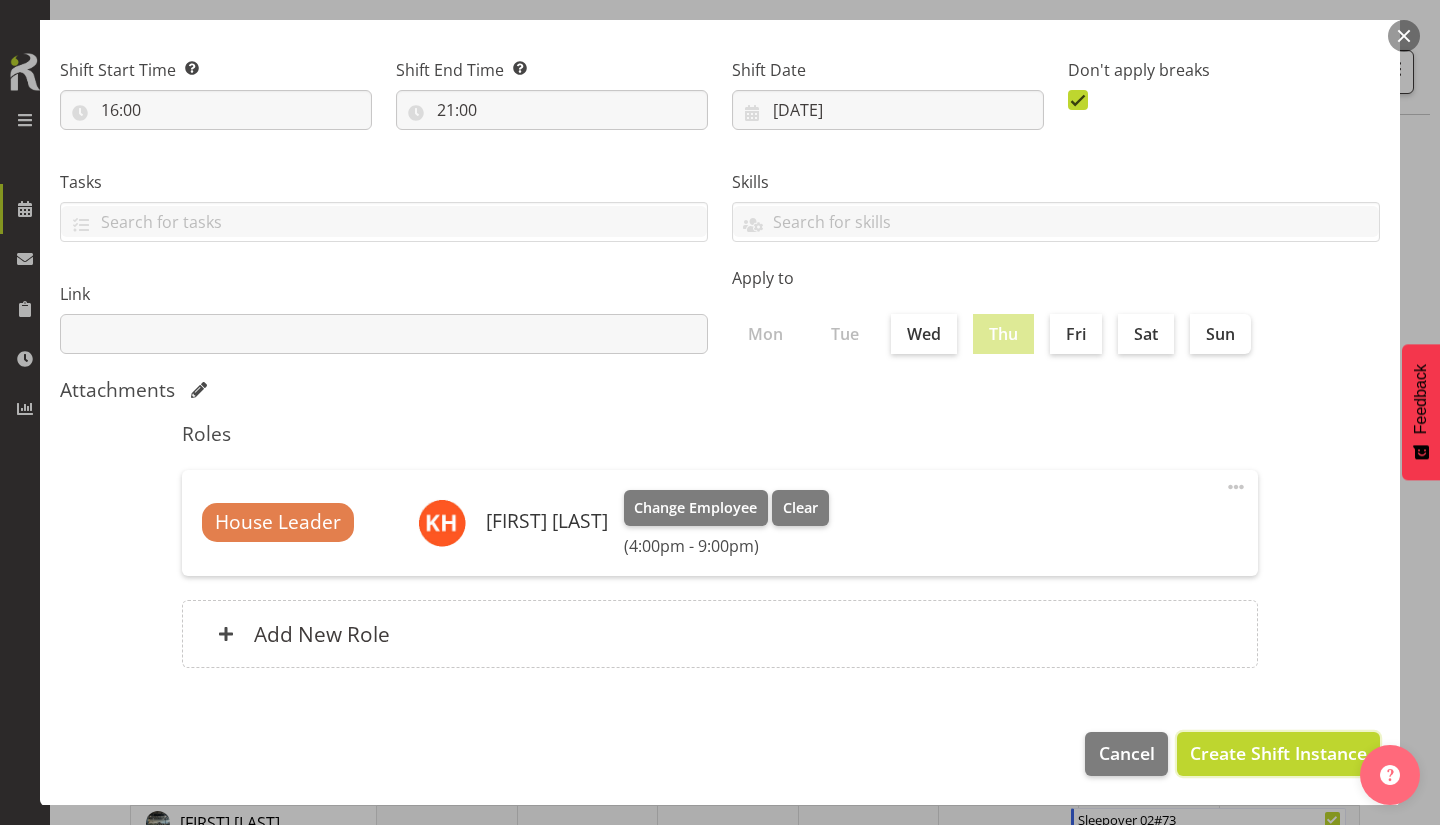 click on "Create Shift Instance" at bounding box center (1278, 753) 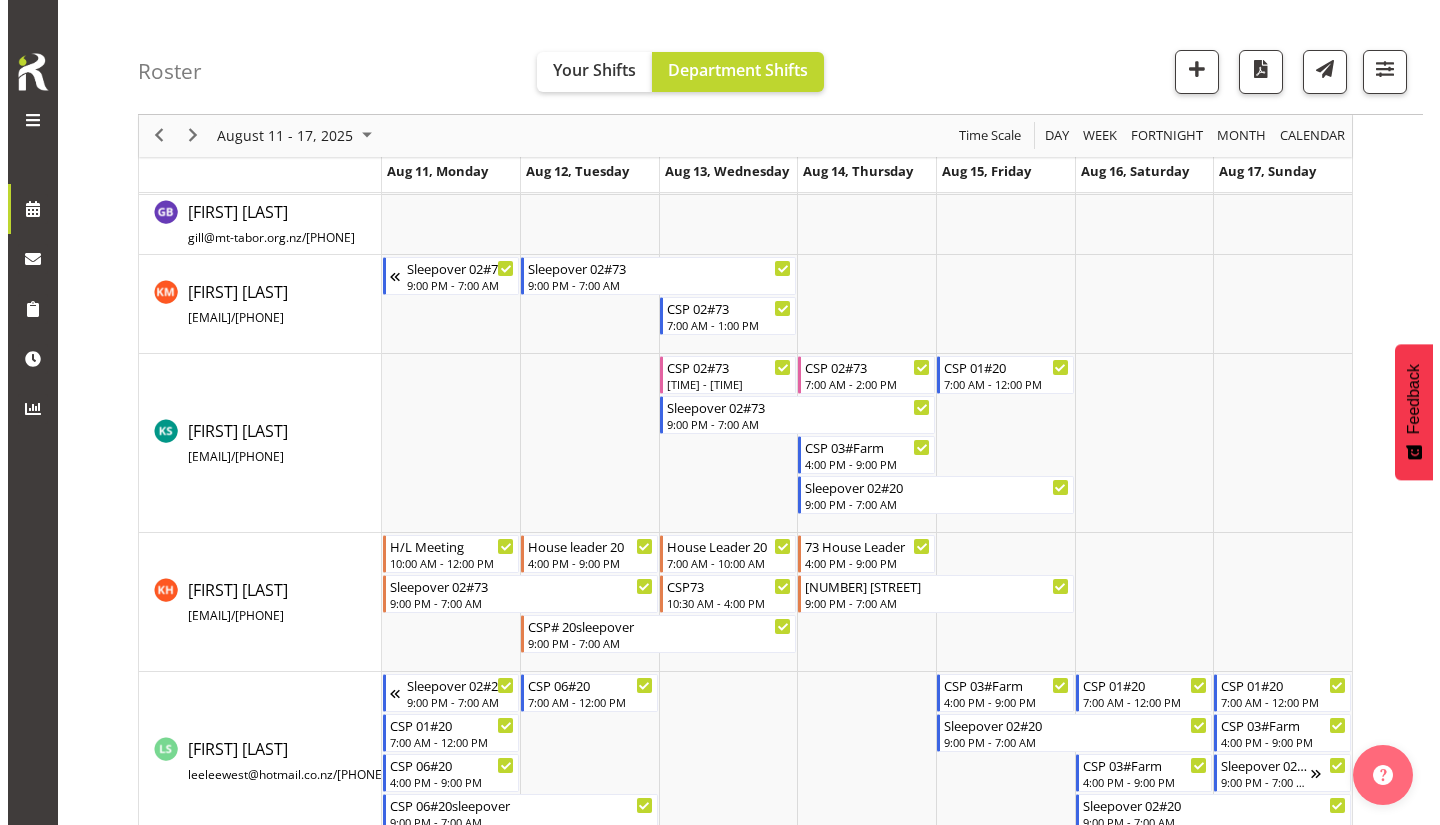 scroll, scrollTop: 663, scrollLeft: 0, axis: vertical 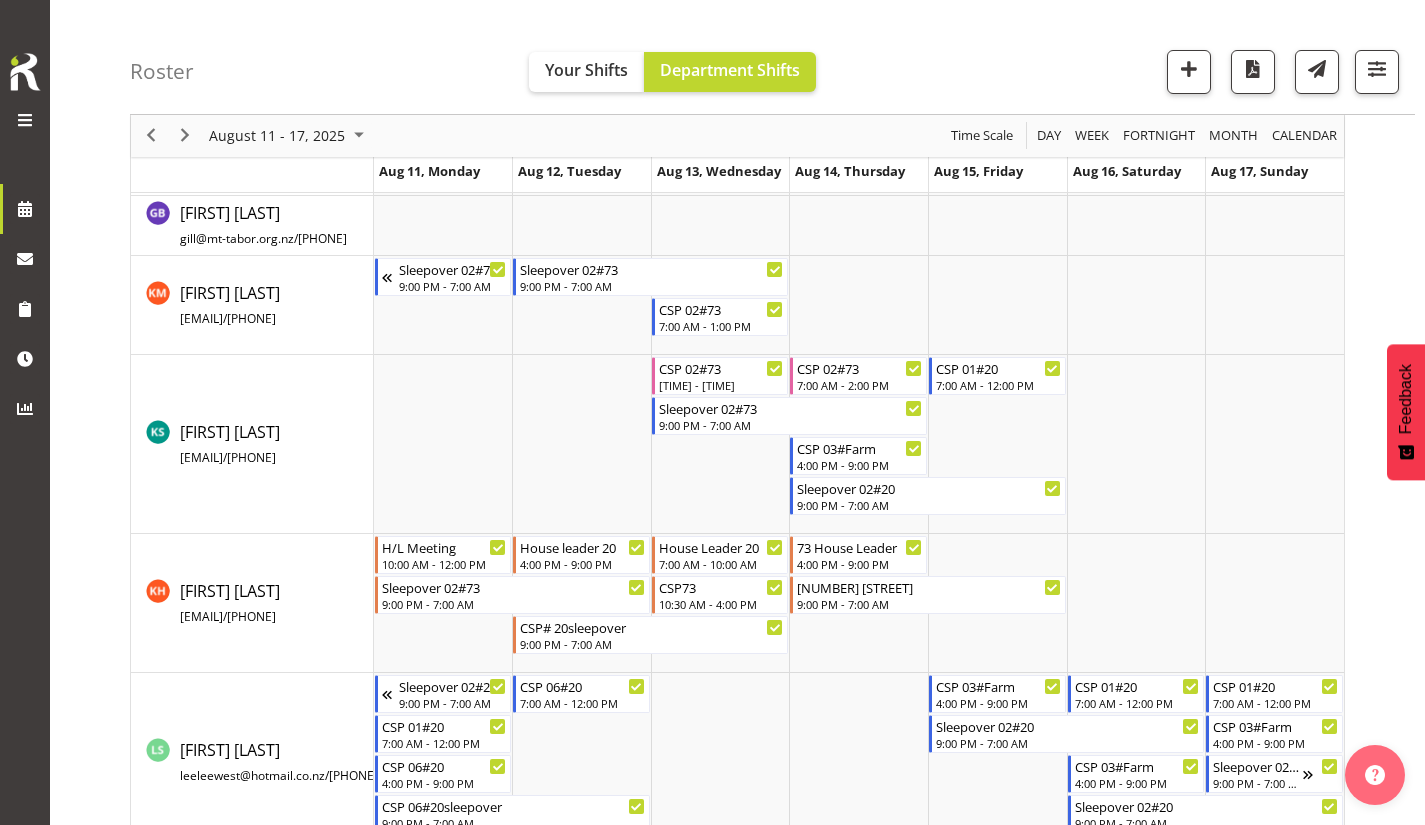click at bounding box center [443, 305] 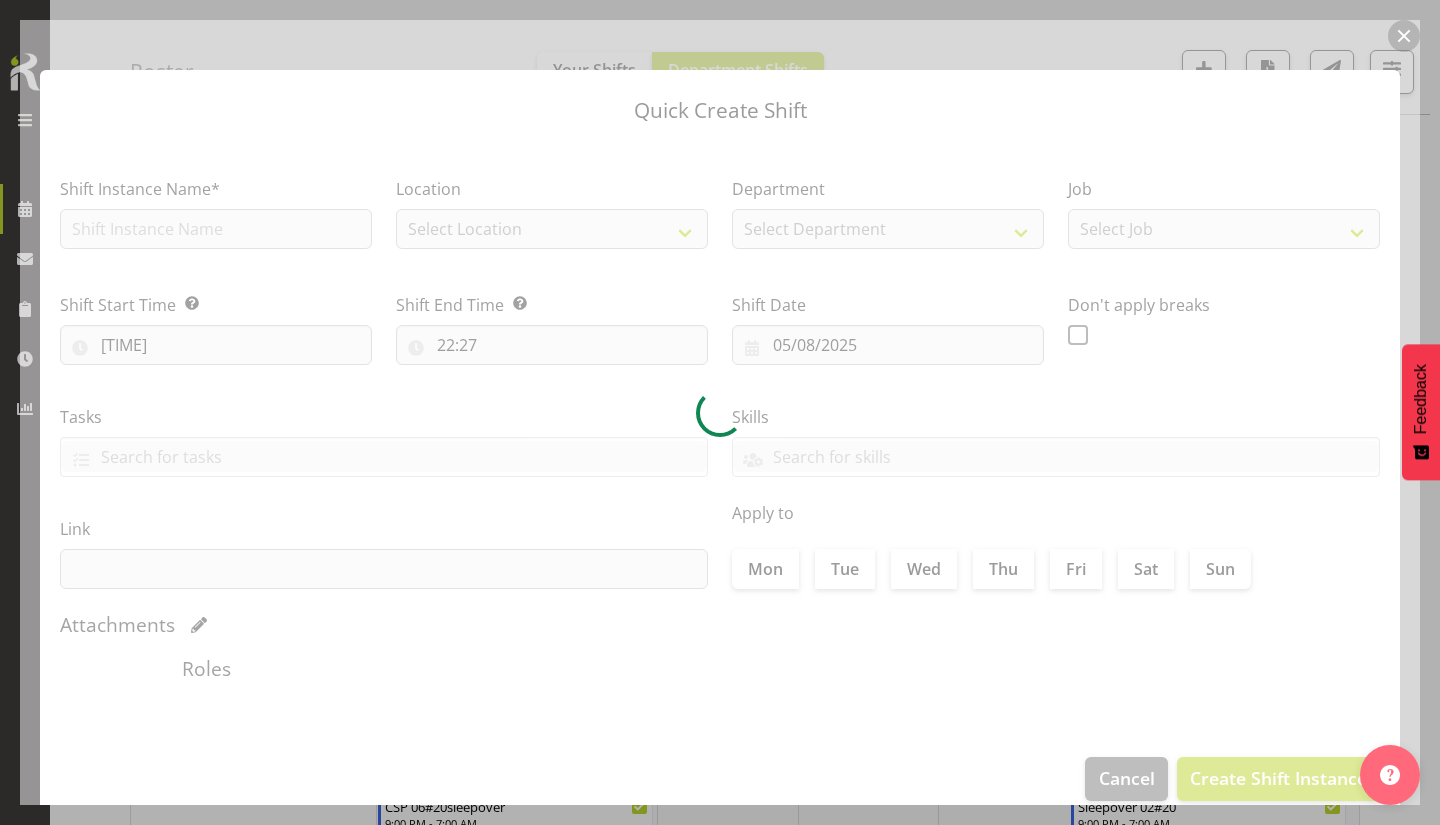 type on "[NUMBER]/[NUMBER]/[YEAR]" 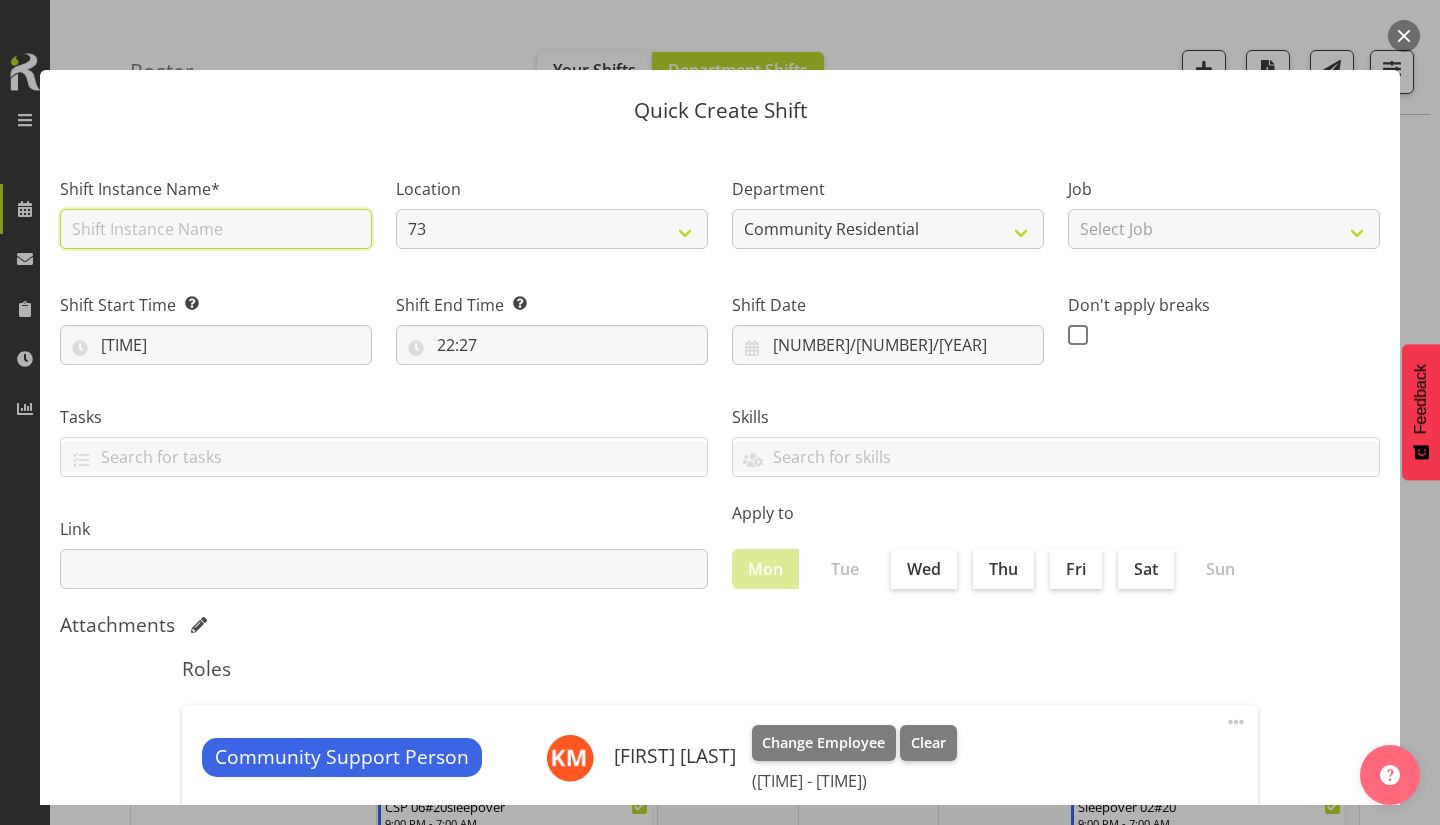 click at bounding box center [216, 229] 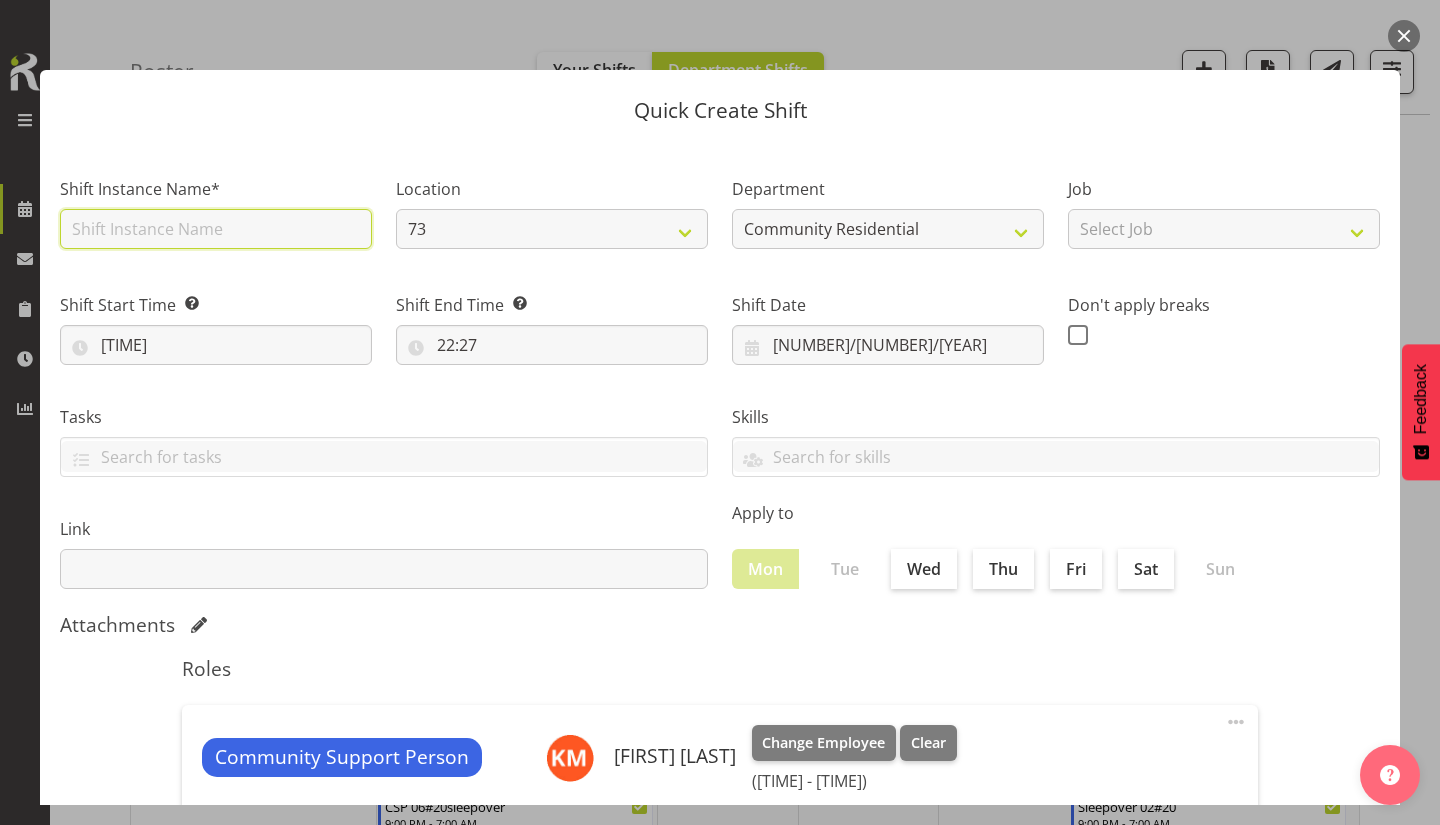 type on "CSP 02#73" 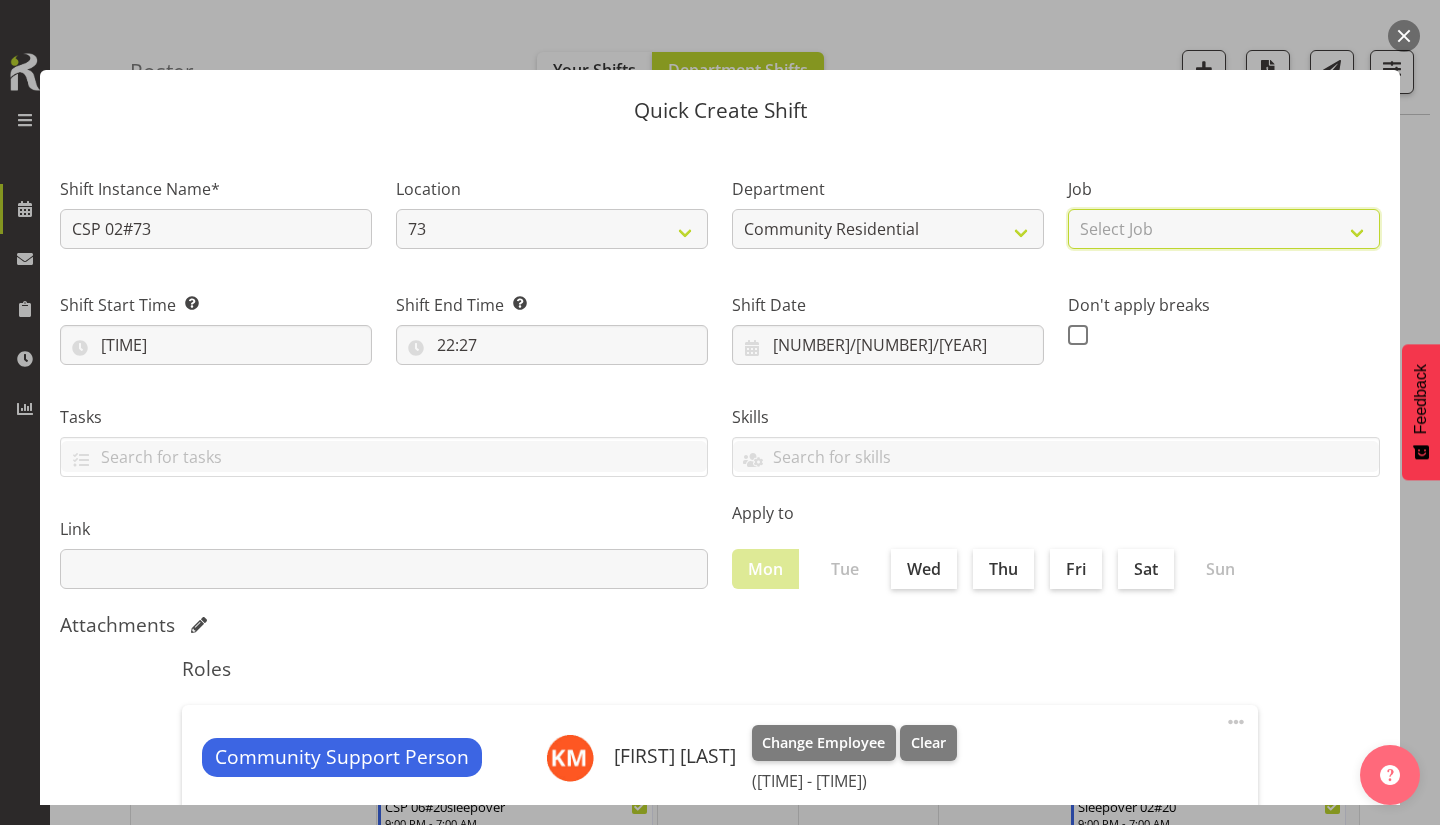 click on "Select Job  Accounts Admin Art Coordinator Community Leader Community Support Person Community Support Person-Casual House Leader Office Admin Senior Coordinator Service Manager Volunteer" at bounding box center (1224, 229) 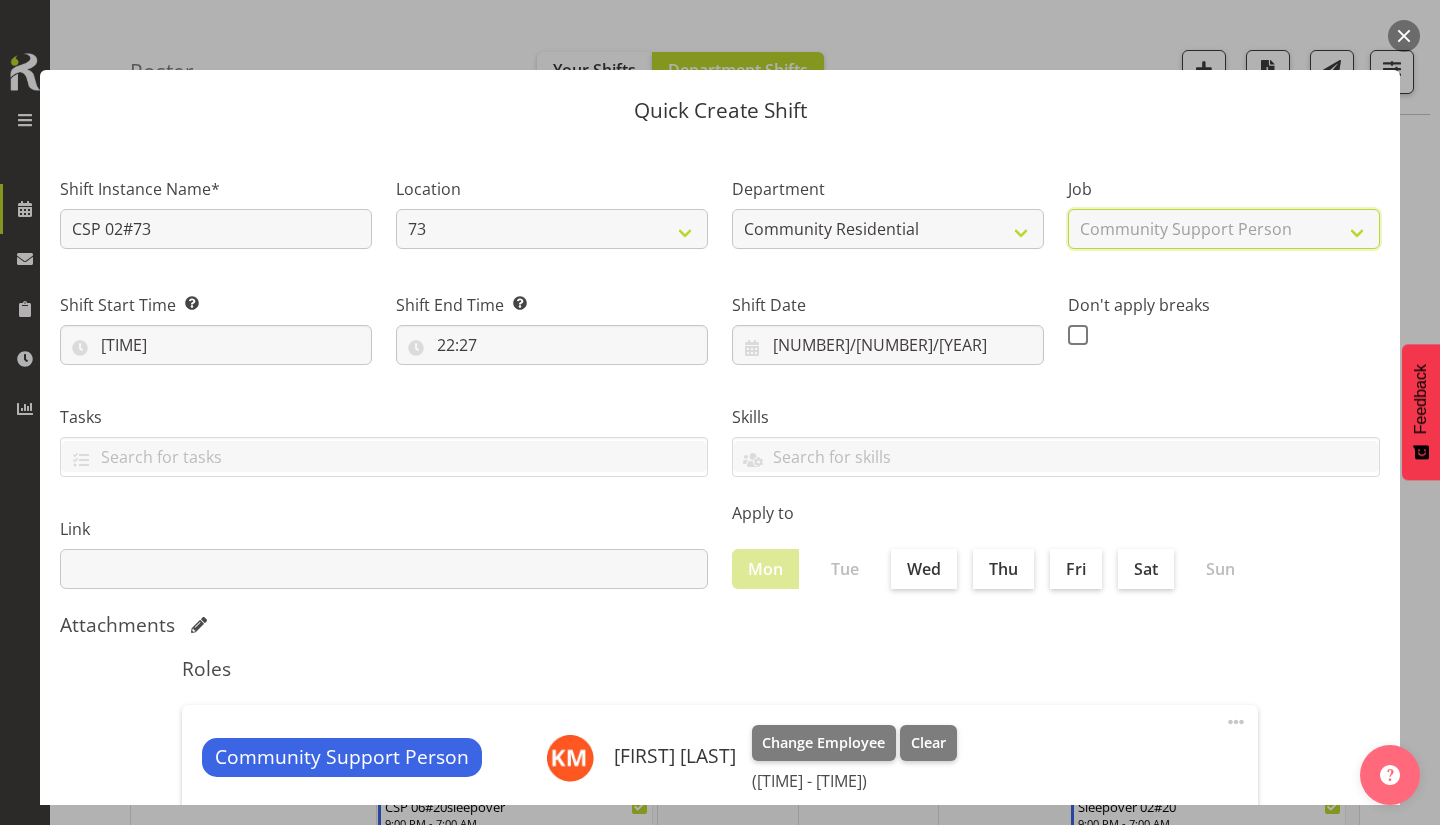 click on "Select Job  Accounts Admin Art Coordinator Community Leader Community Support Person Community Support Person-Casual House Leader Office Admin Senior Coordinator Service Manager Volunteer" at bounding box center [1224, 229] 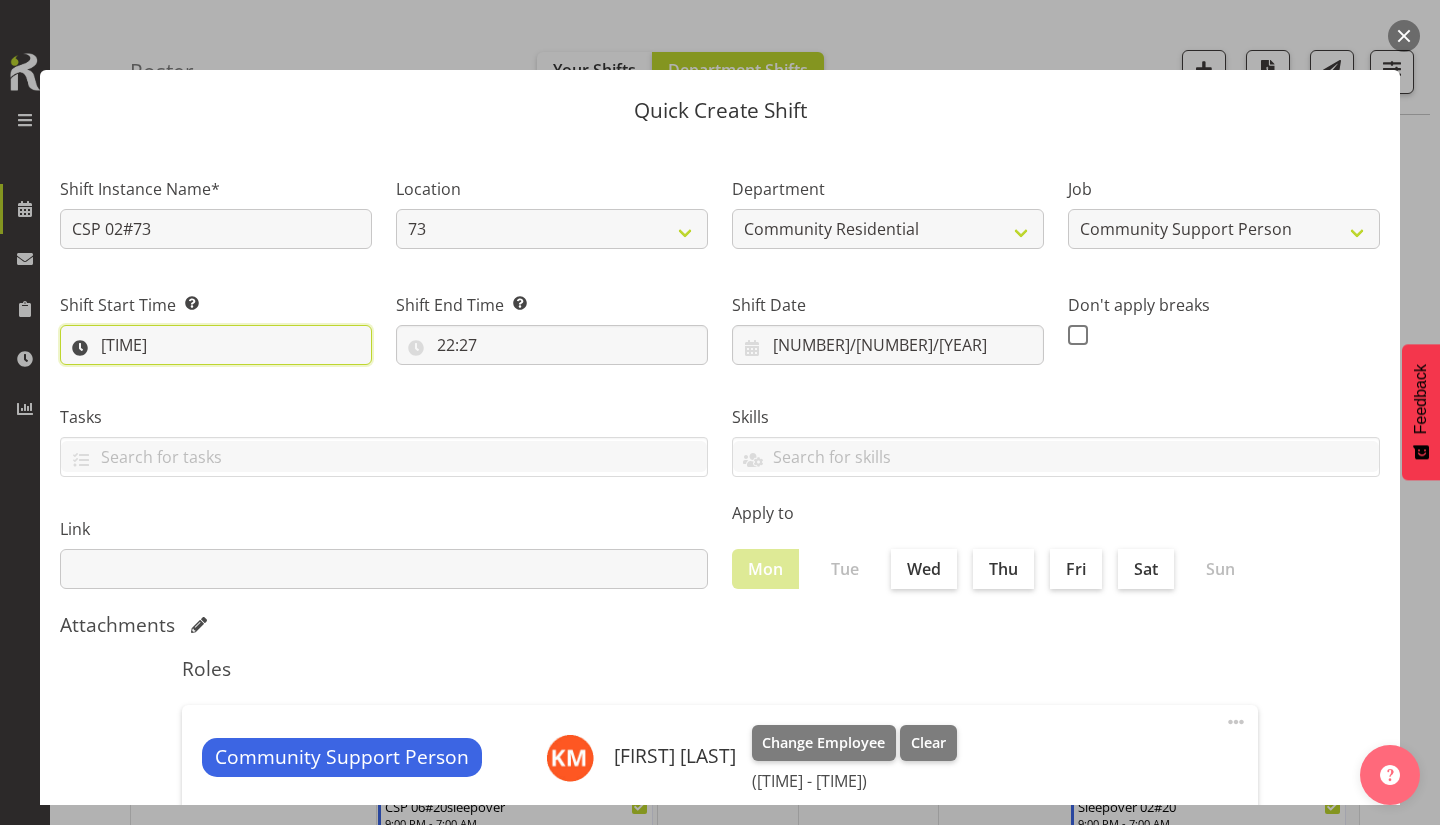 click on "[TIME]" at bounding box center [216, 345] 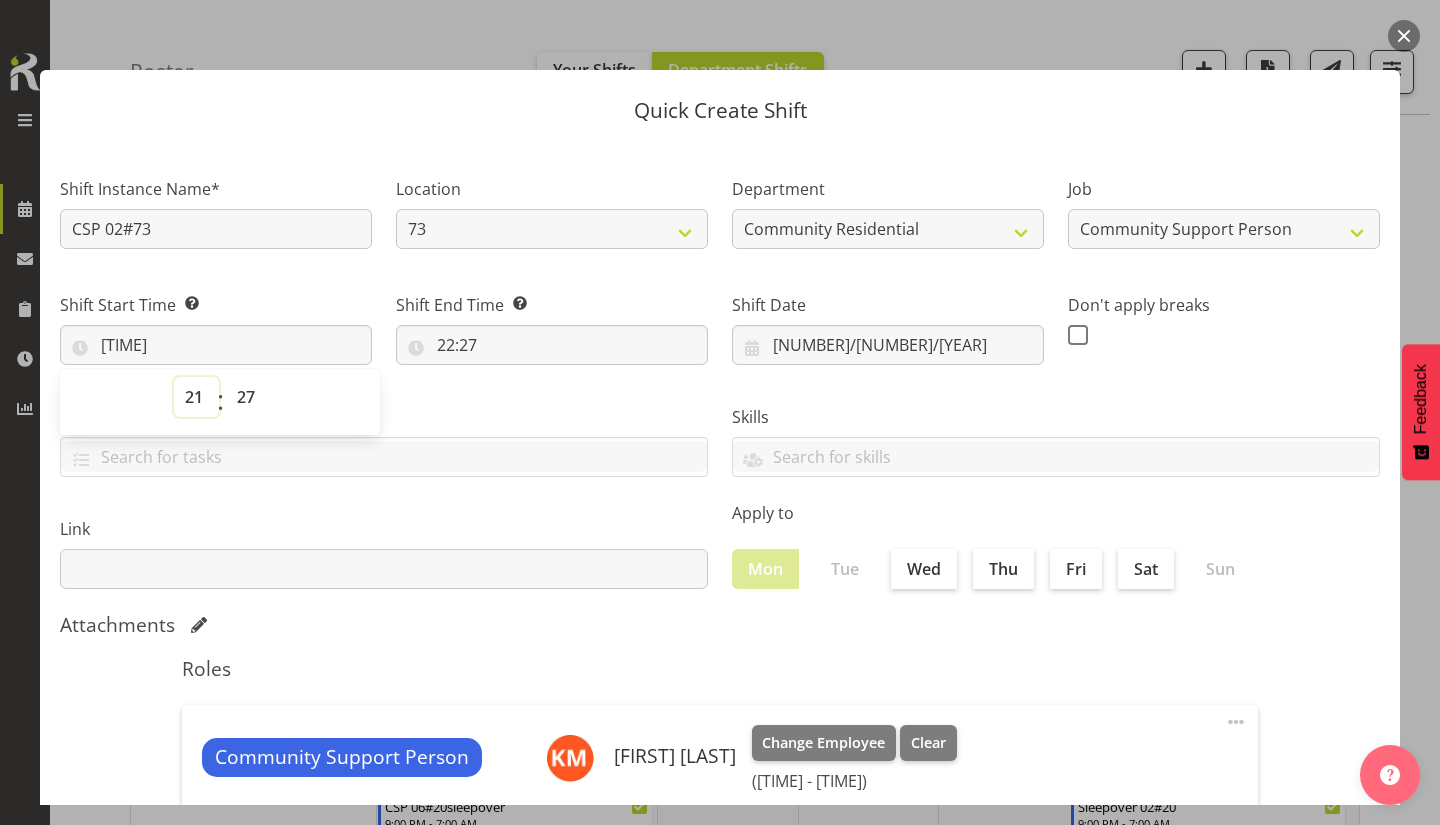 click on "00   01   02   03   04   05   06   07   08   09   10   11   12   13   14   15   16   17   18   19   20   21   22   23" at bounding box center [196, 397] 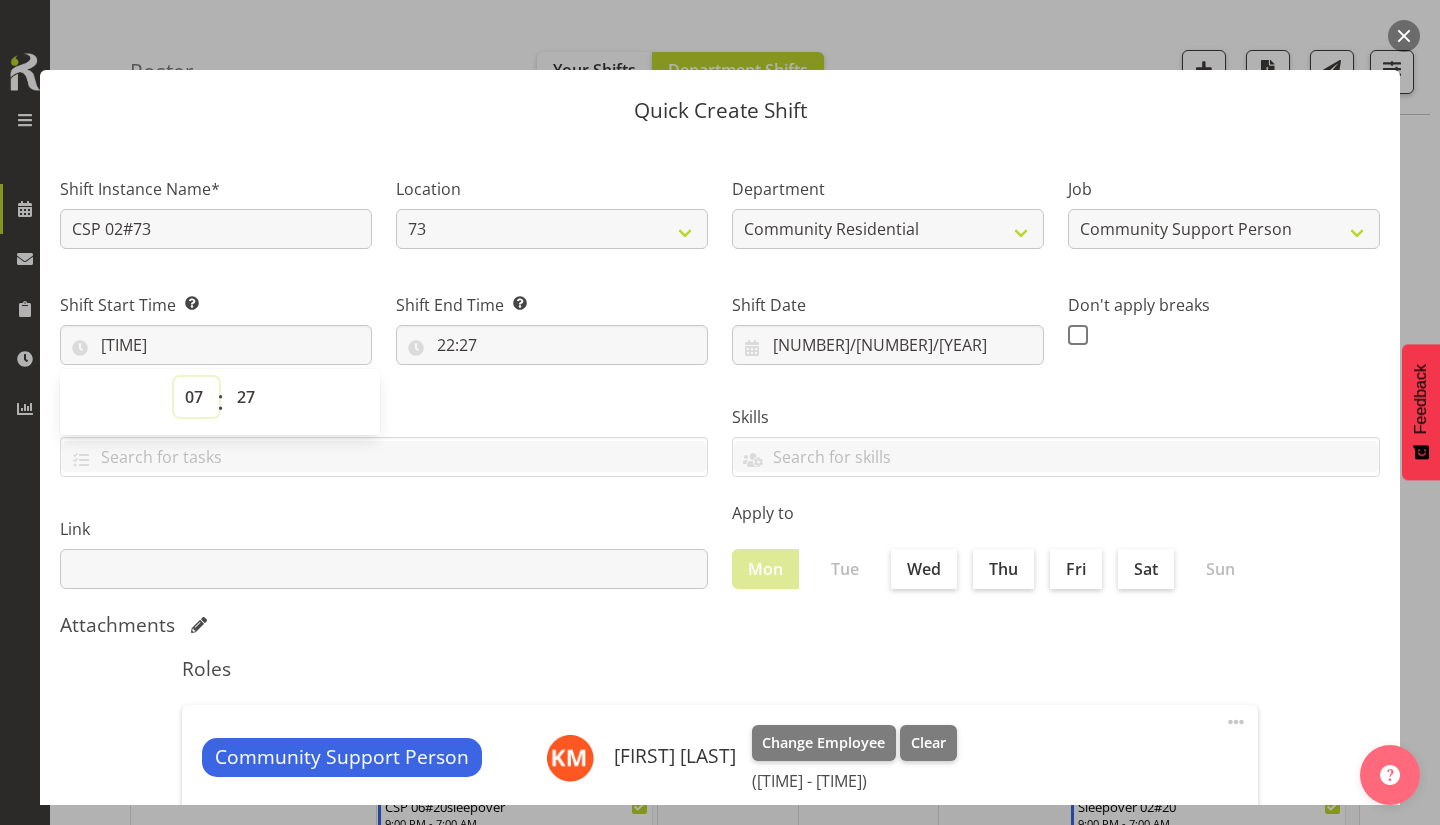 click on "00   01   02   03   04   05   06   07   08   09   10   11   12   13   14   15   16   17   18   19   20   21   22   23" at bounding box center (196, 397) 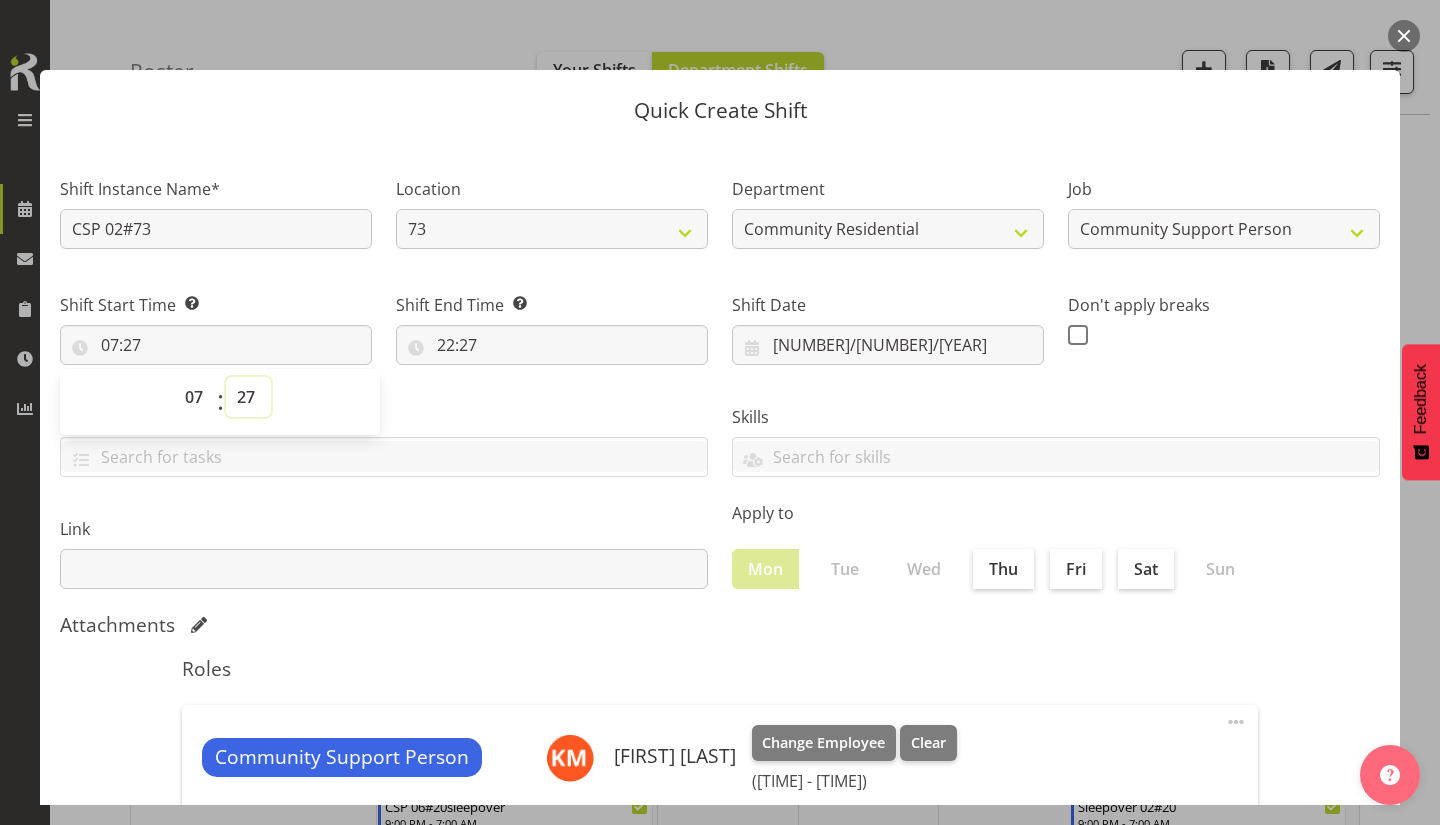 click on "00   01   02   03   04   05   06   07   08   09   10   11   12   13   14   15   16   17   18   19   20   21   22   23   24   25   26   27   28   29   30   31   32   33   34   35   36   37   38   39   40   41   42   43   44   45   46   47   48   49   50   51   52   53   54   55   56   57   58   59" at bounding box center [248, 397] 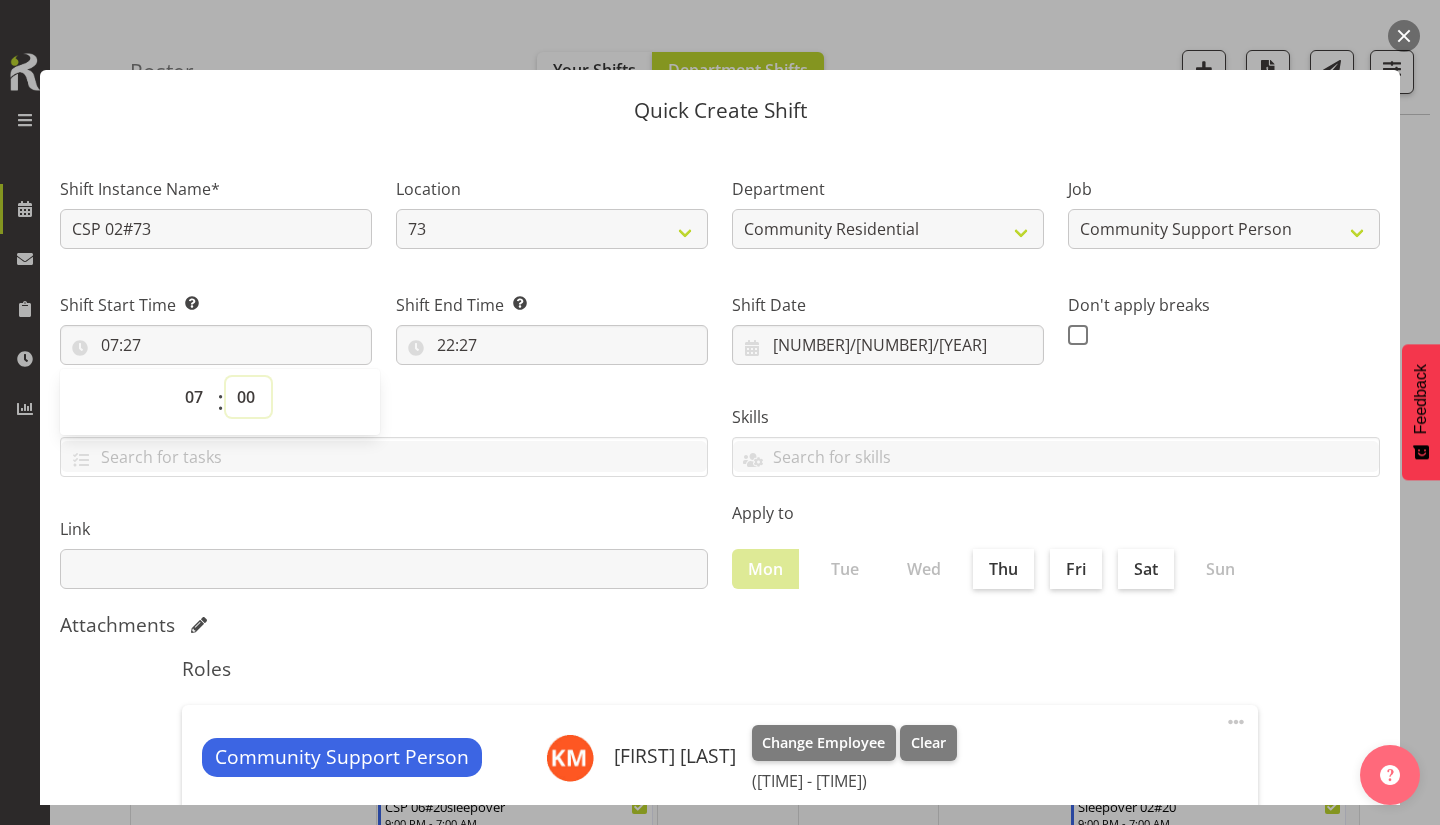 click on "00   01   02   03   04   05   06   07   08   09   10   11   12   13   14   15   16   17   18   19   20   21   22   23   24   25   26   27   28   29   30   31   32   33   34   35   36   37   38   39   40   41   42   43   44   45   46   47   48   49   50   51   52   53   54   55   56   57   58   59" at bounding box center [248, 397] 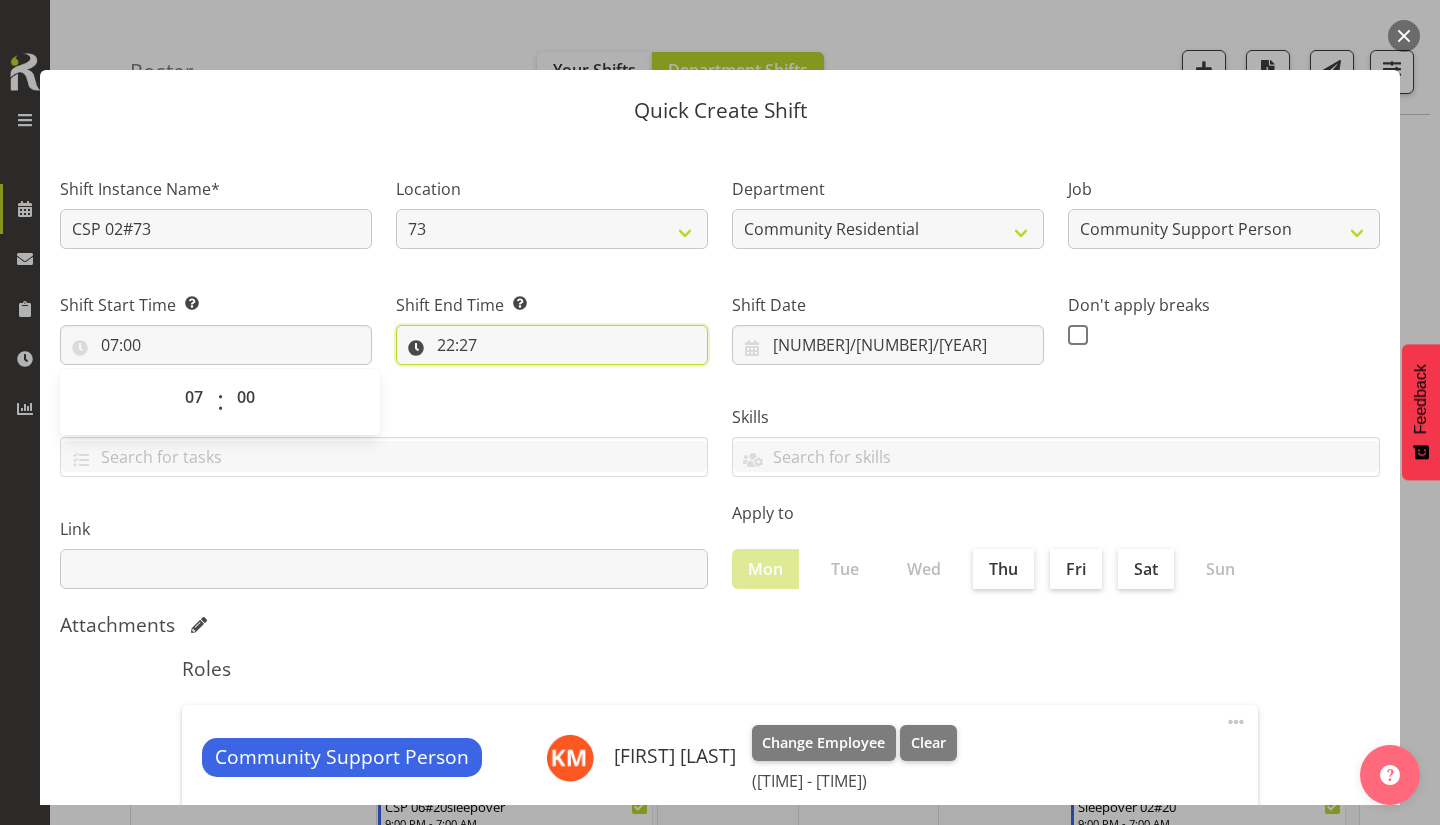 click on "22:27" at bounding box center (552, 345) 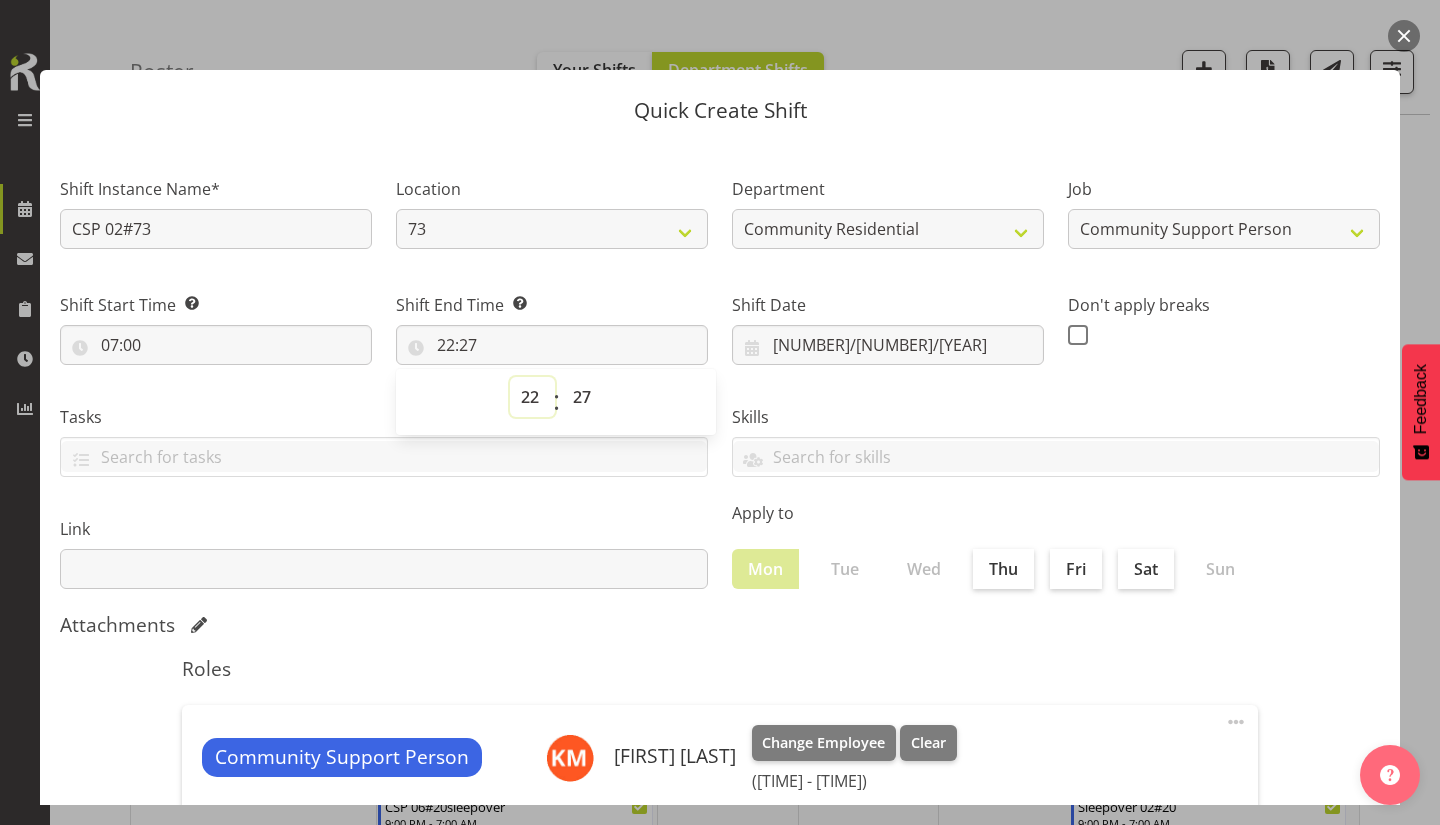 click on "00   01   02   03   04   05   06   07   08   09   10   11   12   13   14   15   16   17   18   19   20   21   22   23" at bounding box center (532, 397) 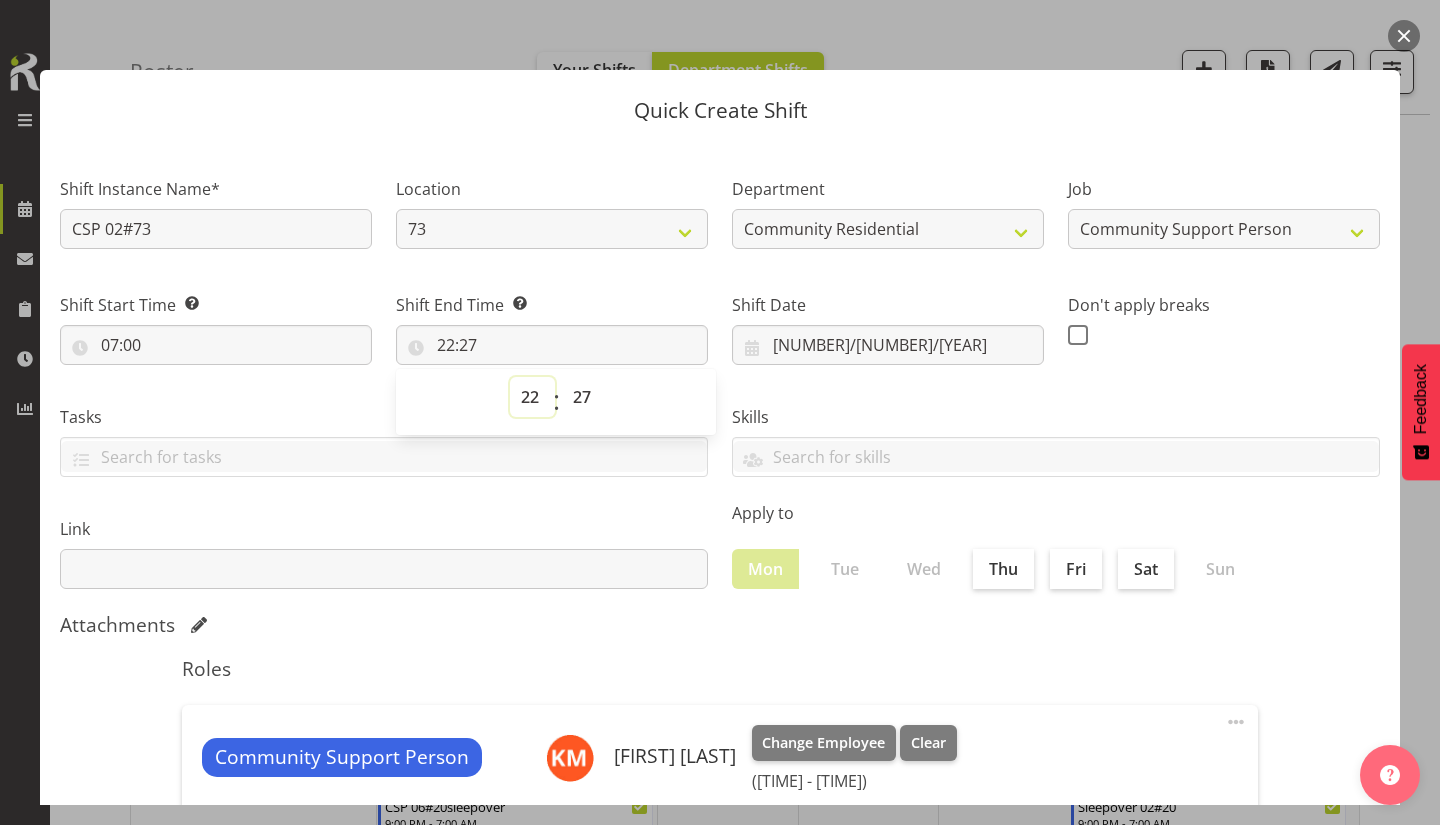select on "12" 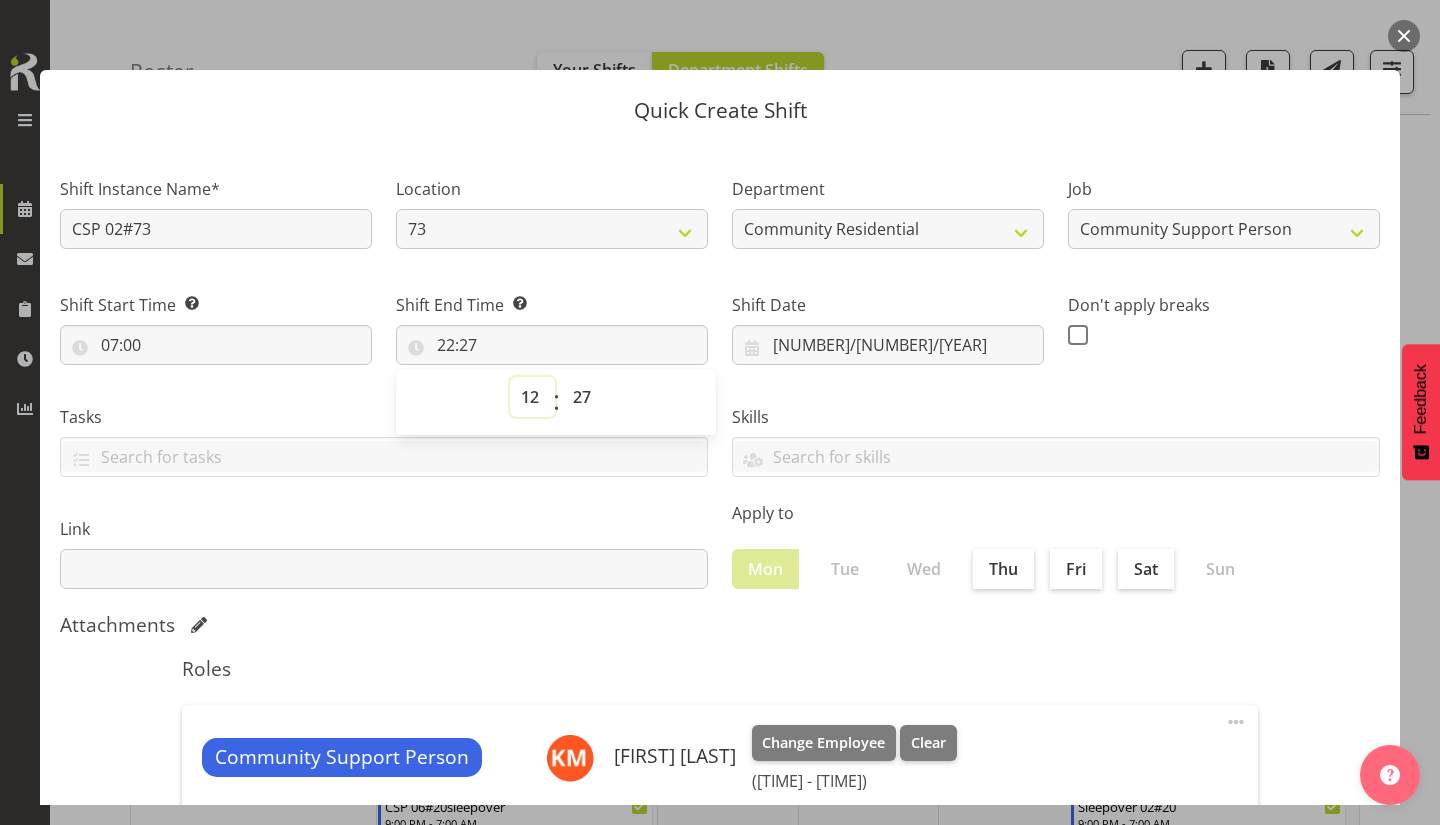 click on "00   01   02   03   04   05   06   07   08   09   10   11   12   13   14   15   16   17   18   19   20   21   22   23" at bounding box center (532, 397) 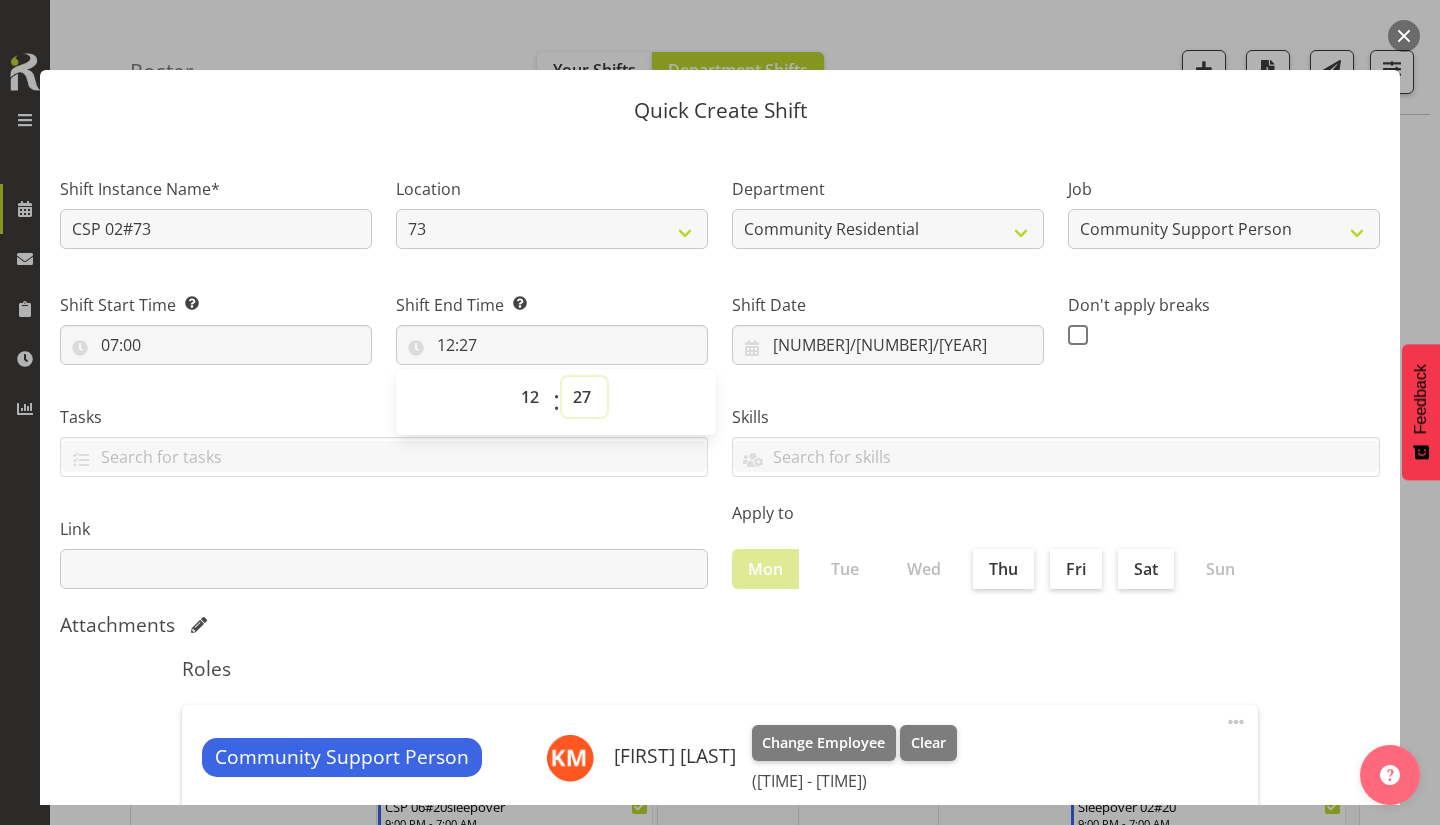click on "00   01   02   03   04   05   06   07   08   09   10   11   12   13   14   15   16   17   18   19   20   21   22   23   24   25   26   27   28   29   30   31   32   33   34   35   36   37   38   39   40   41   42   43   44   45   46   47   48   49   50   51   52   53   54   55   56   57   58   59" at bounding box center (584, 397) 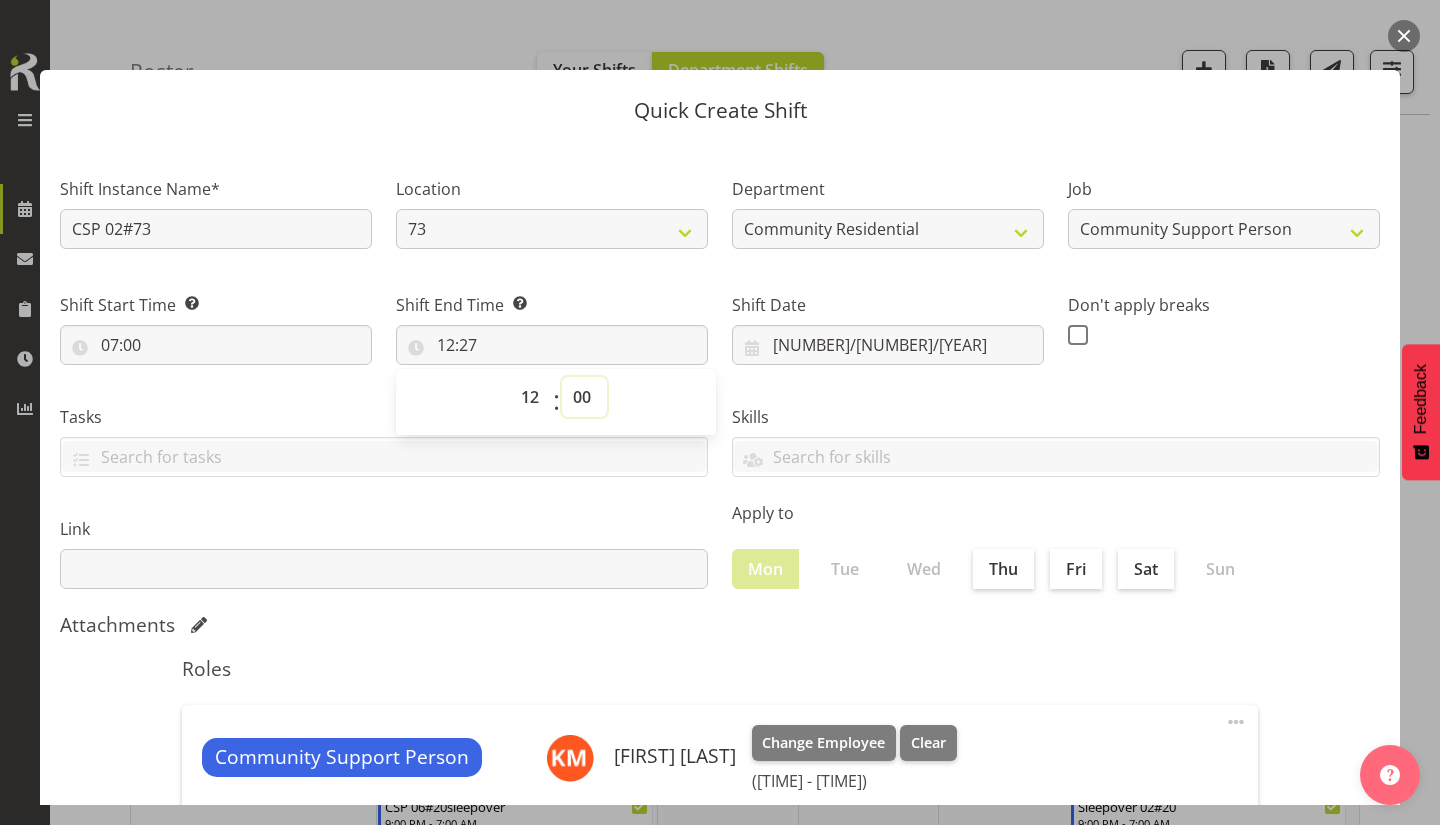 click on "00   01   02   03   04   05   06   07   08   09   10   11   12   13   14   15   16   17   18   19   20   21   22   23   24   25   26   27   28   29   30   31   32   33   34   35   36   37   38   39   40   41   42   43   44   45   46   47   48   49   50   51   52   53   54   55   56   57   58   59" at bounding box center [584, 397] 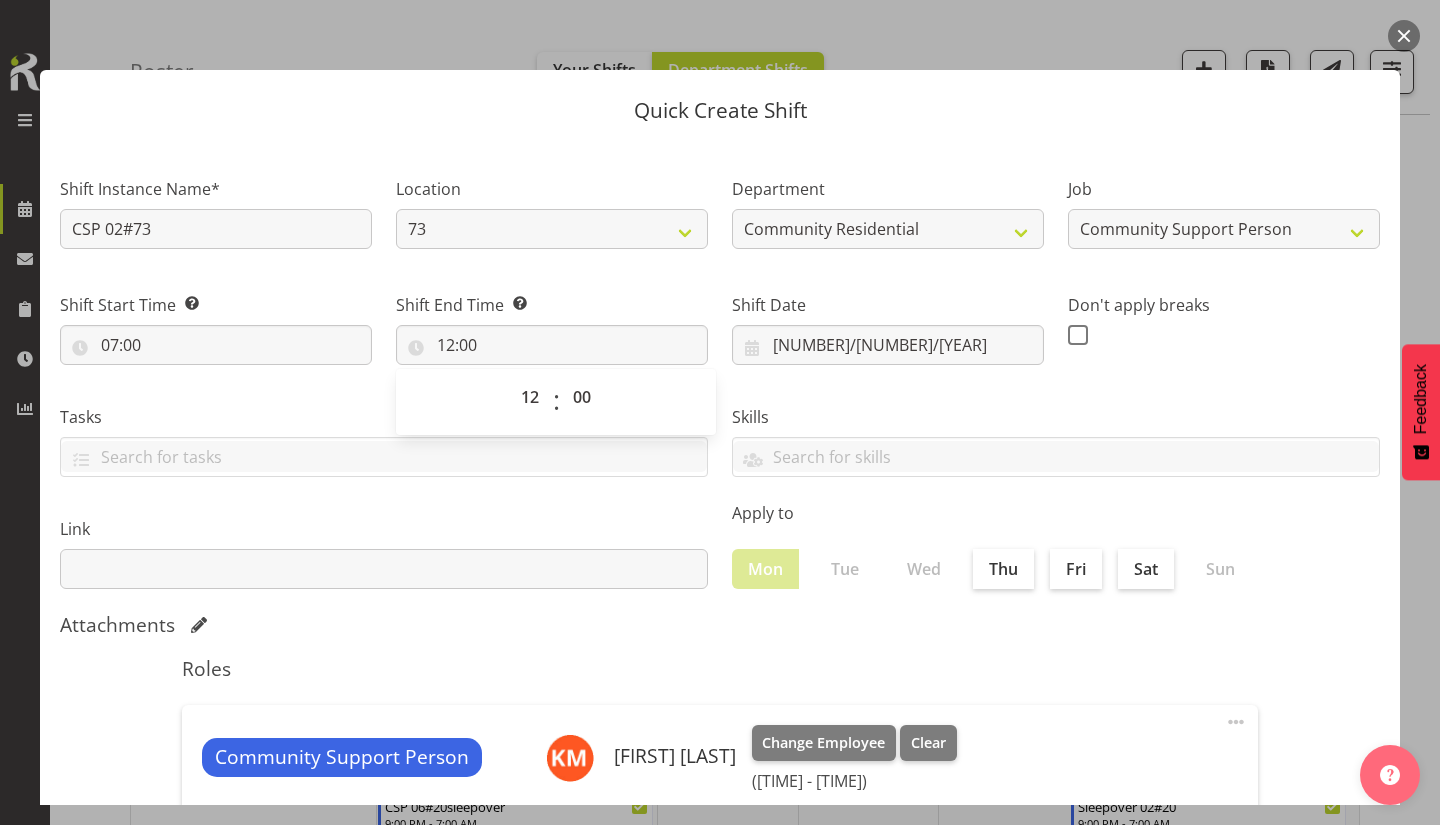 click at bounding box center [1078, 335] 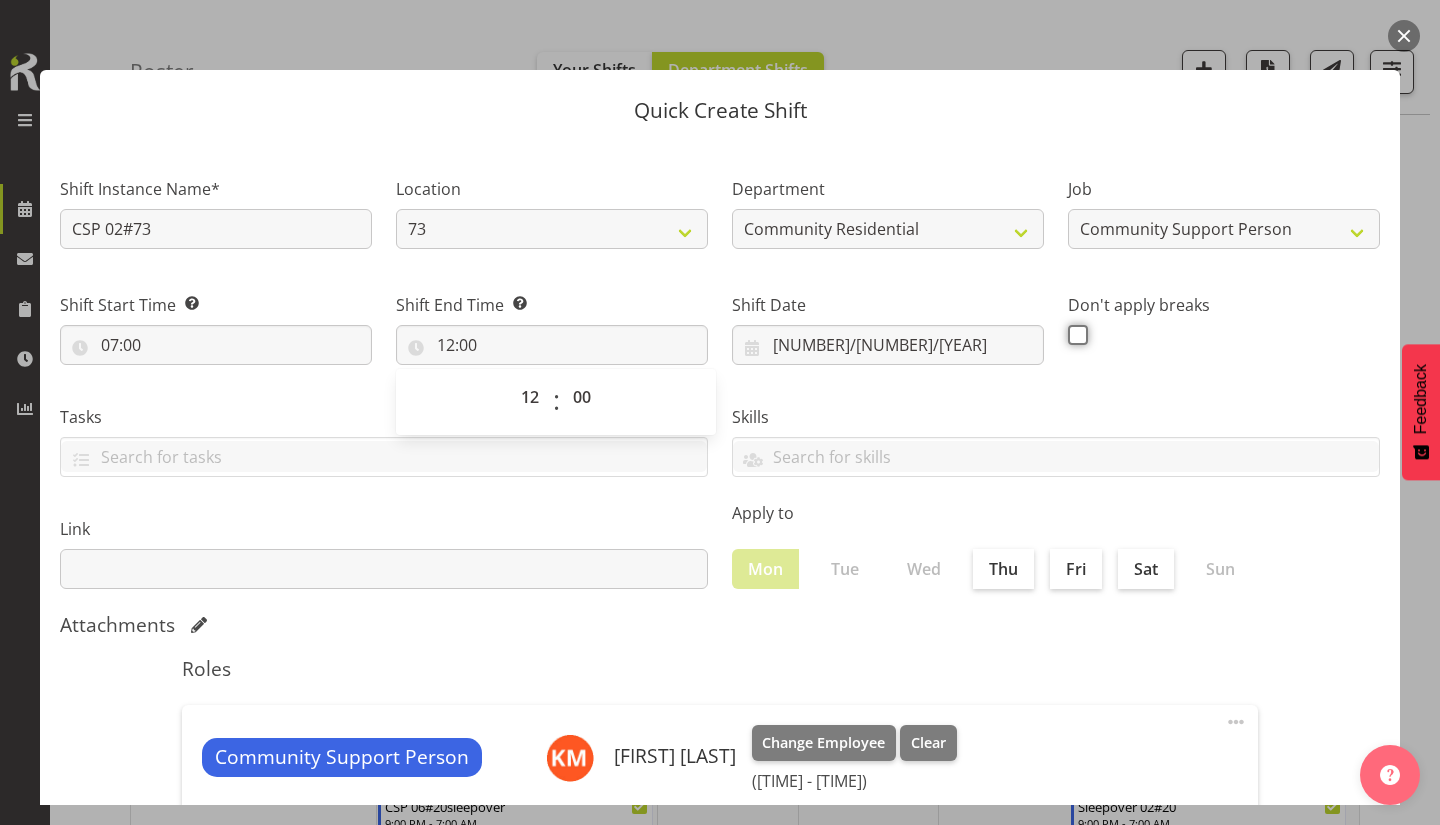 click at bounding box center (1074, 334) 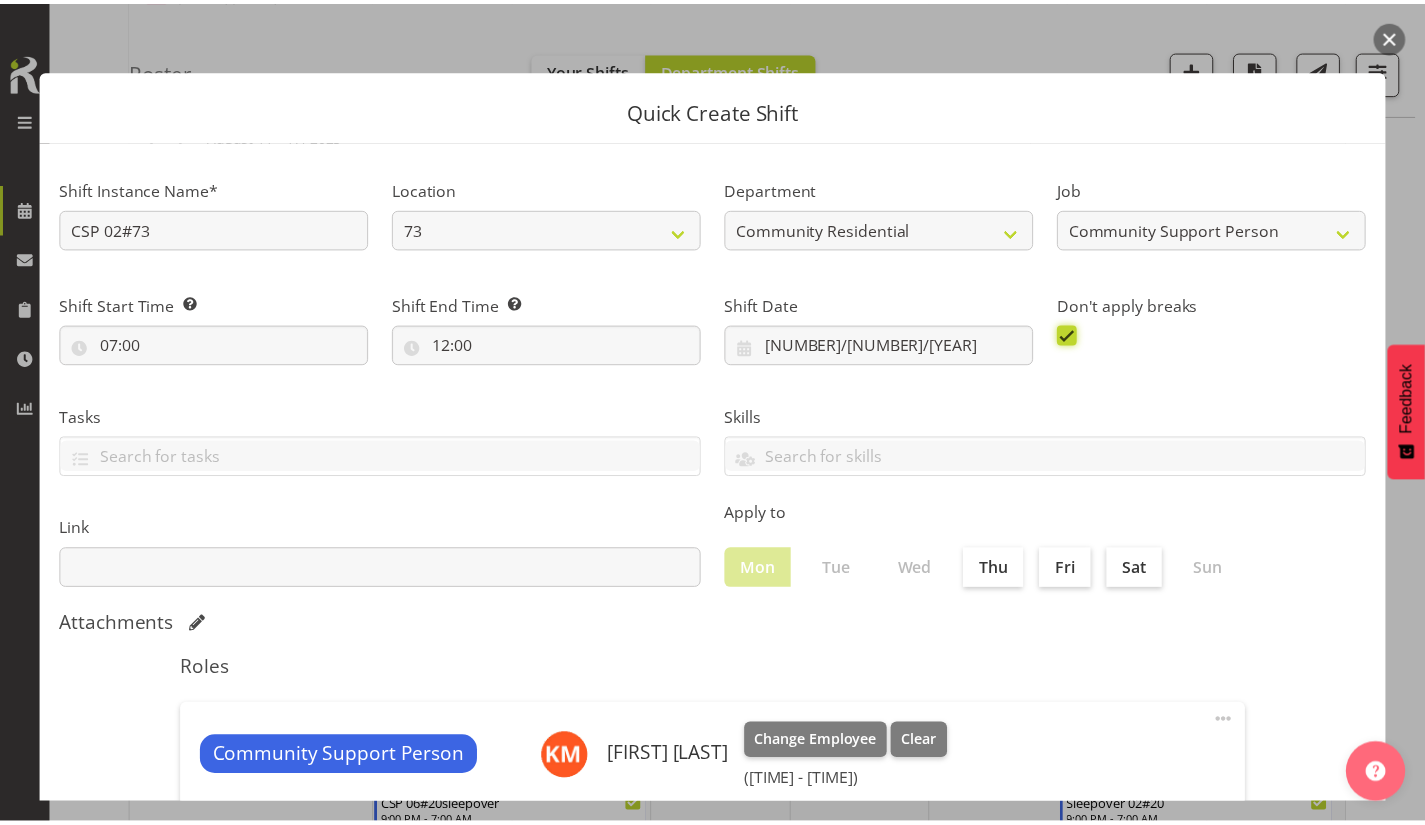 scroll, scrollTop: 235, scrollLeft: 0, axis: vertical 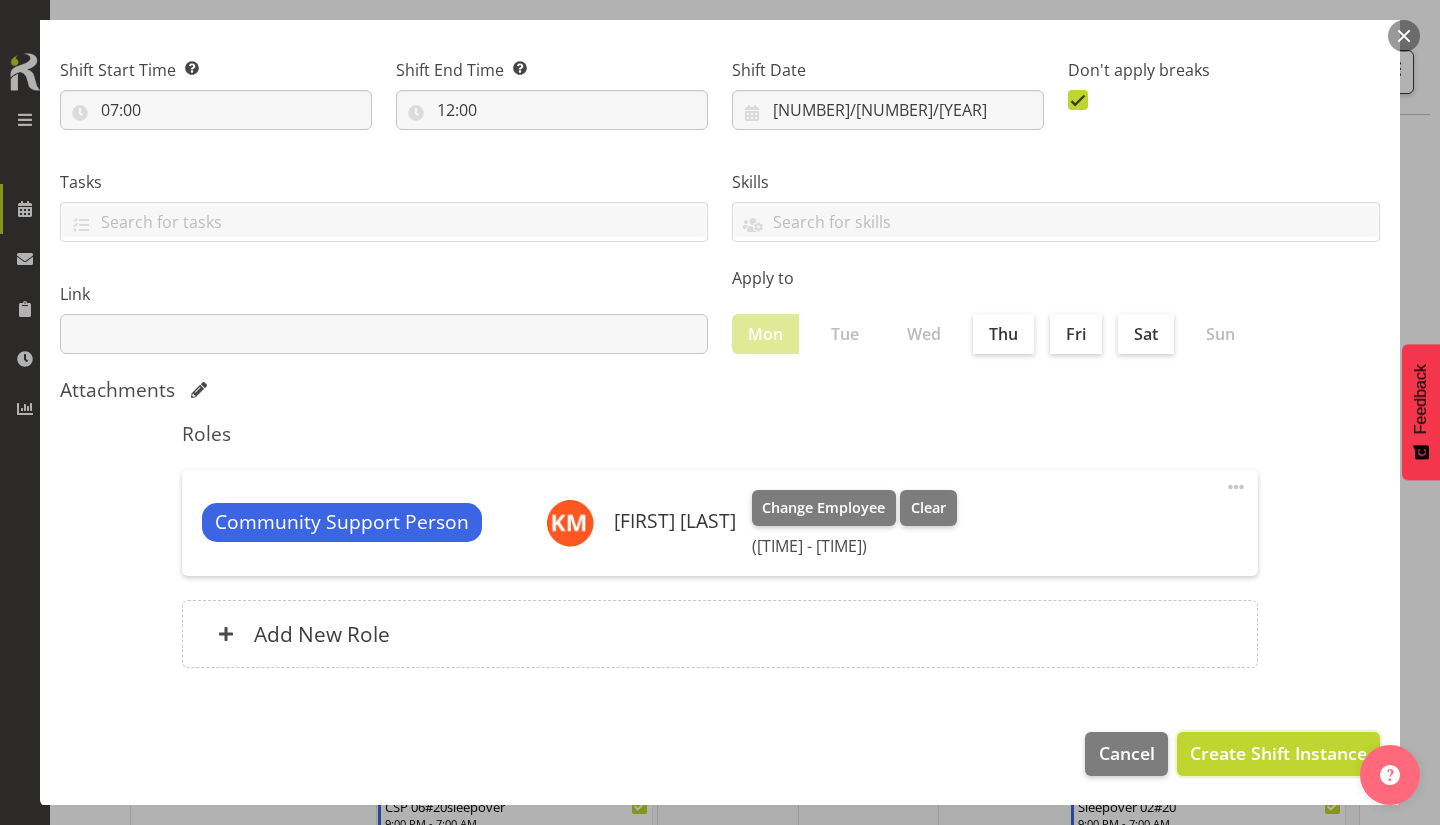 click on "Create Shift Instance" at bounding box center (1278, 753) 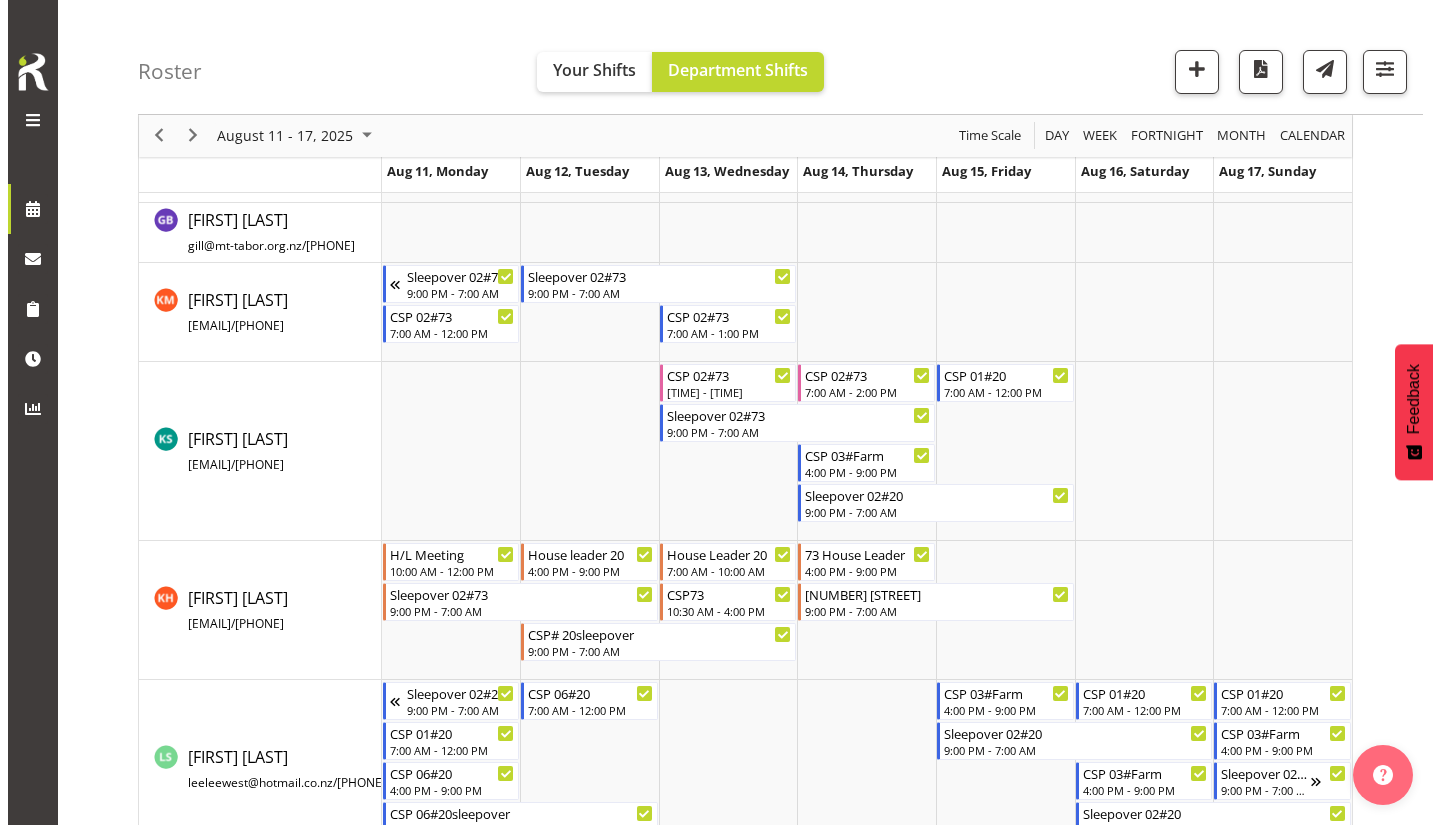 scroll, scrollTop: 651, scrollLeft: 0, axis: vertical 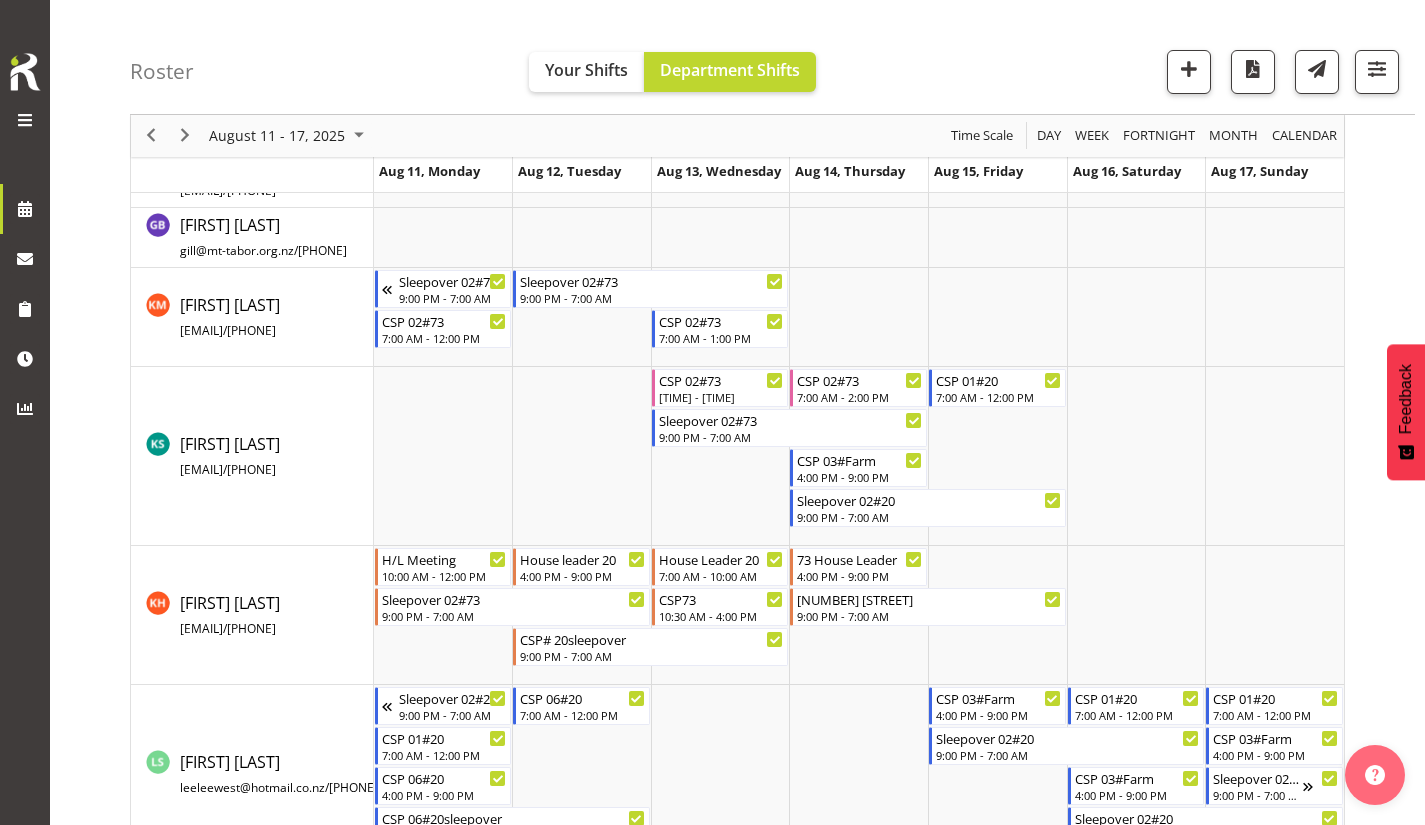 click at bounding box center [443, 317] 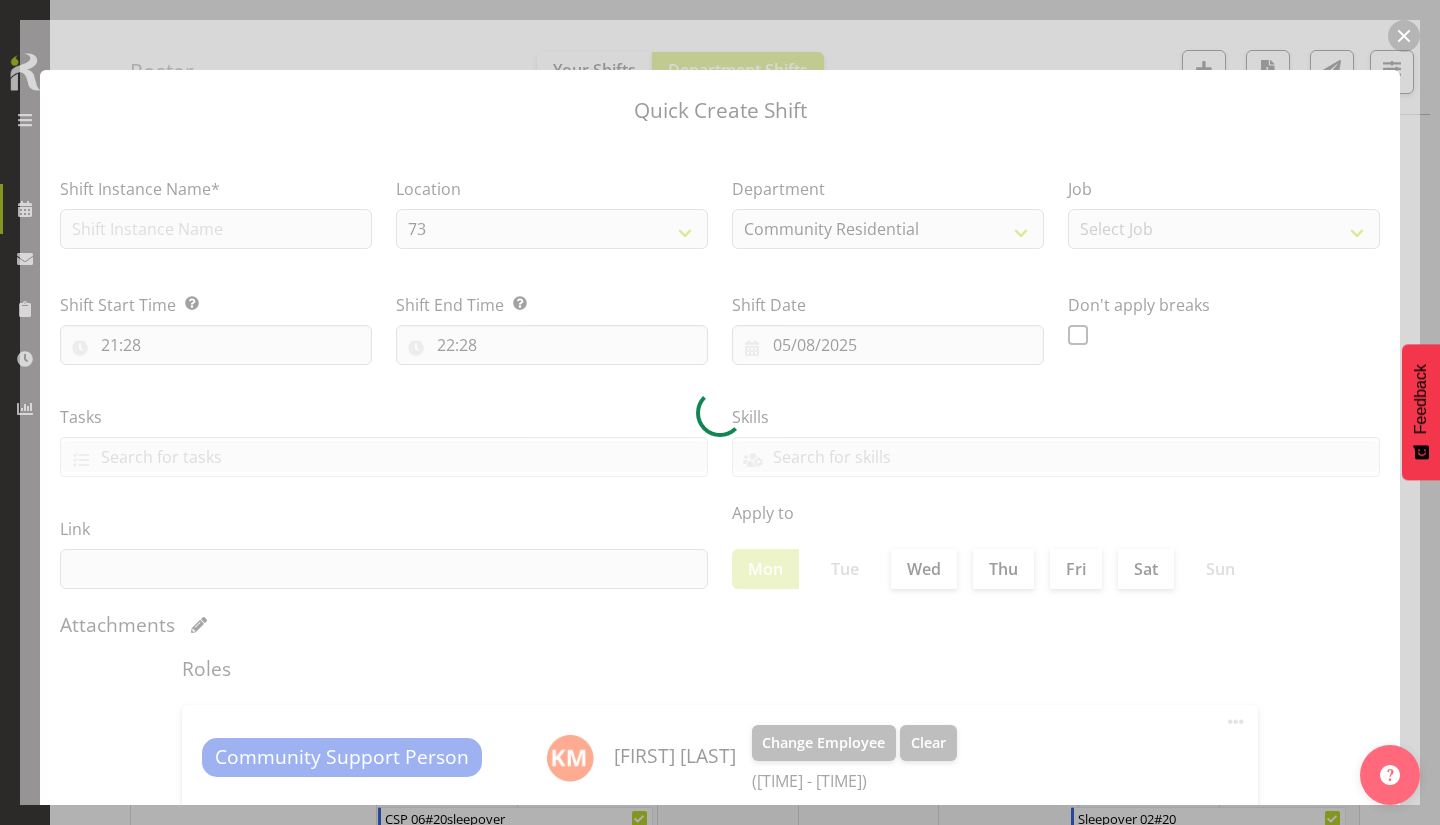 type on "[NUMBER]/[NUMBER]/[YEAR]" 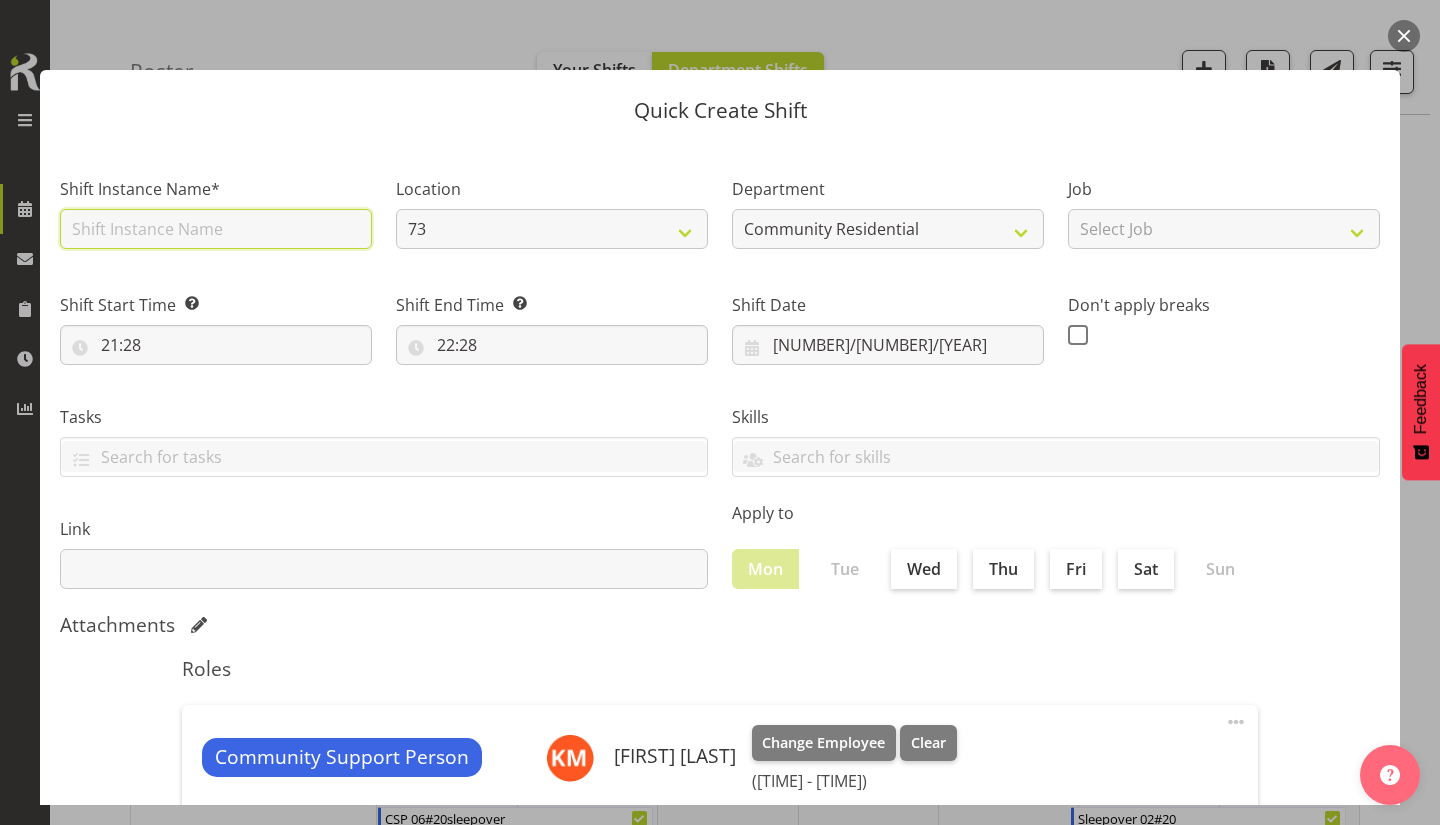 click at bounding box center [216, 229] 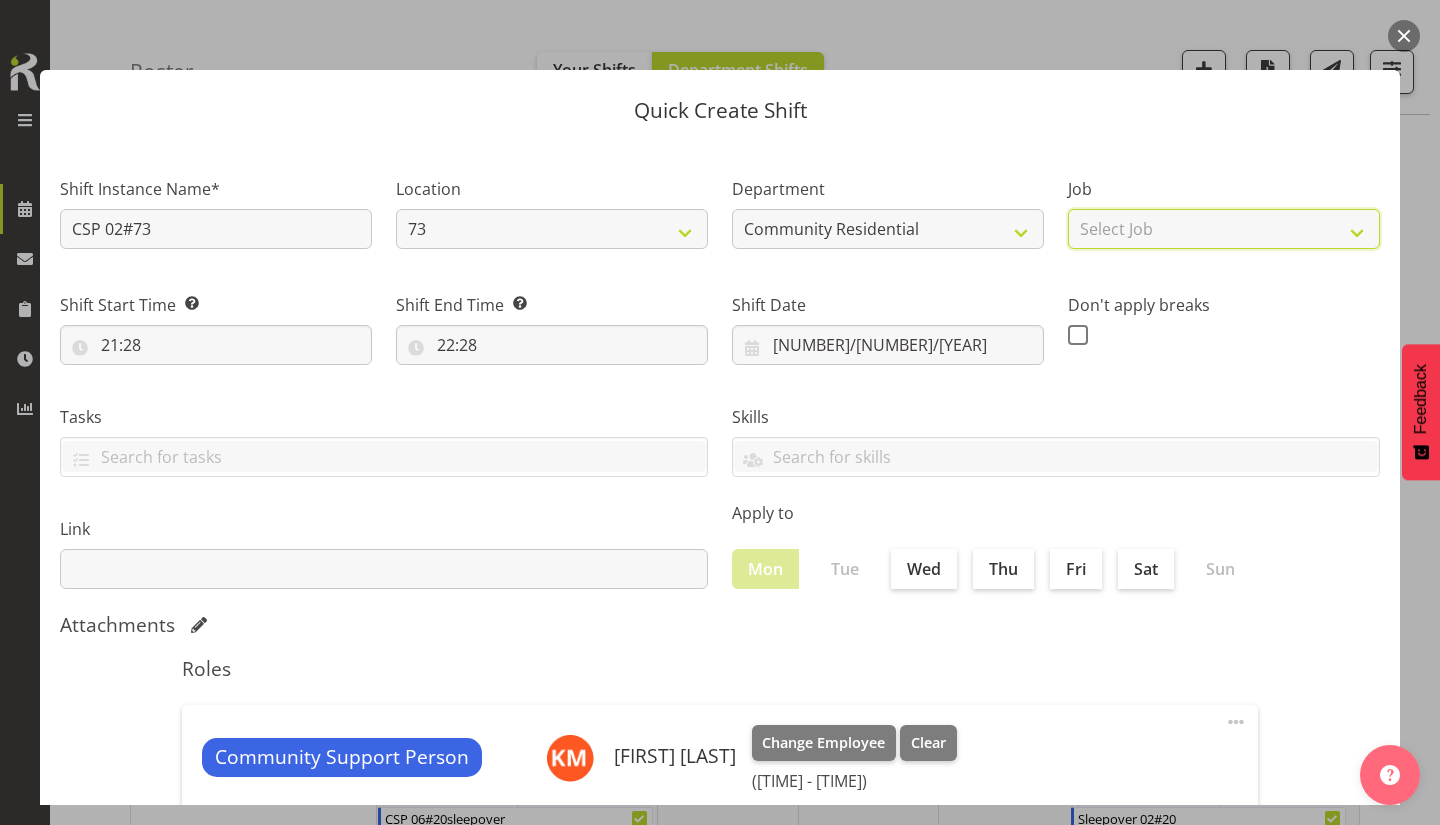 click on "Select Job  Accounts Admin Art Coordinator Community Leader Community Support Person Community Support Person-Casual House Leader Office Admin Senior Coordinator Service Manager Volunteer" at bounding box center [1224, 229] 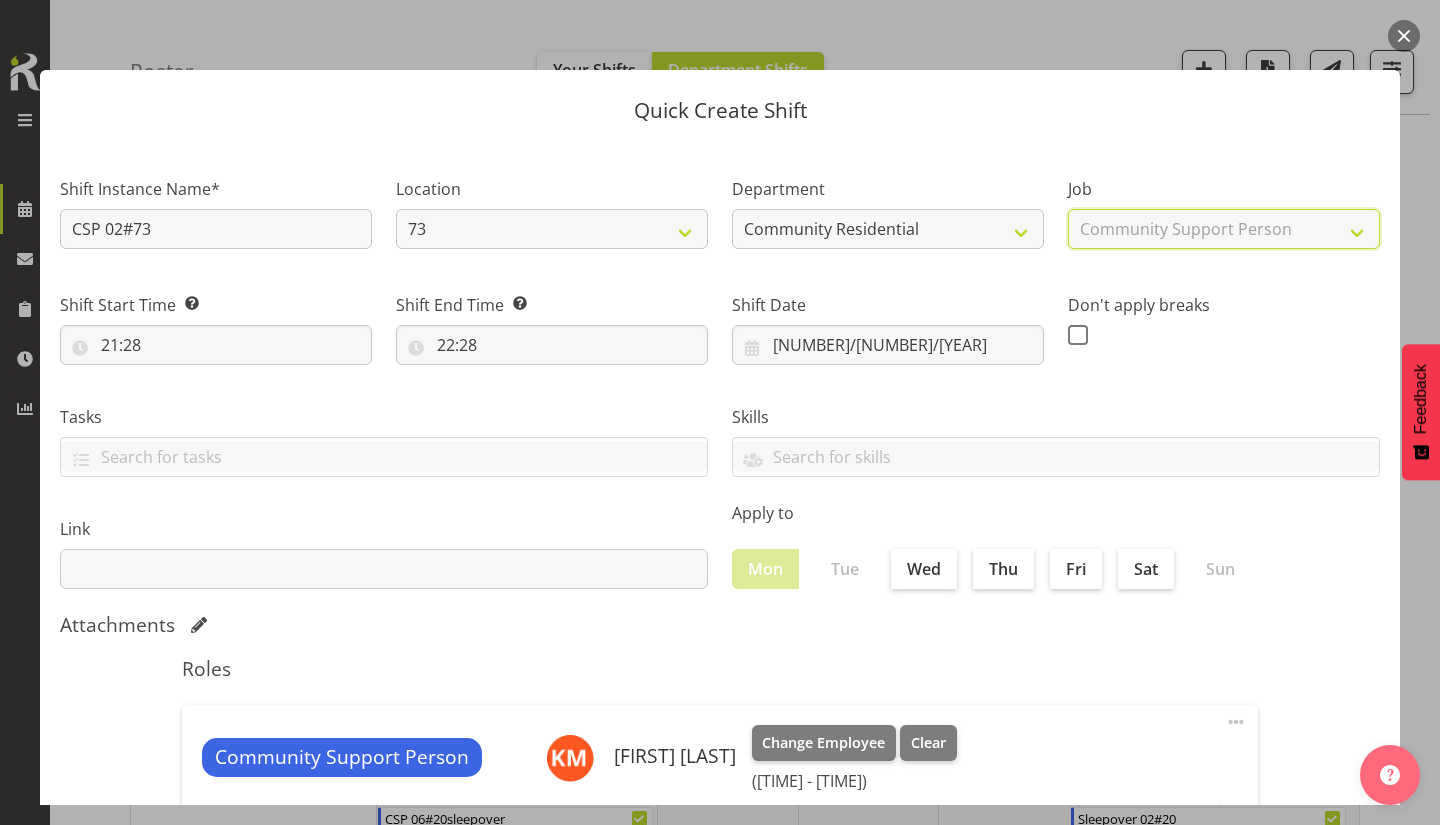 click on "Select Job  Accounts Admin Art Coordinator Community Leader Community Support Person Community Support Person-Casual House Leader Office Admin Senior Coordinator Service Manager Volunteer" at bounding box center [1224, 229] 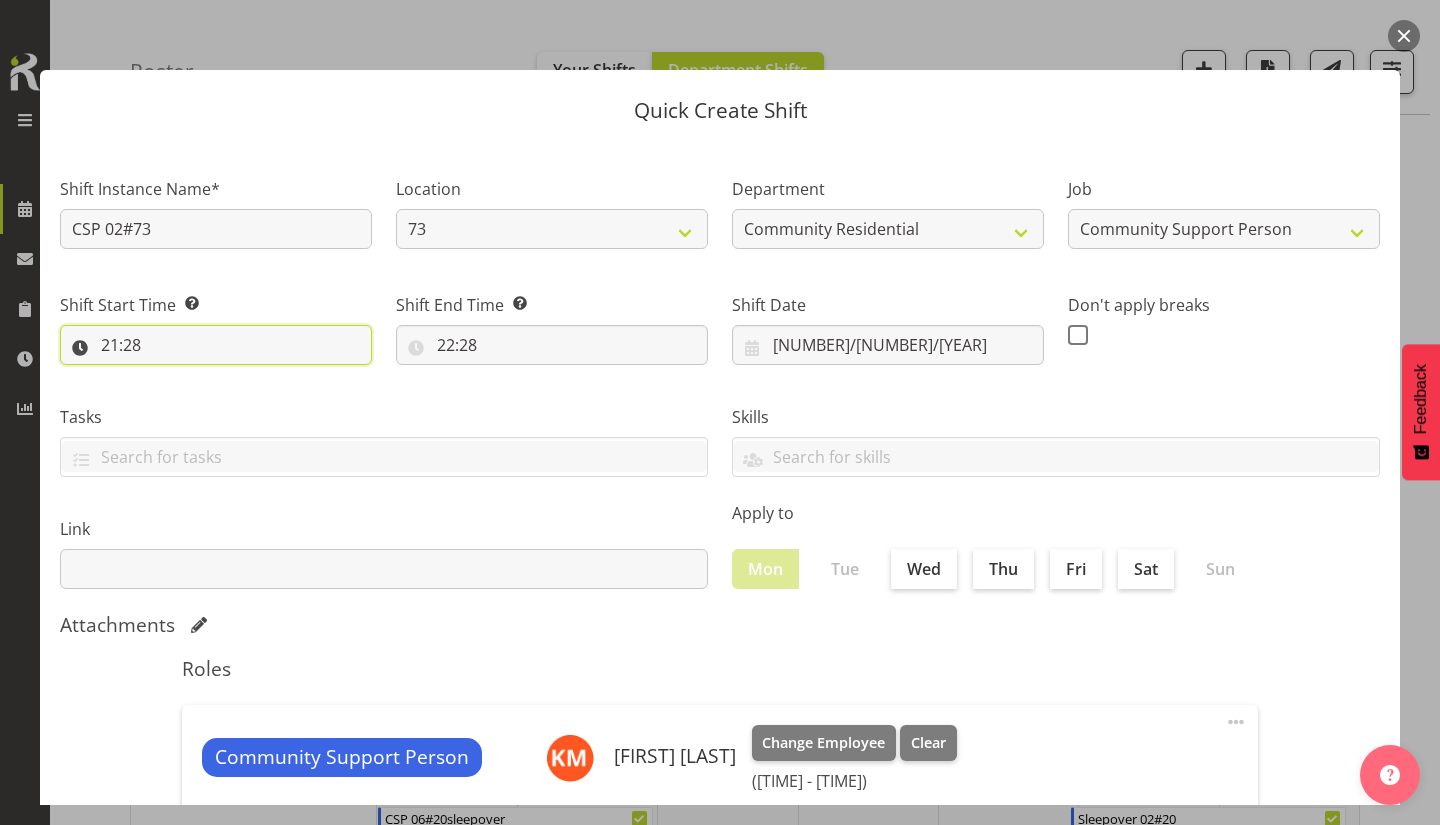 click on "21:28" at bounding box center [216, 345] 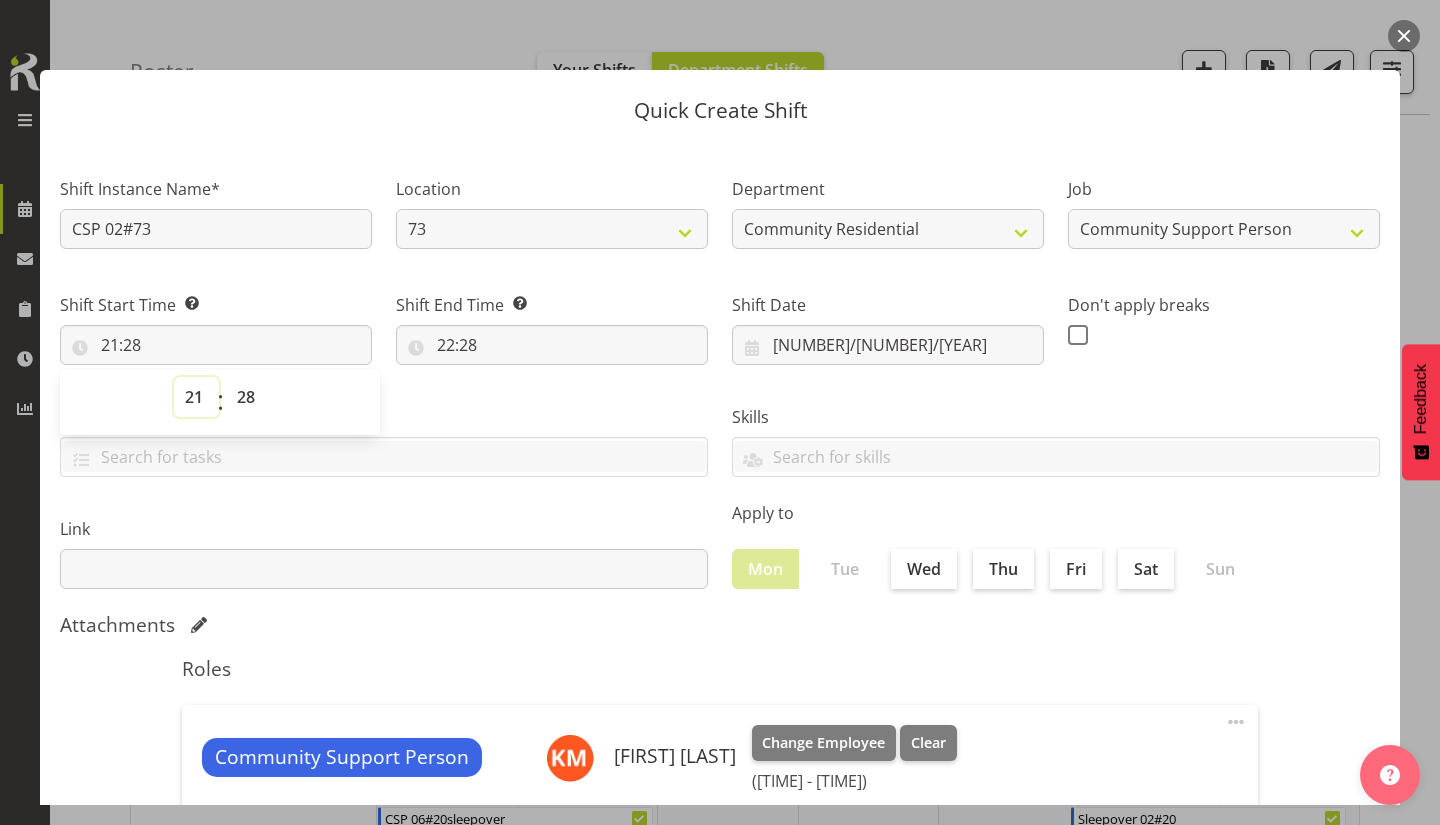 click on "00   01   02   03   04   05   06   07   08   09   10   11   12   13   14   15   16   17   18   19   20   21   22   23" at bounding box center [196, 397] 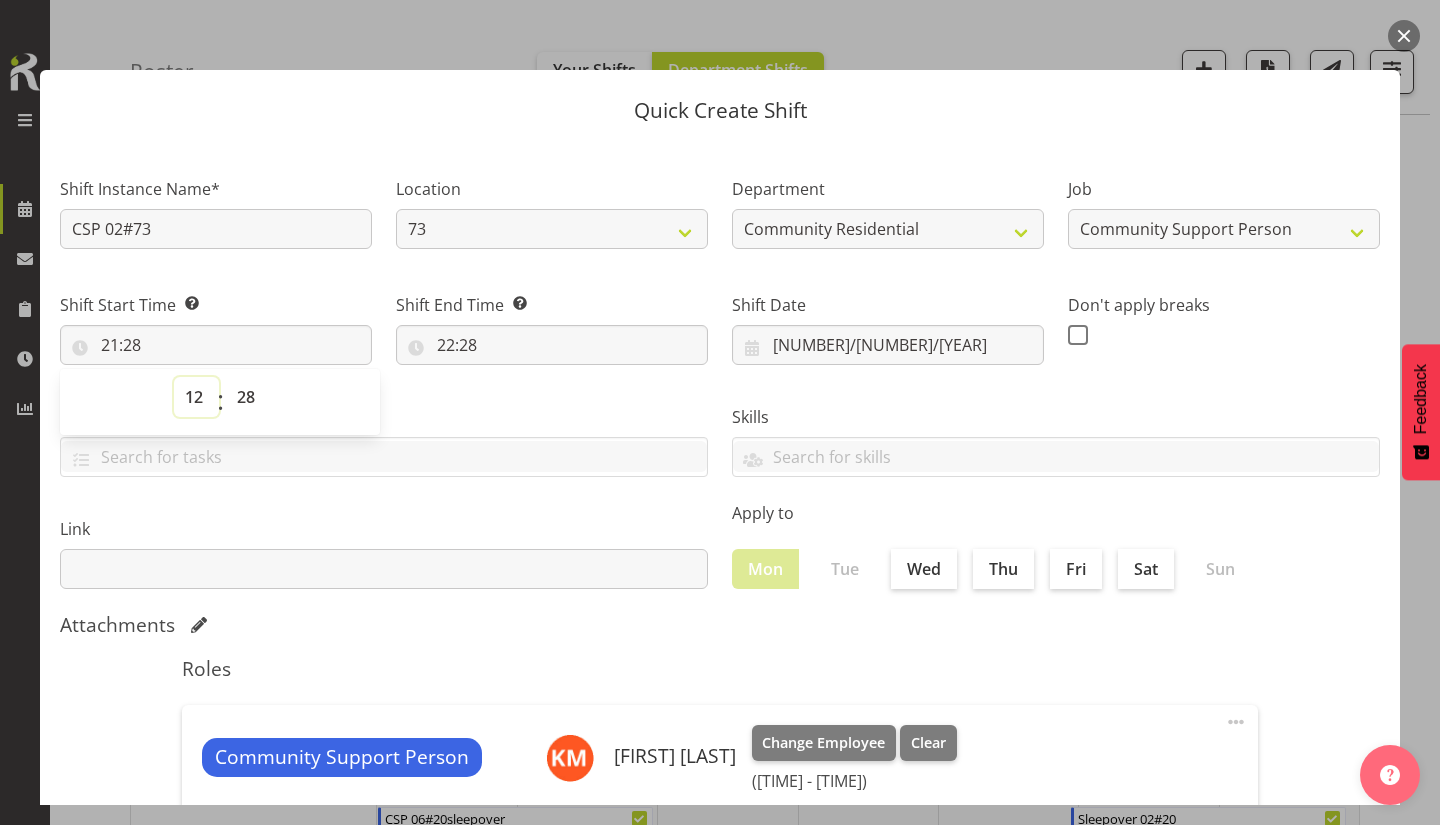 click on "00   01   02   03   04   05   06   07   08   09   10   11   12   13   14   15   16   17   18   19   20   21   22   23" at bounding box center (196, 397) 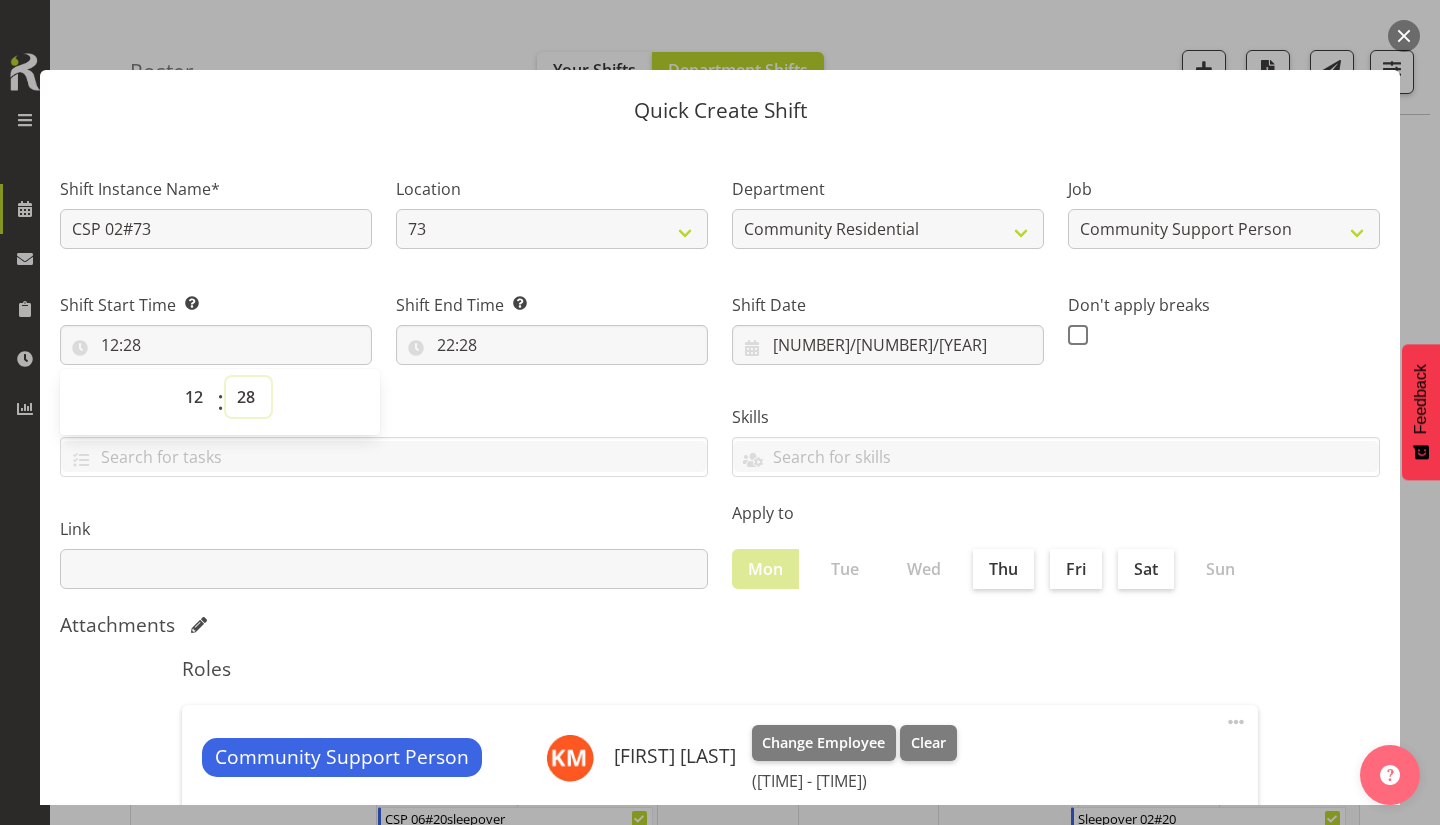 click on "00   01   02   03   04   05   06   07   08   09   10   11   12   13   14   15   16   17   18   19   20   21   22   23   24   25   26   27   28   29   30   31   32   33   34   35   36   37   38   39   40   41   42   43   44   45   46   47   48   49   50   51   52   53   54   55   56   57   58   59" at bounding box center (248, 397) 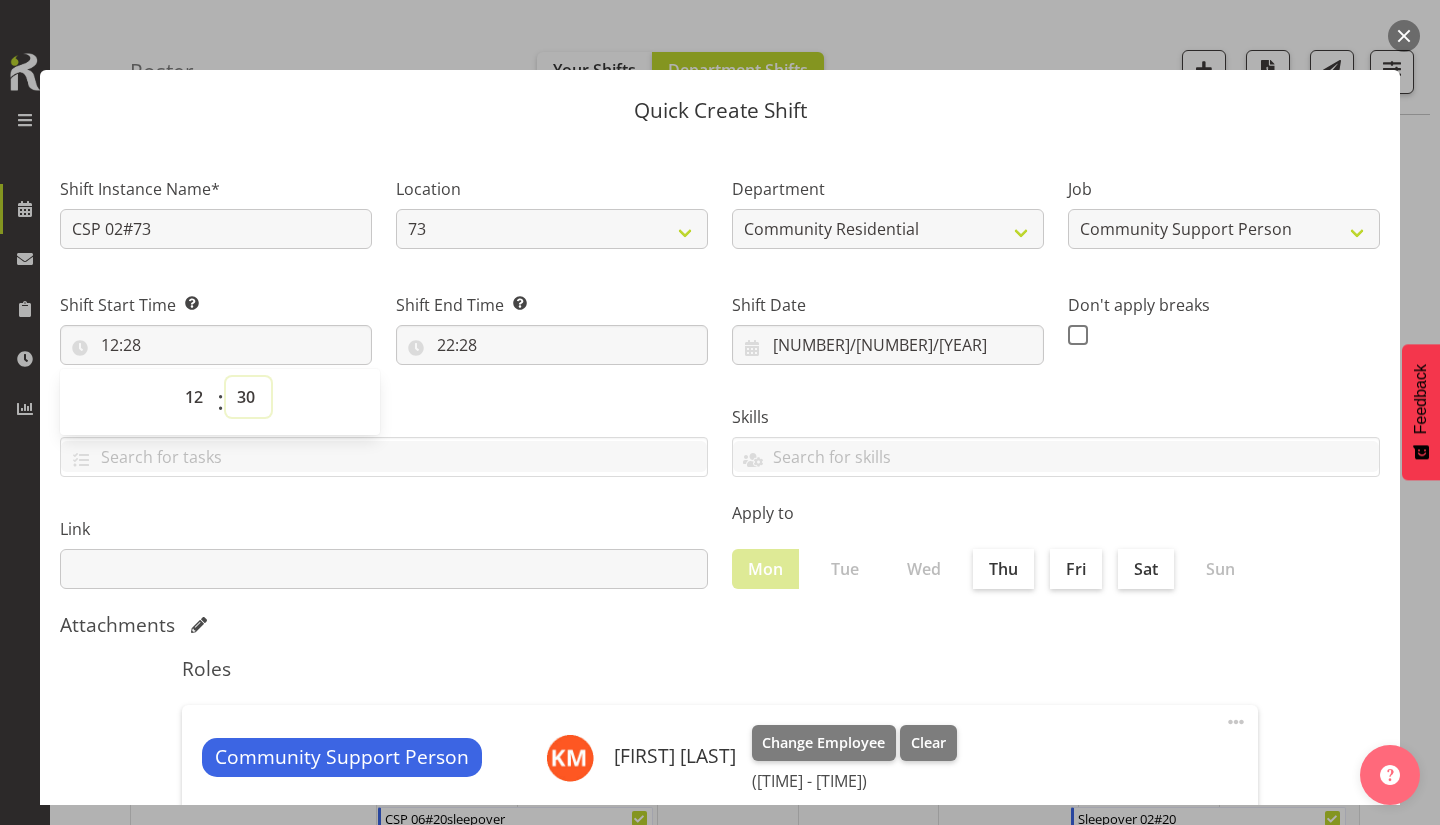 click on "00   01   02   03   04   05   06   07   08   09   10   11   12   13   14   15   16   17   18   19   20   21   22   23   24   25   26   27   28   29   30   31   32   33   34   35   36   37   38   39   40   41   42   43   44   45   46   47   48   49   50   51   52   53   54   55   56   57   58   59" at bounding box center [248, 397] 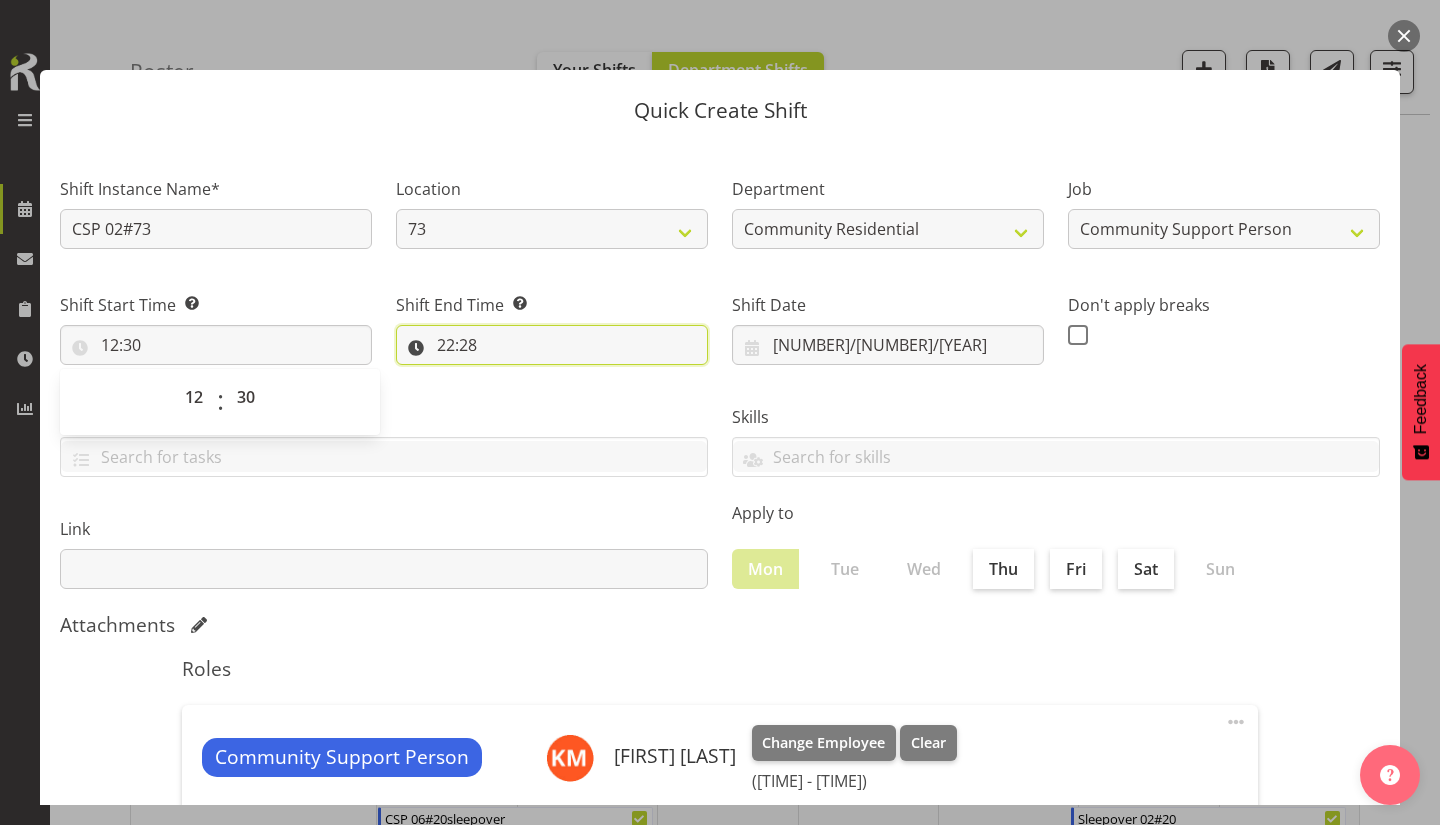 click on "22:28" at bounding box center [552, 345] 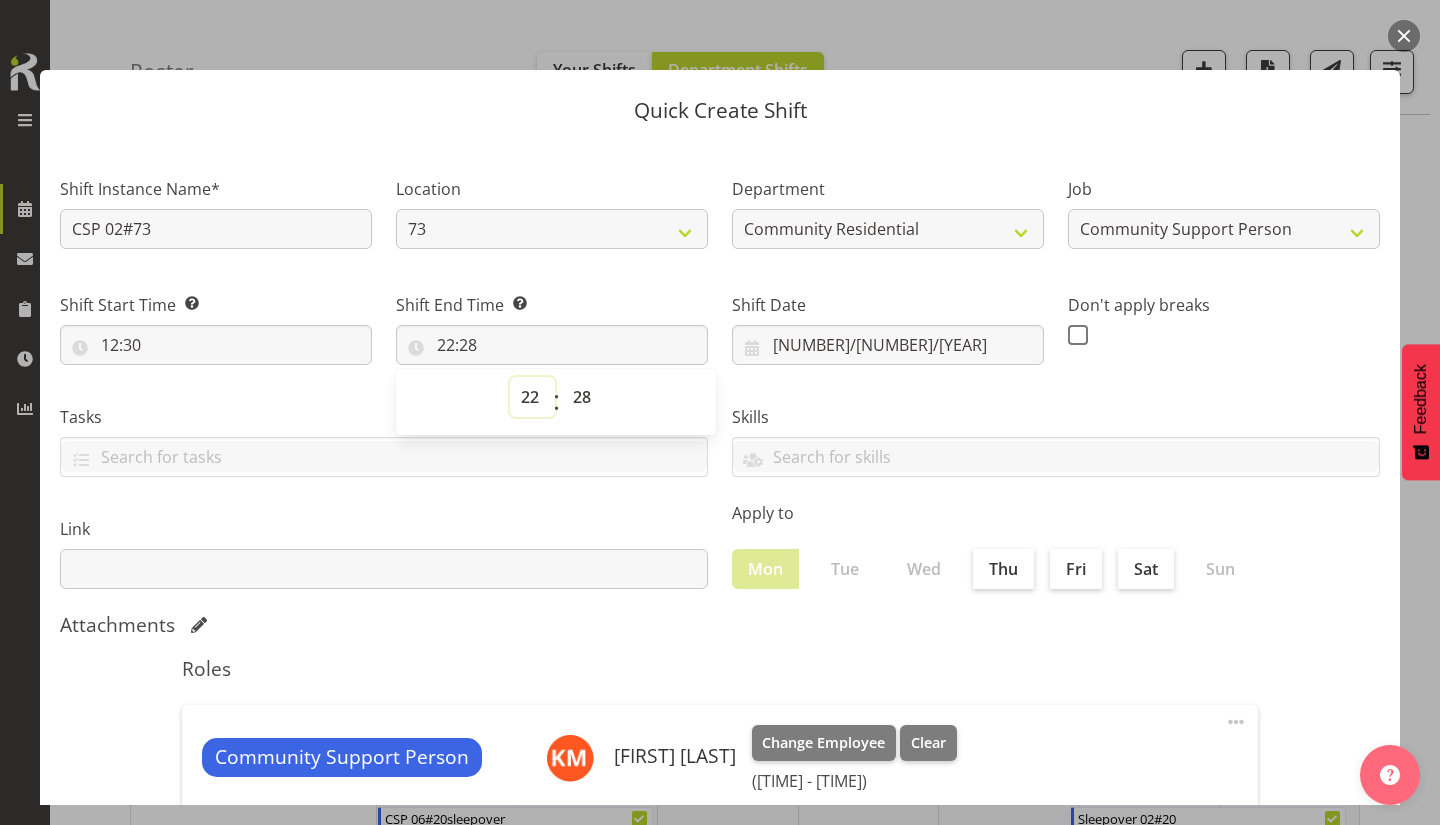 click on "00   01   02   03   04   05   06   07   08   09   10   11   12   13   14   15   16   17   18   19   20   21   22   23" at bounding box center (532, 397) 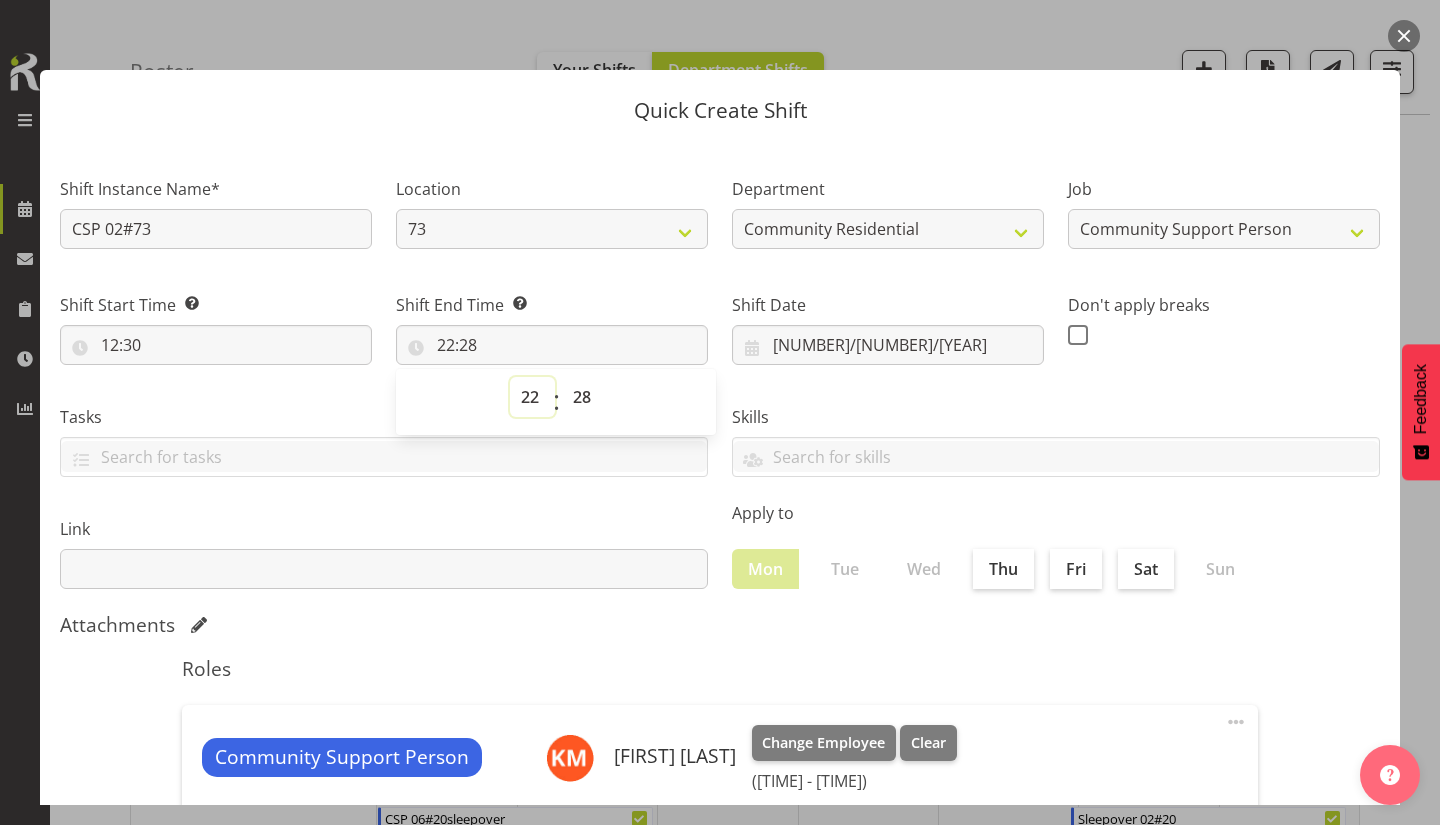 select on "16" 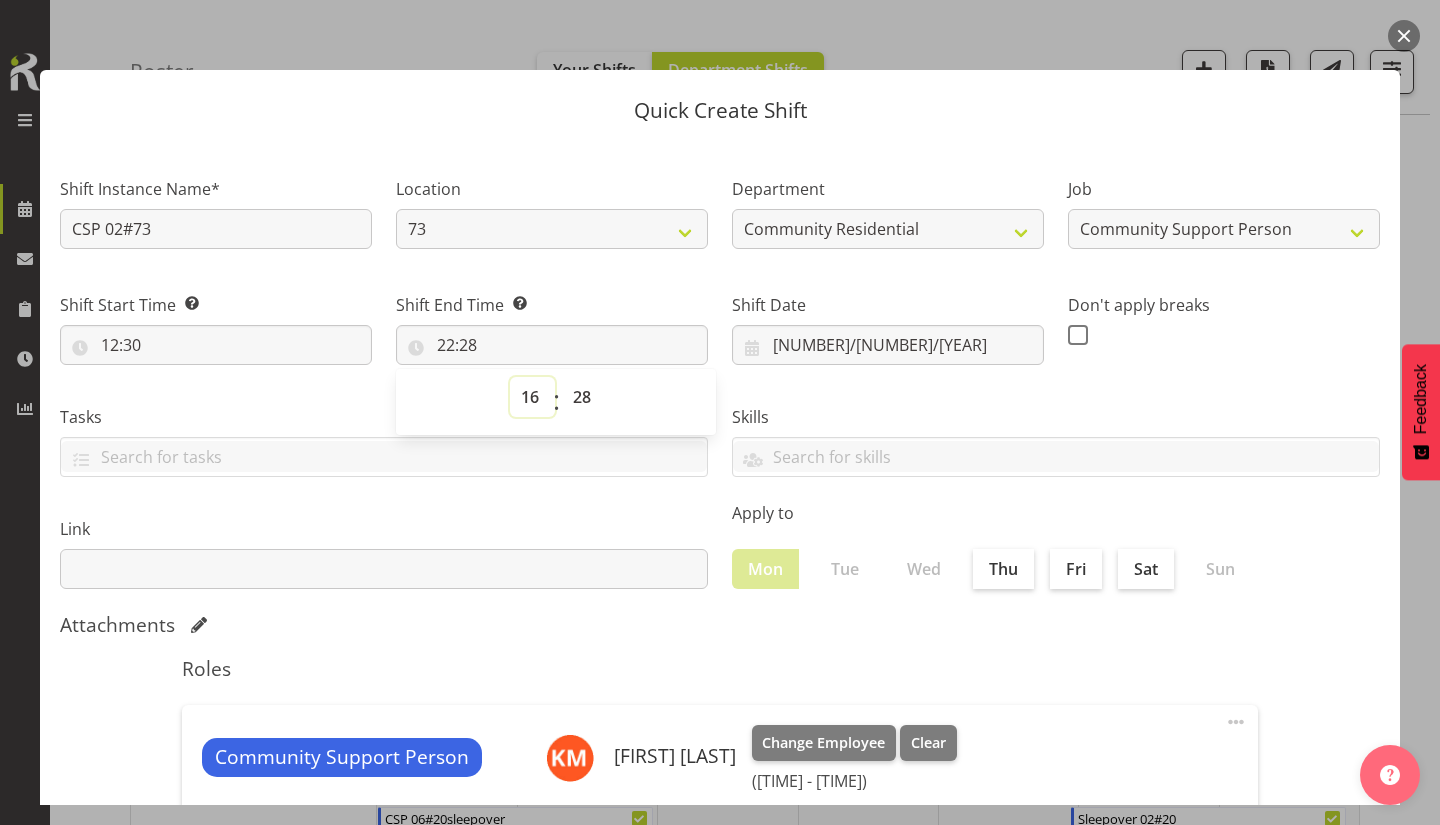 click on "00   01   02   03   04   05   06   07   08   09   10   11   12   13   14   15   16   17   18   19   20   21   22   23" at bounding box center [532, 397] 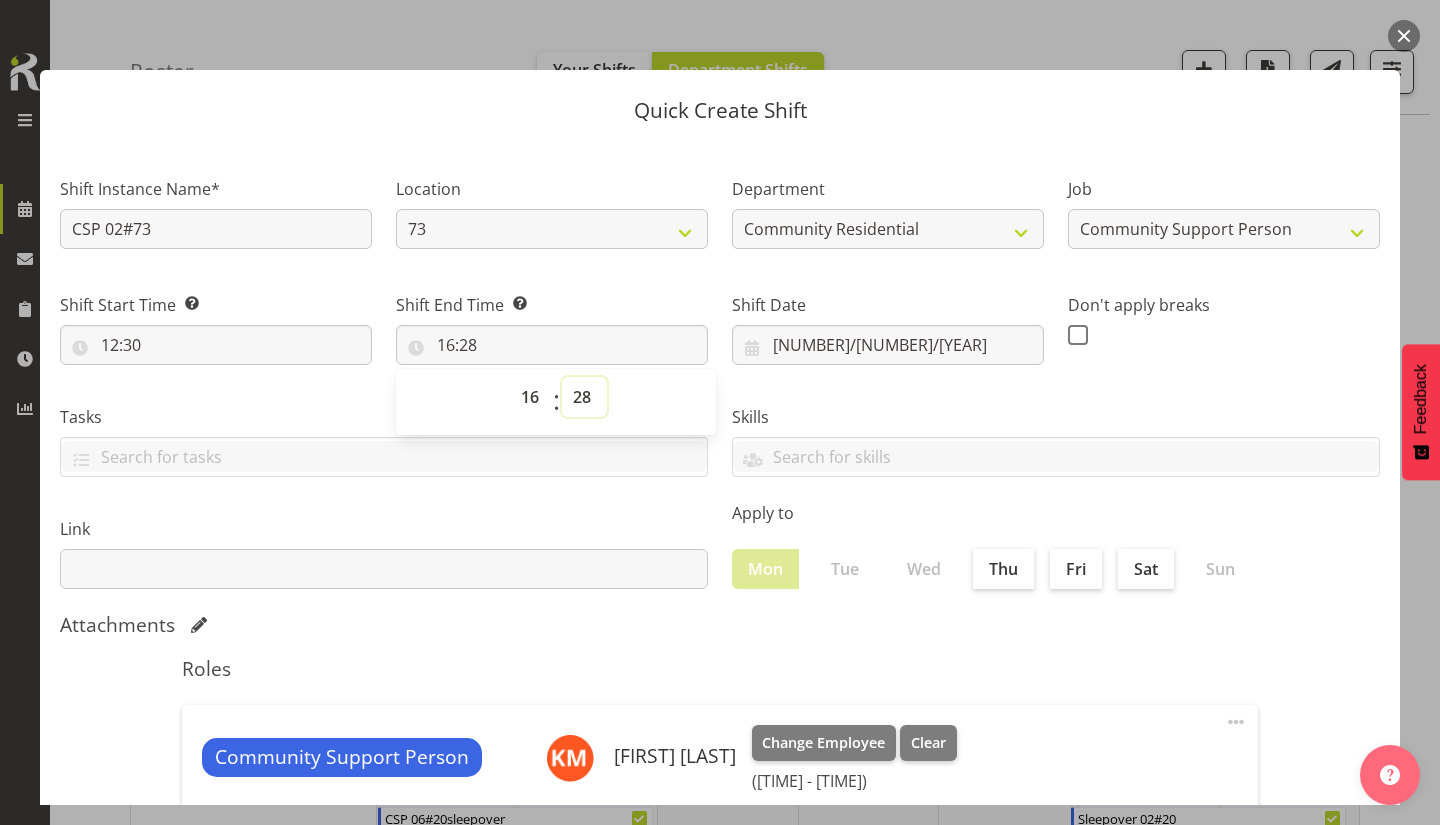 click on "00   01   02   03   04   05   06   07   08   09   10   11   12   13   14   15   16   17   18   19   20   21   22   23   24   25   26   27   28   29   30   31   32   33   34   35   36   37   38   39   40   41   42   43   44   45   46   47   48   49   50   51   52   53   54   55   56   57   58   59" at bounding box center [584, 397] 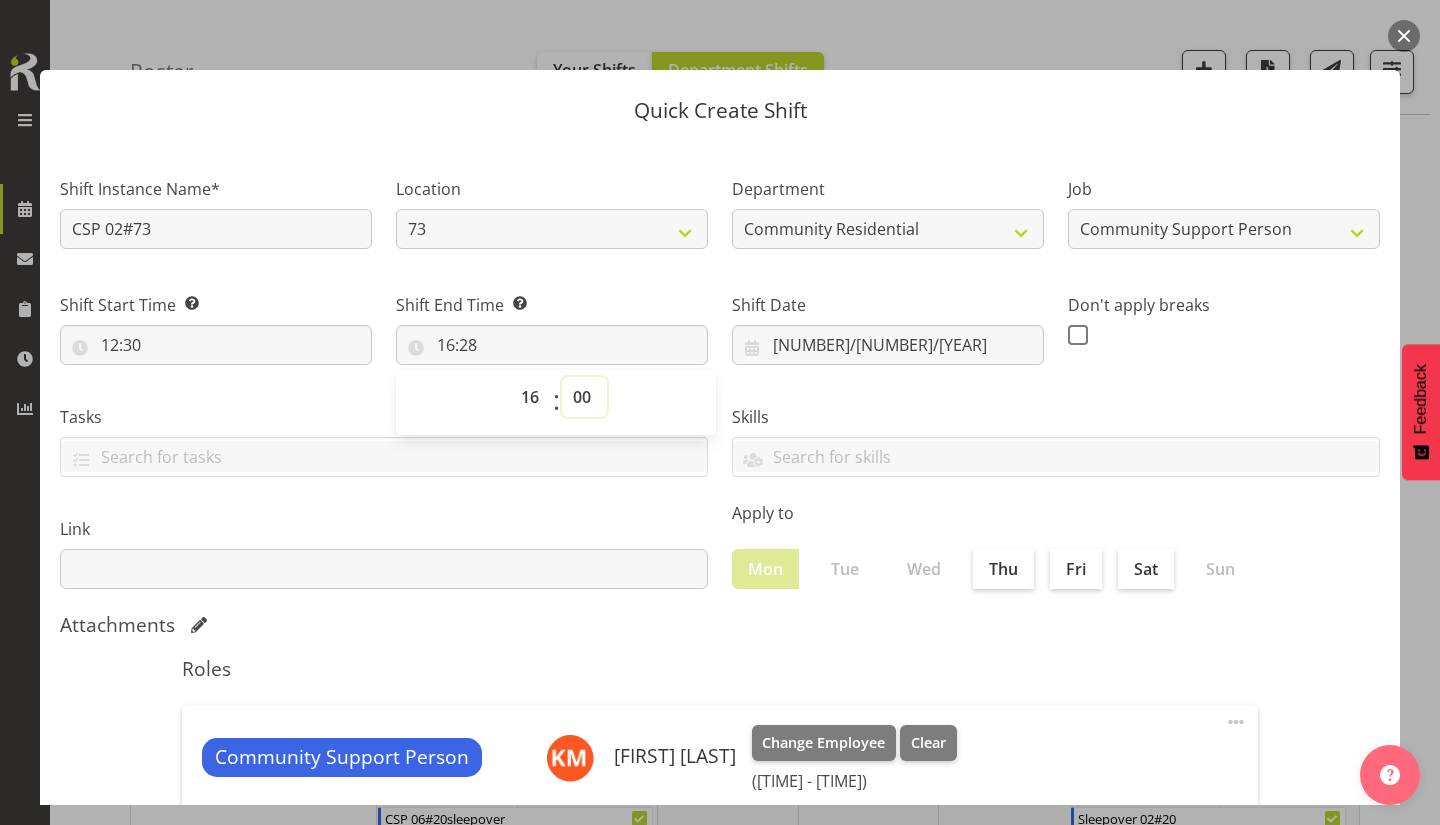 click on "00   01   02   03   04   05   06   07   08   09   10   11   12   13   14   15   16   17   18   19   20   21   22   23   24   25   26   27   28   29   30   31   32   33   34   35   36   37   38   39   40   41   42   43   44   45   46   47   48   49   50   51   52   53   54   55   56   57   58   59" at bounding box center (584, 397) 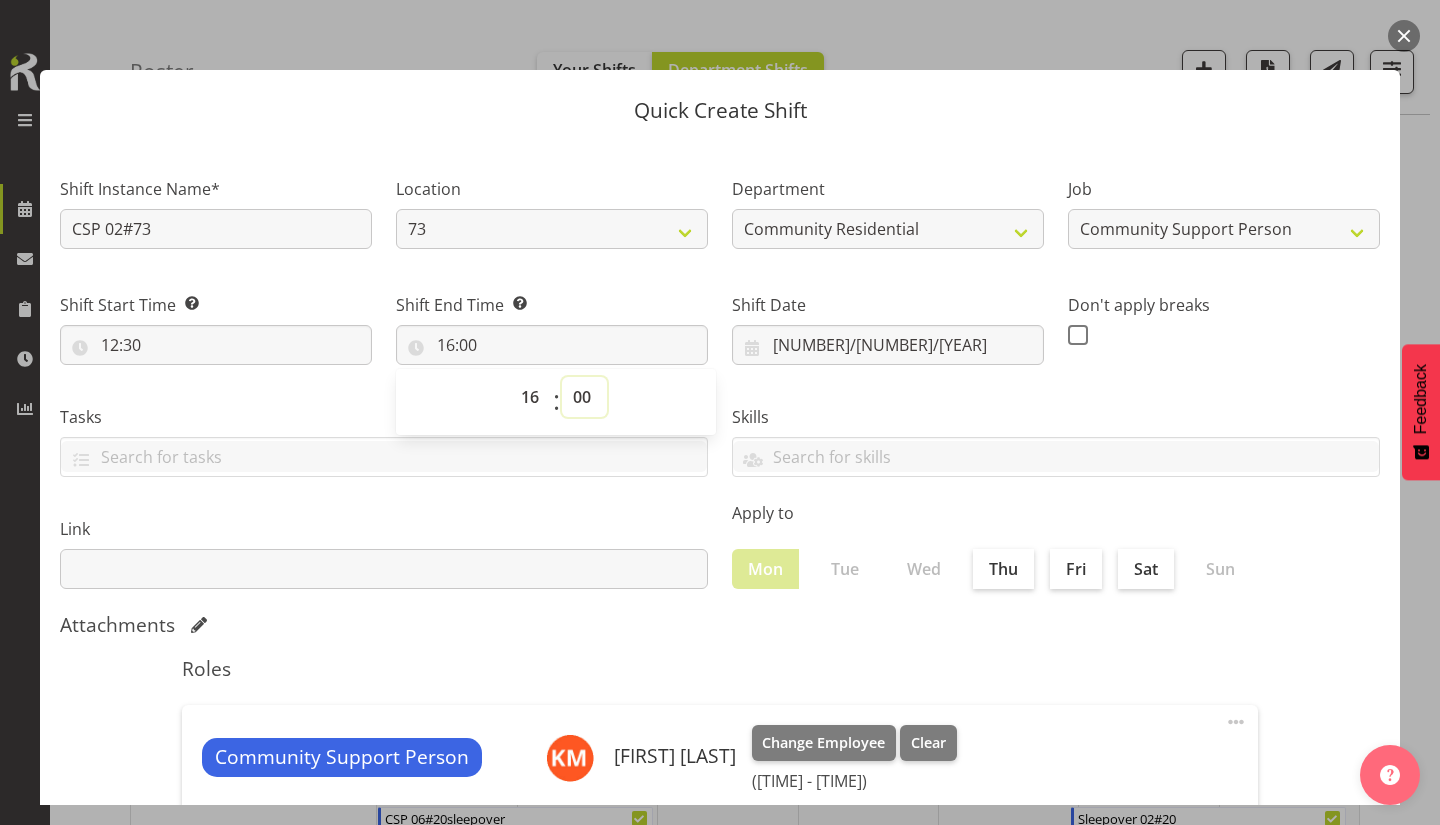 scroll, scrollTop: 235, scrollLeft: 0, axis: vertical 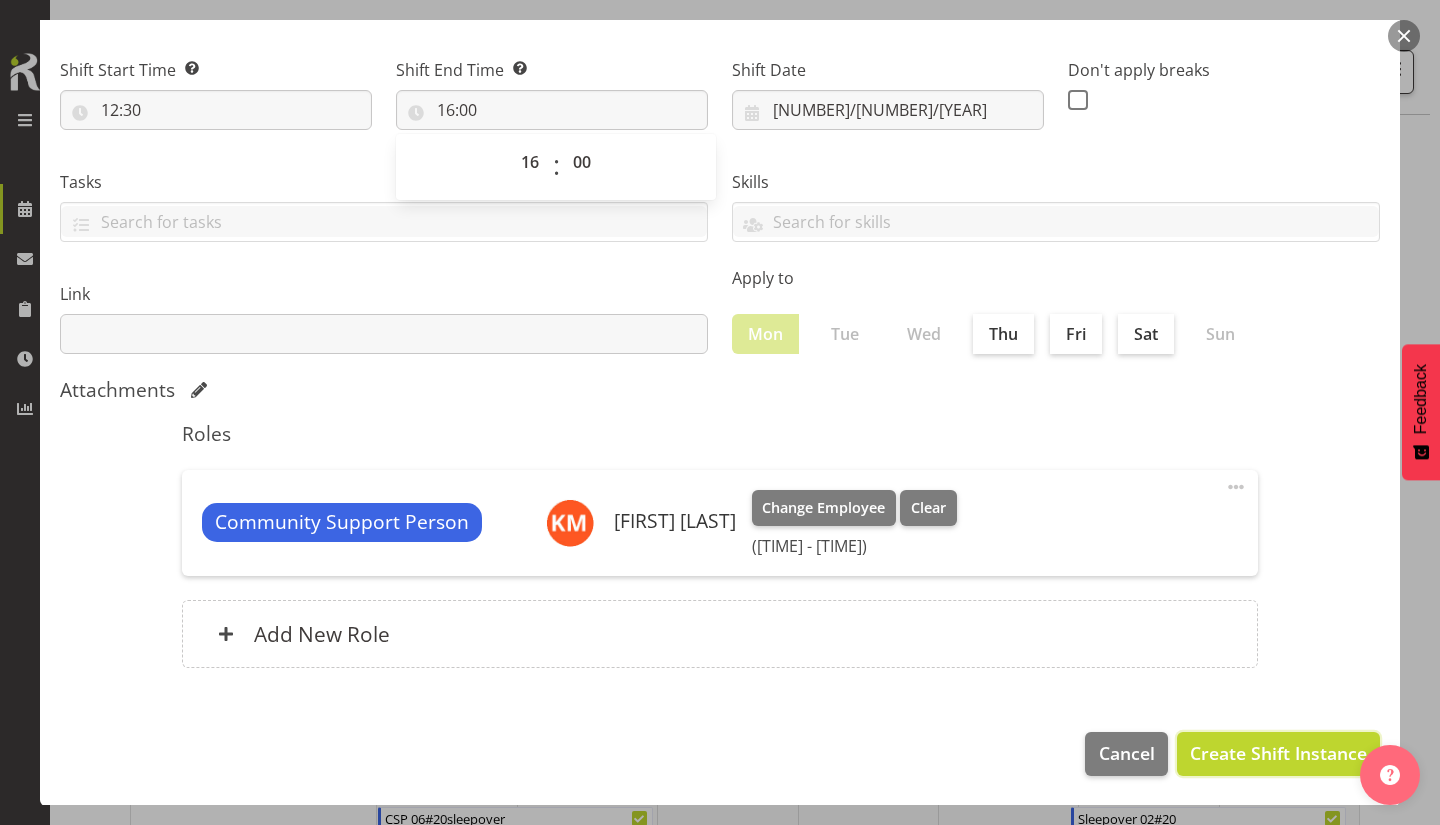 click on "Create Shift Instance" at bounding box center (1278, 753) 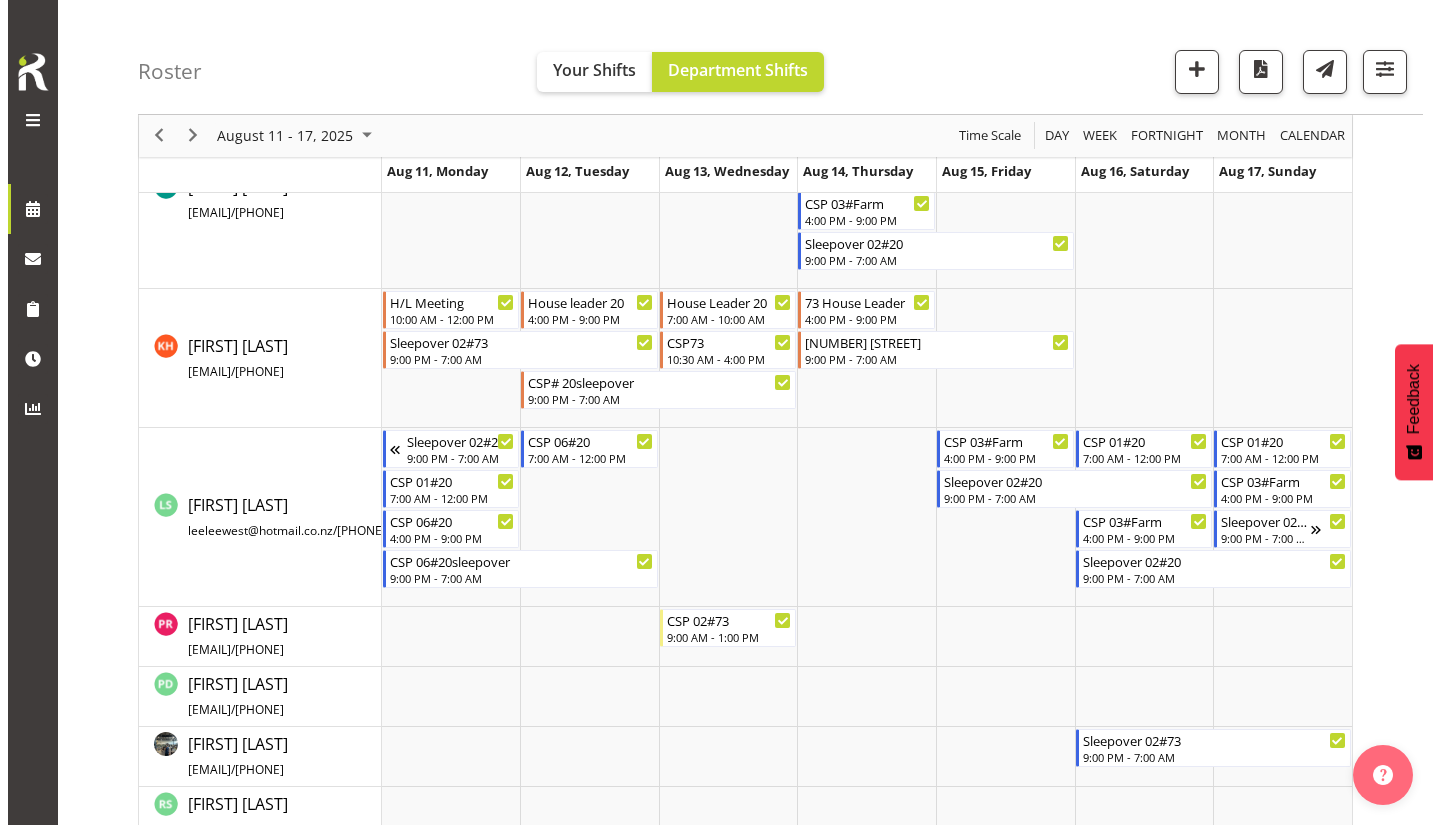 scroll, scrollTop: 983, scrollLeft: 0, axis: vertical 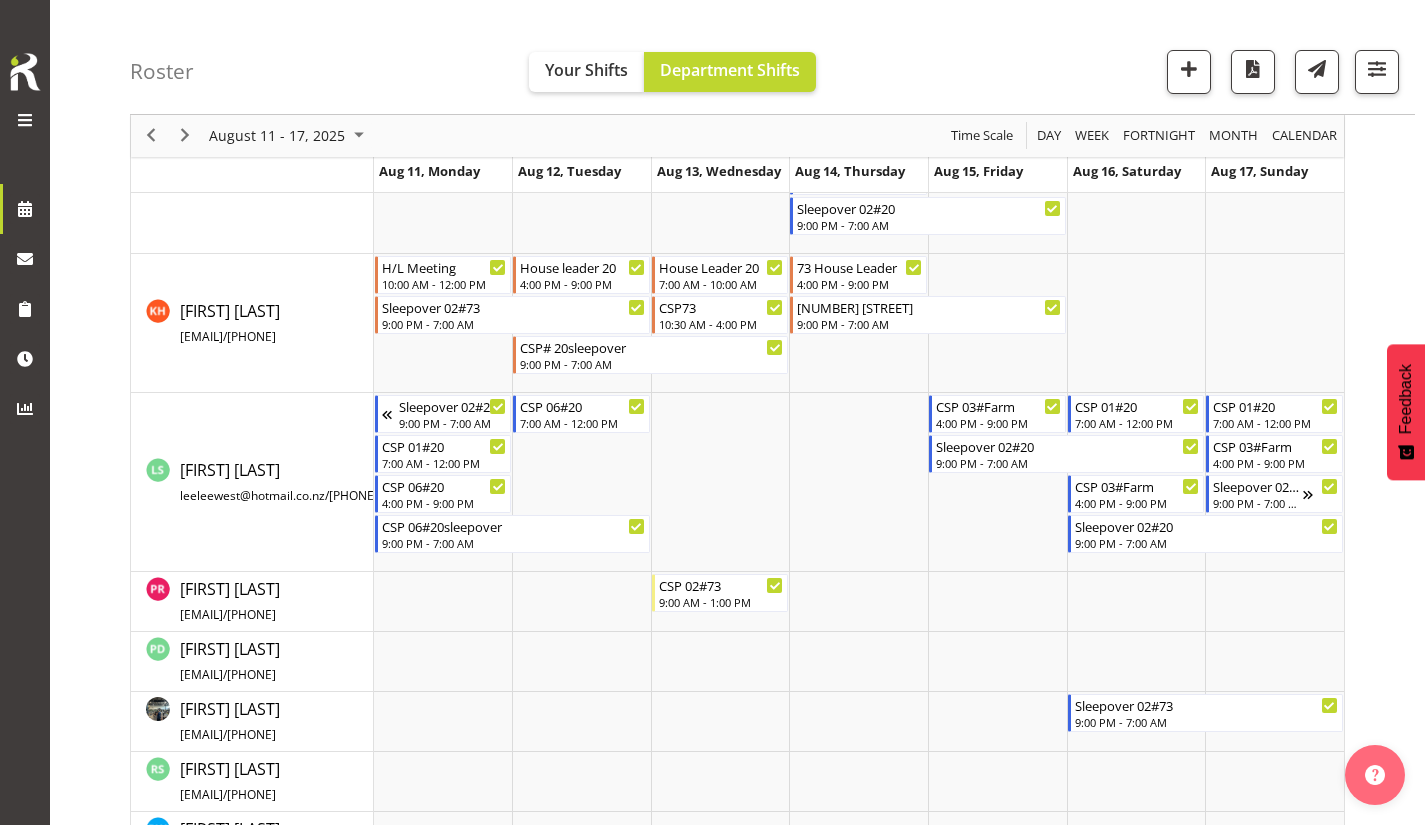 click at bounding box center (443, 323) 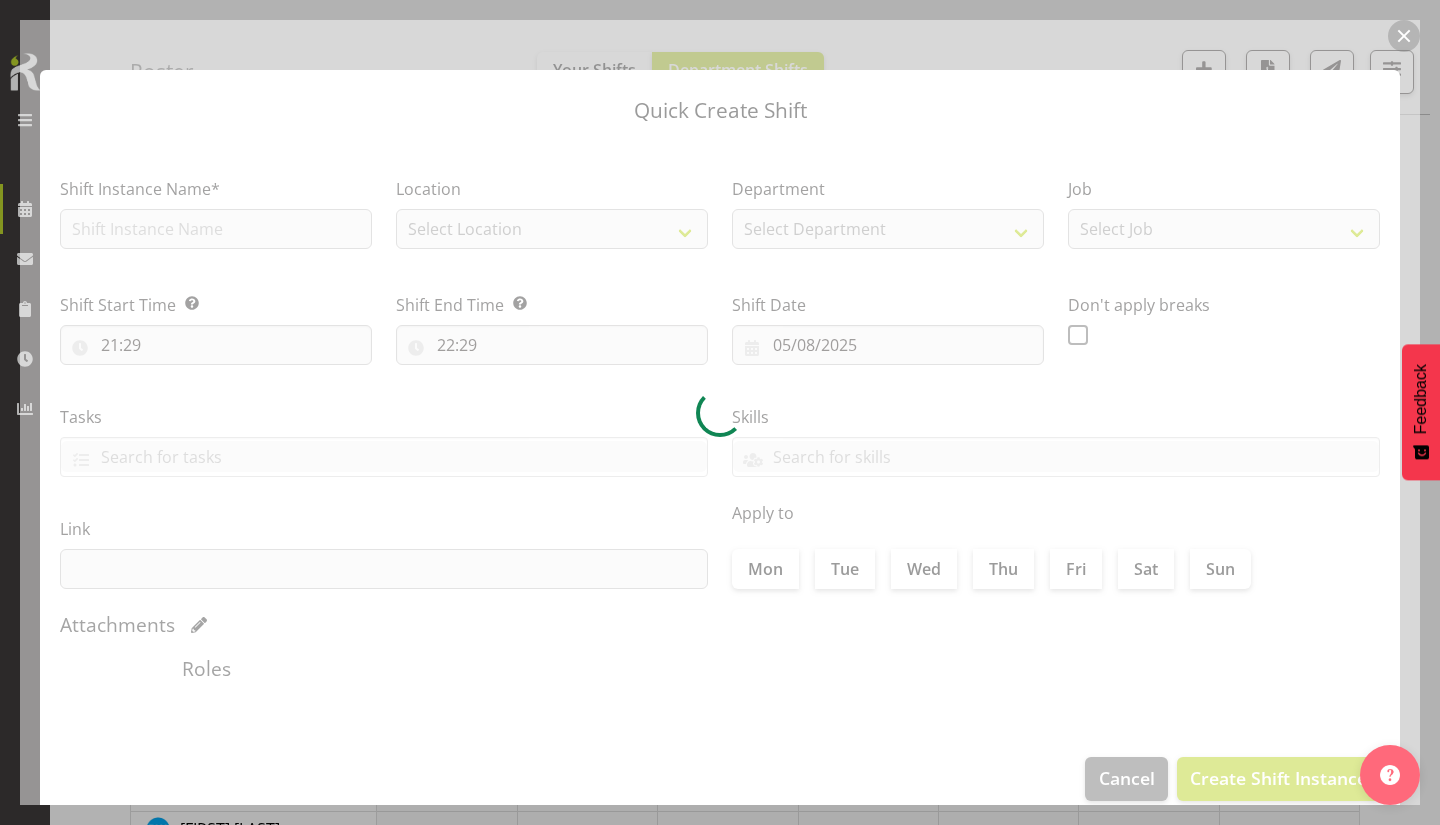 type on "[NUMBER]/[NUMBER]/[YEAR]" 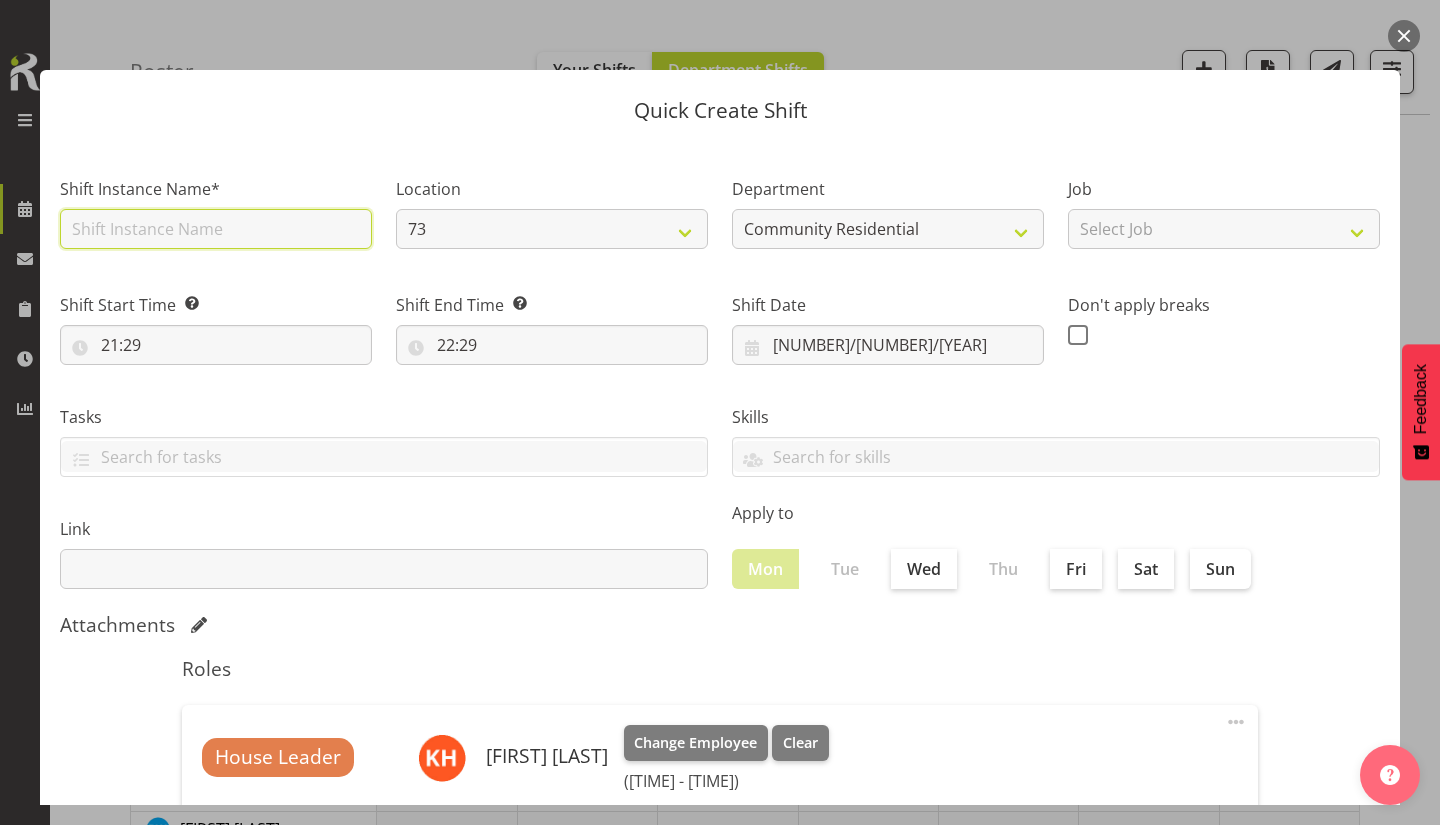 click at bounding box center [216, 229] 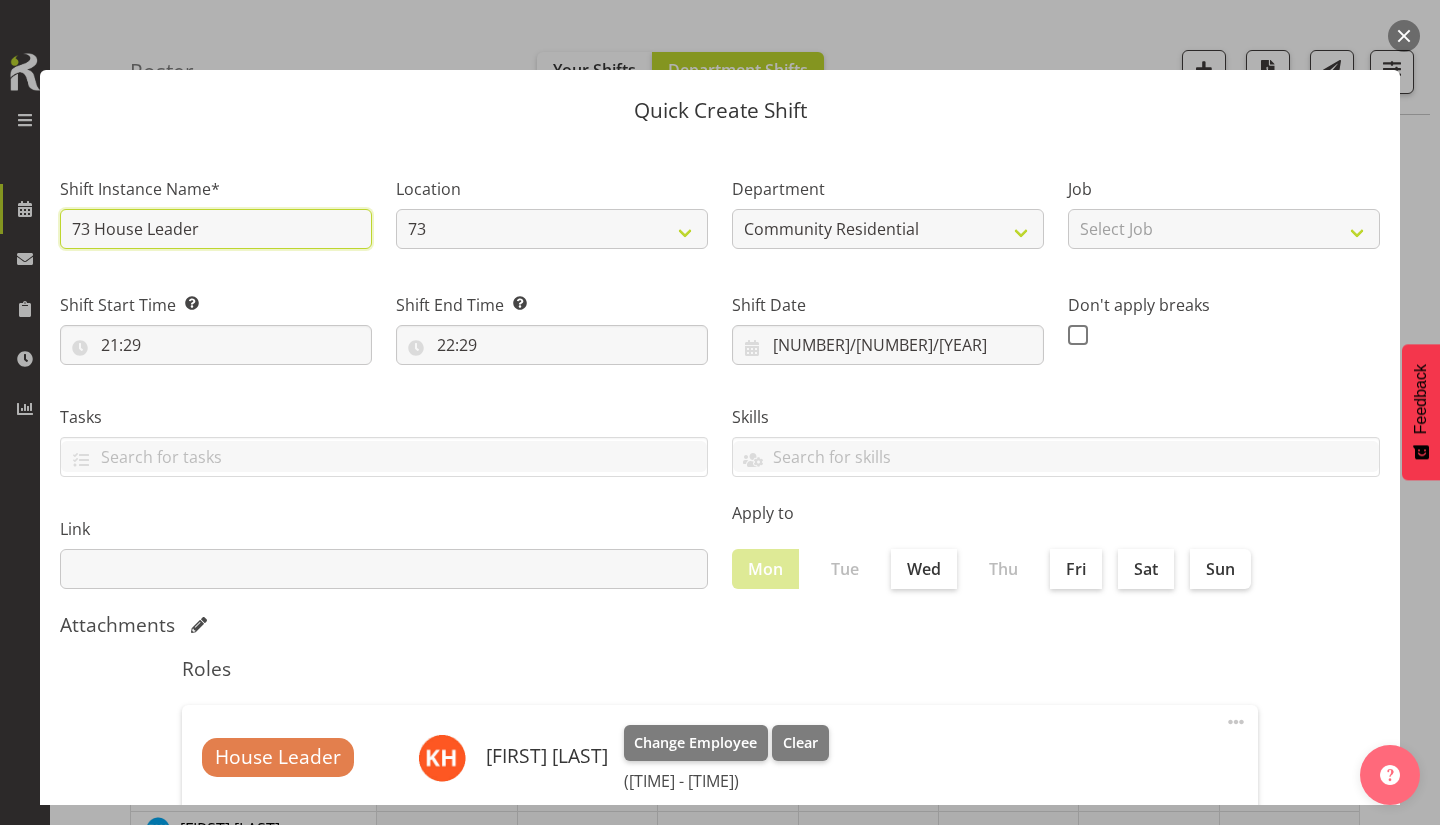 type on "73 House Leader" 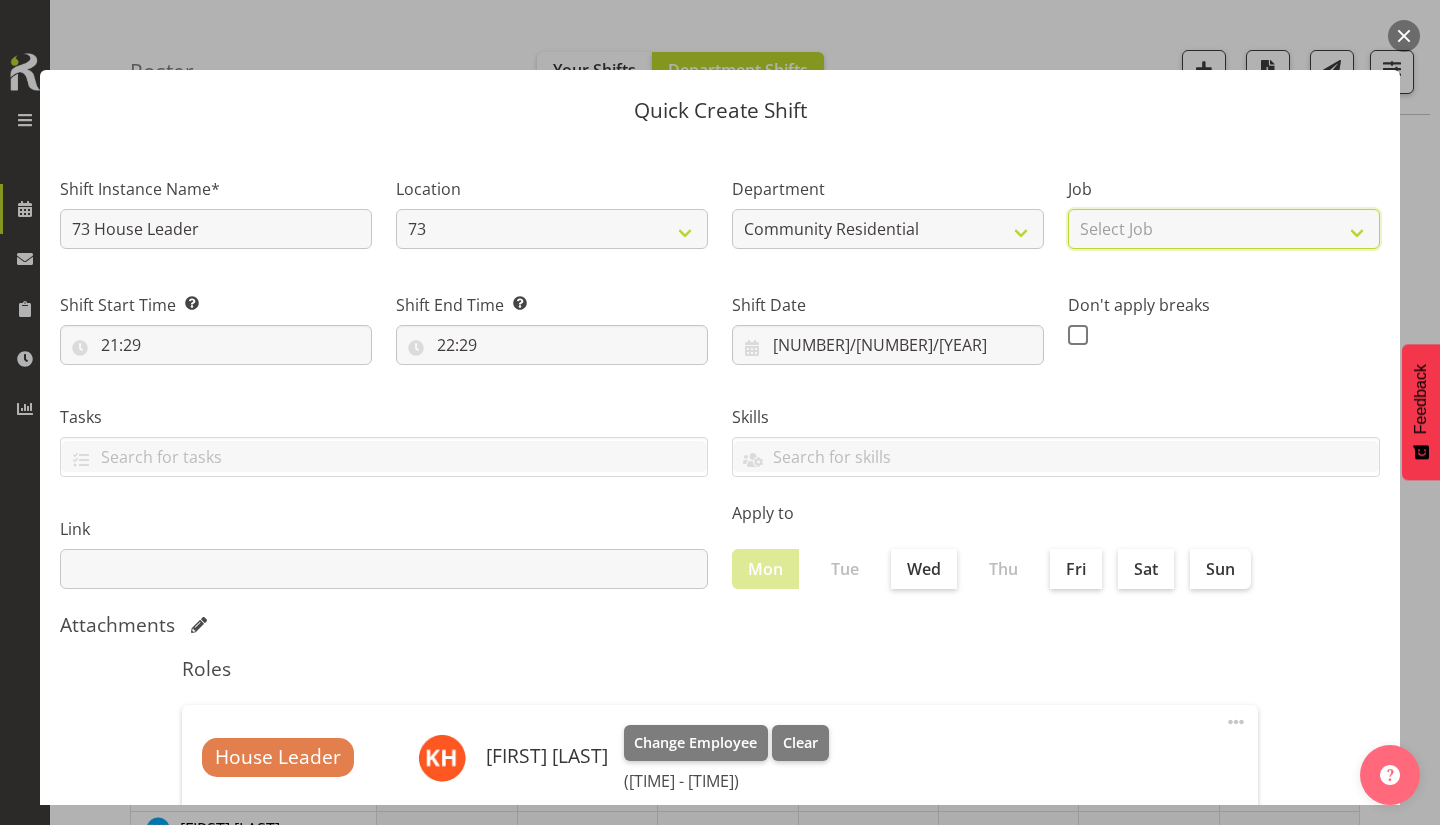 click on "Select Job  Accounts Admin Art Coordinator Community Leader Community Support Person Community Support Person-Casual House Leader Office Admin Senior Coordinator Service Manager Volunteer" at bounding box center [1224, 229] 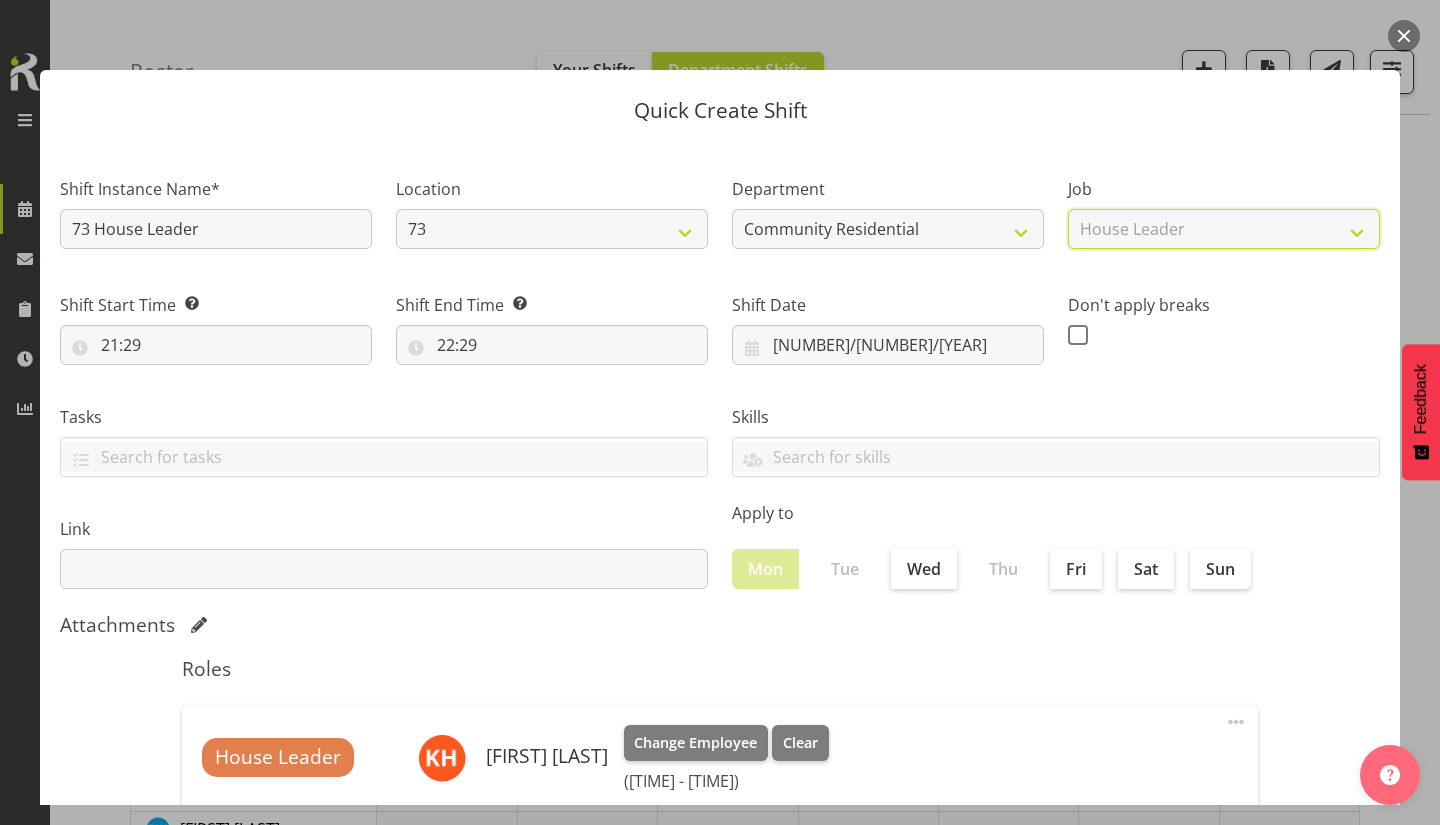 click on "Select Job  Accounts Admin Art Coordinator Community Leader Community Support Person Community Support Person-Casual House Leader Office Admin Senior Coordinator Service Manager Volunteer" at bounding box center [1224, 229] 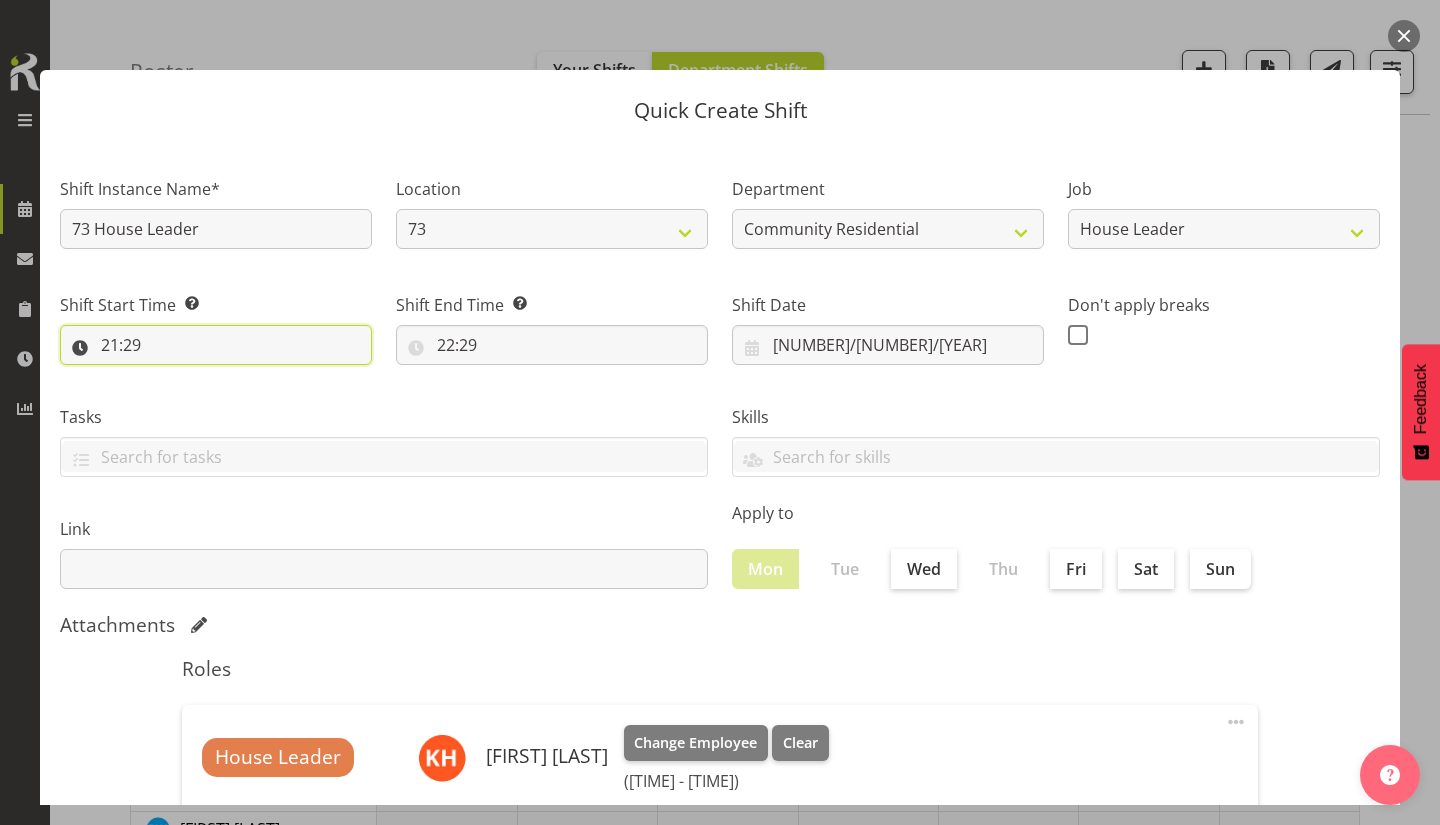 click on "21:29" at bounding box center (216, 345) 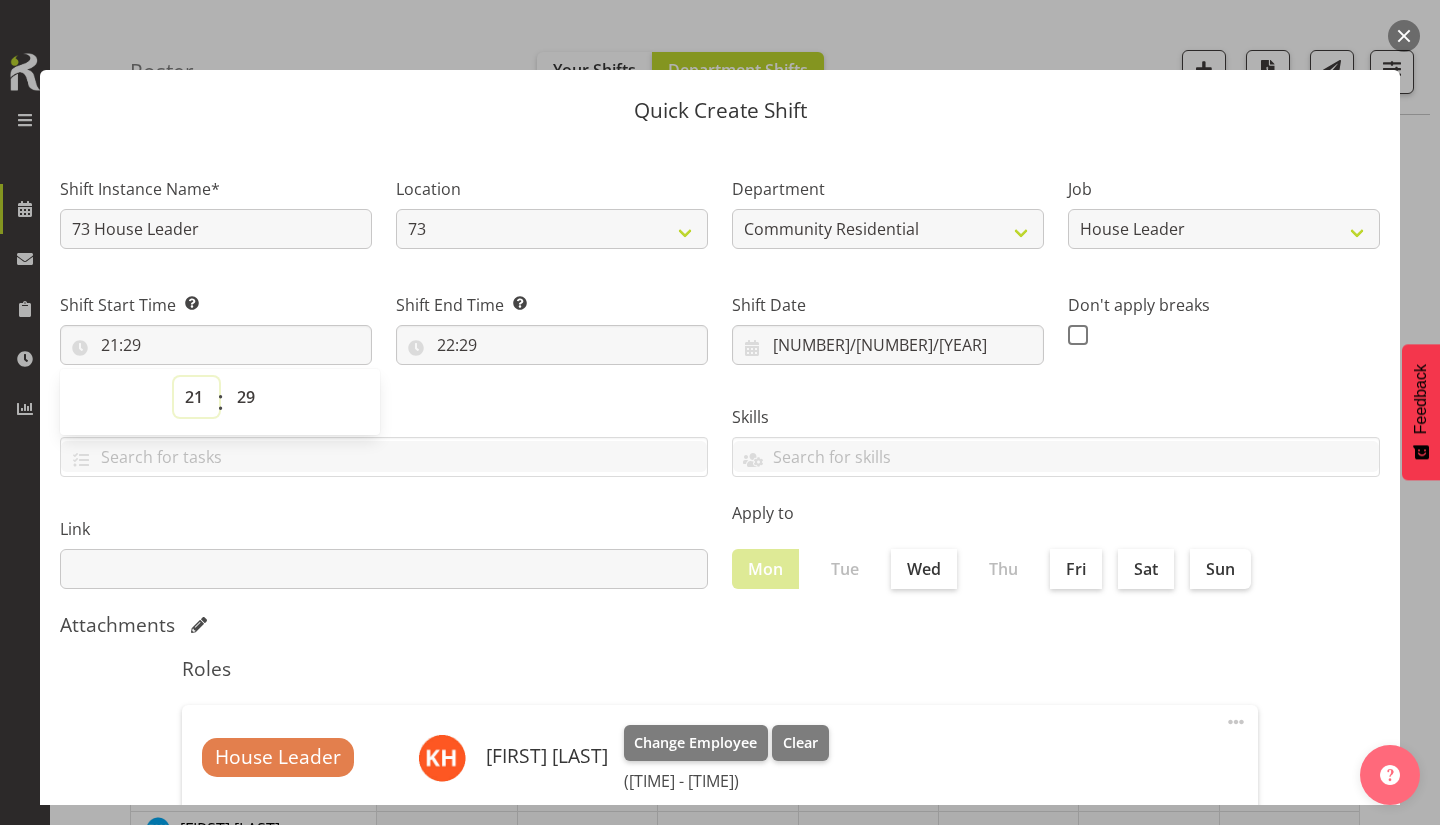 click on "00   01   02   03   04   05   06   07   08   09   10   11   12   13   14   15   16   17   18   19   20   21   22   23" at bounding box center (196, 397) 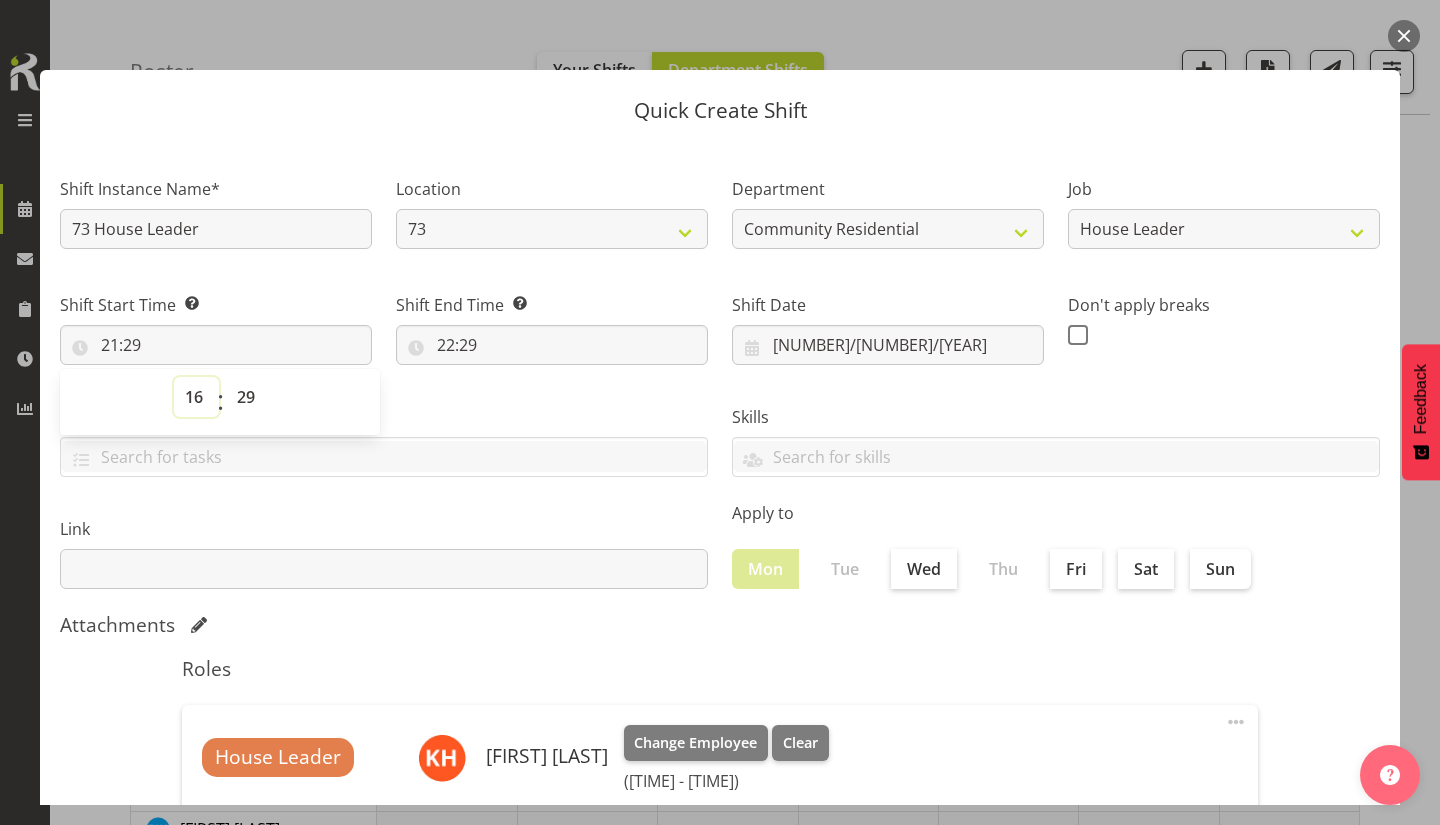 click on "00   01   02   03   04   05   06   07   08   09   10   11   12   13   14   15   16   17   18   19   20   21   22   23" at bounding box center (196, 397) 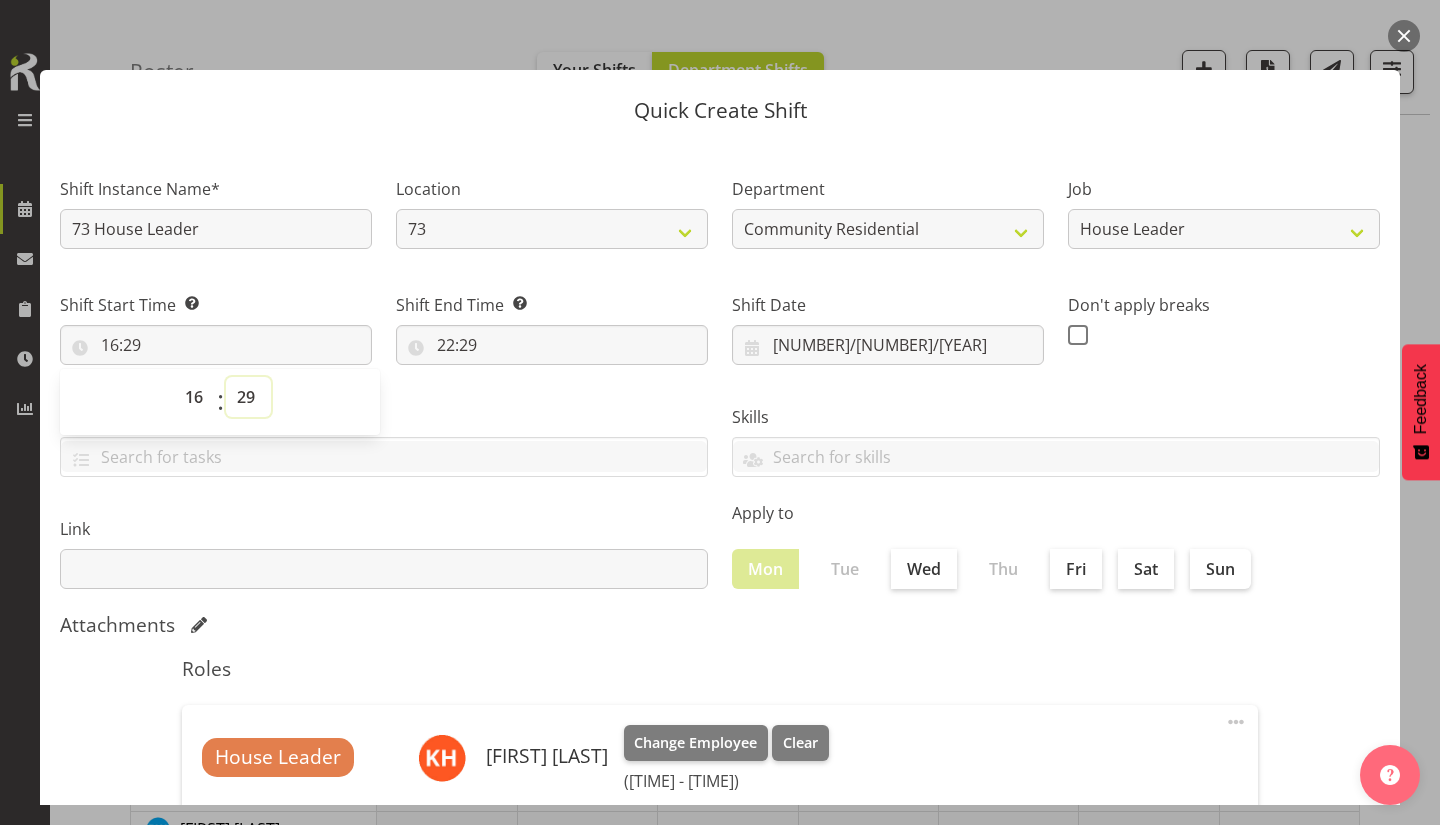 click on "00   01   02   03   04   05   06   07   08   09   10   11   12   13   14   15   16   17   18   19   20   21   22   23   24   25   26   27   28   29   30   31   32   33   34   35   36   37   38   39   40   41   42   43   44   45   46   47   48   49   50   51   52   53   54   55   56   57   58   59" at bounding box center (248, 397) 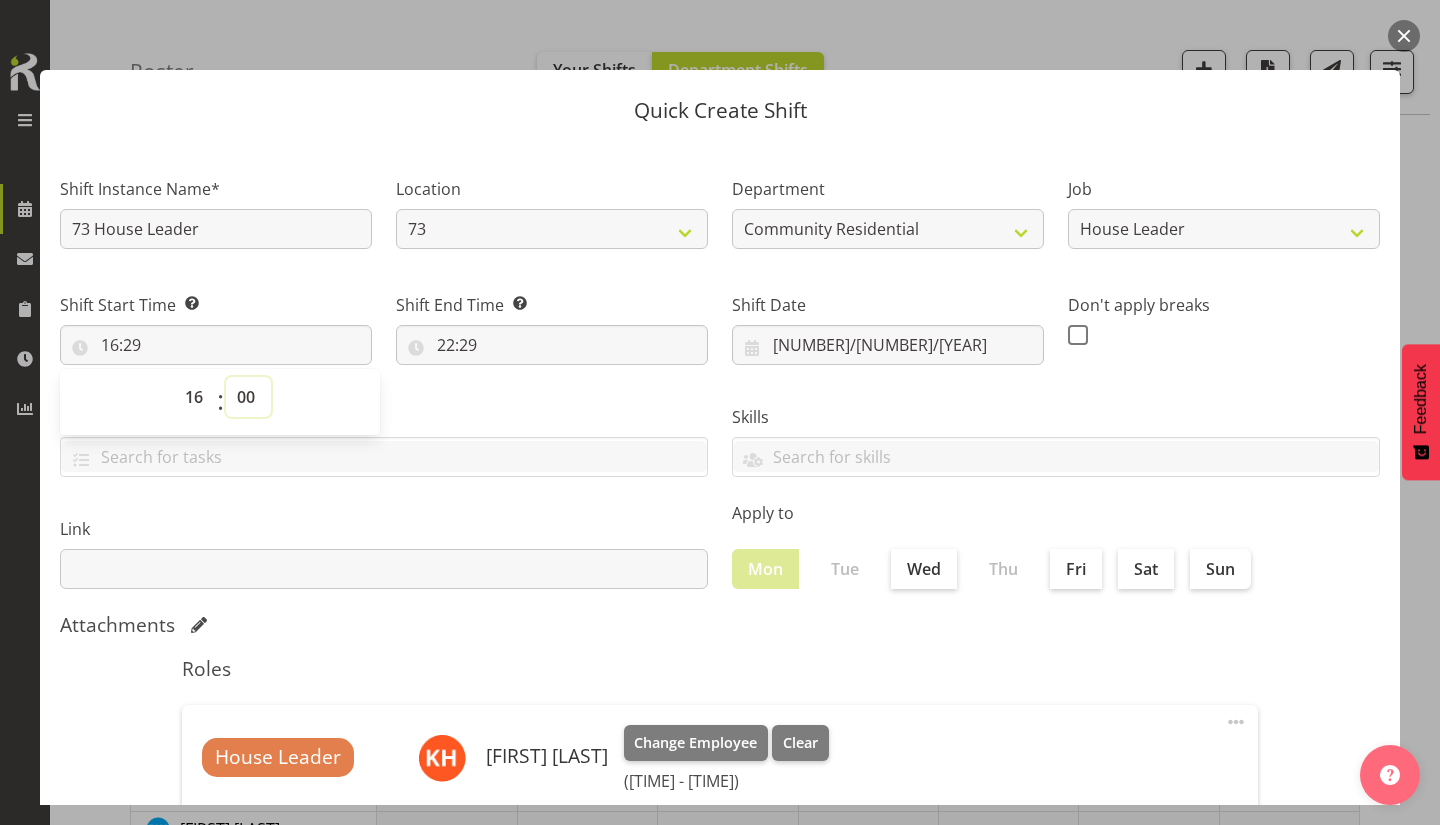 click on "00   01   02   03   04   05   06   07   08   09   10   11   12   13   14   15   16   17   18   19   20   21   22   23   24   25   26   27   28   29   30   31   32   33   34   35   36   37   38   39   40   41   42   43   44   45   46   47   48   49   50   51   52   53   54   55   56   57   58   59" at bounding box center (248, 397) 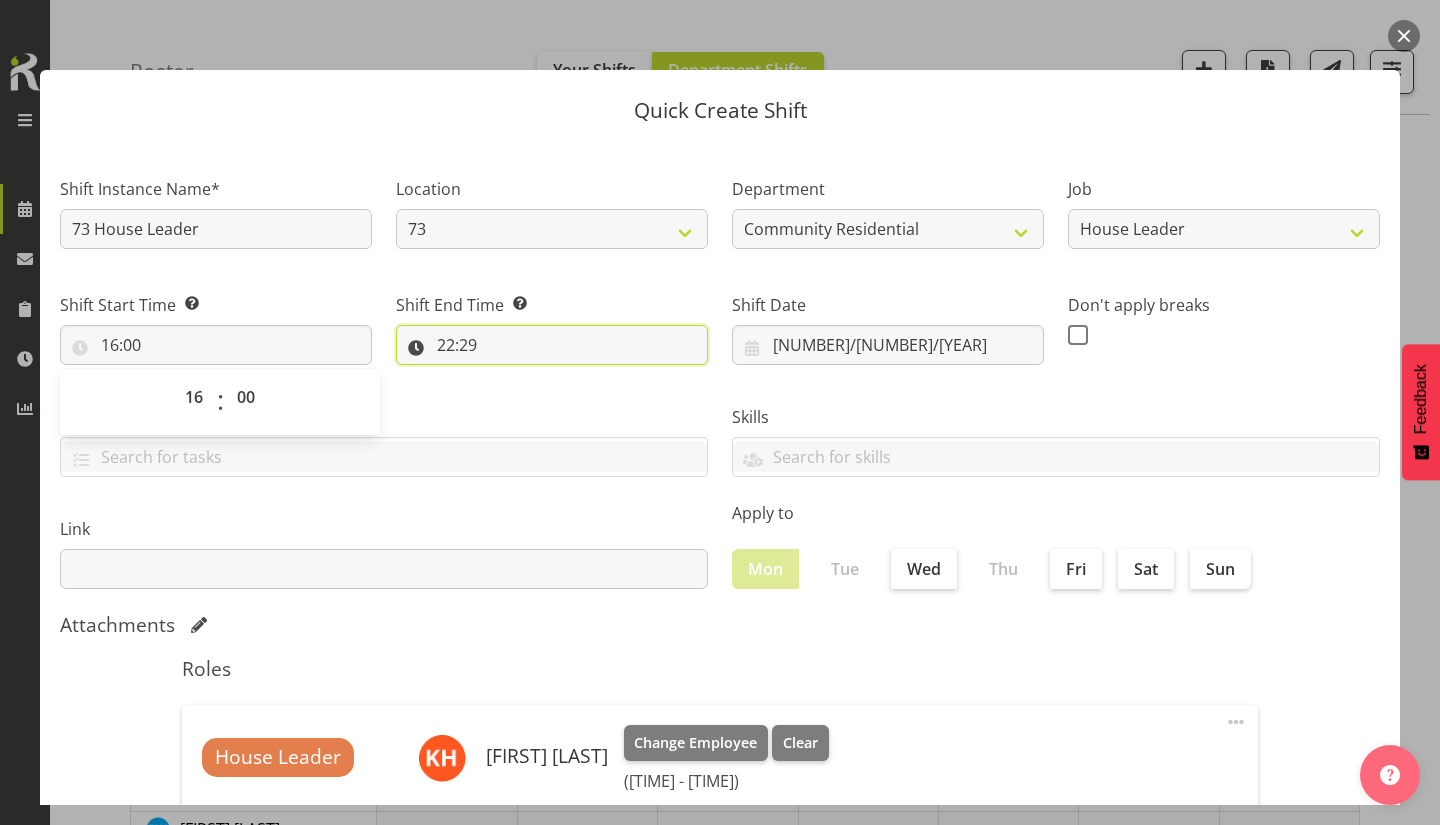 click on "22:29" at bounding box center [552, 345] 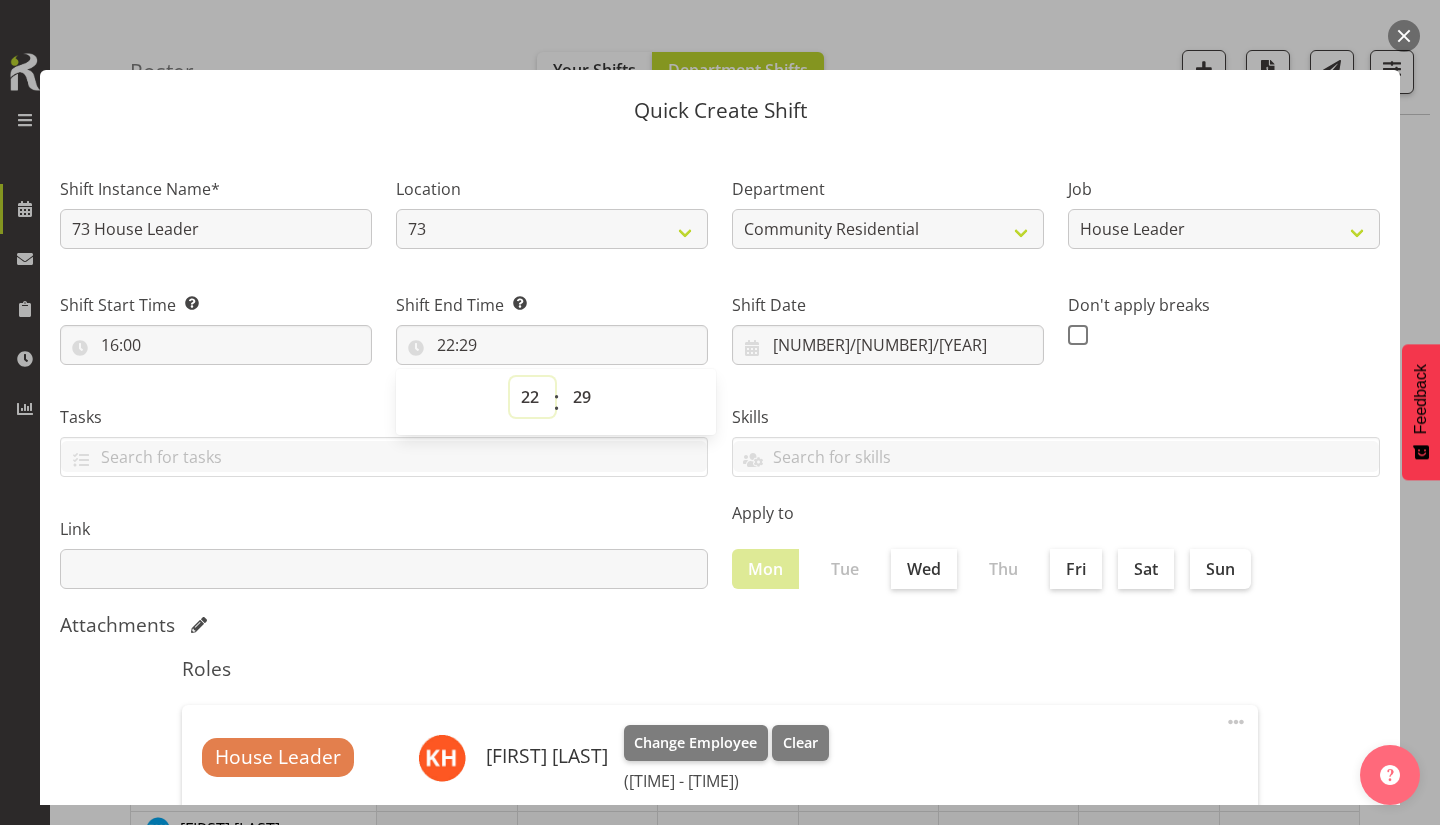 click on "00   01   02   03   04   05   06   07   08   09   10   11   12   13   14   15   16   17   18   19   20   21   22   23" at bounding box center [532, 397] 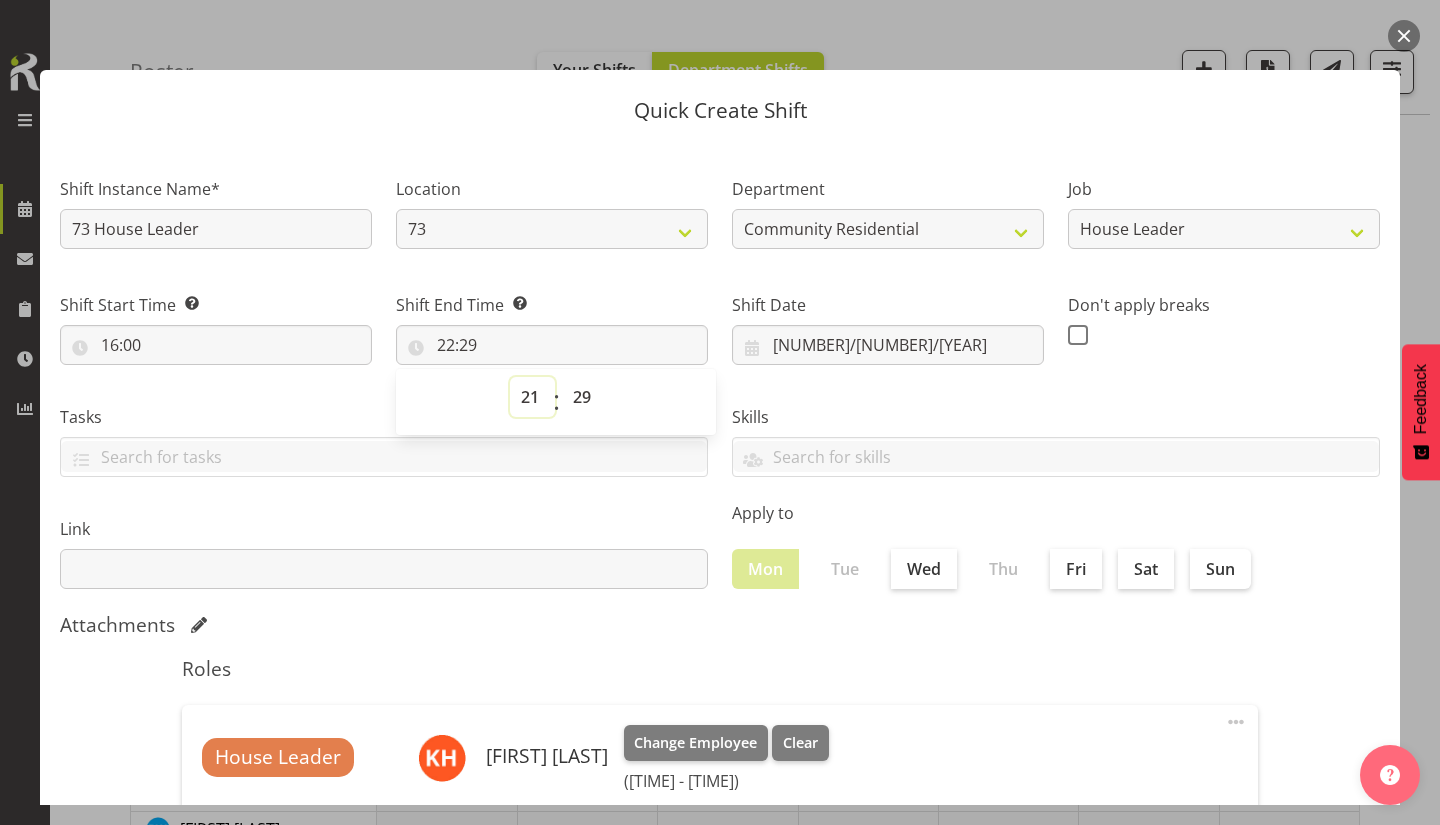 click on "00   01   02   03   04   05   06   07   08   09   10   11   12   13   14   15   16   17   18   19   20   21   22   23" at bounding box center [532, 397] 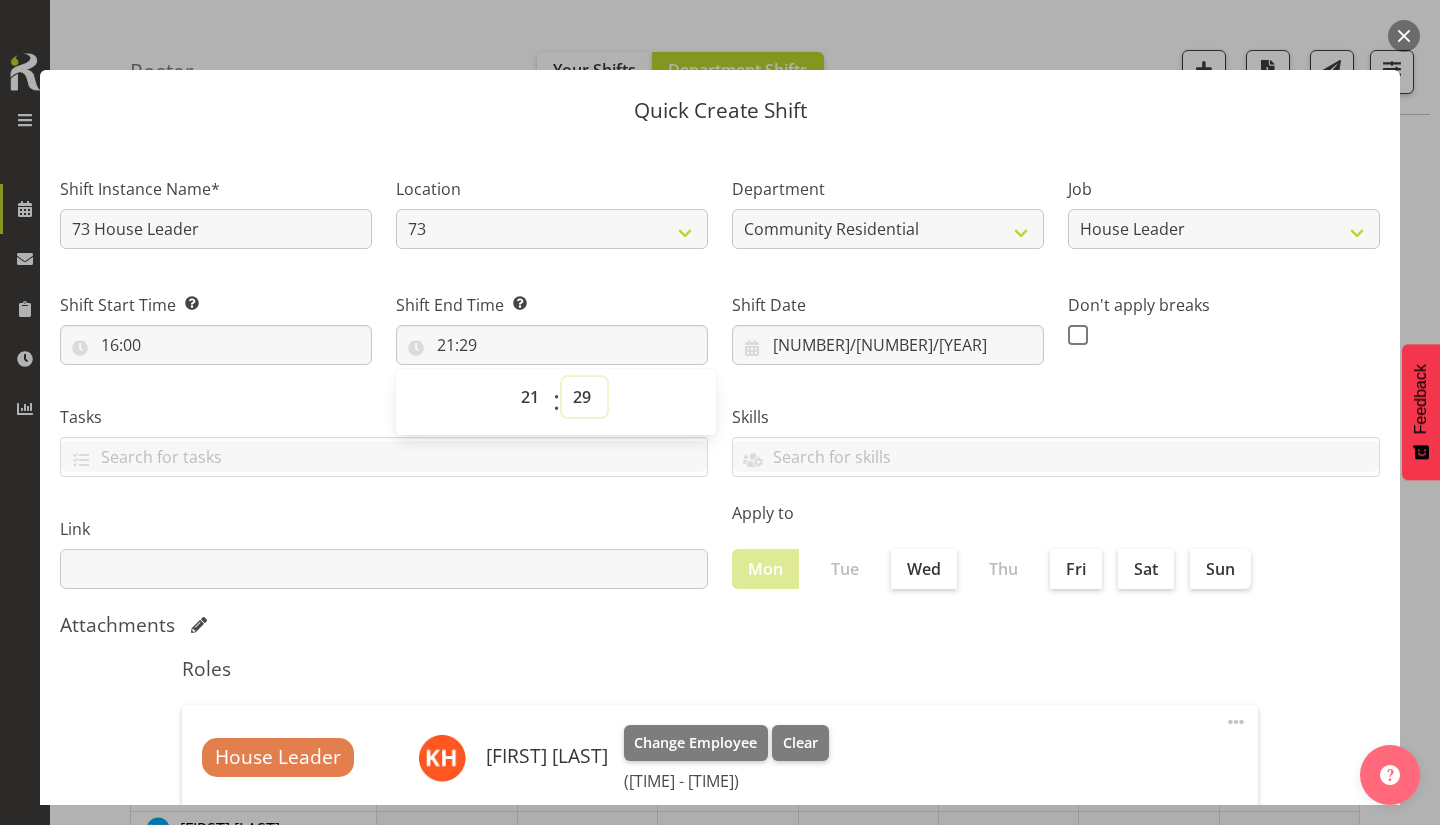 click on "00   01   02   03   04   05   06   07   08   09   10   11   12   13   14   15   16   17   18   19   20   21   22   23   24   25   26   27   28   29   30   31   32   33   34   35   36   37   38   39   40   41   42   43   44   45   46   47   48   49   50   51   52   53   54   55   56   57   58   59" at bounding box center [584, 397] 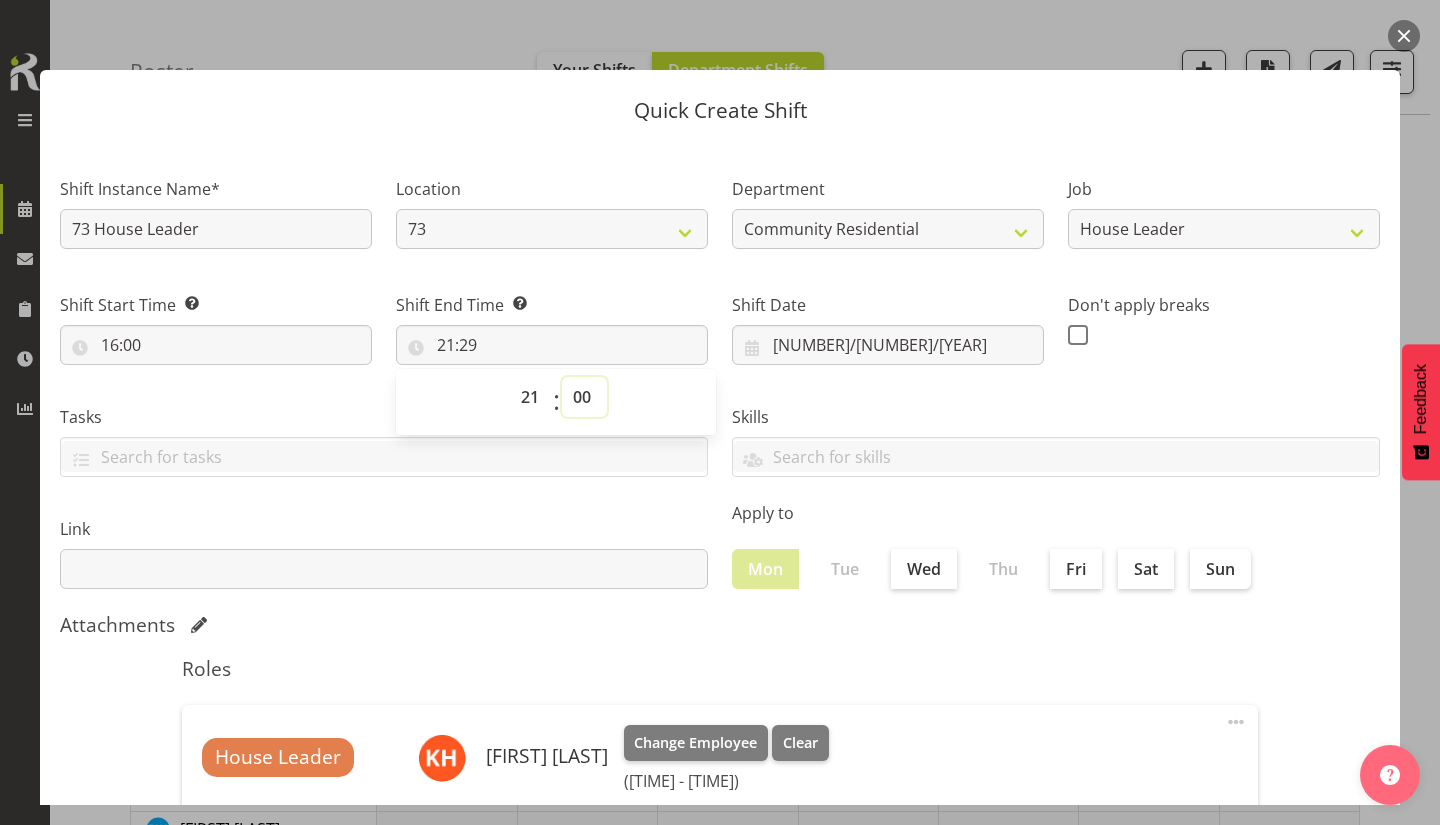 click on "00   01   02   03   04   05   06   07   08   09   10   11   12   13   14   15   16   17   18   19   20   21   22   23   24   25   26   27   28   29   30   31   32   33   34   35   36   37   38   39   40   41   42   43   44   45   46   47   48   49   50   51   52   53   54   55   56   57   58   59" at bounding box center (584, 397) 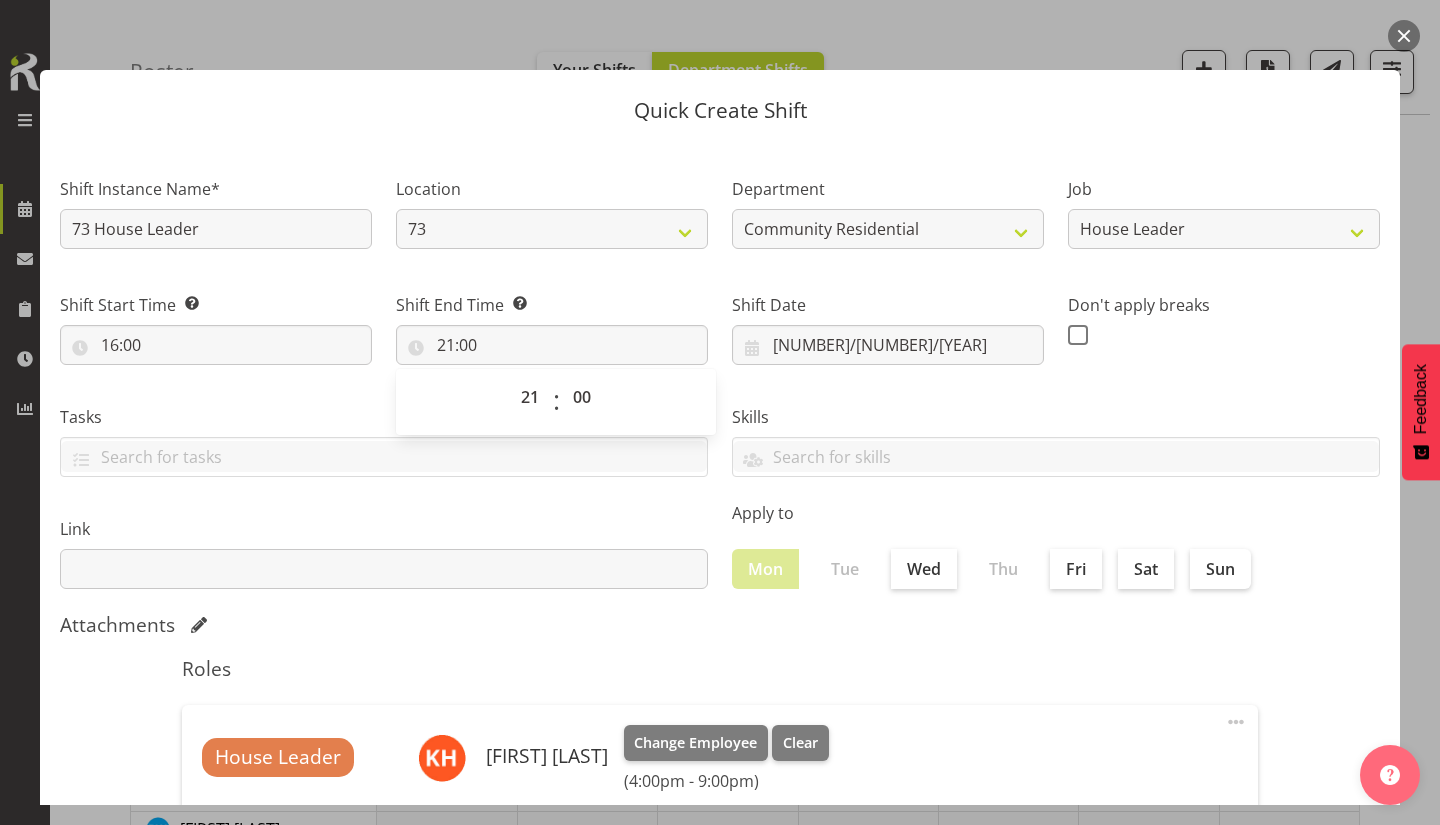 click at bounding box center [1078, 335] 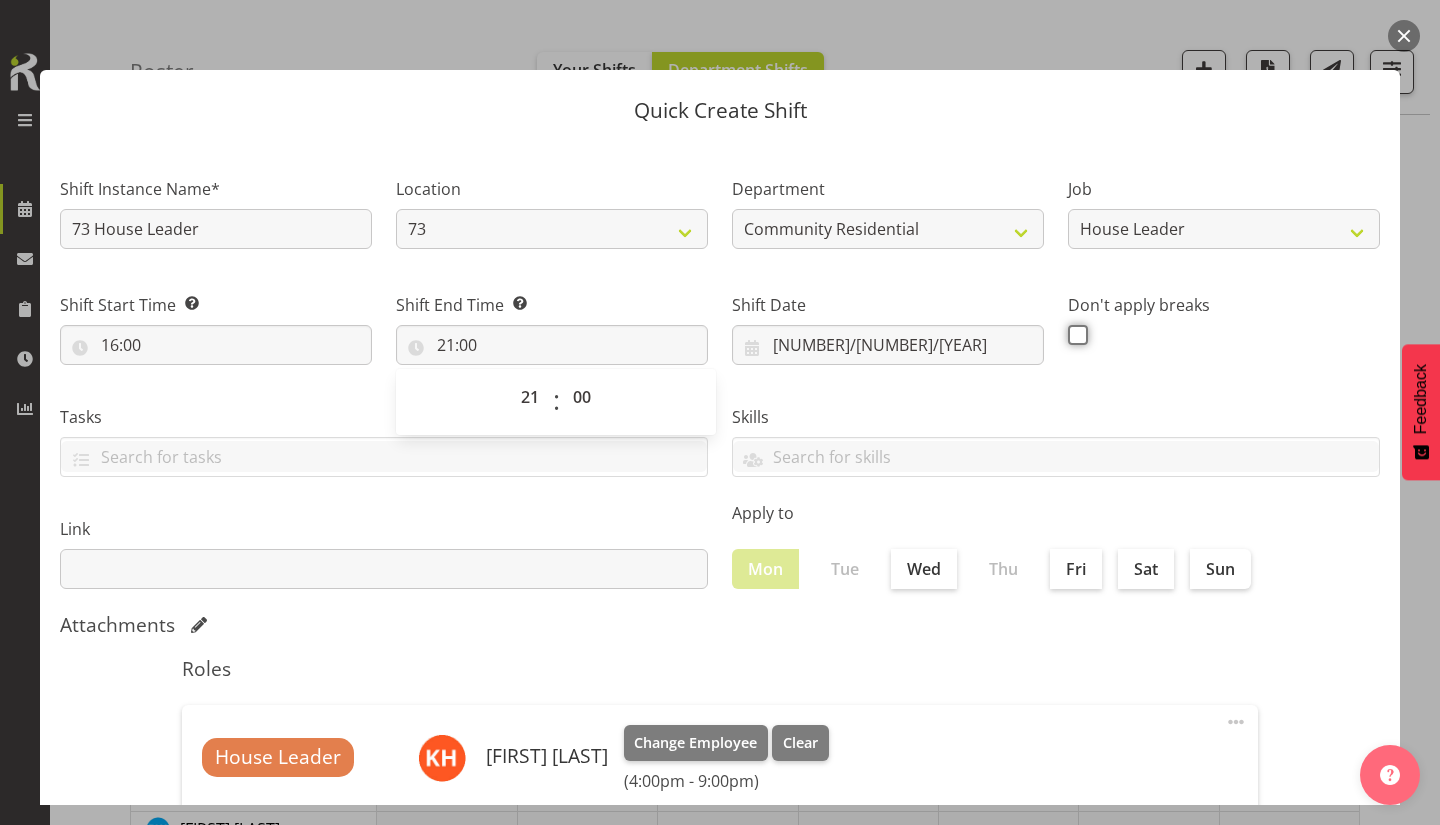 click at bounding box center (1074, 334) 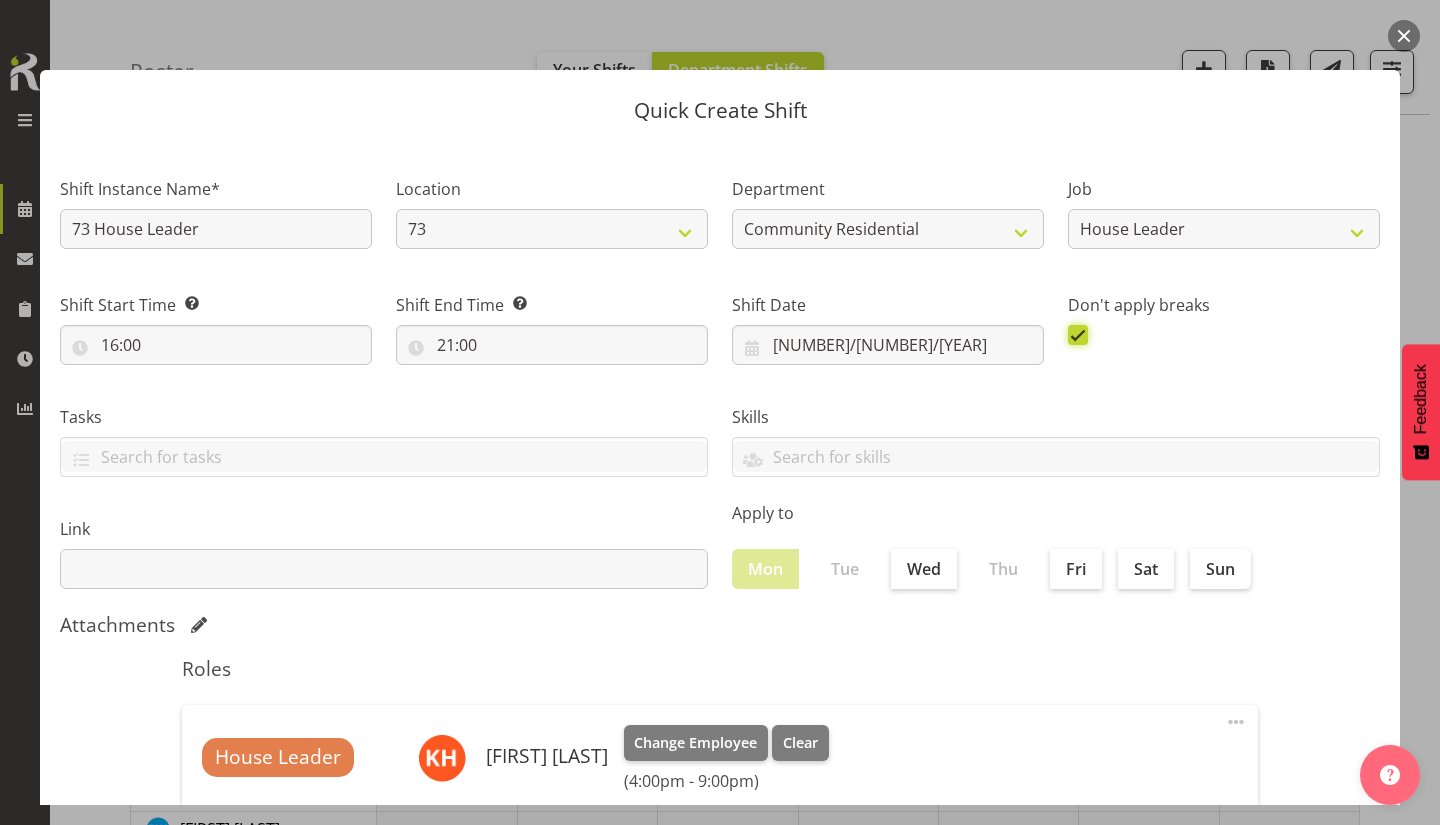 scroll, scrollTop: 235, scrollLeft: 0, axis: vertical 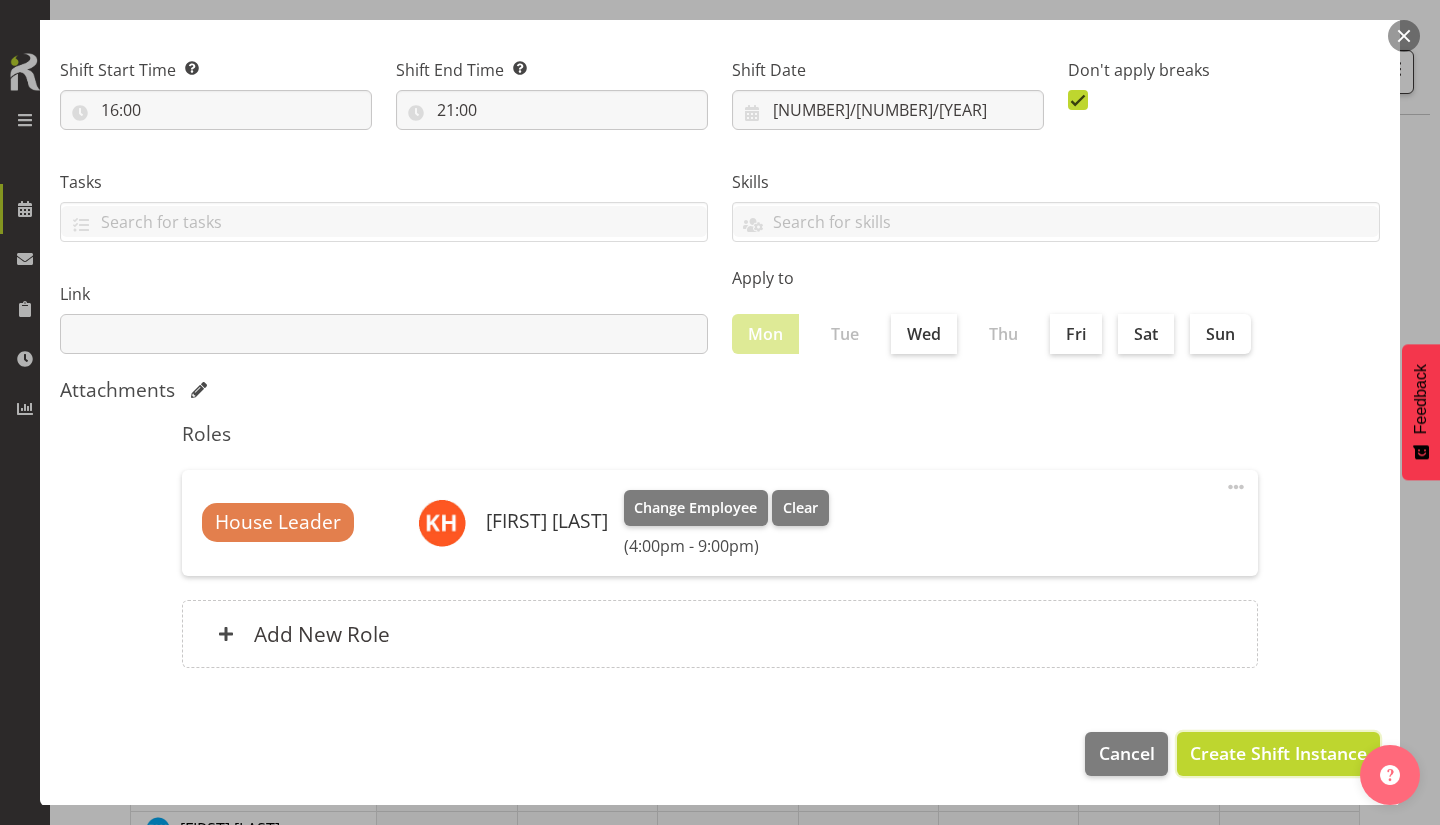 click on "Create Shift Instance" at bounding box center [1278, 753] 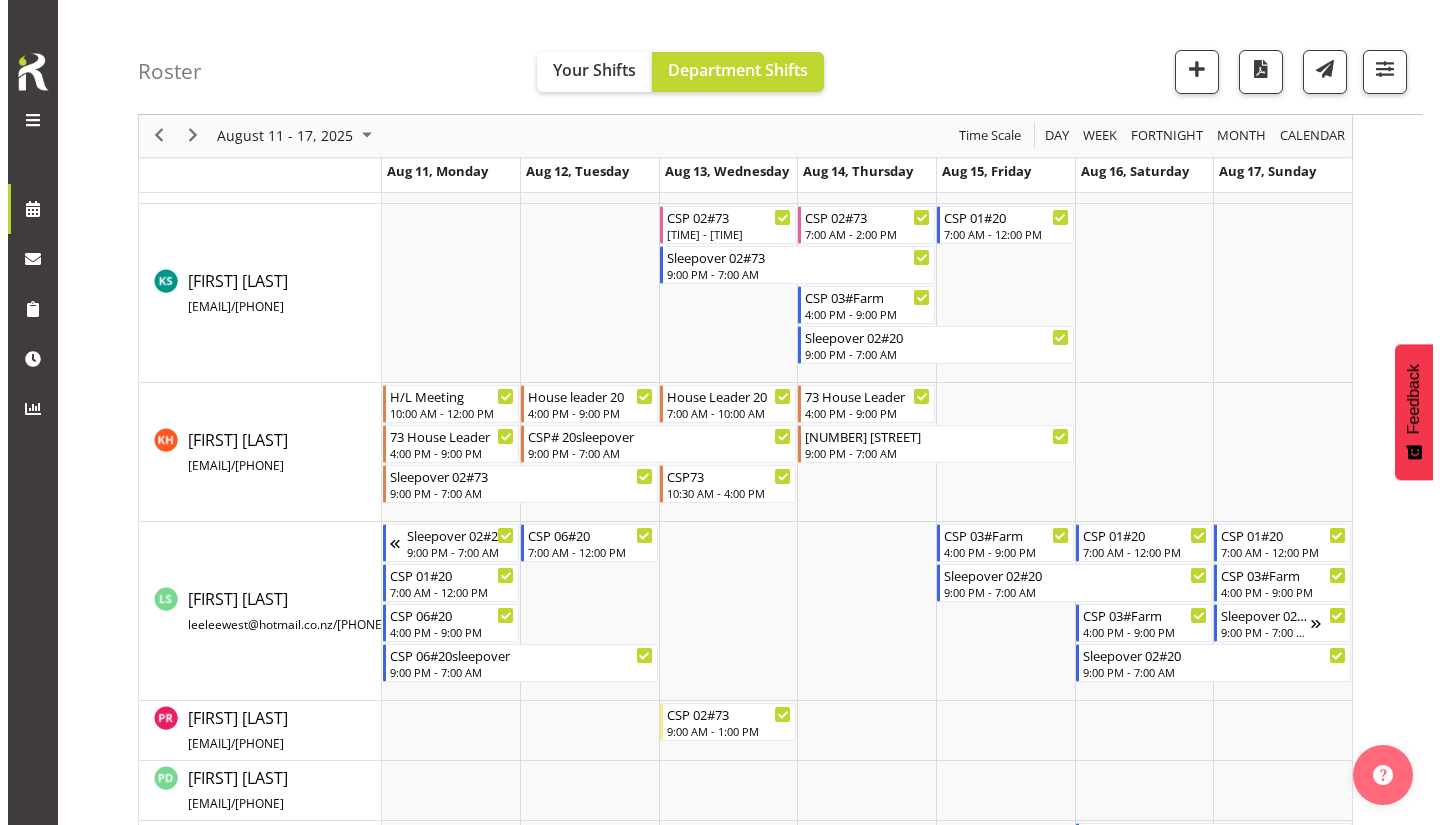 scroll, scrollTop: 855, scrollLeft: 0, axis: vertical 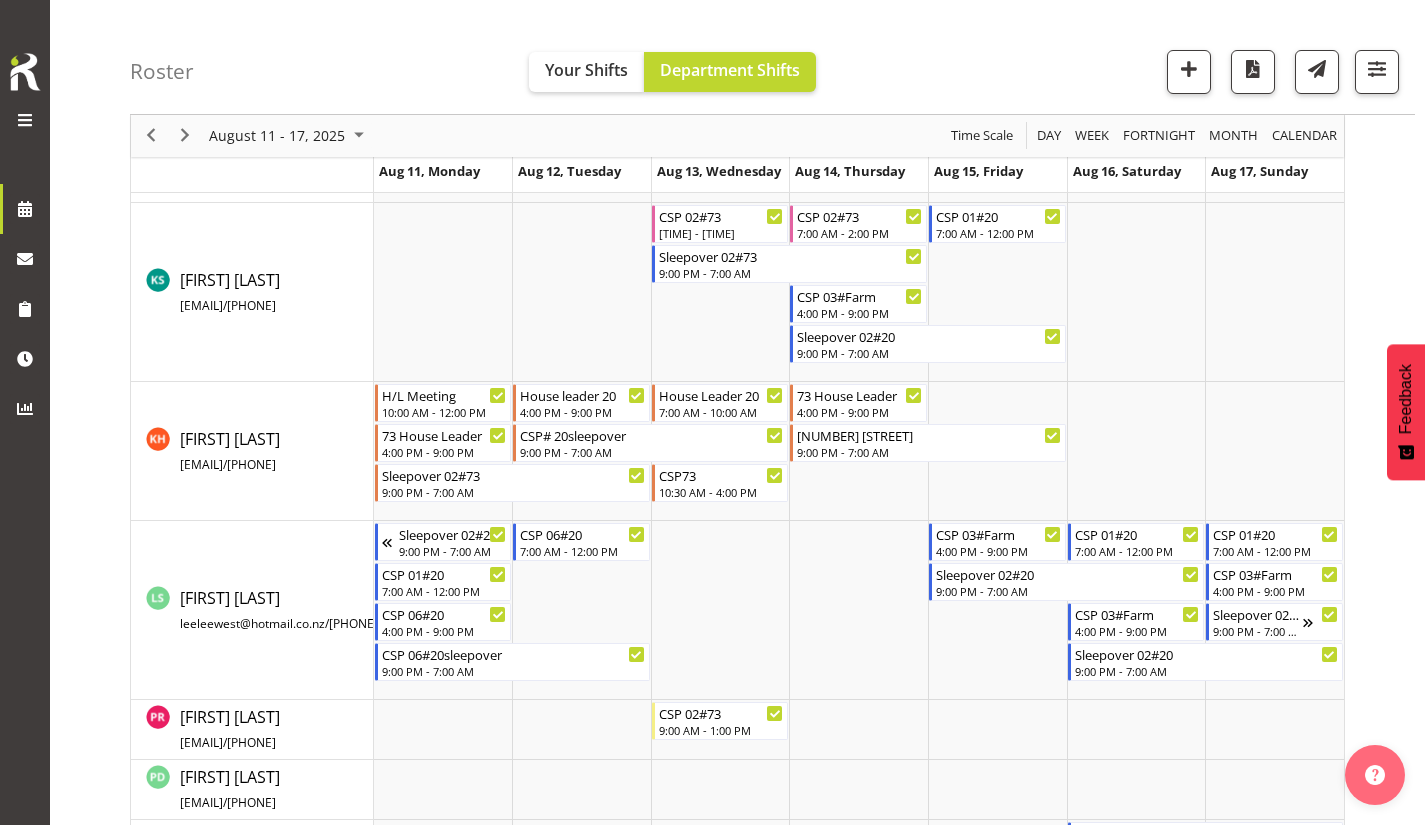 click at bounding box center (443, 451) 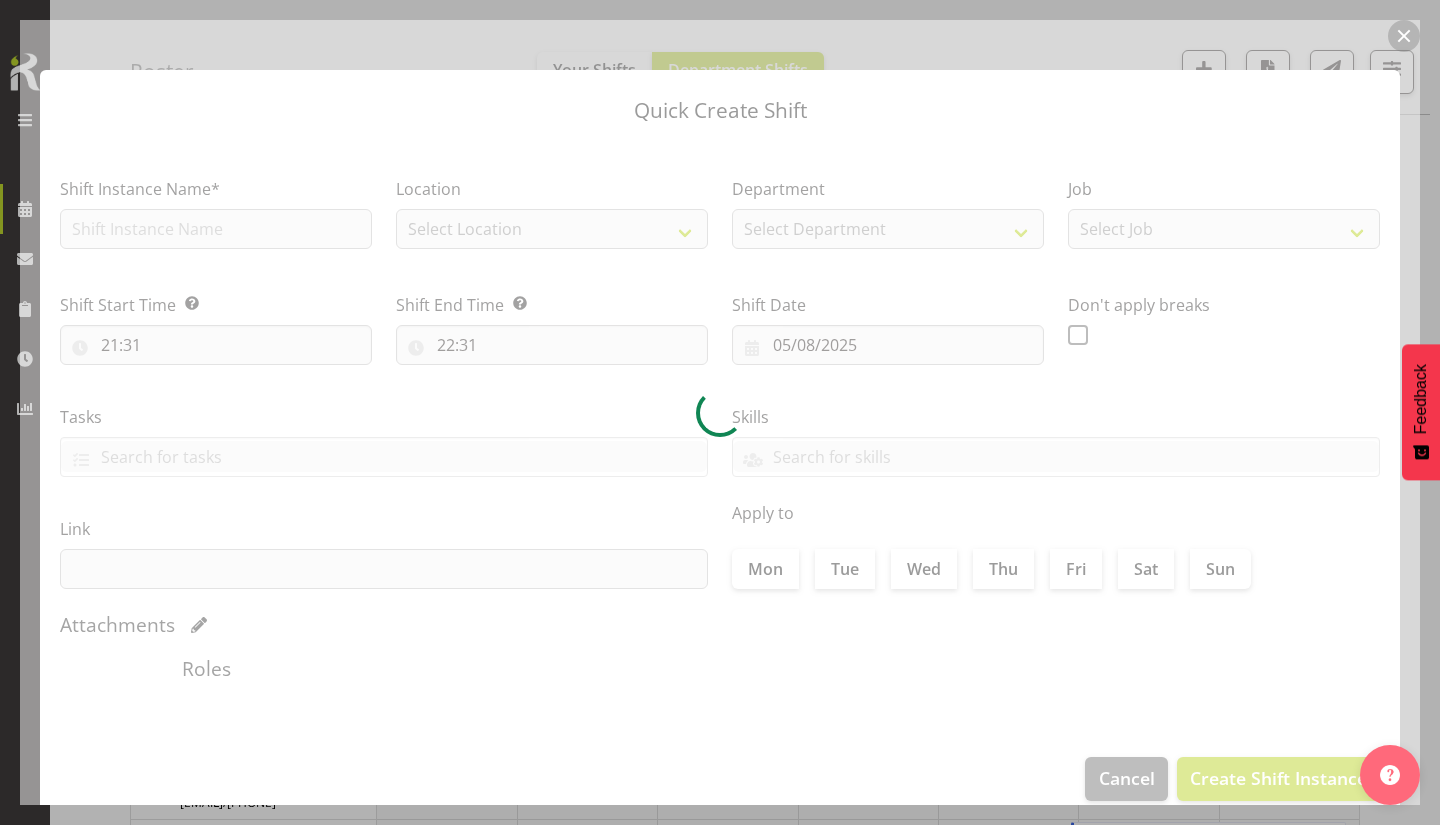 type on "[NUMBER]/[NUMBER]/[YEAR]" 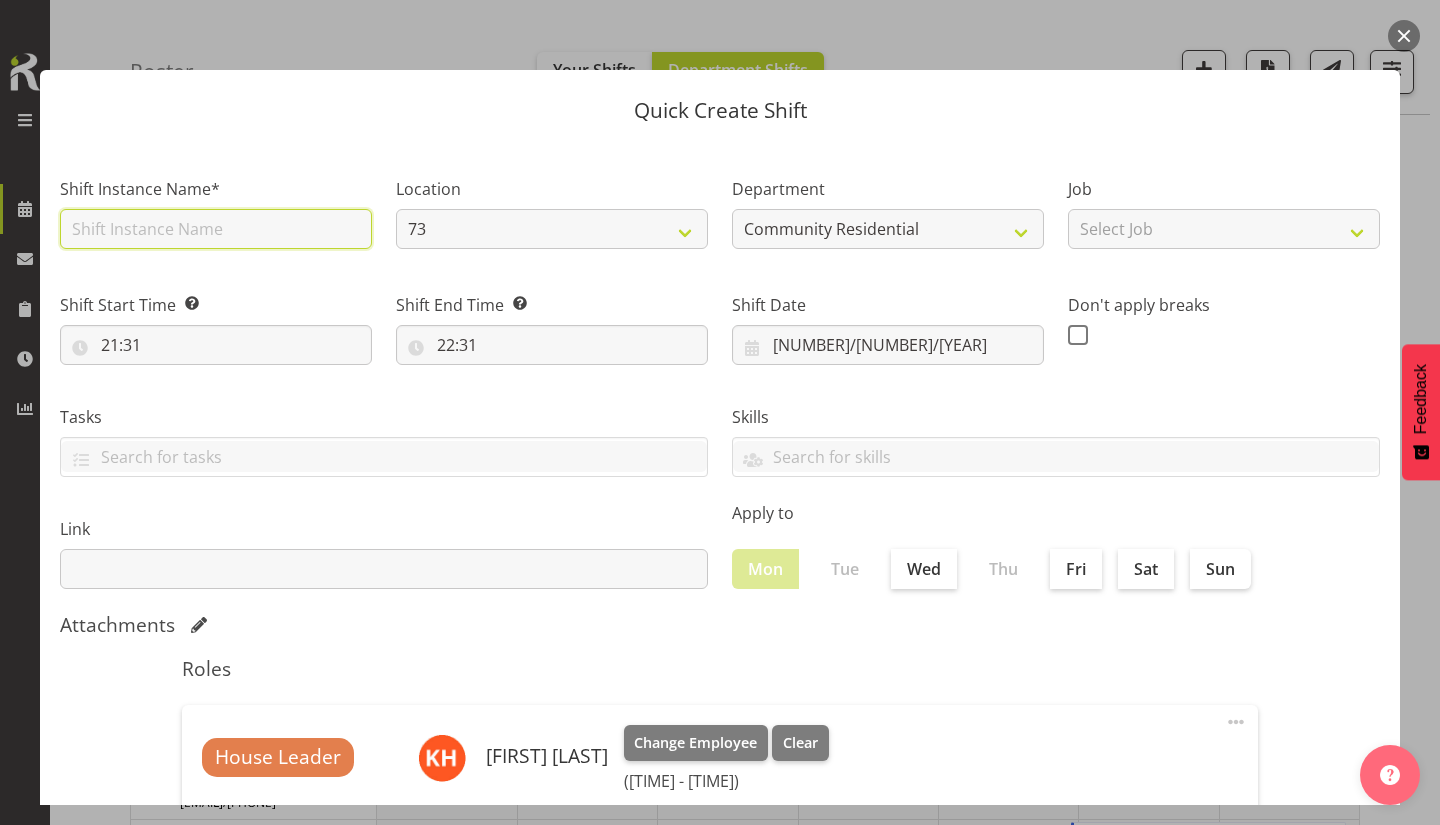 click at bounding box center [216, 229] 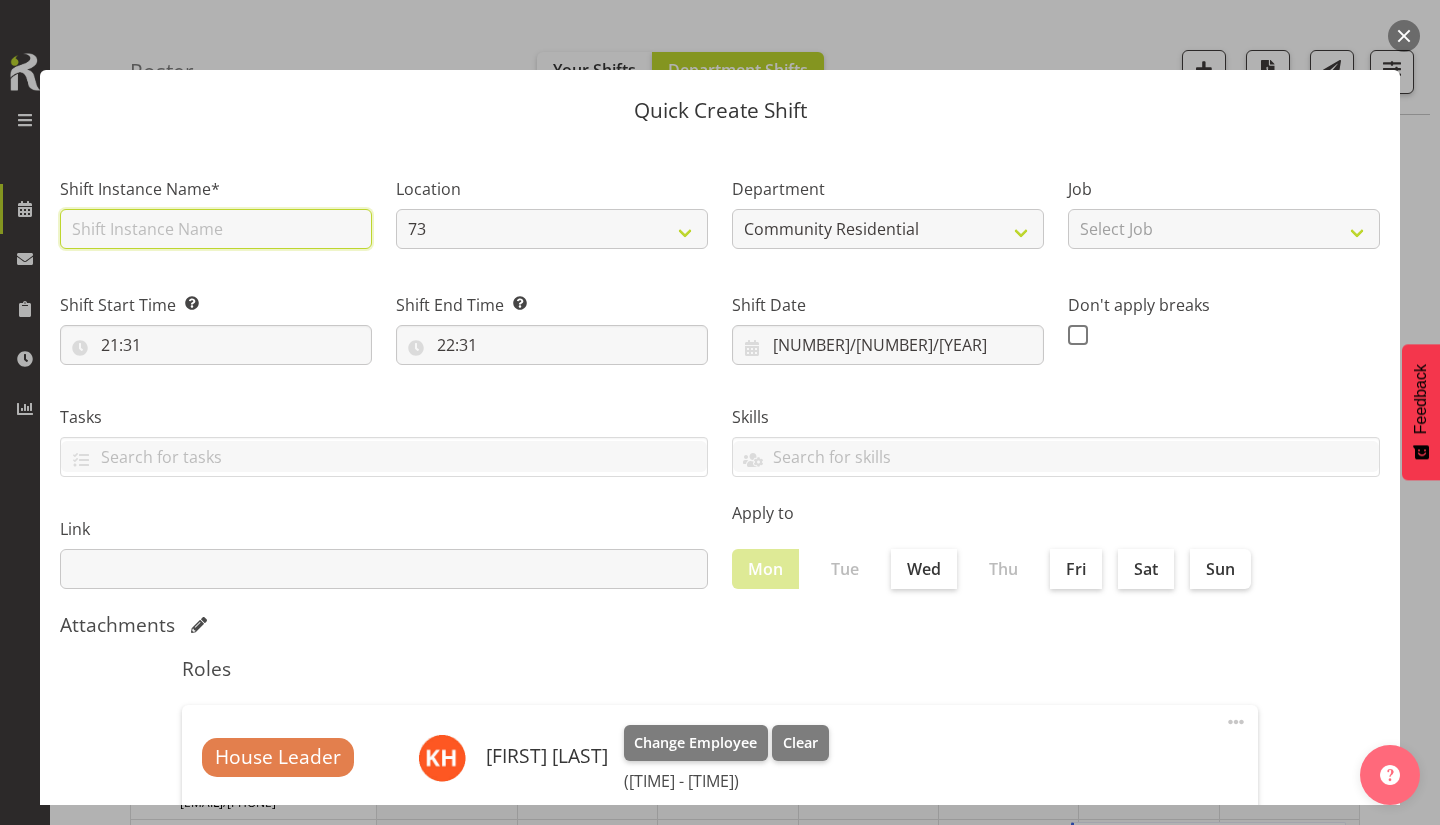 type on "73 House Leader" 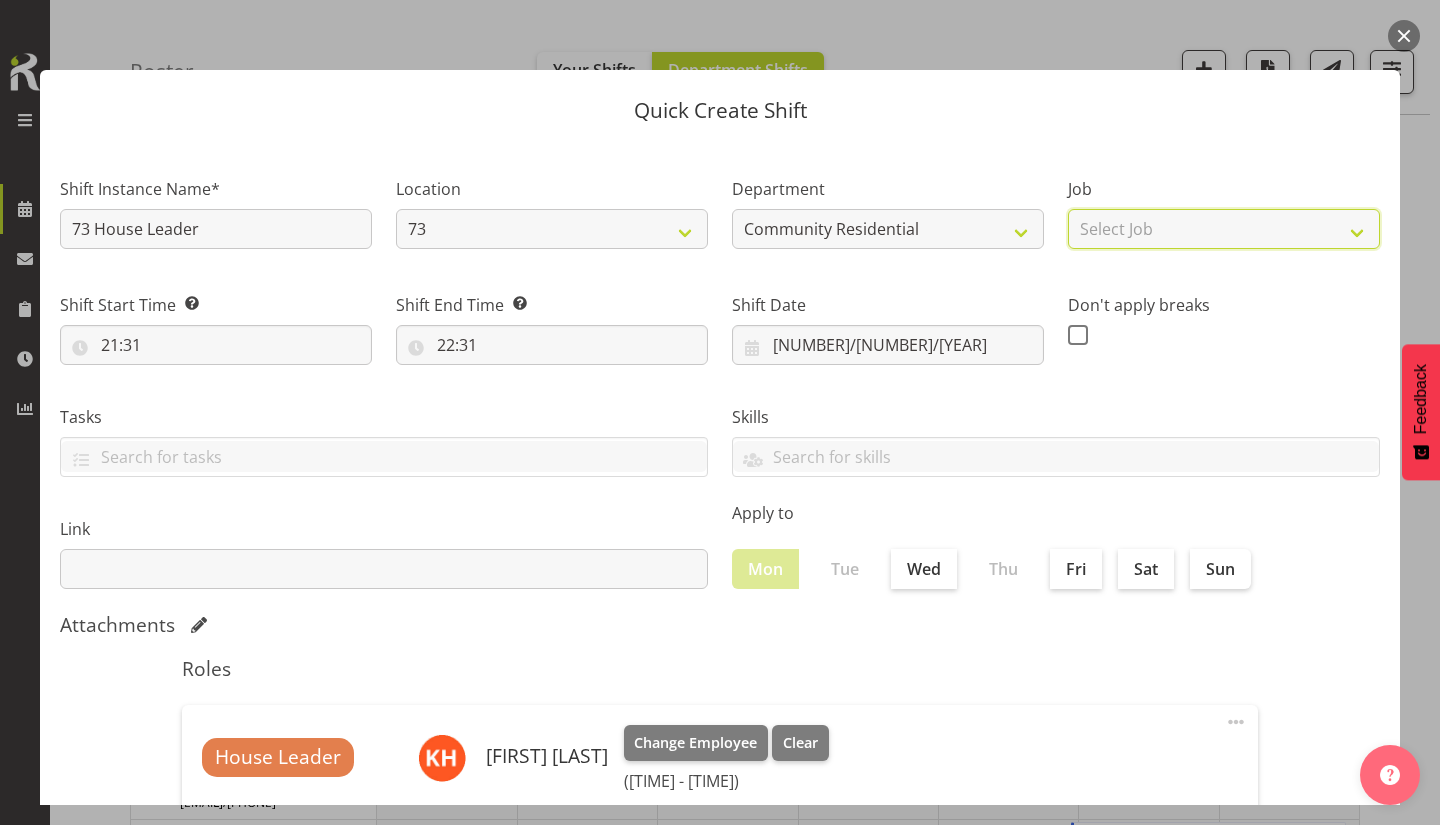 click on "Select Job  Accounts Admin Art Coordinator Community Leader Community Support Person Community Support Person-Casual House Leader Office Admin Senior Coordinator Service Manager Volunteer" at bounding box center (1224, 229) 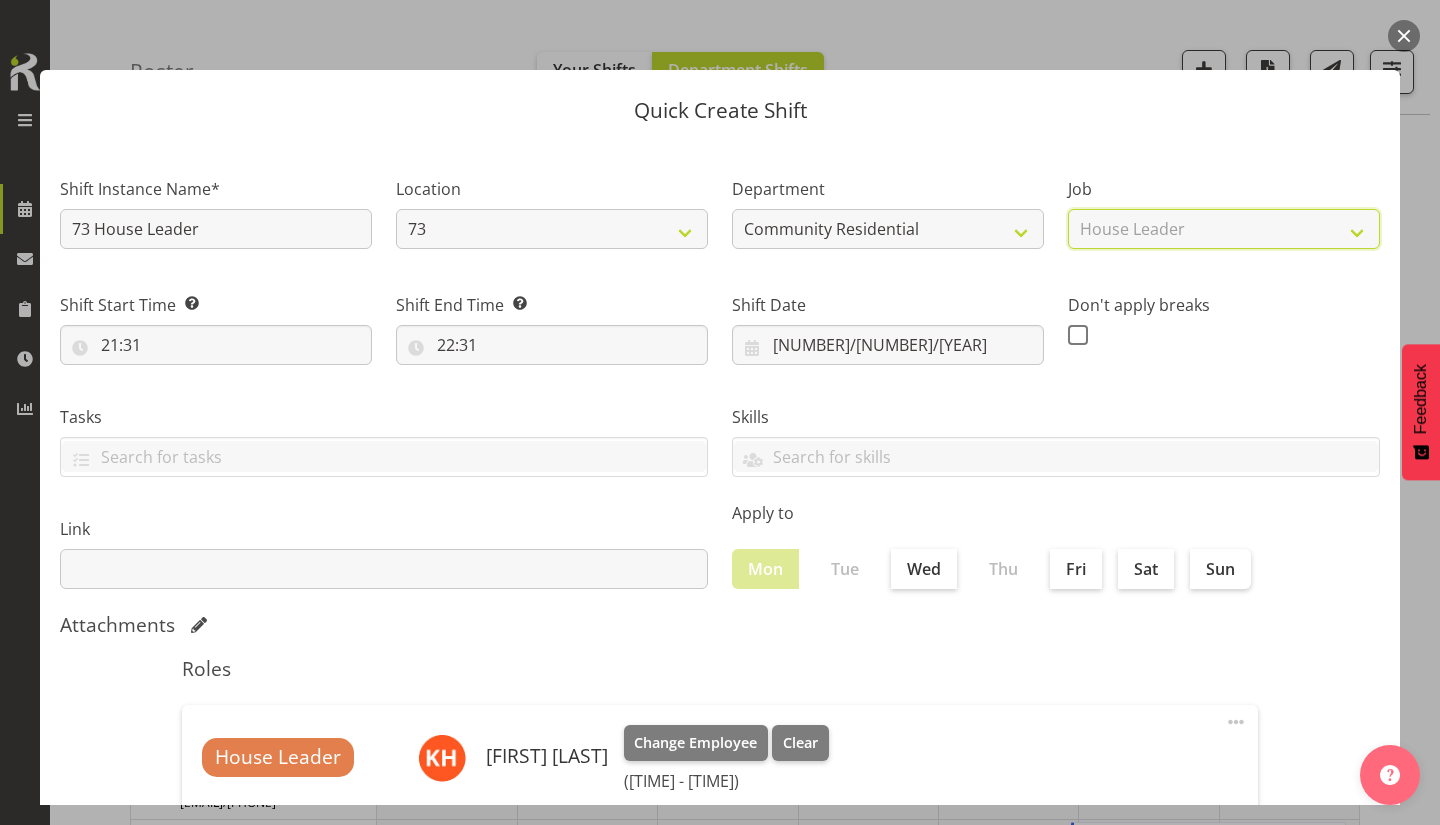 click on "Select Job  Accounts Admin Art Coordinator Community Leader Community Support Person Community Support Person-Casual House Leader Office Admin Senior Coordinator Service Manager Volunteer" at bounding box center (1224, 229) 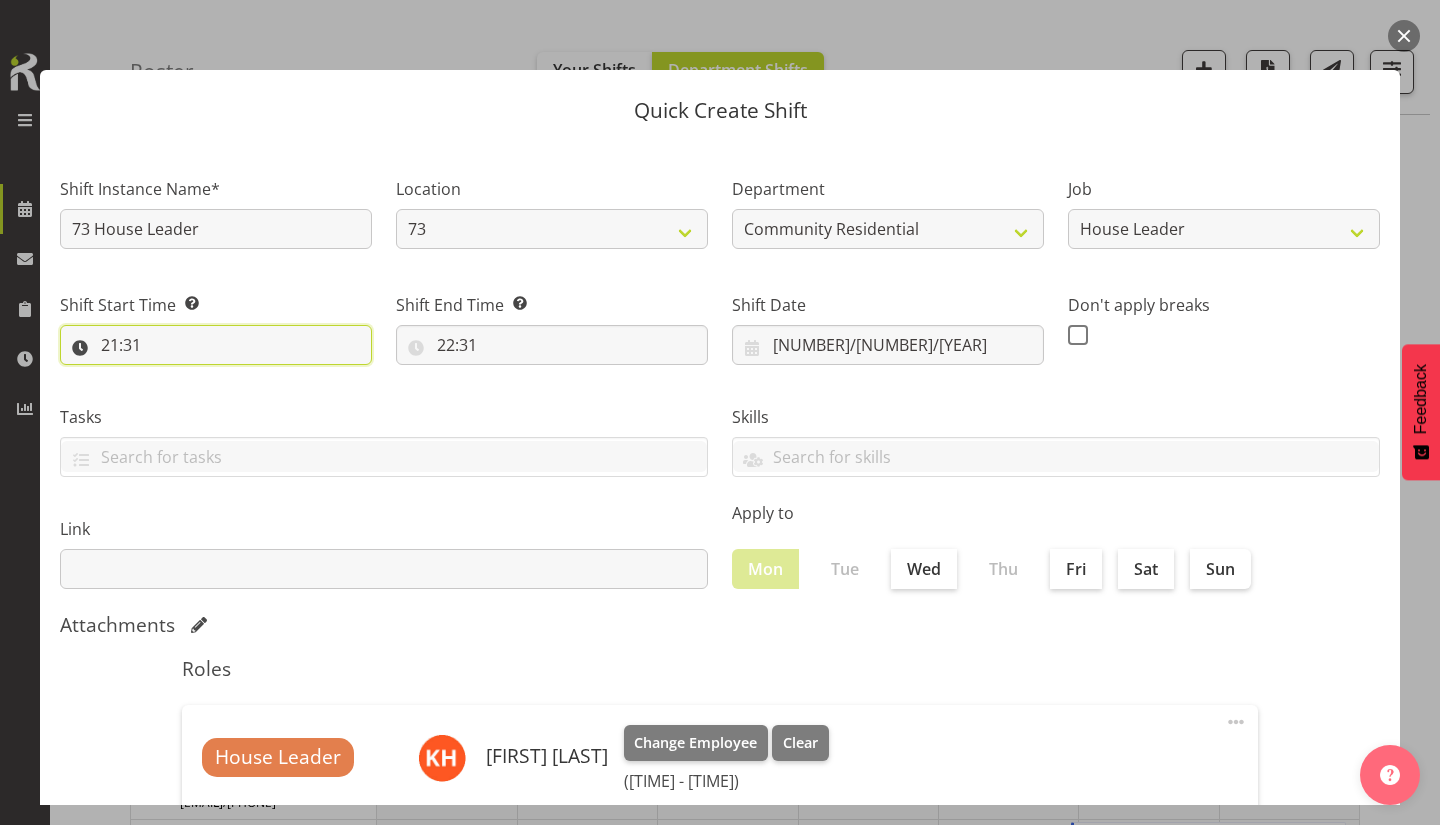 click on "21:31" at bounding box center (216, 345) 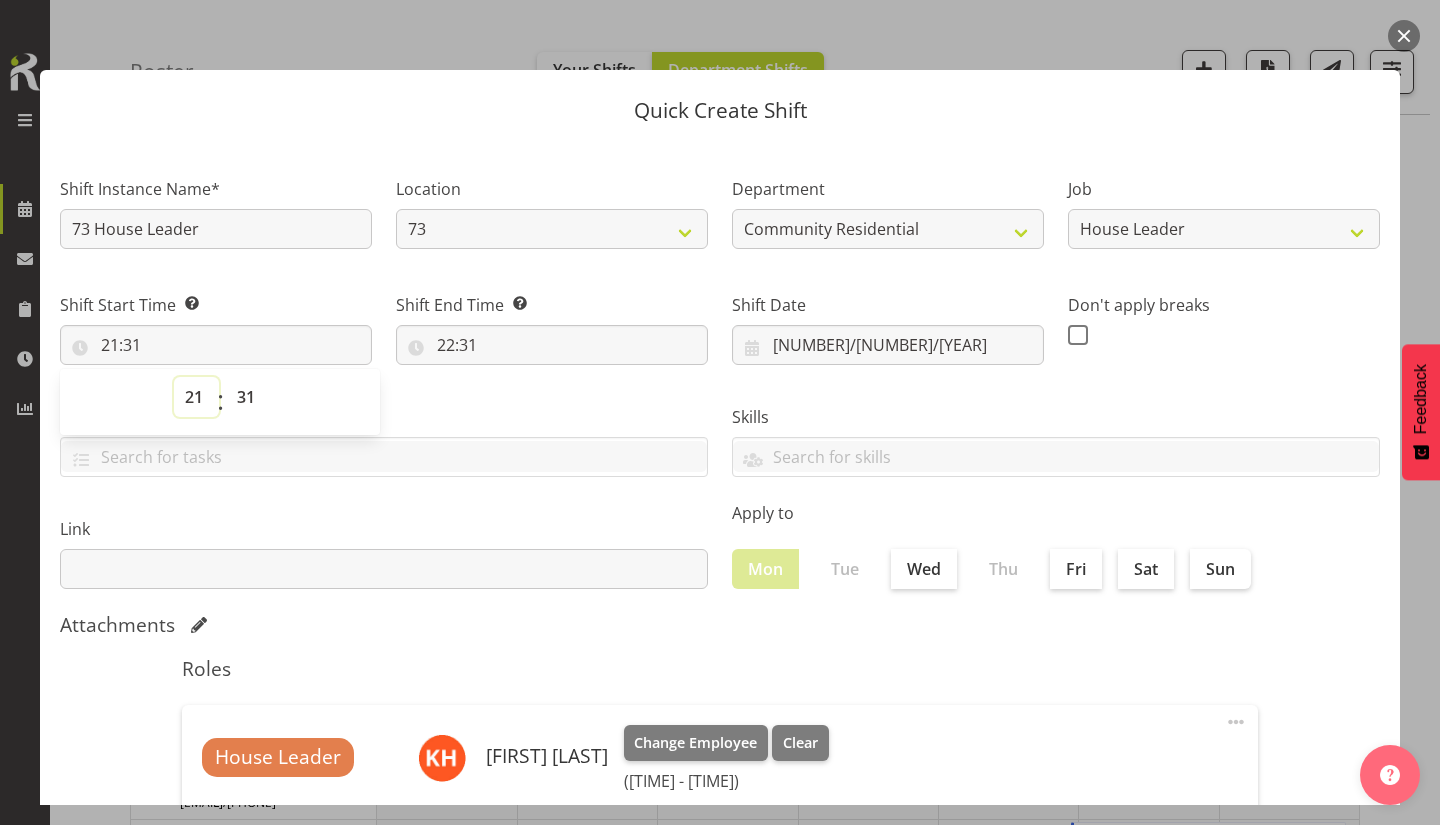 click on "00   01   02   03   04   05   06   07   08   09   10   11   12   13   14   15   16   17   18   19   20   21   22   23" at bounding box center (196, 397) 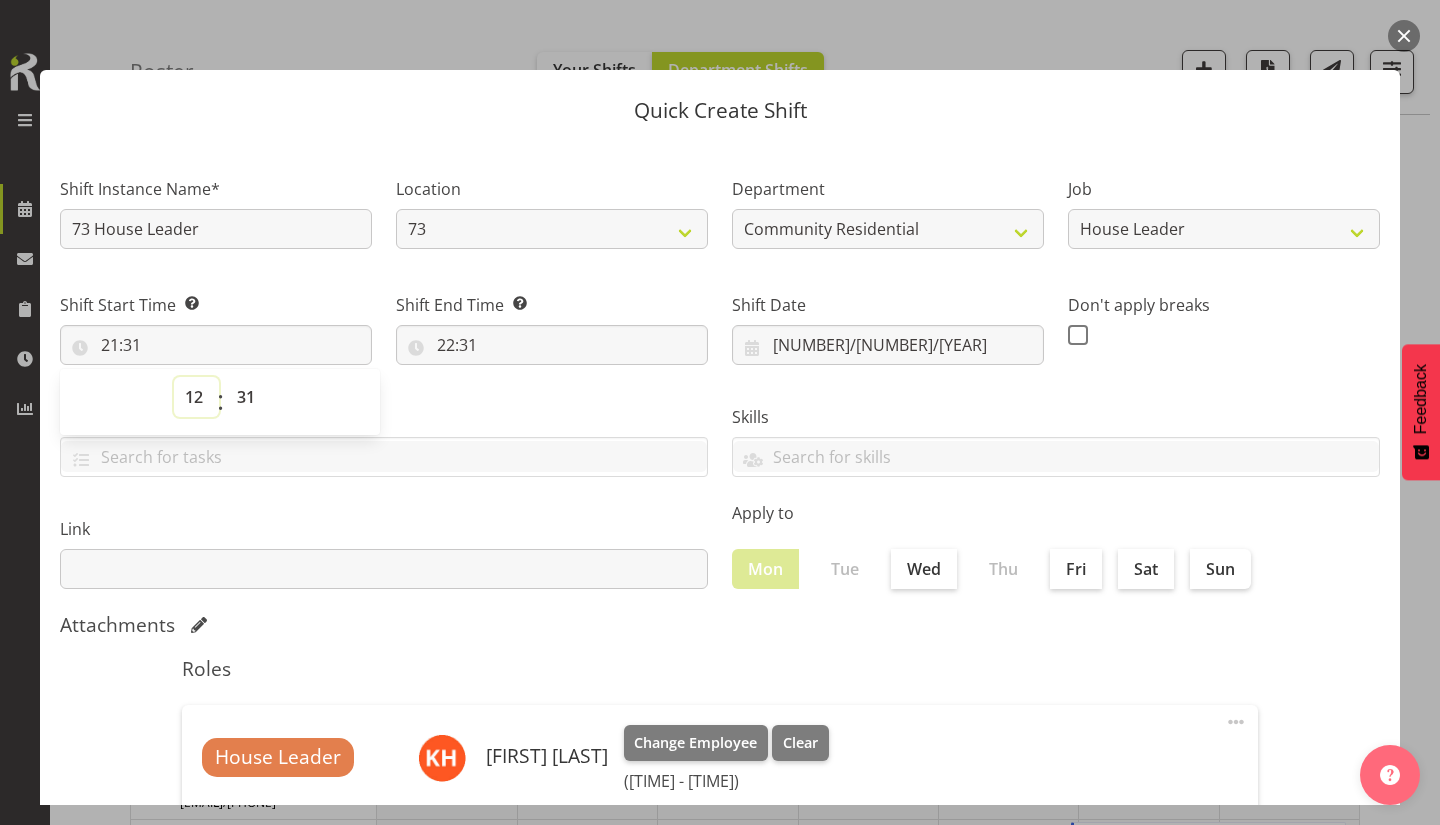 click on "00   01   02   03   04   05   06   07   08   09   10   11   12   13   14   15   16   17   18   19   20   21   22   23" at bounding box center (196, 397) 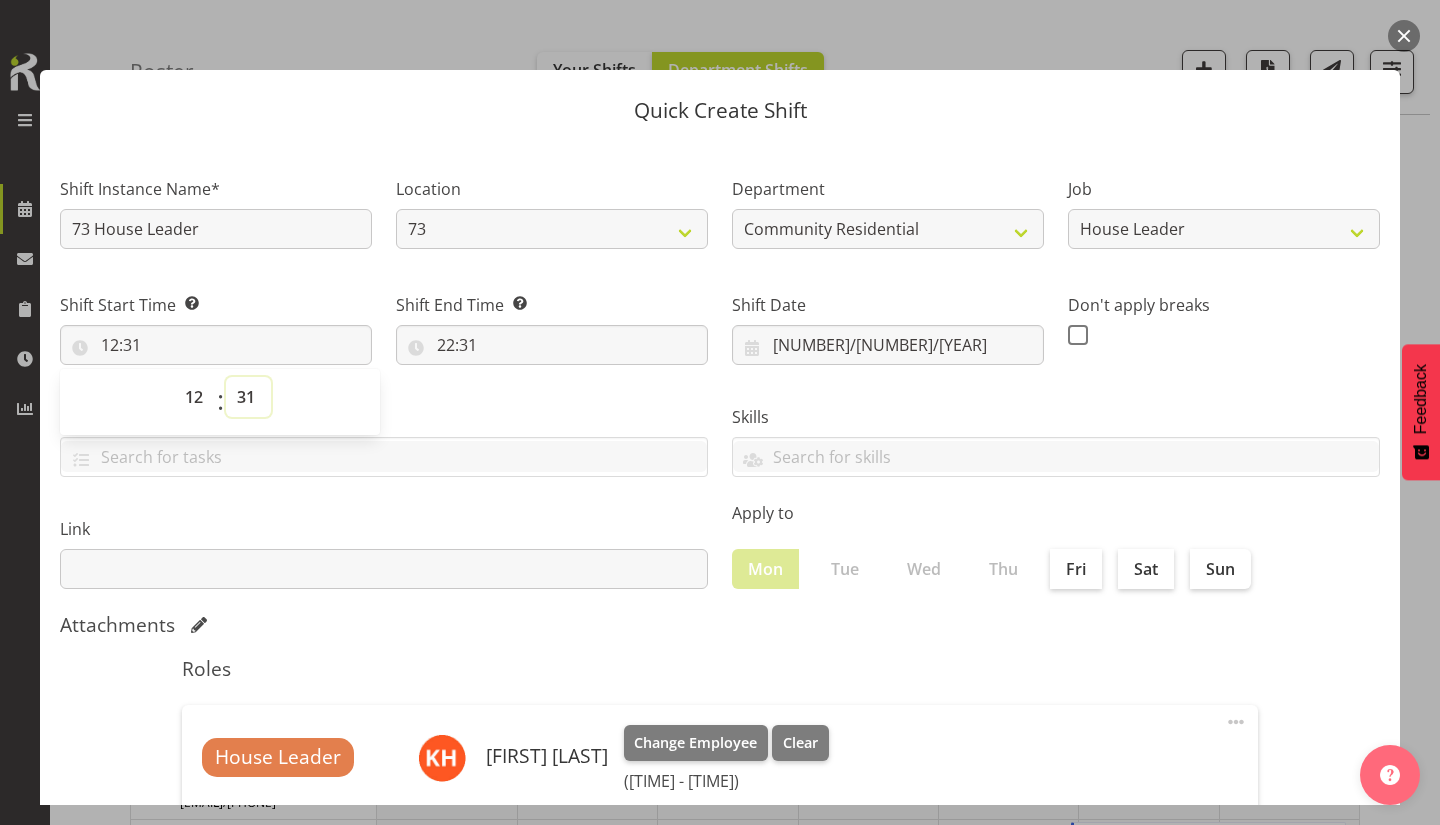 click on "00   01   02   03   04   05   06   07   08   09   10   11   12   13   14   15   16   17   18   19   20   21   22   23   24   25   26   27   28   29   30   31   32   33   34   35   36   37   38   39   40   41   42   43   44   45   46   47   48   49   50   51   52   53   54   55   56   57   58   59" at bounding box center [248, 397] 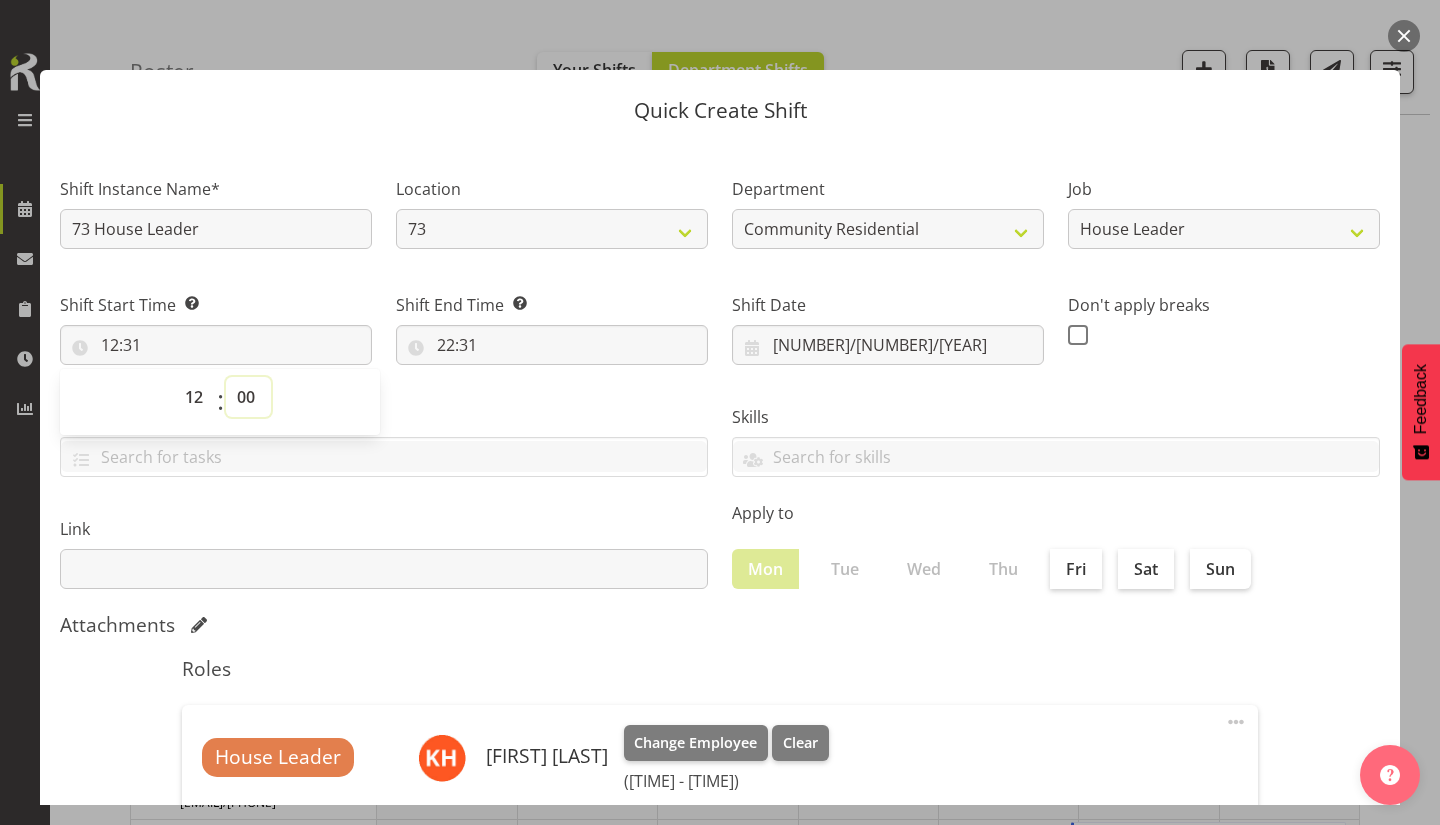 click on "00   01   02   03   04   05   06   07   08   09   10   11   12   13   14   15   16   17   18   19   20   21   22   23   24   25   26   27   28   29   30   31   32   33   34   35   36   37   38   39   40   41   42   43   44   45   46   47   48   49   50   51   52   53   54   55   56   57   58   59" at bounding box center [248, 397] 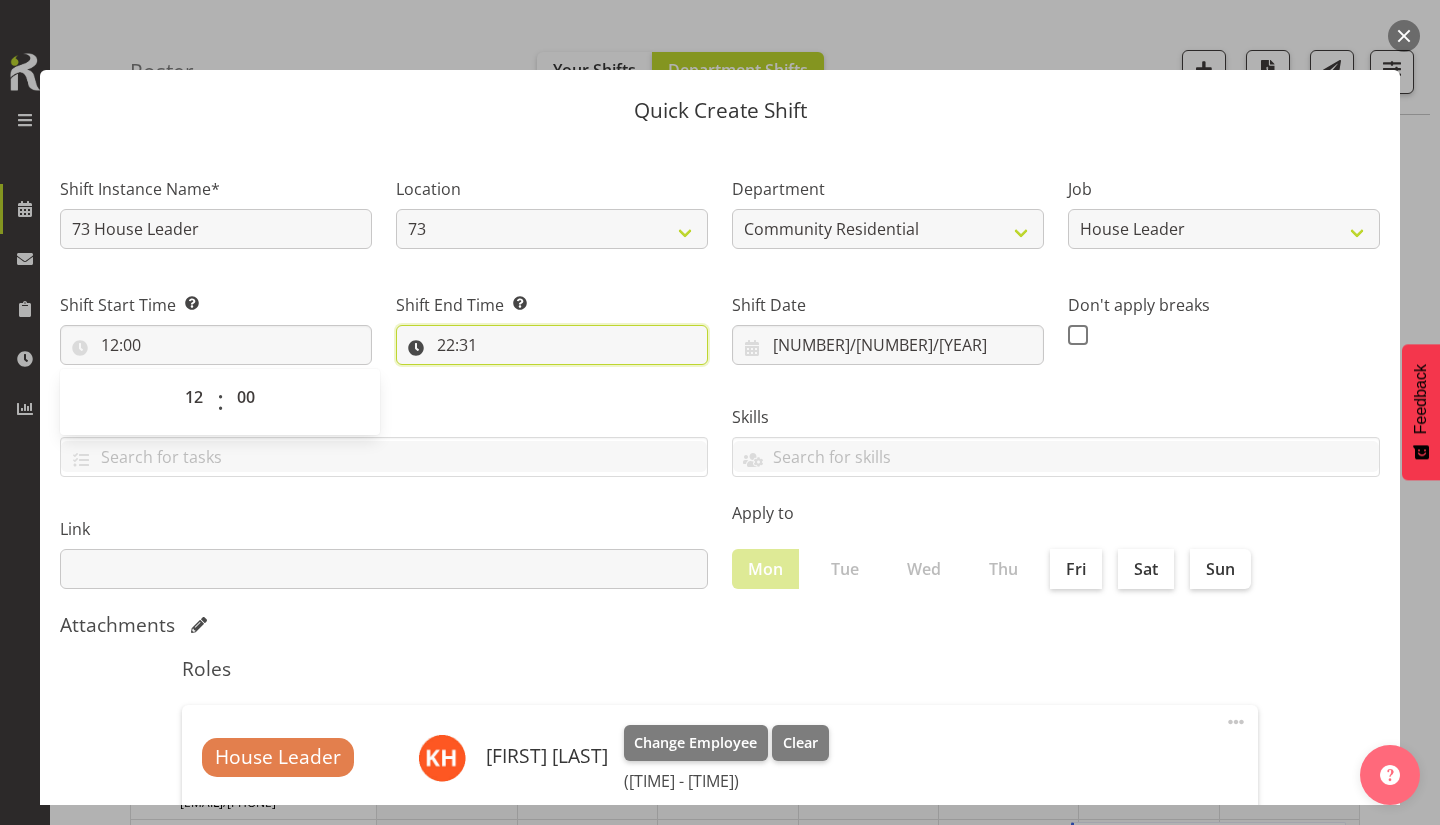 click on "22:31" at bounding box center [552, 345] 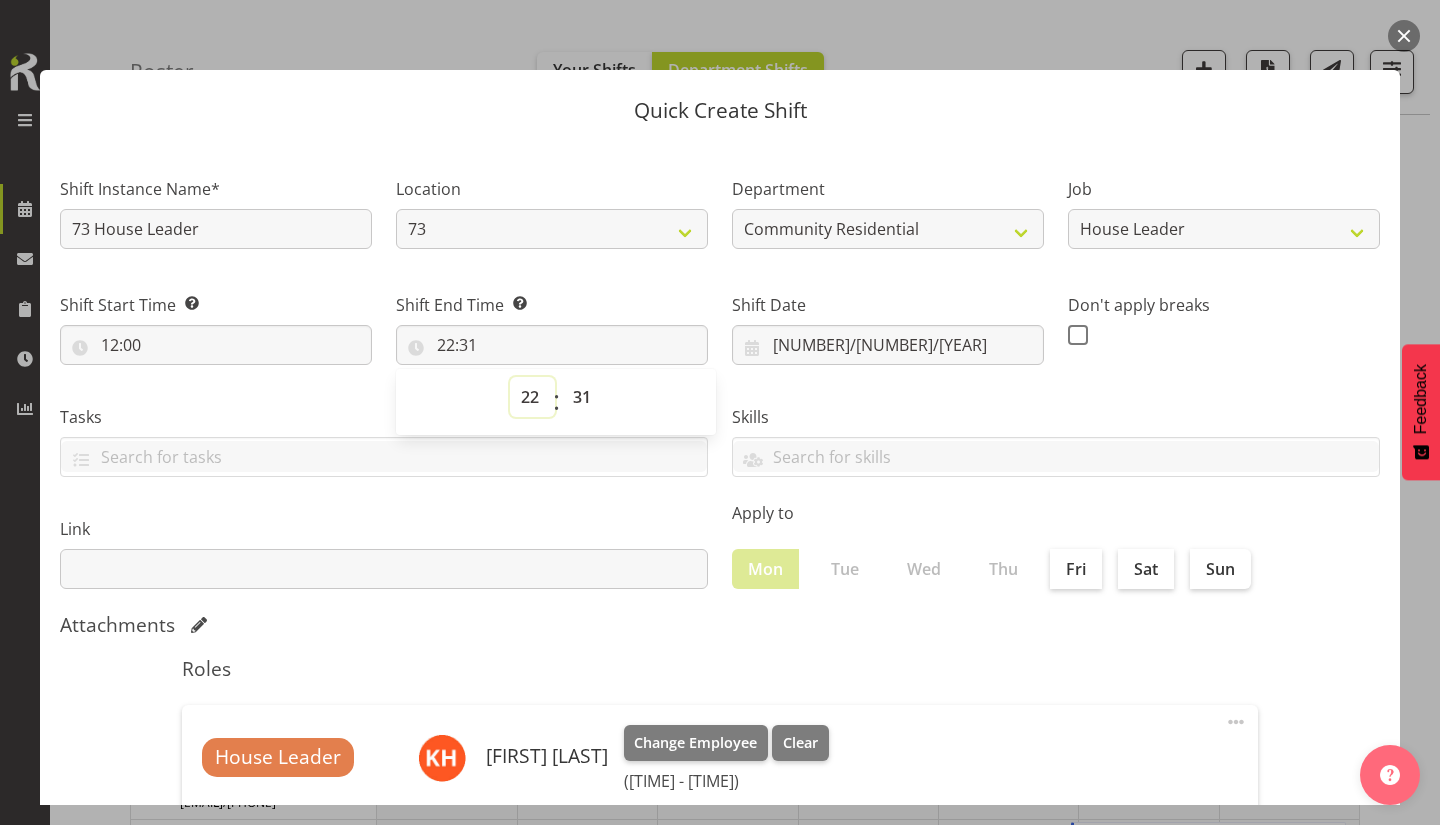 click on "00   01   02   03   04   05   06   07   08   09   10   11   12   13   14   15   16   17   18   19   20   21   22   23" at bounding box center [532, 397] 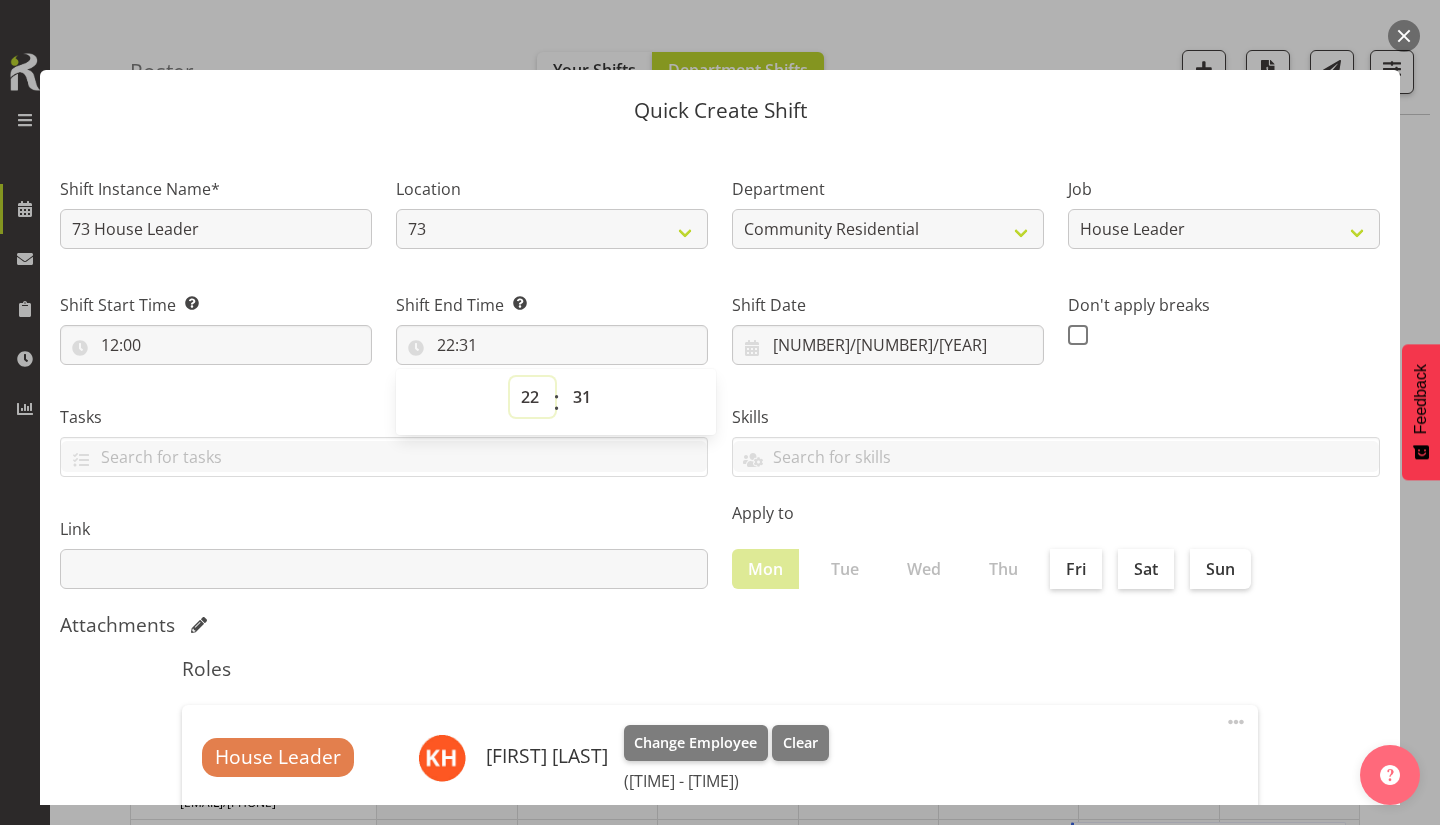 select on "14" 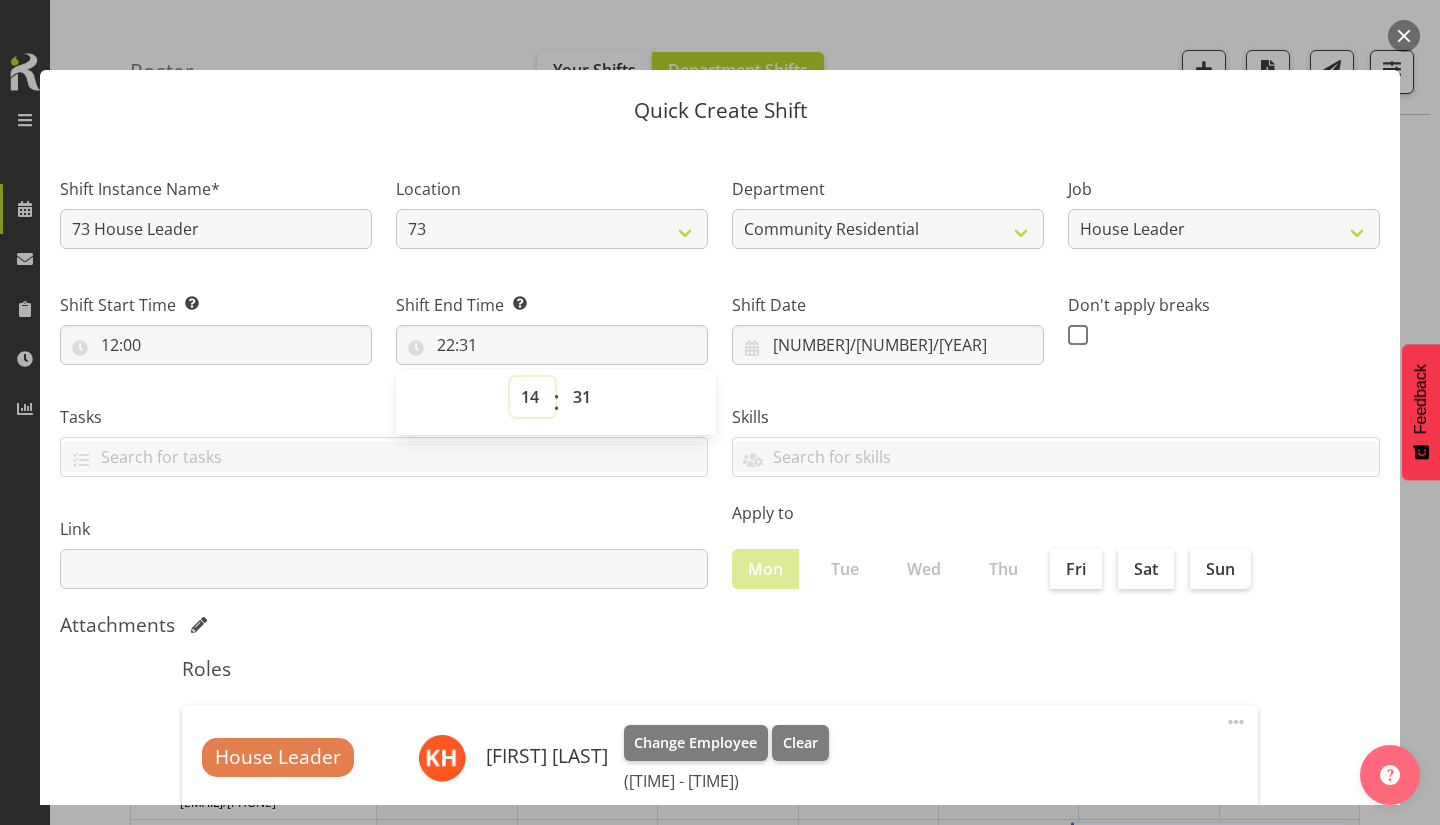 click on "00   01   02   03   04   05   06   07   08   09   10   11   12   13   14   15   16   17   18   19   20   21   22   23" at bounding box center [532, 397] 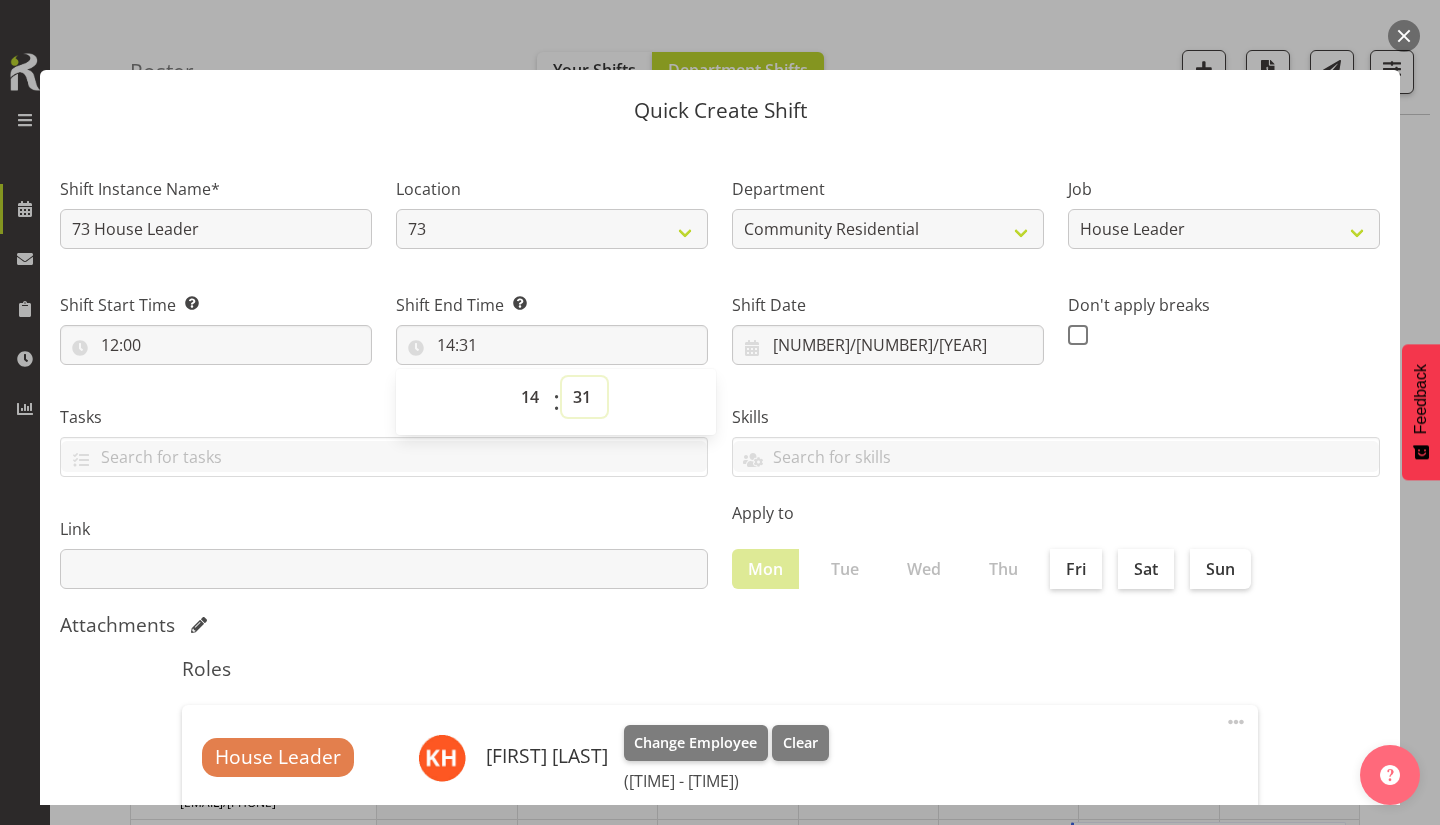 click on "00   01   02   03   04   05   06   07   08   09   10   11   12   13   14   15   16   17   18   19   20   21   22   23   24   25   26   27   28   29   30   31   32   33   34   35   36   37   38   39   40   41   42   43   44   45   46   47   48   49   50   51   52   53   54   55   56   57   58   59" at bounding box center (584, 397) 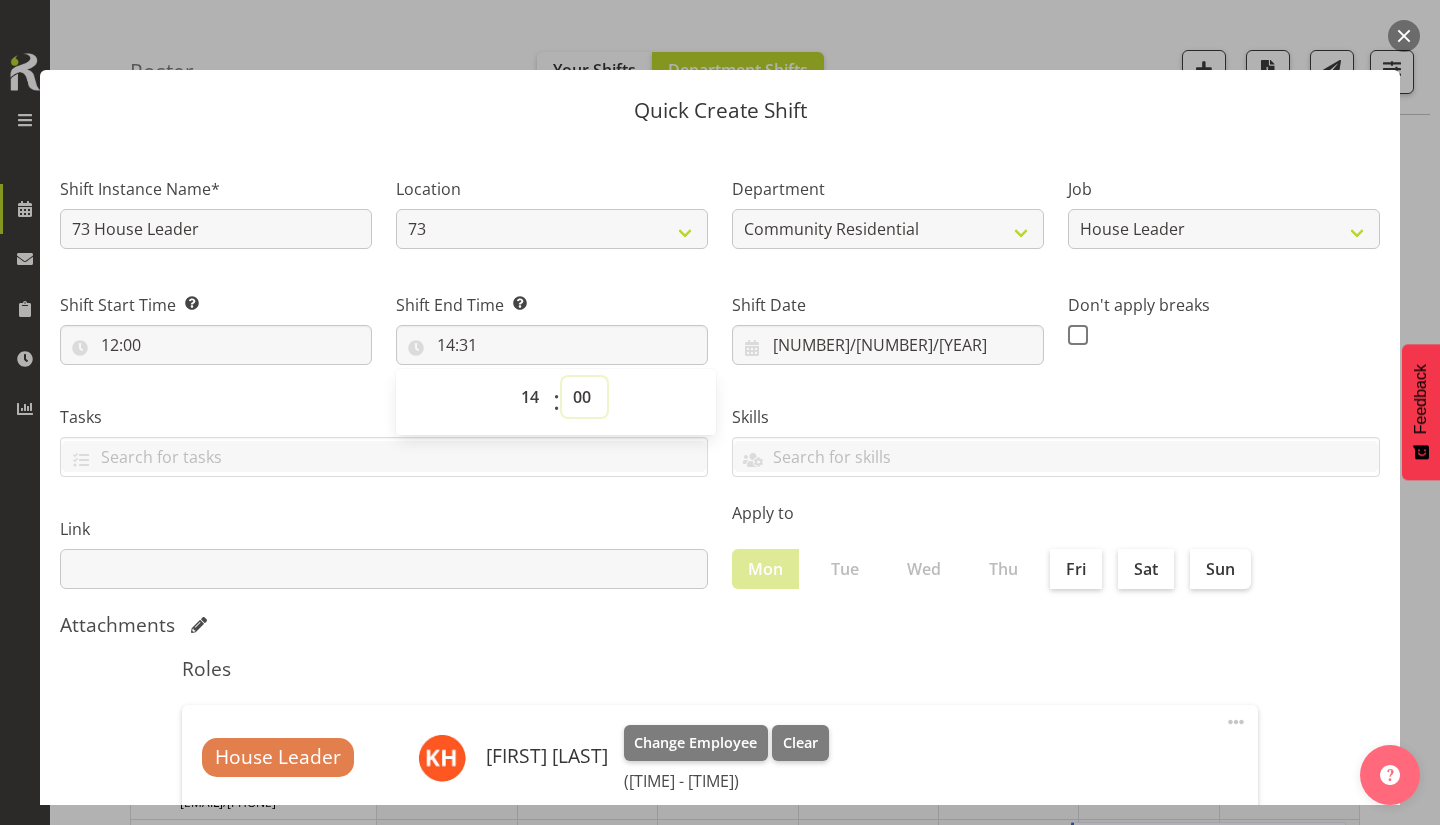click on "00   01   02   03   04   05   06   07   08   09   10   11   12   13   14   15   16   17   18   19   20   21   22   23   24   25   26   27   28   29   30   31   32   33   34   35   36   37   38   39   40   41   42   43   44   45   46   47   48   49   50   51   52   53   54   55   56   57   58   59" at bounding box center [584, 397] 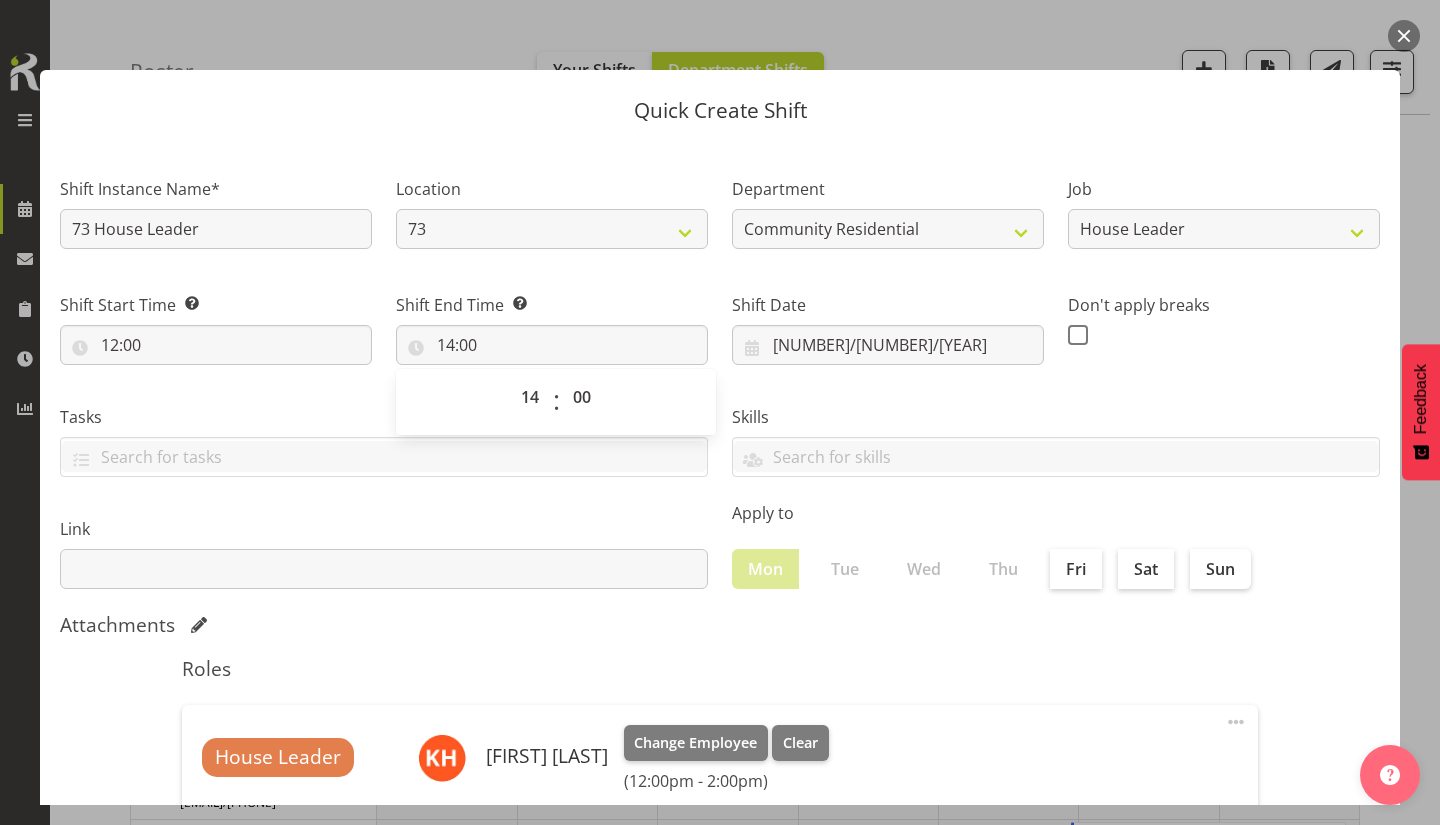 click at bounding box center (1078, 335) 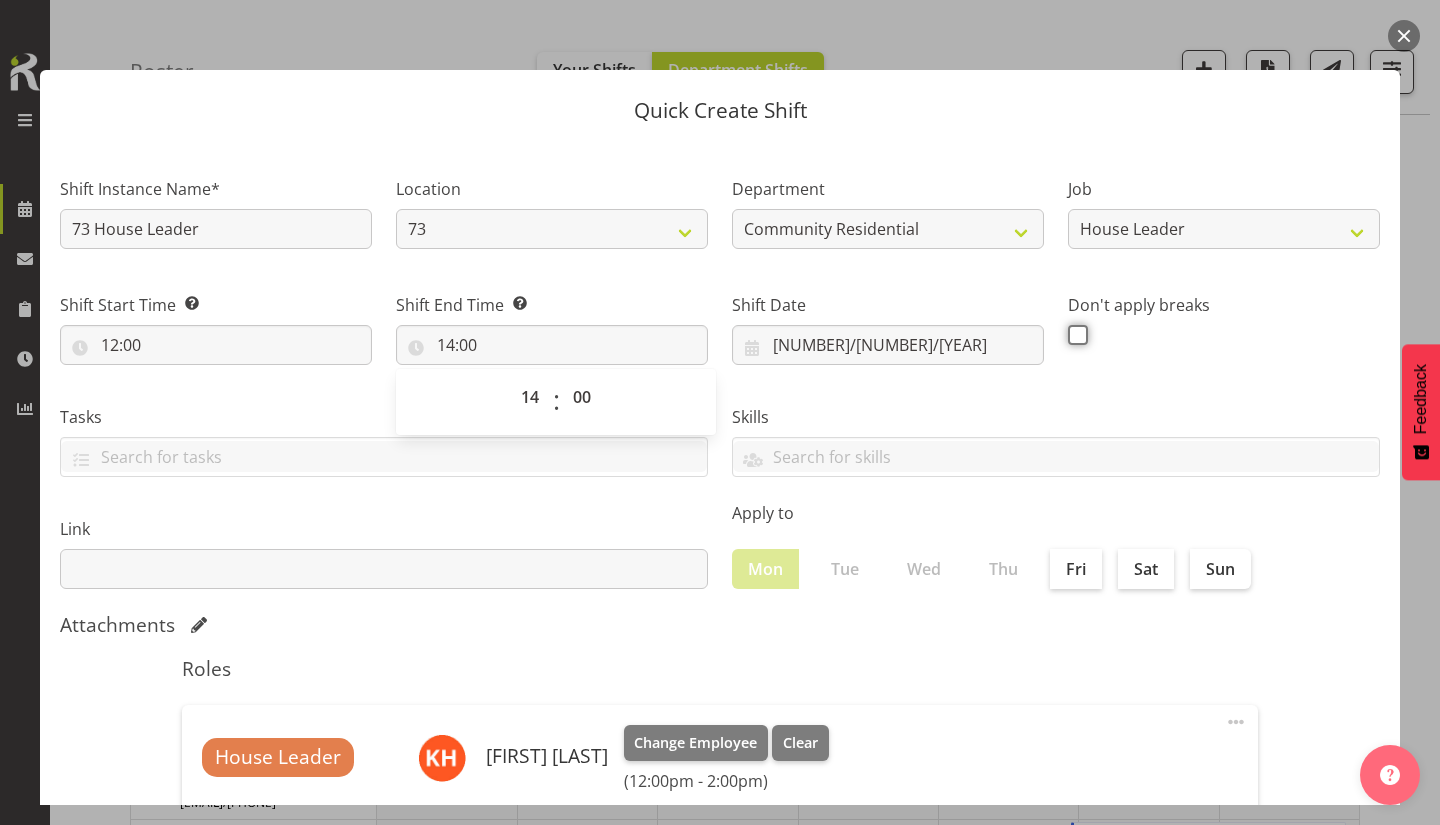 click at bounding box center [1074, 334] 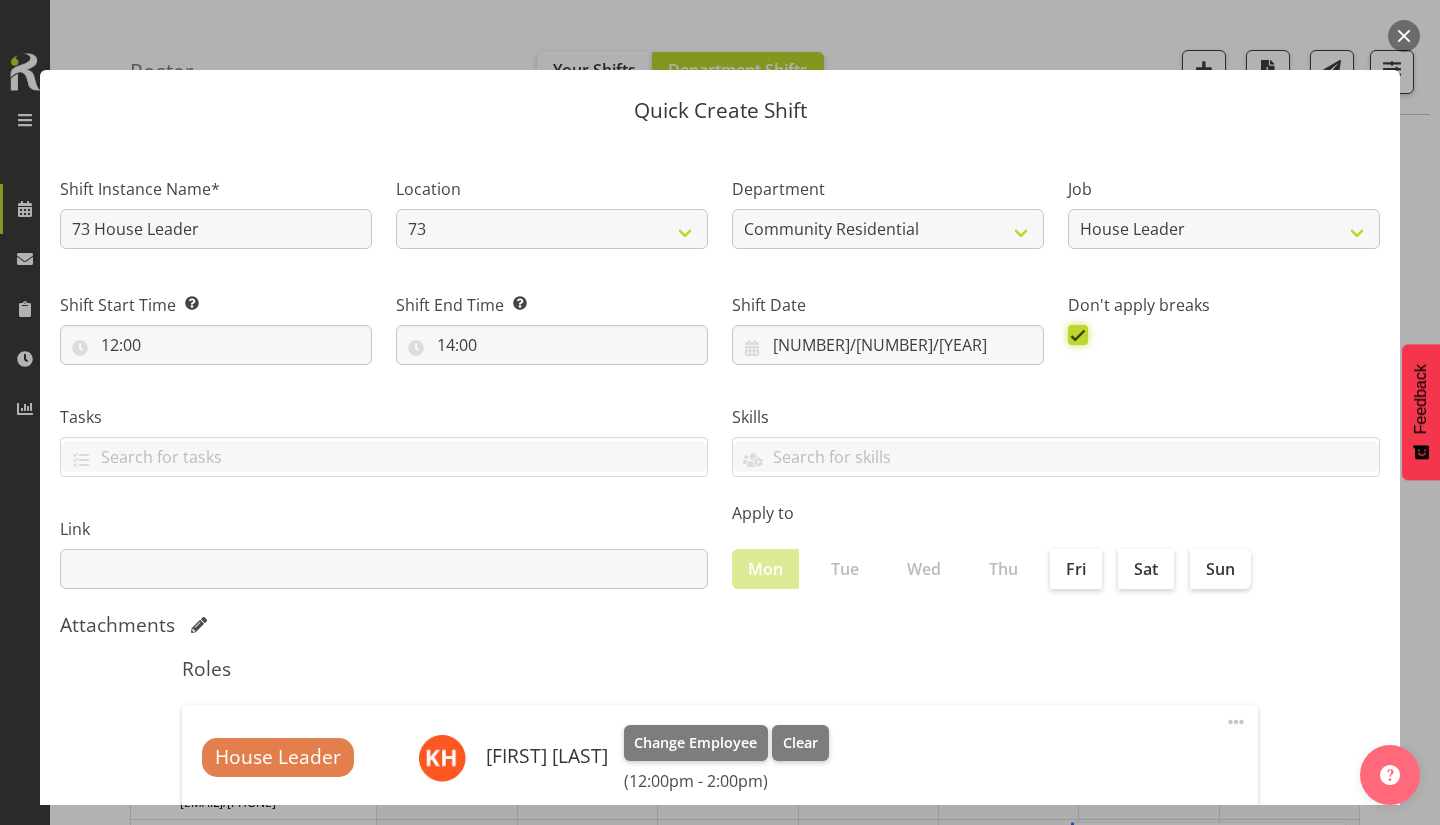 scroll, scrollTop: 235, scrollLeft: 0, axis: vertical 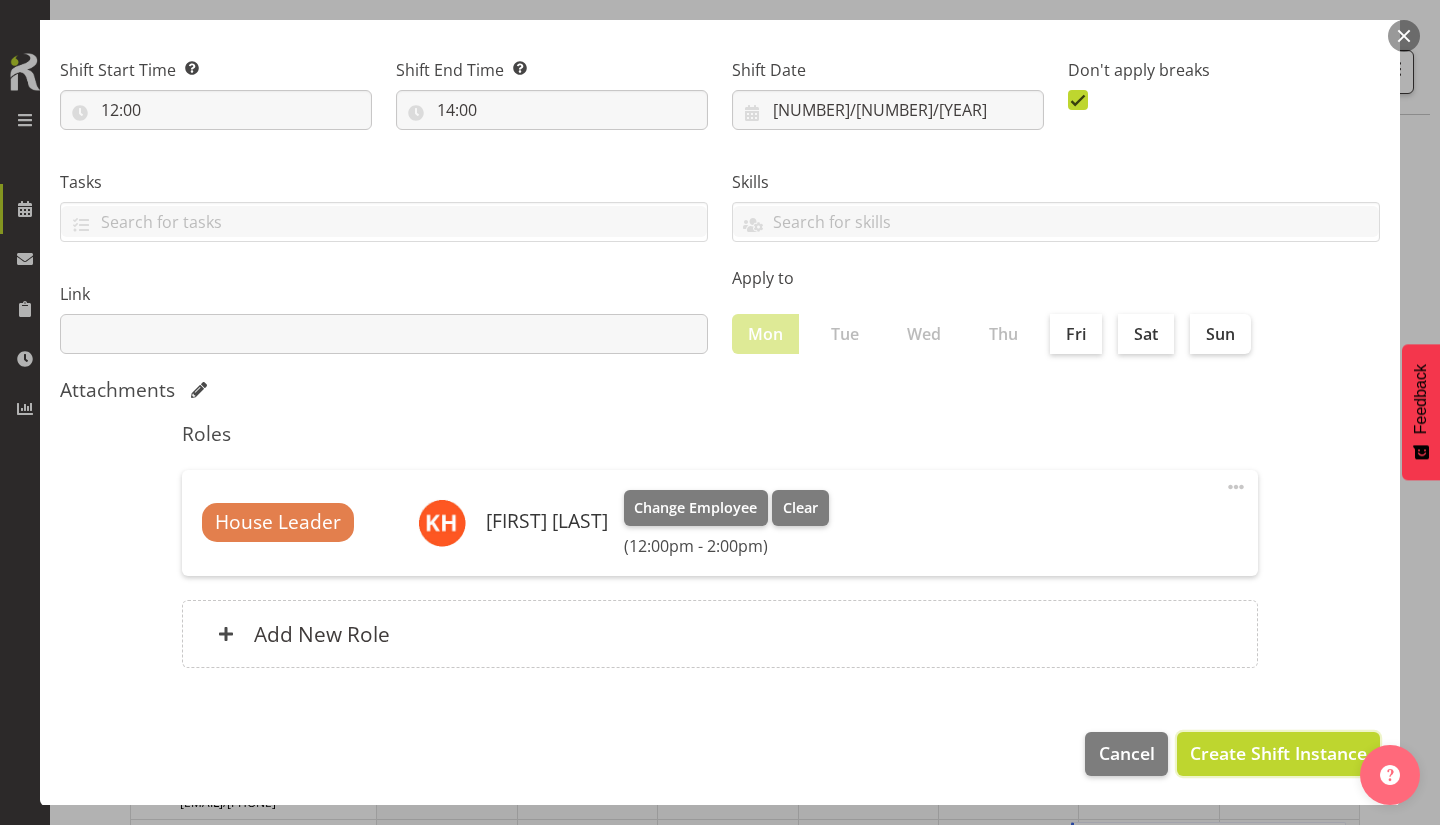 click on "Create Shift Instance" at bounding box center (1278, 753) 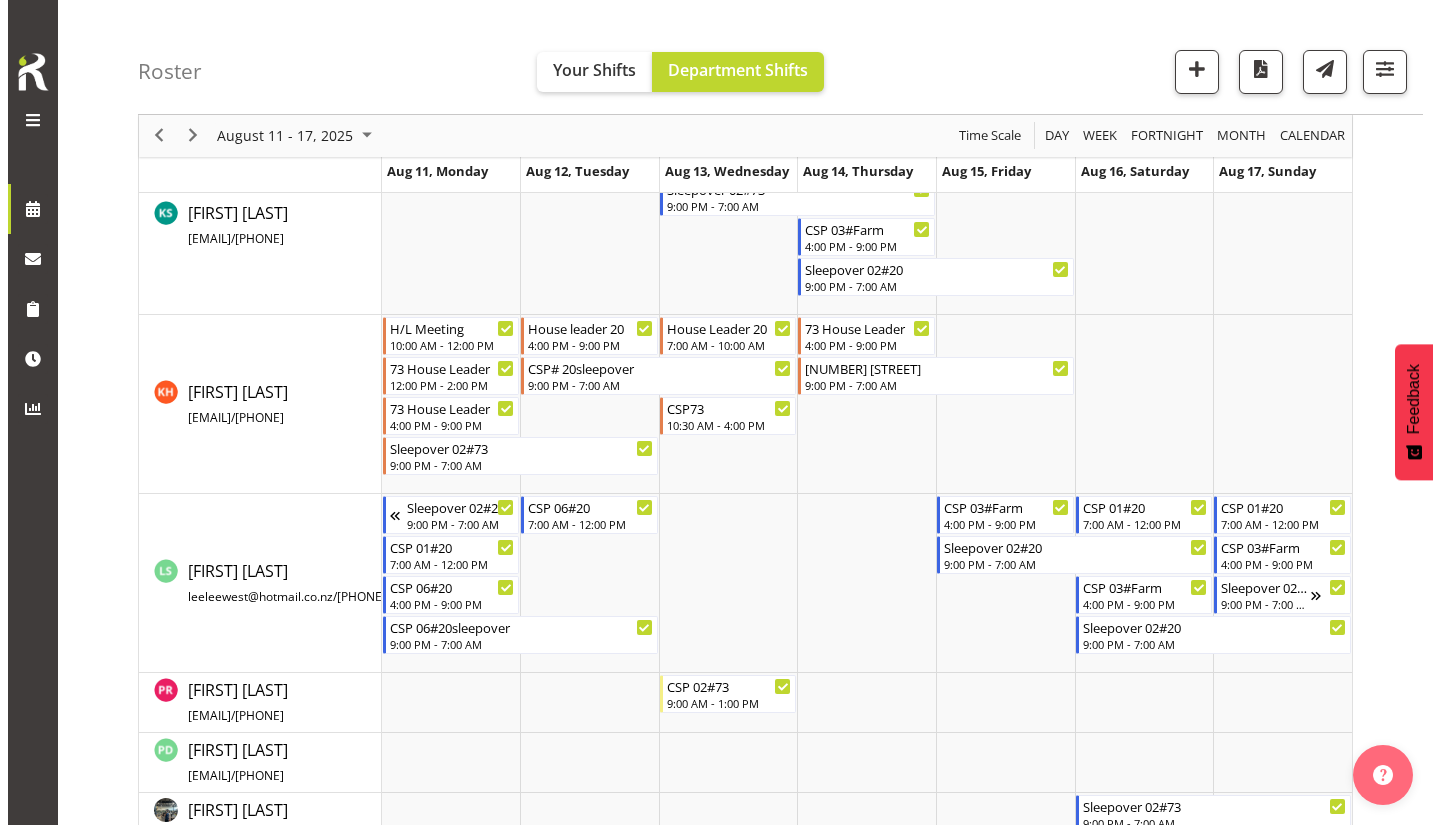 scroll, scrollTop: 924, scrollLeft: 0, axis: vertical 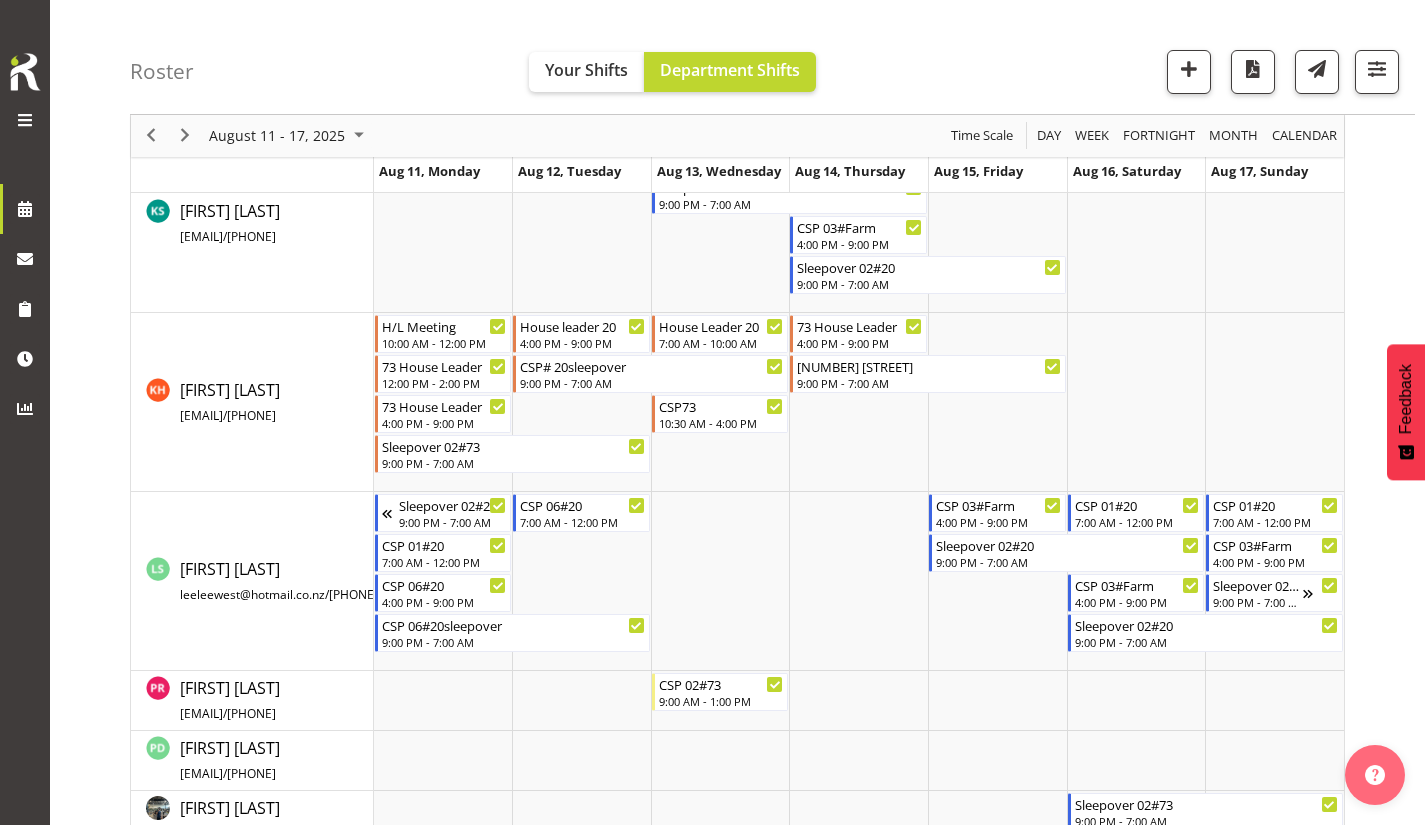 click at bounding box center [581, 402] 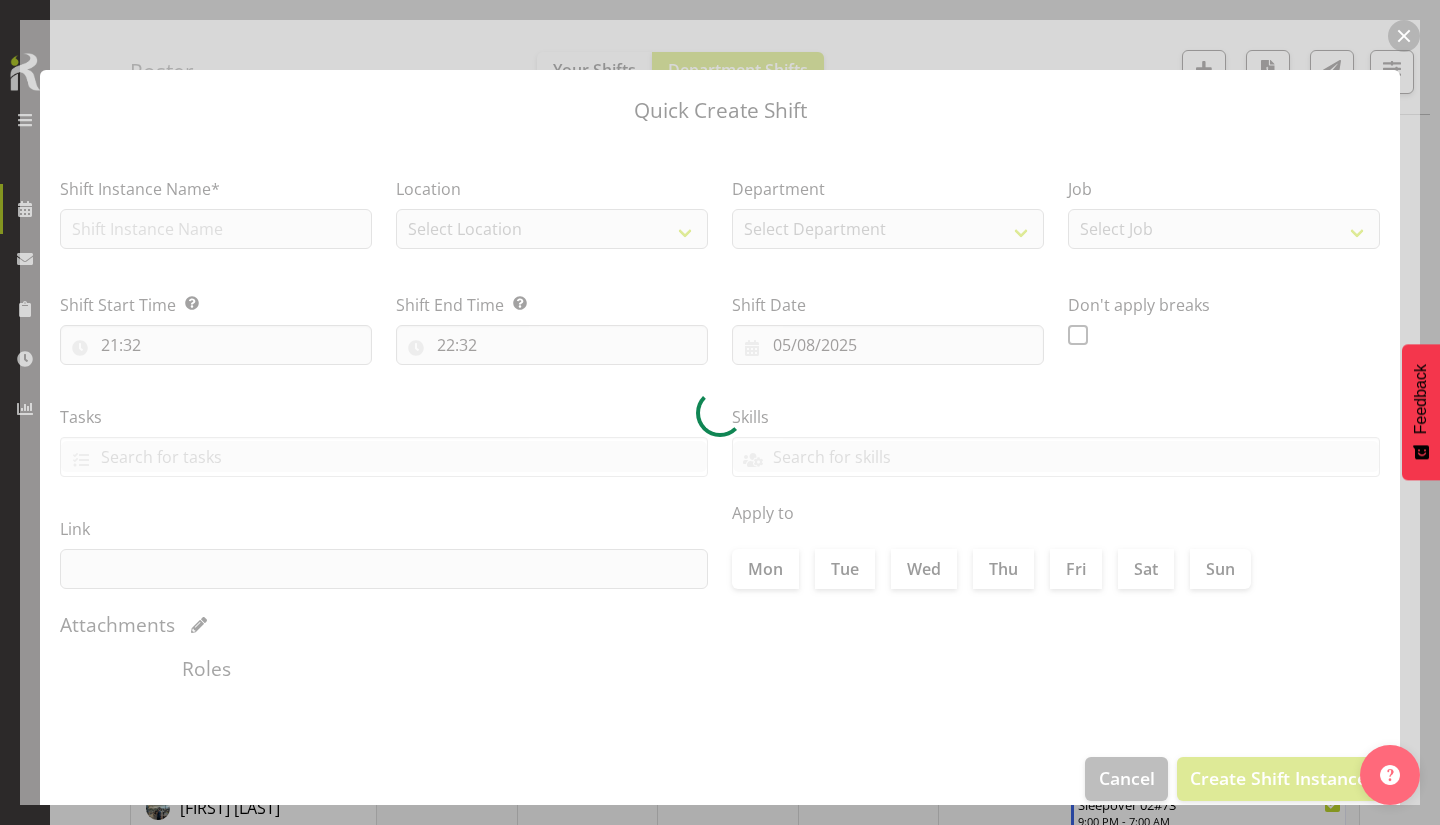 type on "[NUMBER]/[NUMBER]/[YEAR]" 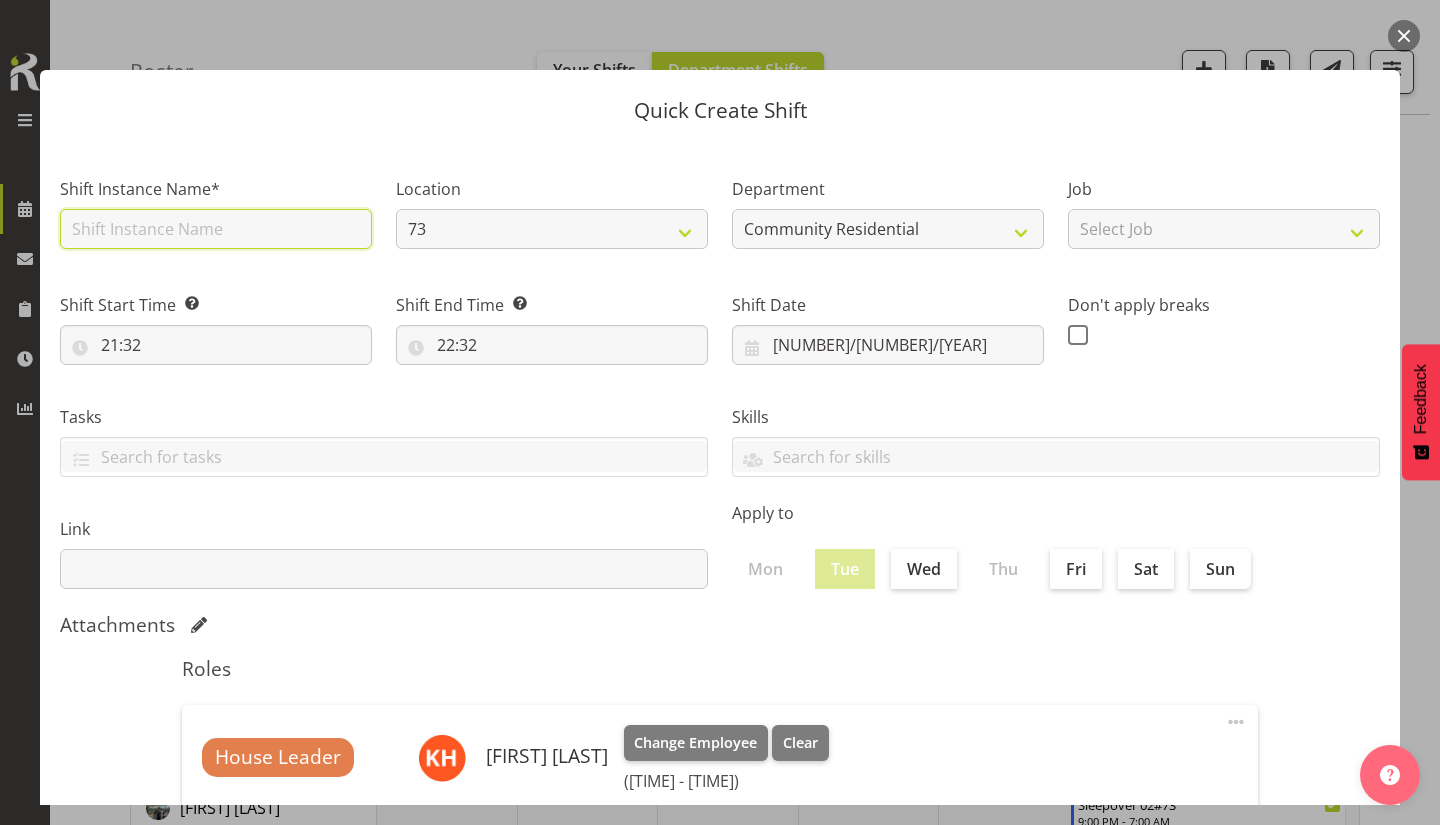 click at bounding box center [216, 229] 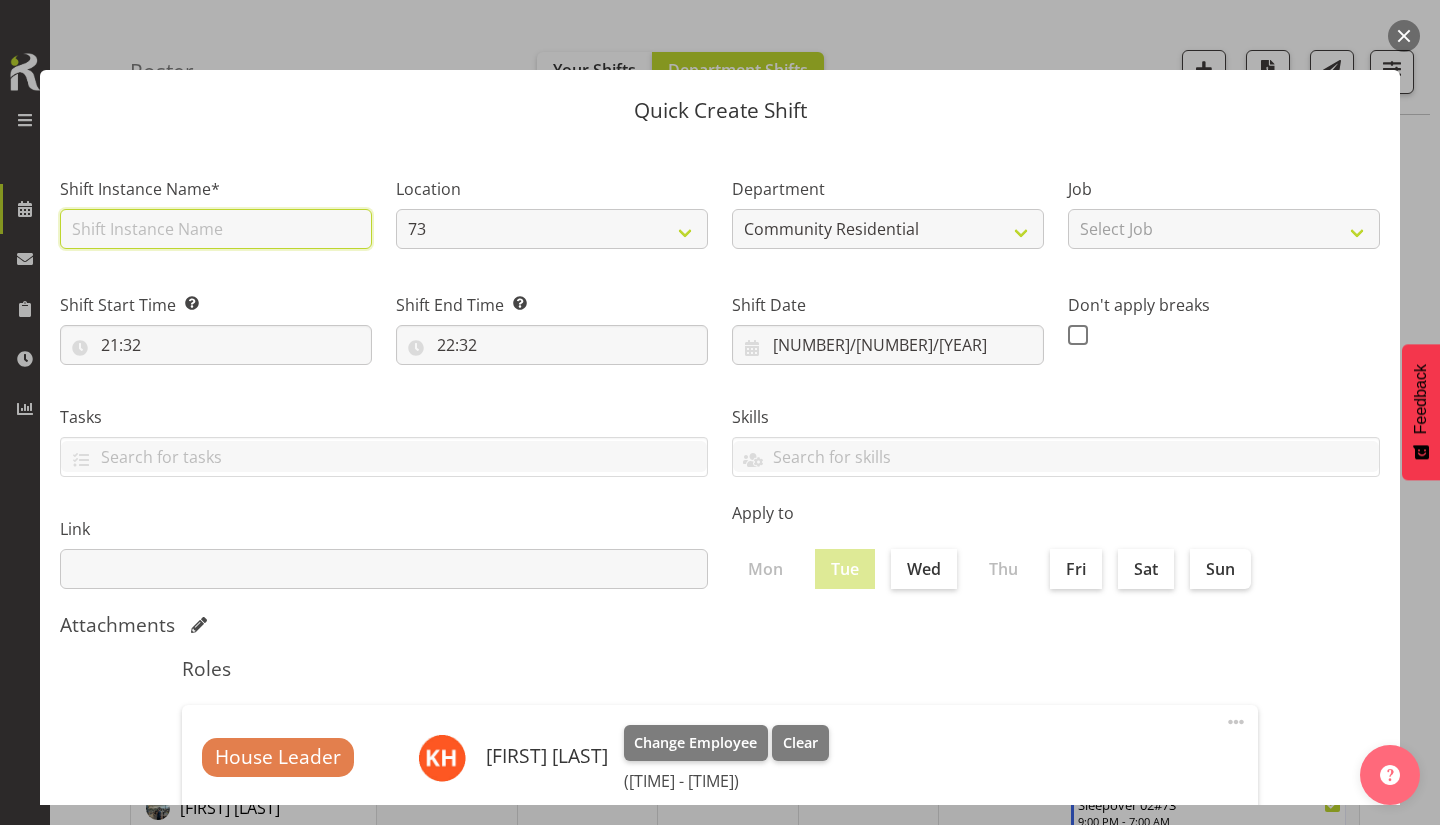 type on "73 House Leader" 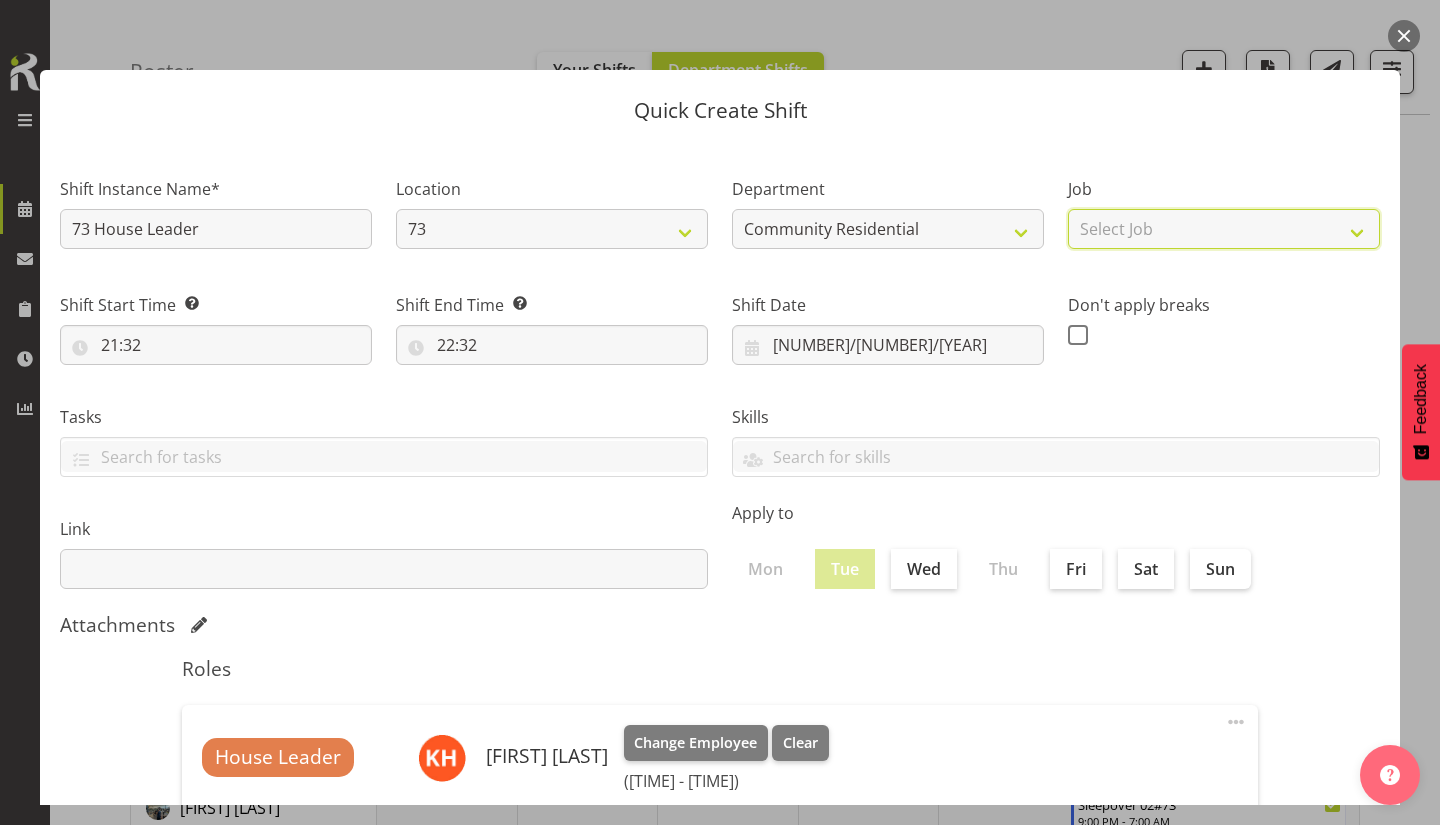 click on "Select Job  Accounts Admin Art Coordinator Community Leader Community Support Person Community Support Person-Casual House Leader Office Admin Senior Coordinator Service Manager Volunteer" at bounding box center (1224, 229) 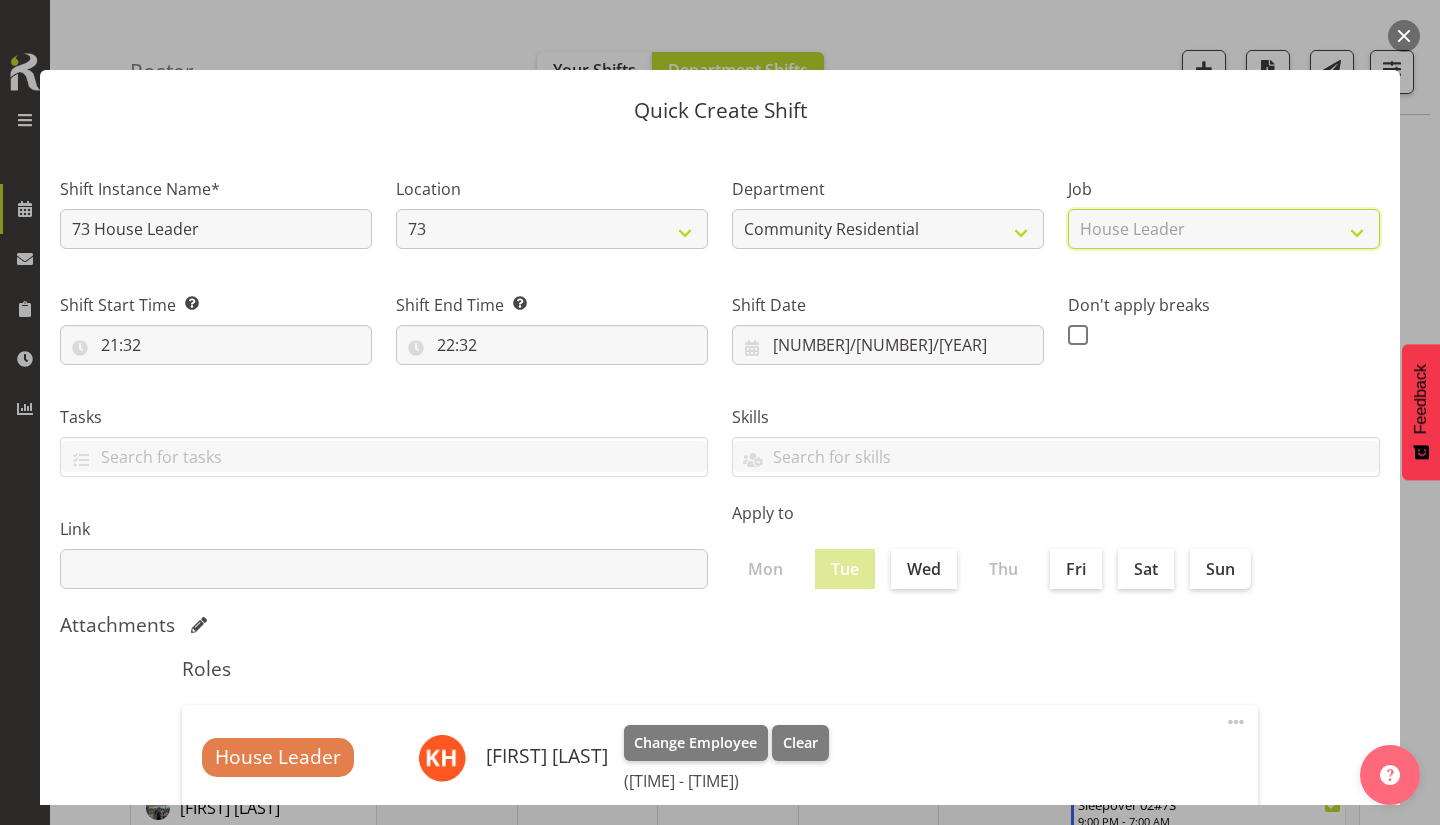 click on "Select Job  Accounts Admin Art Coordinator Community Leader Community Support Person Community Support Person-Casual House Leader Office Admin Senior Coordinator Service Manager Volunteer" at bounding box center (1224, 229) 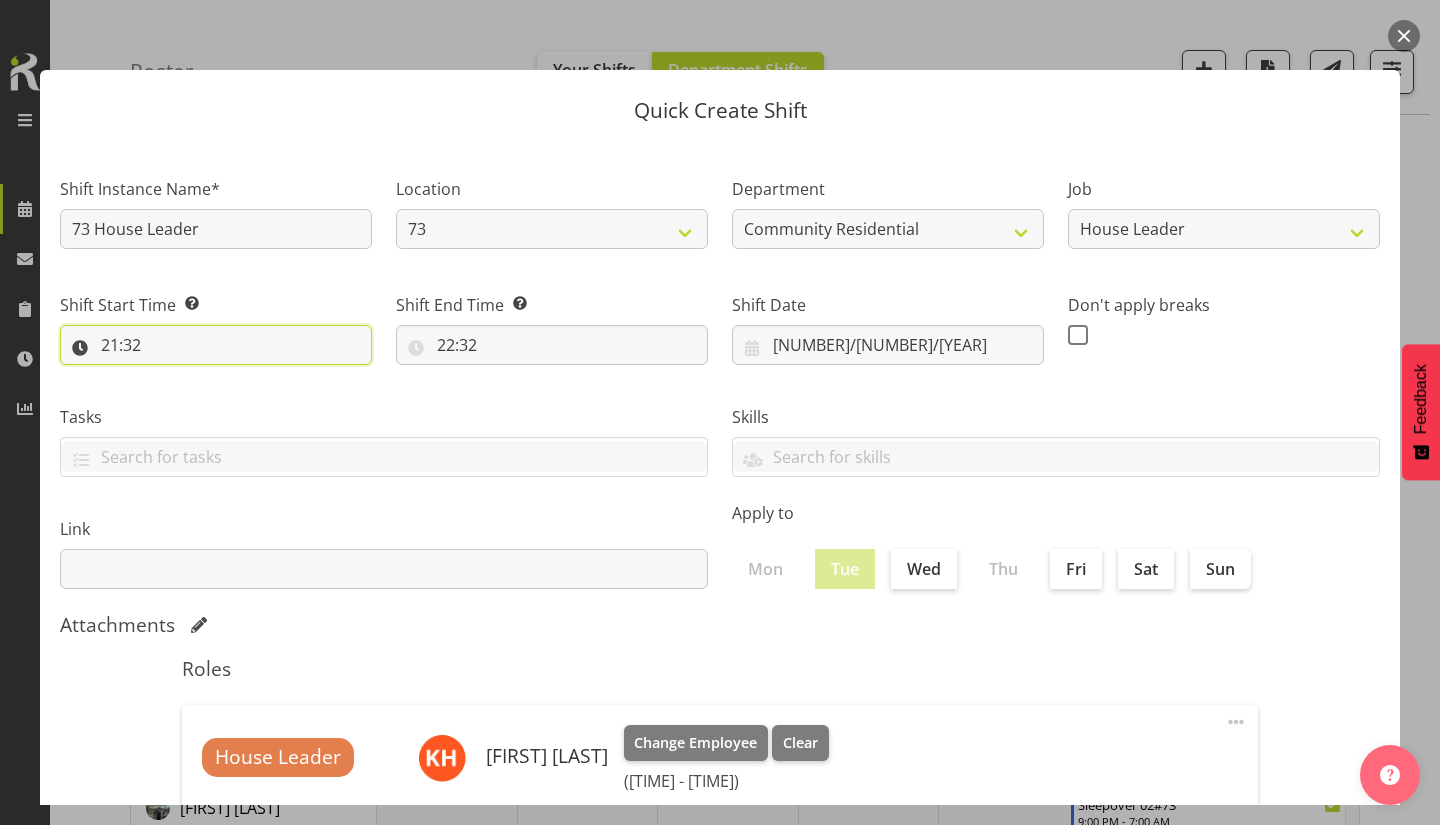 click on "21:32" at bounding box center (216, 345) 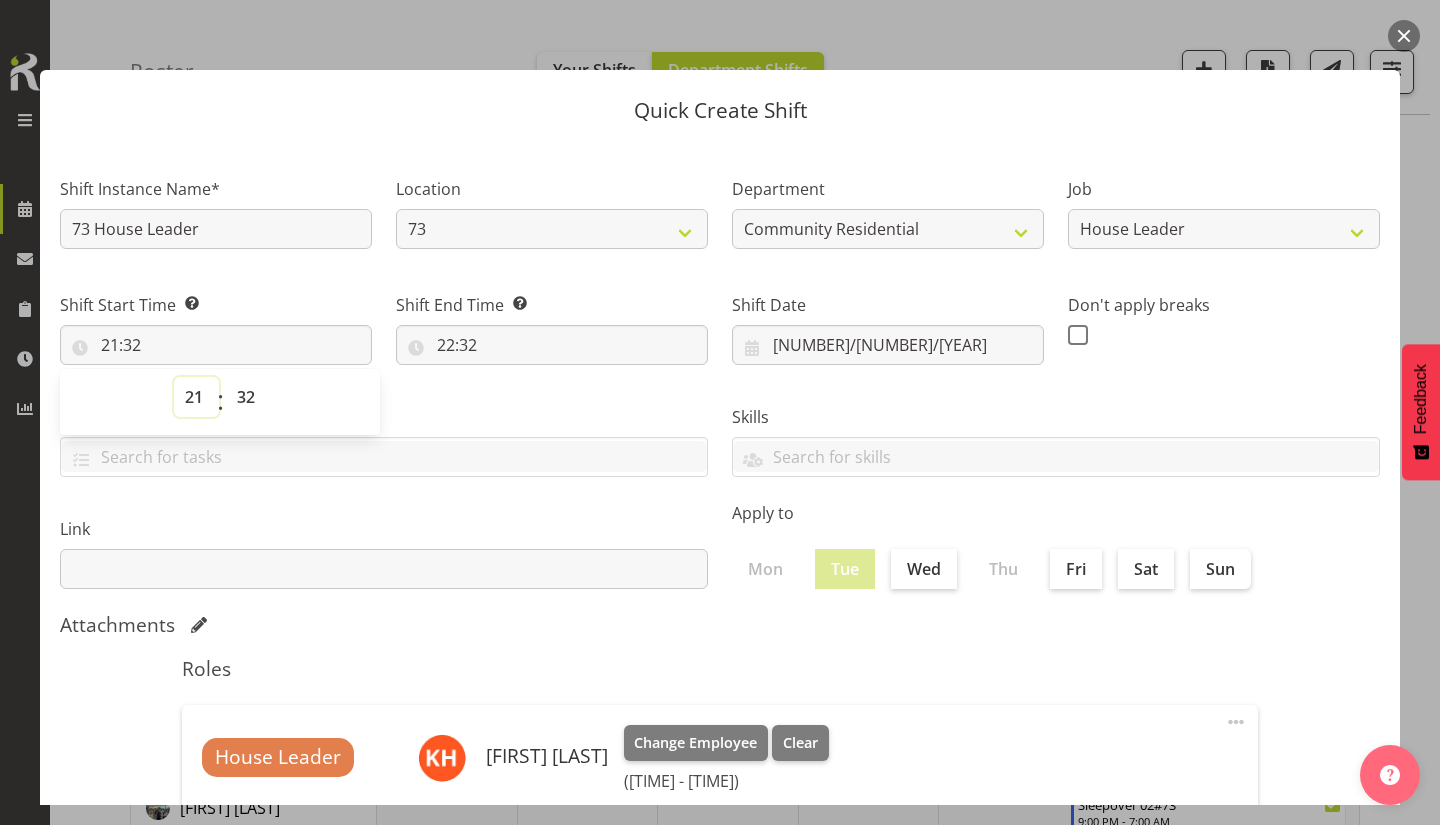 click on "00   01   02   03   04   05   06   07   08   09   10   11   12   13   14   15   16   17   18   19   20   21   22   23" at bounding box center (196, 397) 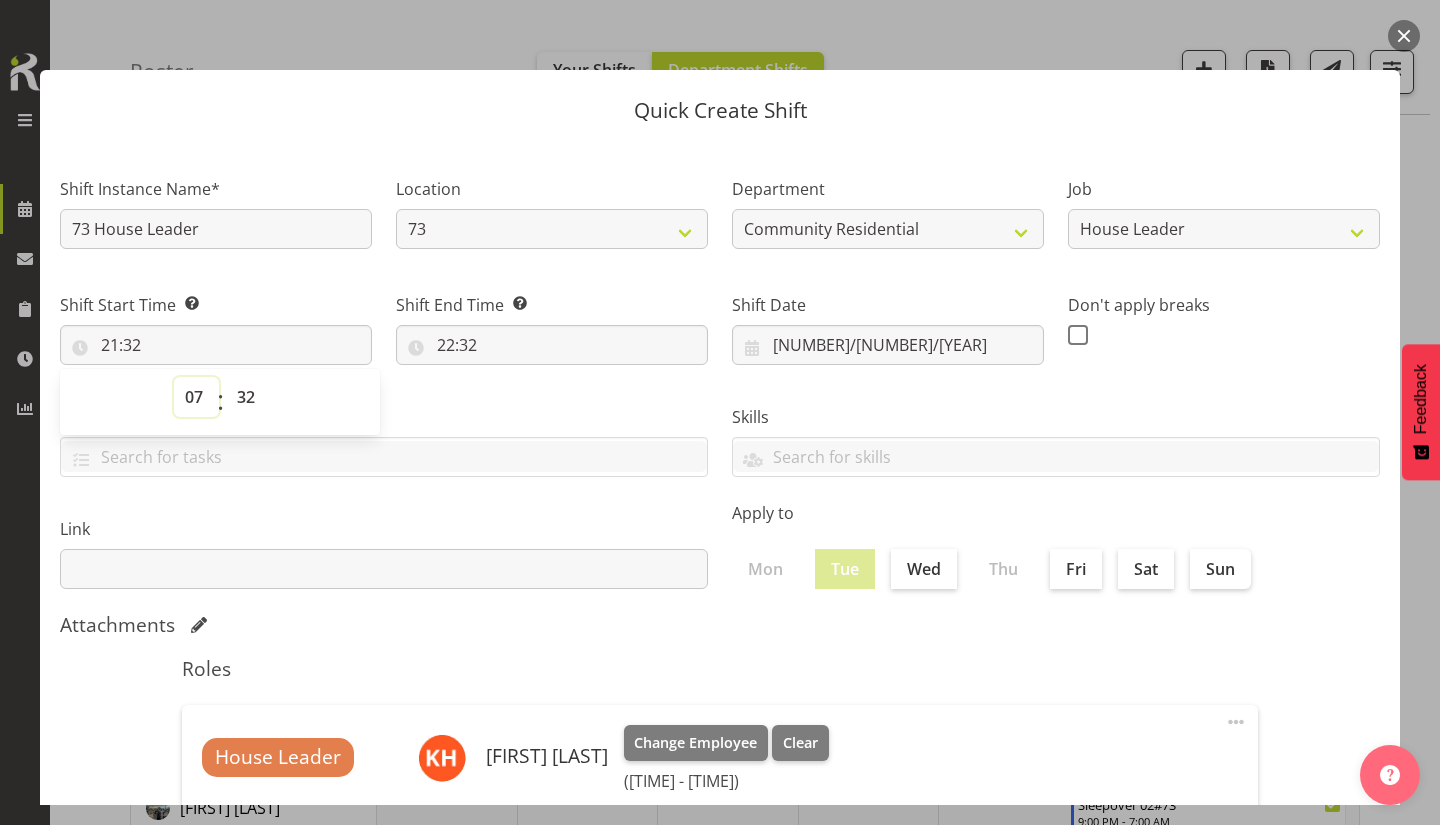 click on "00   01   02   03   04   05   06   07   08   09   10   11   12   13   14   15   16   17   18   19   20   21   22   23" at bounding box center [196, 397] 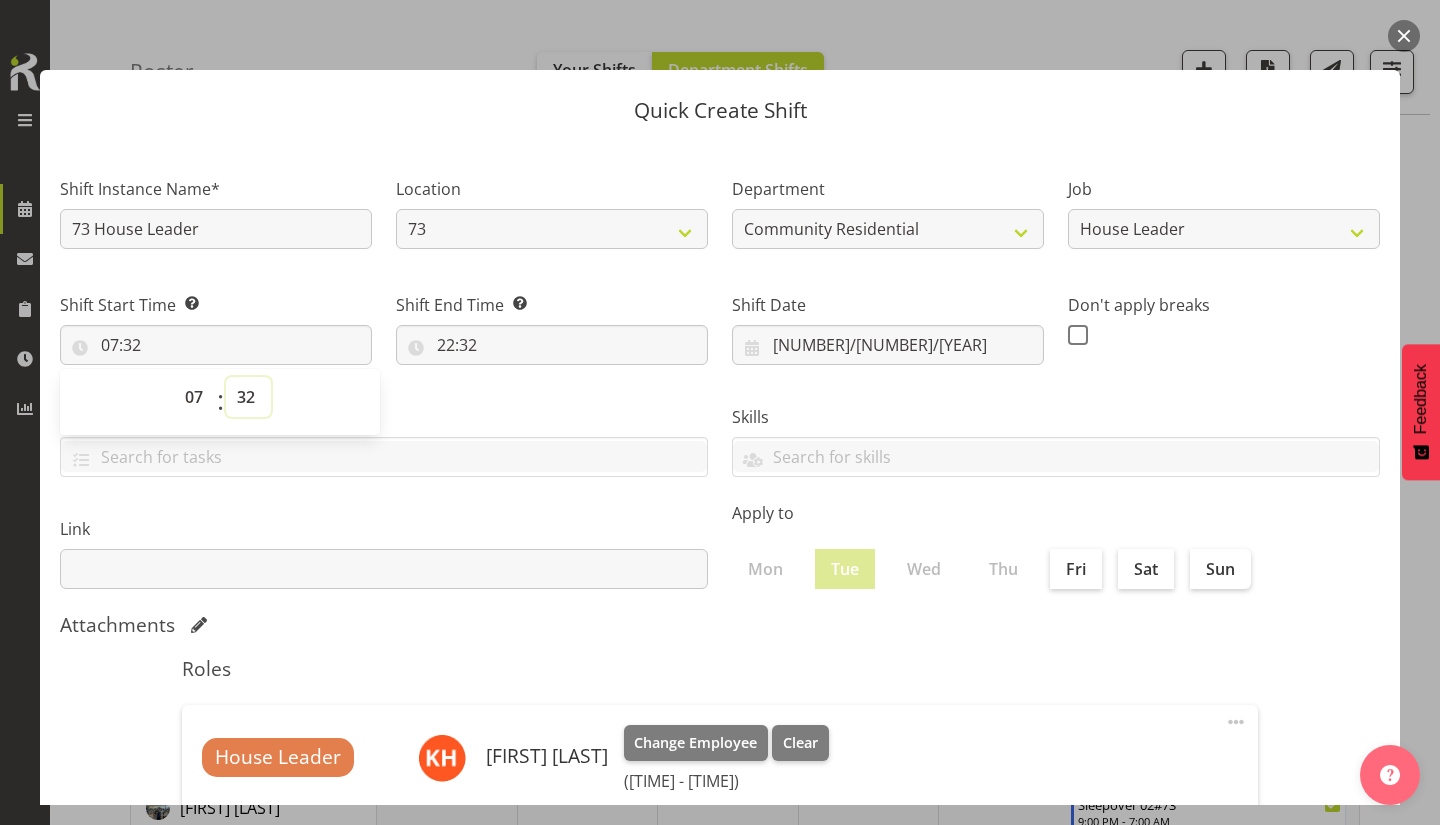 click on "00   01   02   03   04   05   06   07   08   09   10   11   12   13   14   15   16   17   18   19   20   21   22   23   24   25   26   27   28   29   30   31   32   33   34   35   36   37   38   39   40   41   42   43   44   45   46   47   48   49   50   51   52   53   54   55   56   57   58   59" at bounding box center (248, 397) 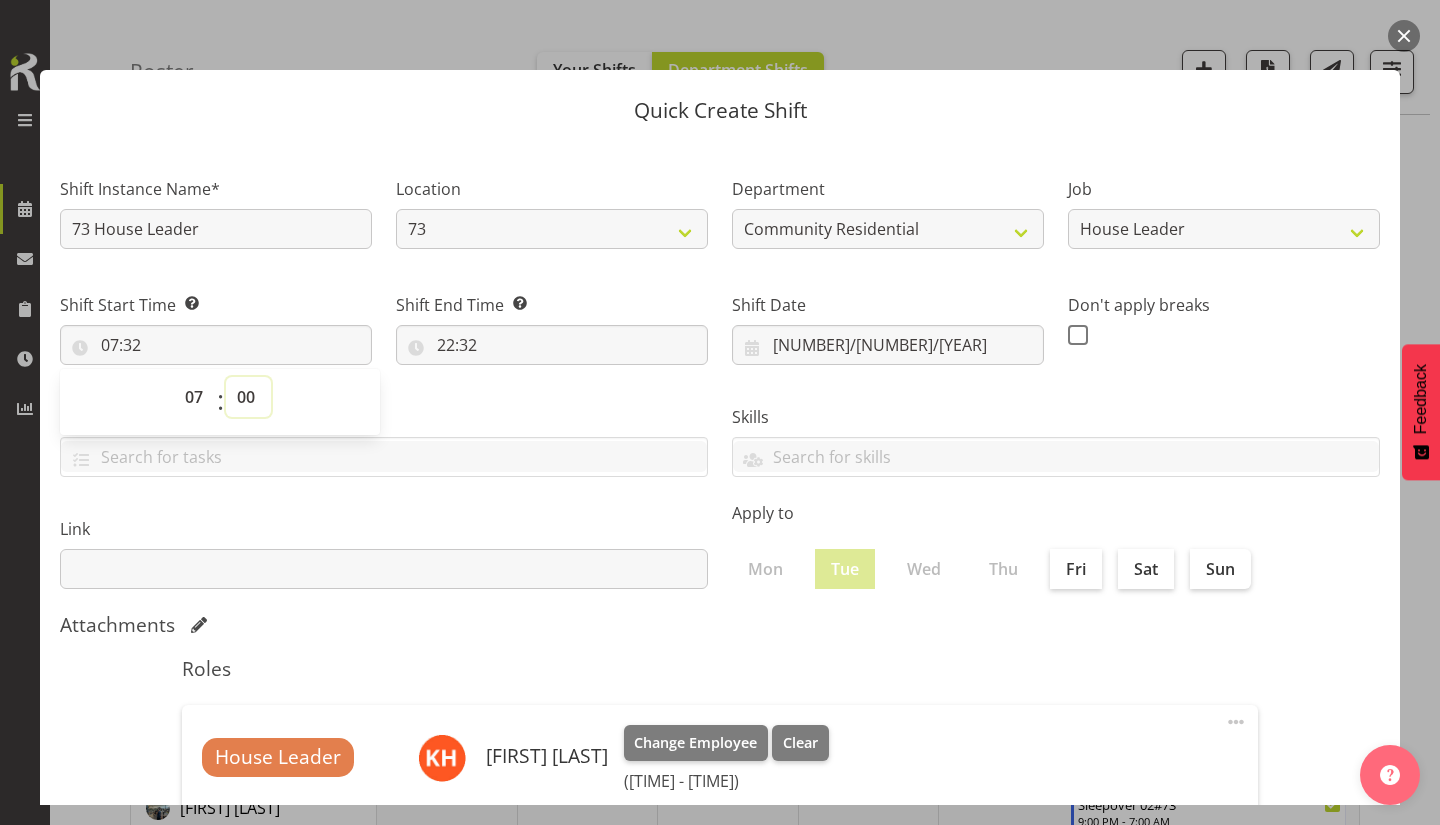 click on "00   01   02   03   04   05   06   07   08   09   10   11   12   13   14   15   16   17   18   19   20   21   22   23   24   25   26   27   28   29   30   31   32   33   34   35   36   37   38   39   40   41   42   43   44   45   46   47   48   49   50   51   52   53   54   55   56   57   58   59" at bounding box center (248, 397) 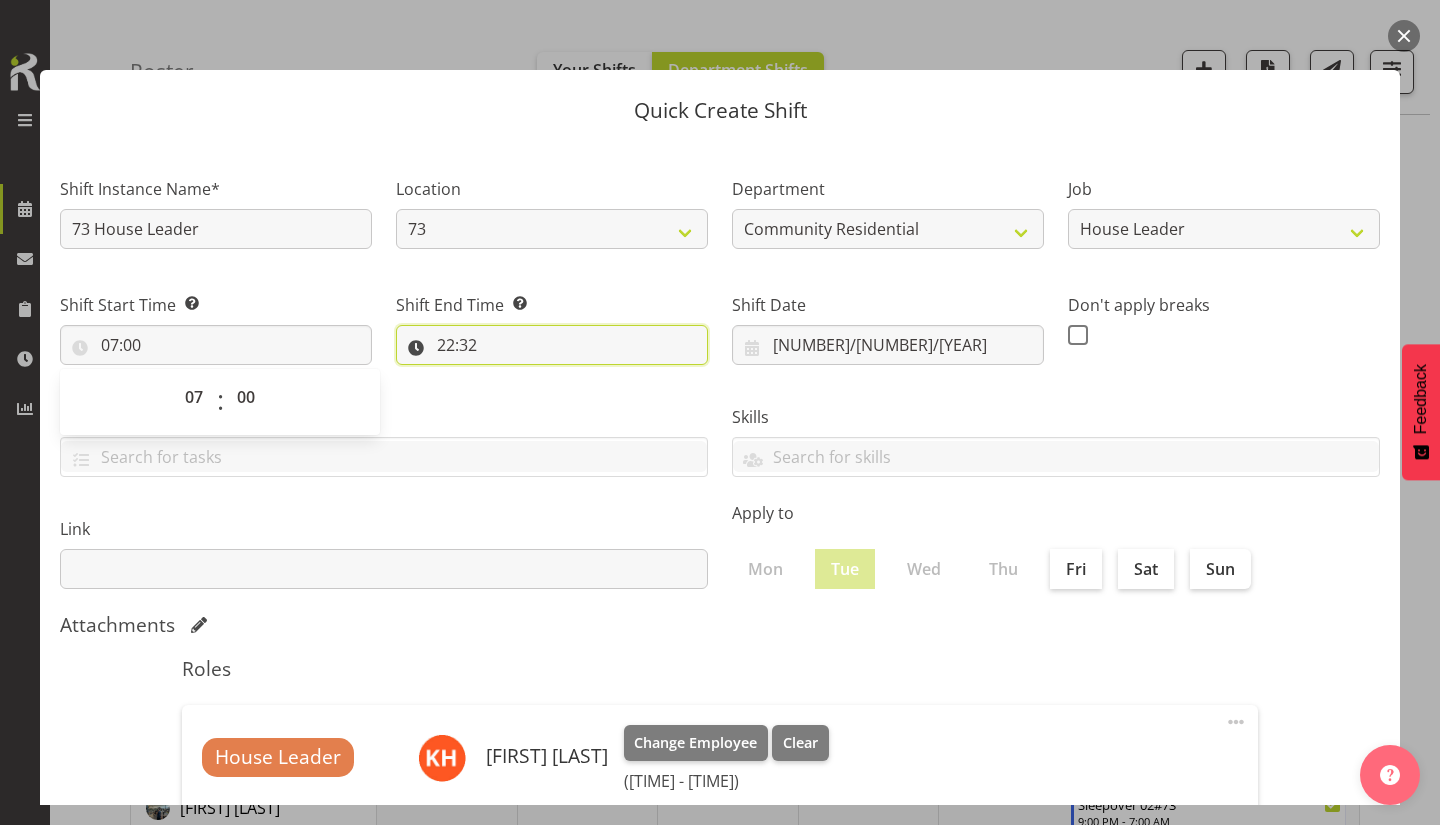 click on "22:32" at bounding box center [552, 345] 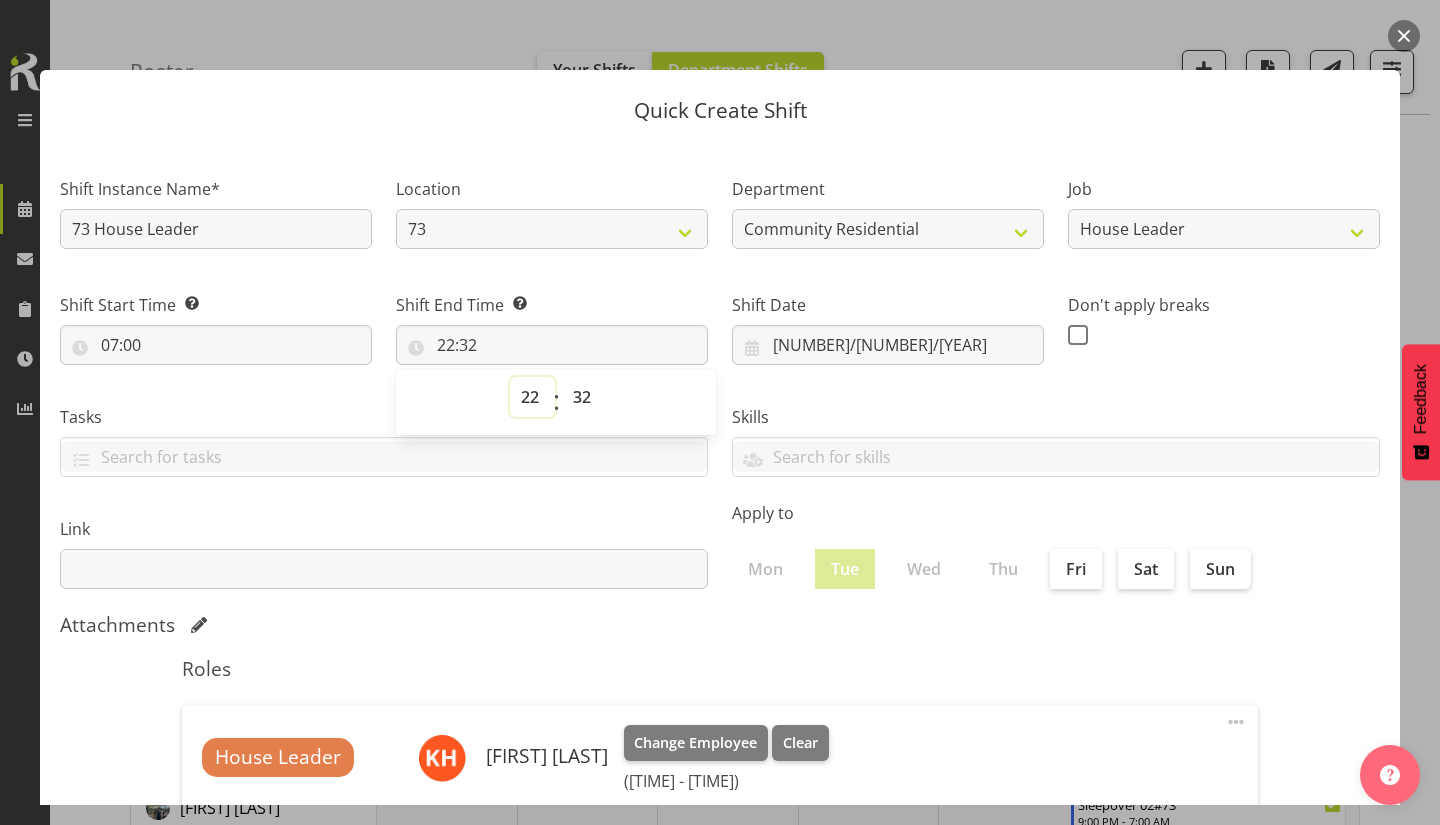 click on "00   01   02   03   04   05   06   07   08   09   10   11   12   13   14   15   16   17   18   19   20   21   22   23" at bounding box center (532, 397) 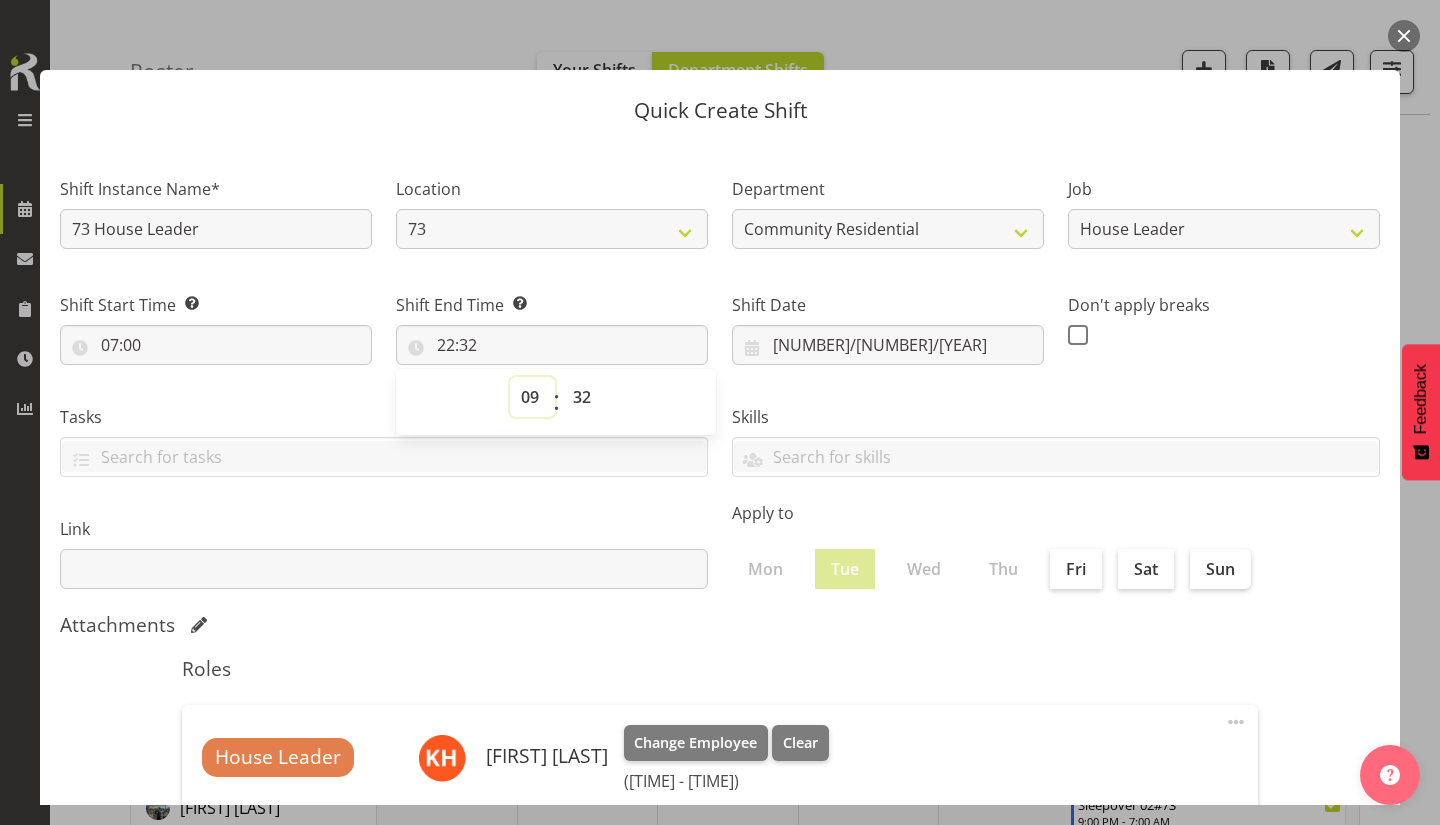 click on "00   01   02   03   04   05   06   07   08   09   10   11   12   13   14   15   16   17   18   19   20   21   22   23" at bounding box center (532, 397) 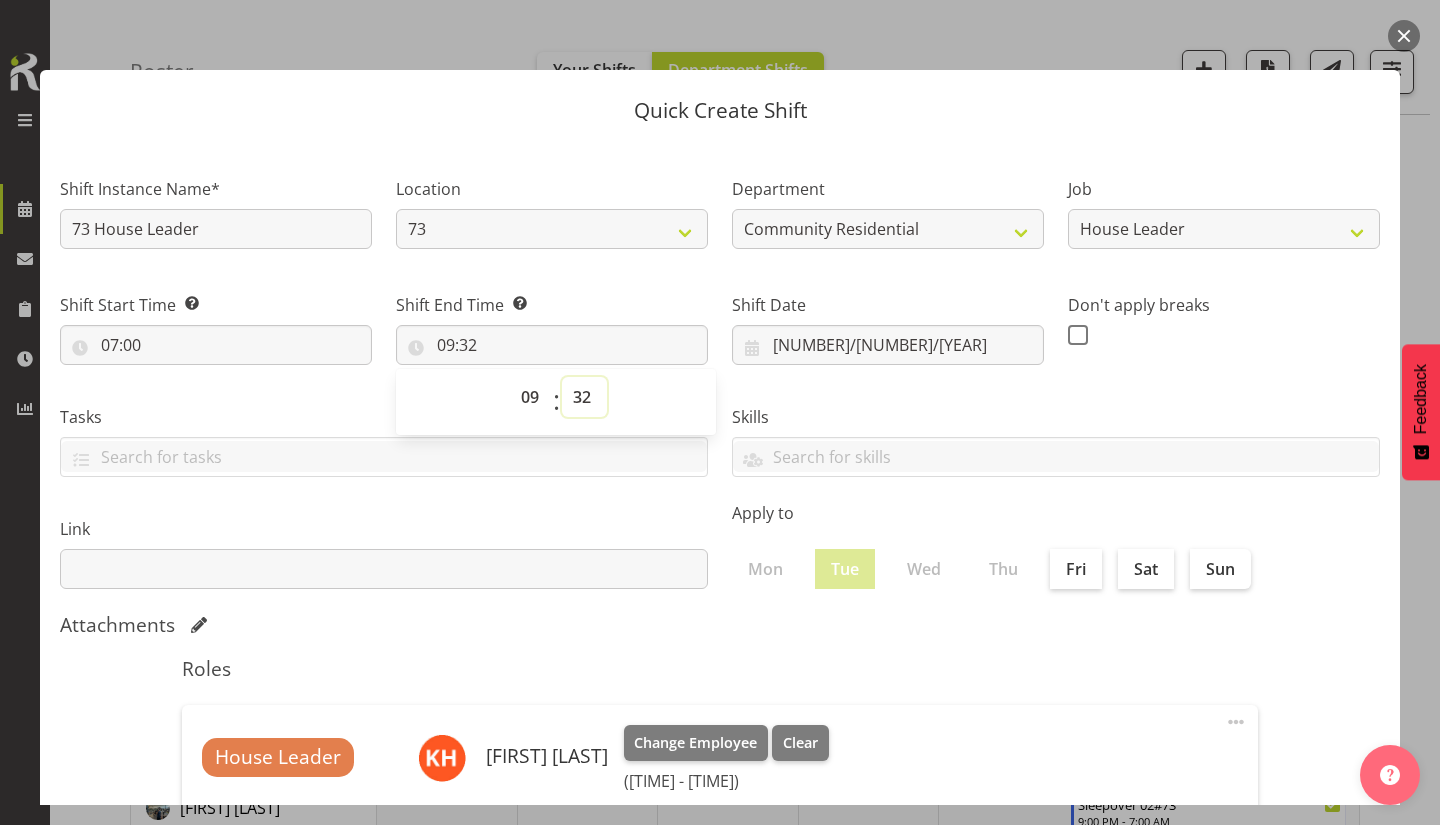 click on "00   01   02   03   04   05   06   07   08   09   10   11   12   13   14   15   16   17   18   19   20   21   22   23   24   25   26   27   28   29   30   31   32   33   34   35   36   37   38   39   40   41   42   43   44   45   46   47   48   49   50   51   52   53   54   55   56   57   58   59" at bounding box center [584, 397] 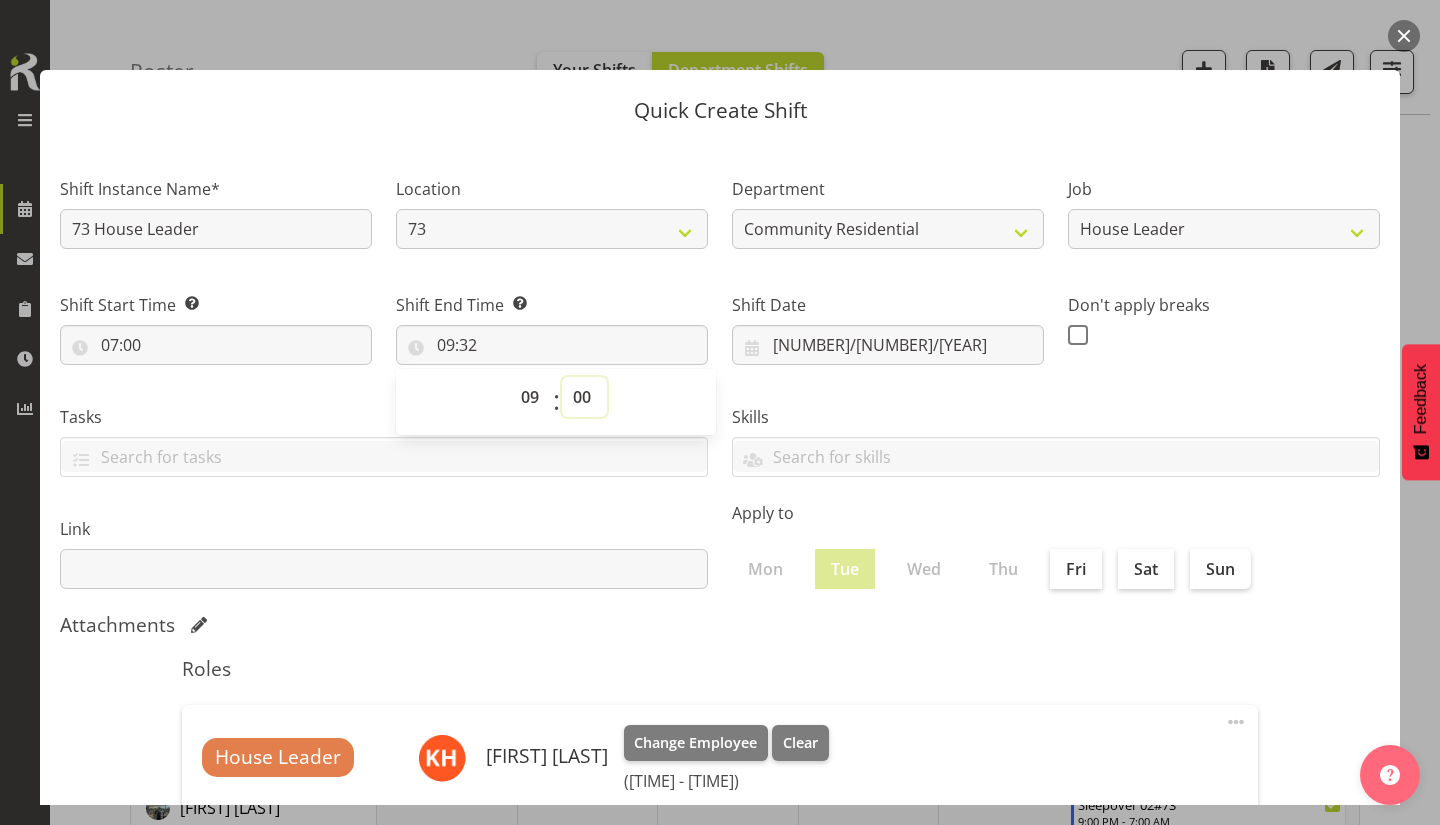 click on "00   01   02   03   04   05   06   07   08   09   10   11   12   13   14   15   16   17   18   19   20   21   22   23   24   25   26   27   28   29   30   31   32   33   34   35   36   37   38   39   40   41   42   43   44   45   46   47   48   49   50   51   52   53   54   55   56   57   58   59" at bounding box center [584, 397] 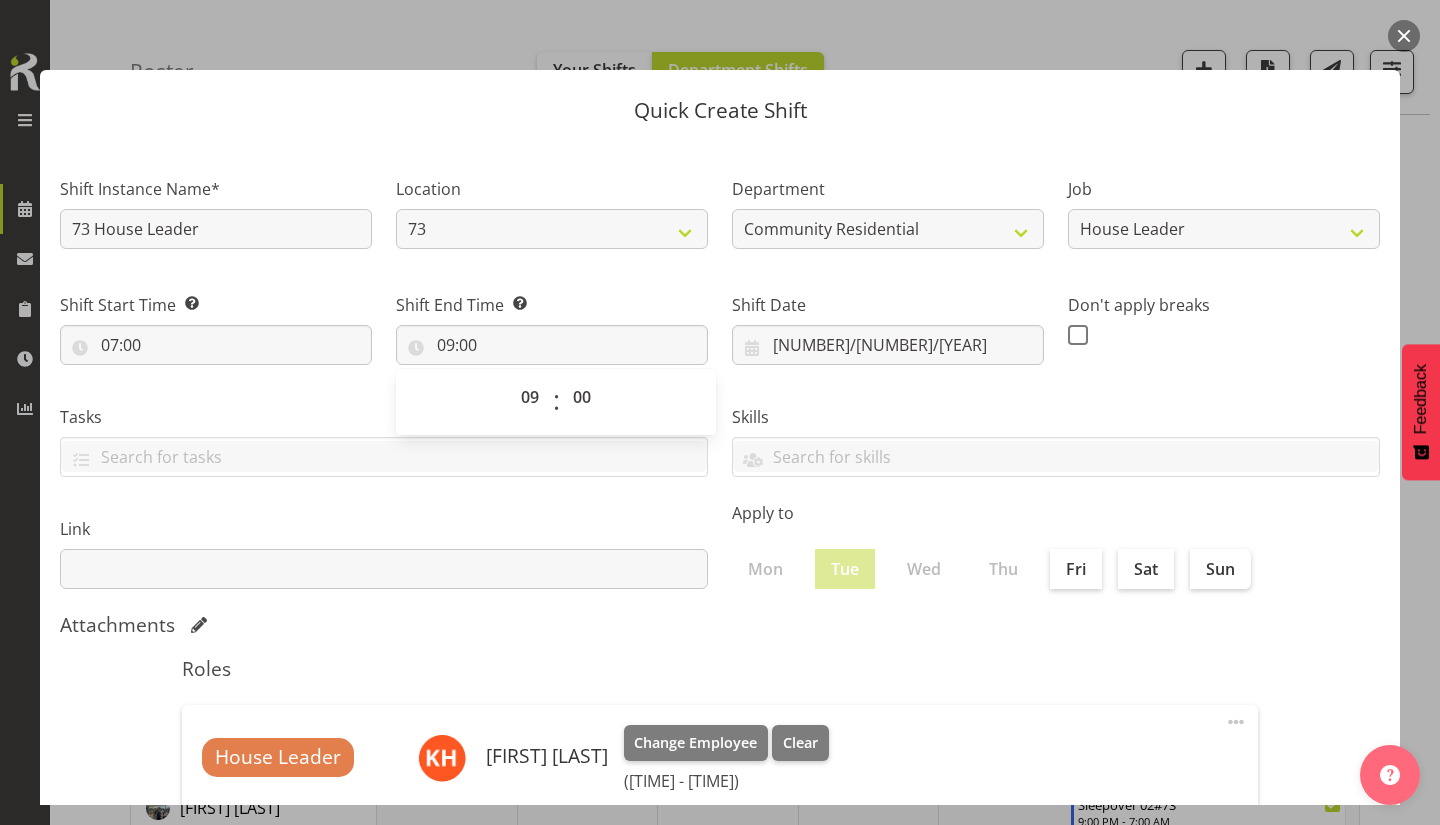 click at bounding box center (1078, 335) 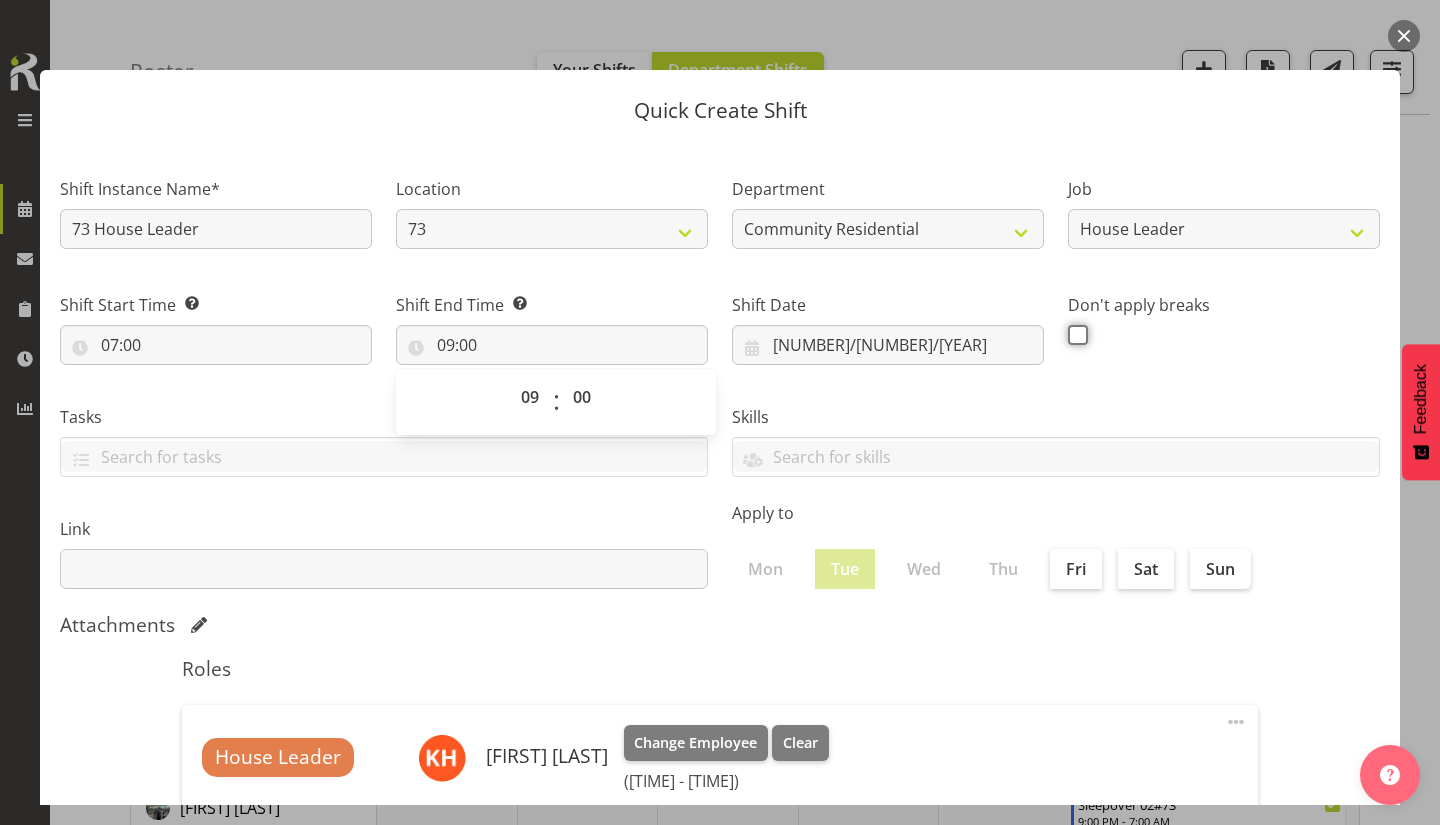click at bounding box center [1074, 334] 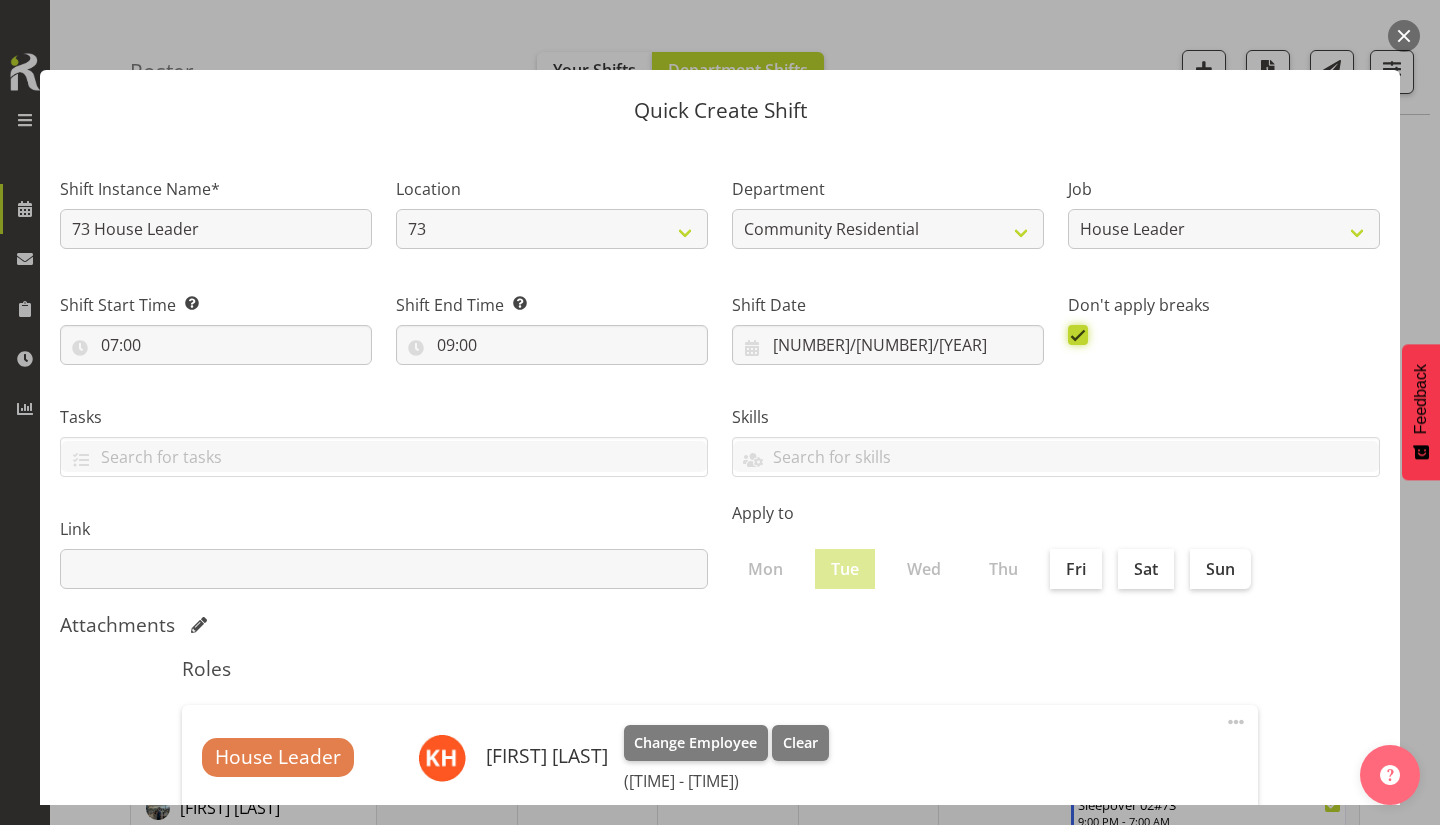 scroll, scrollTop: 235, scrollLeft: 0, axis: vertical 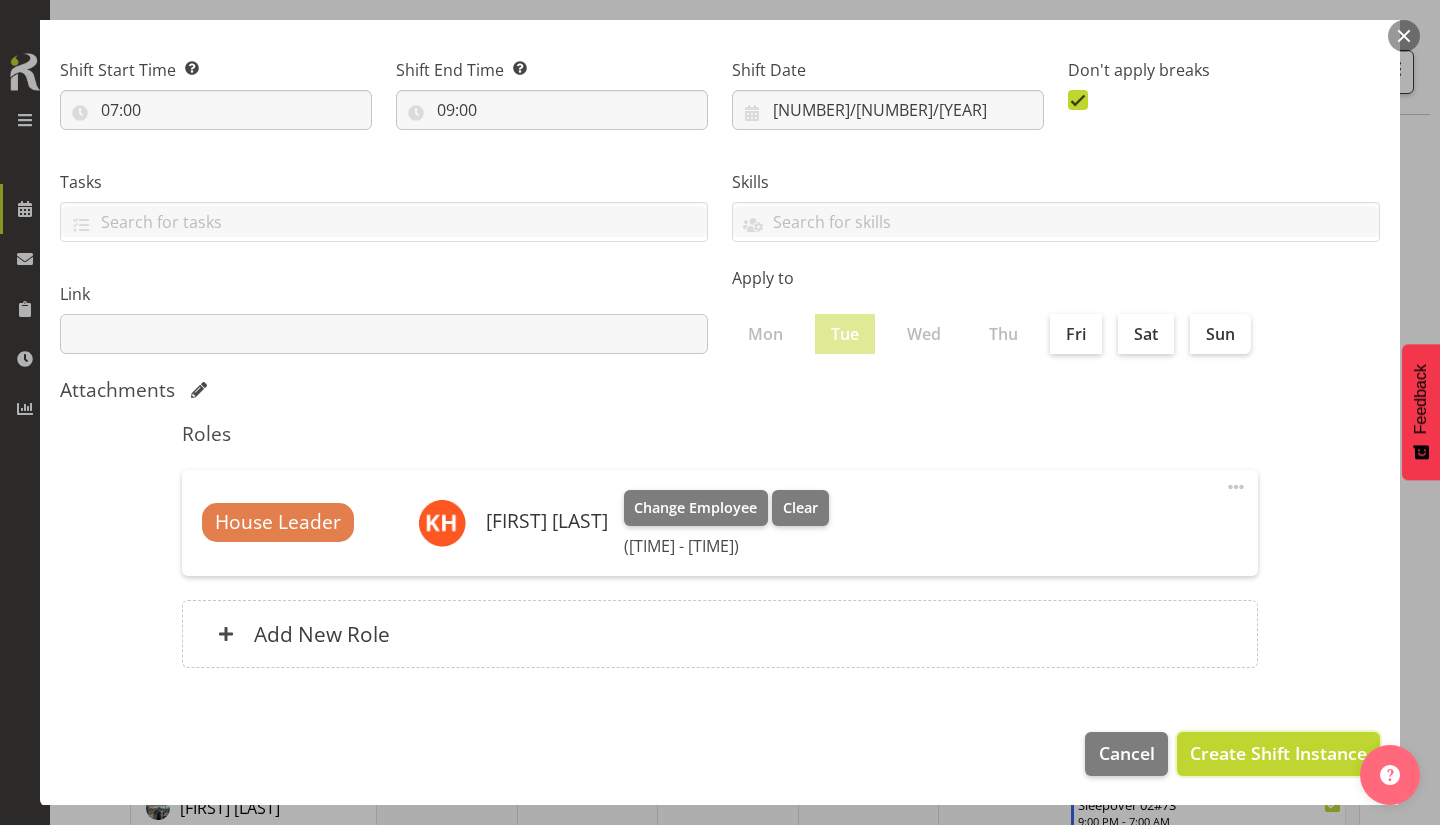 click on "Create Shift Instance" at bounding box center (1278, 753) 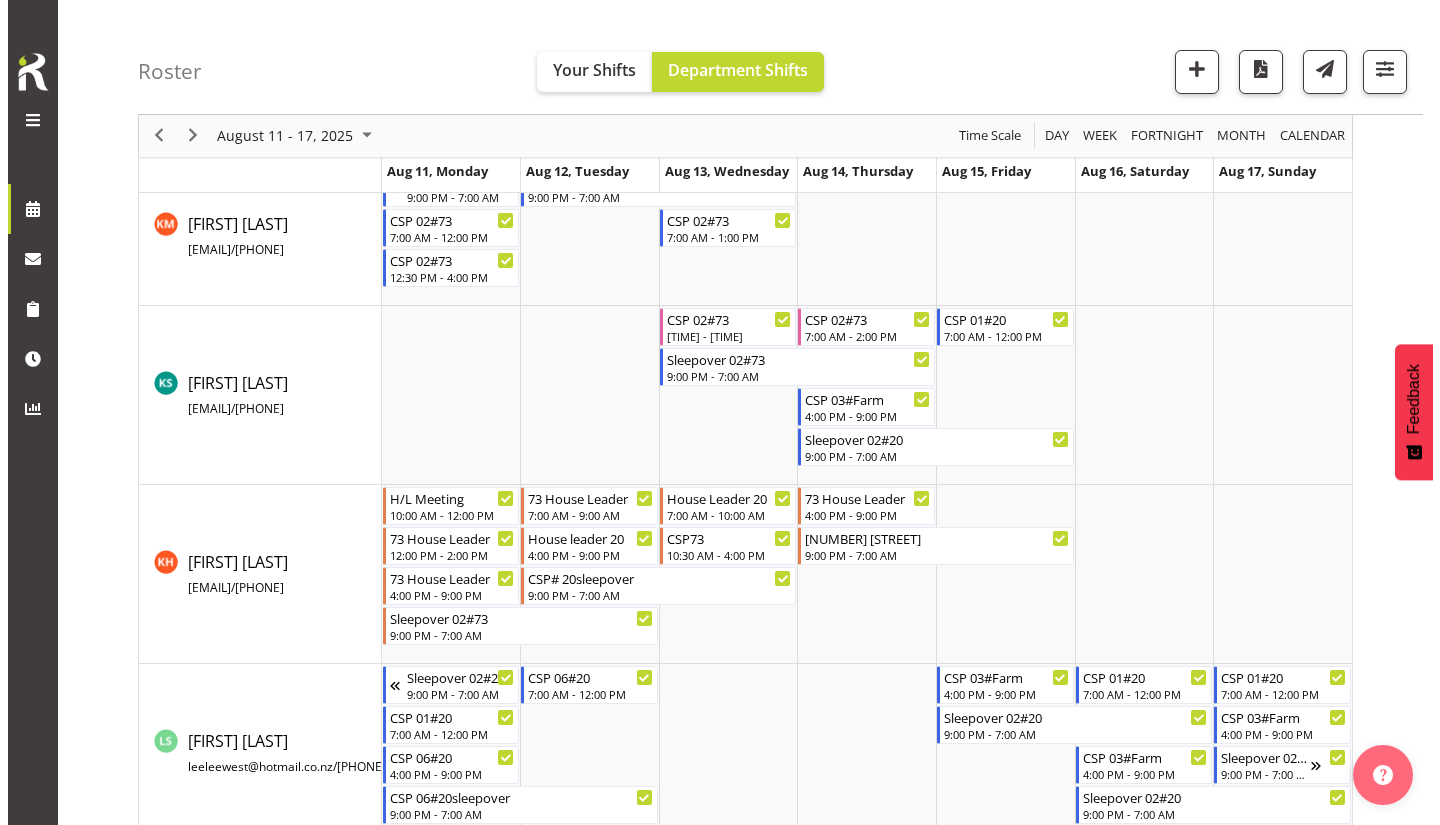 scroll, scrollTop: 748, scrollLeft: 0, axis: vertical 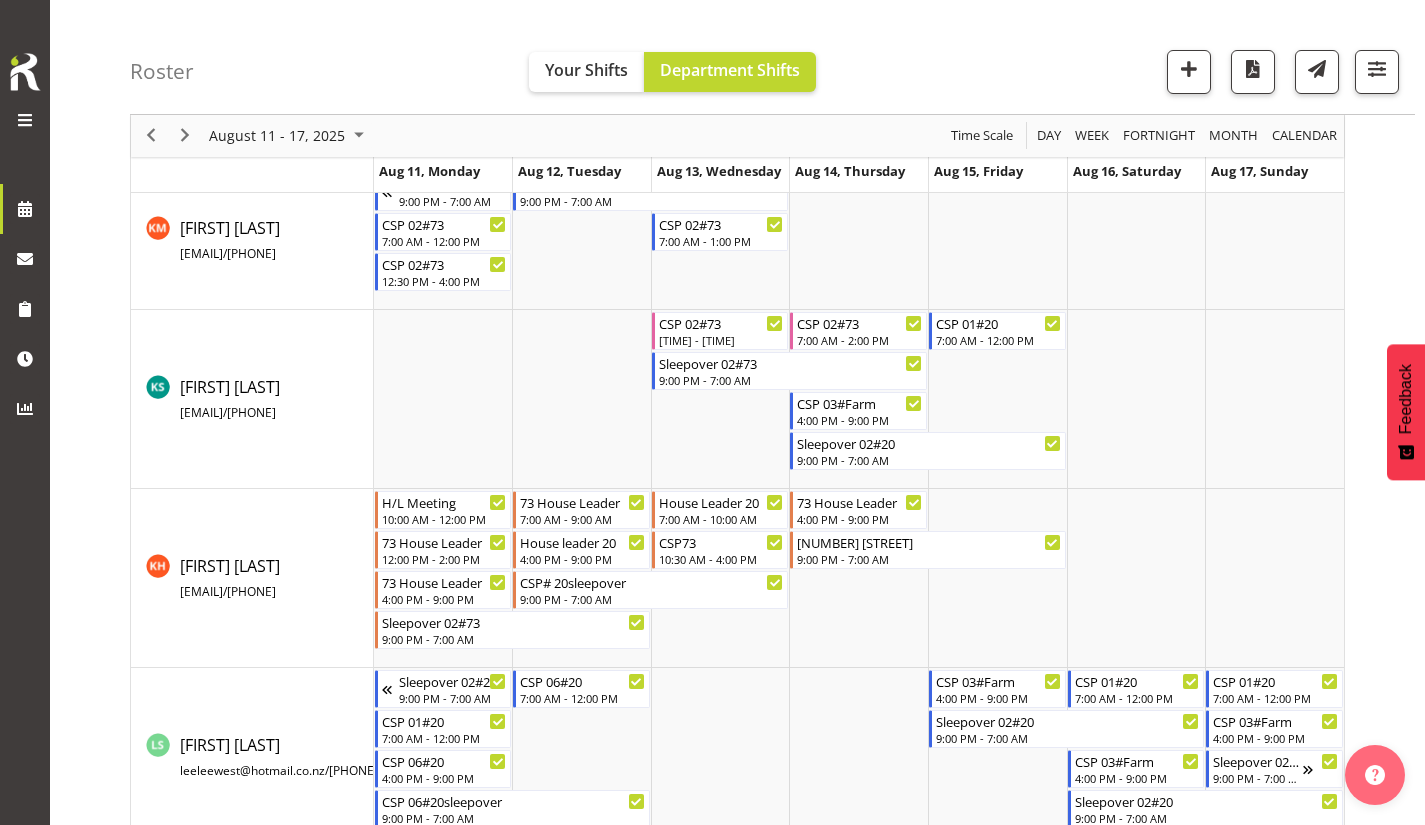 click at bounding box center (997, 399) 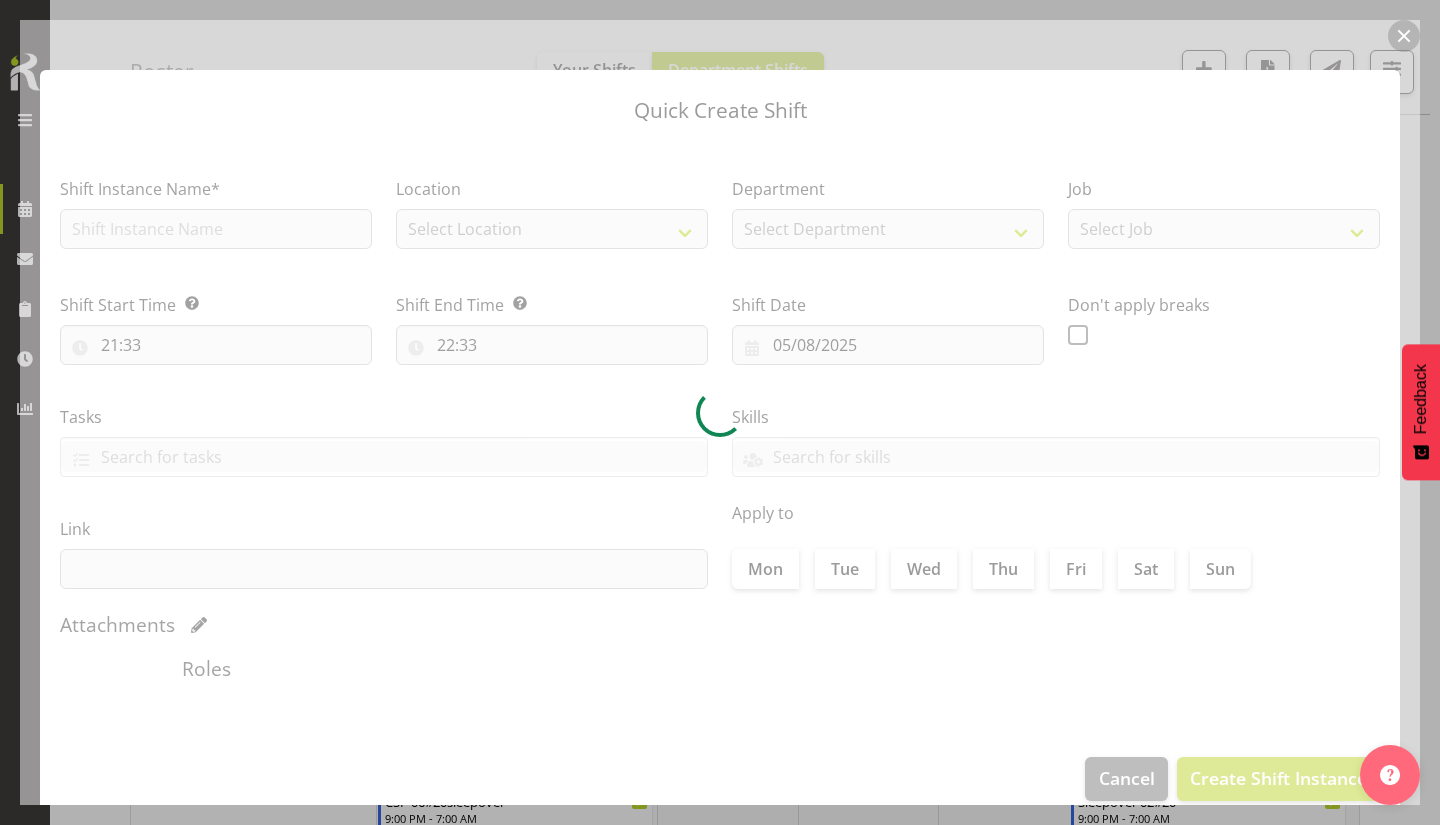 type on "[DATE]" 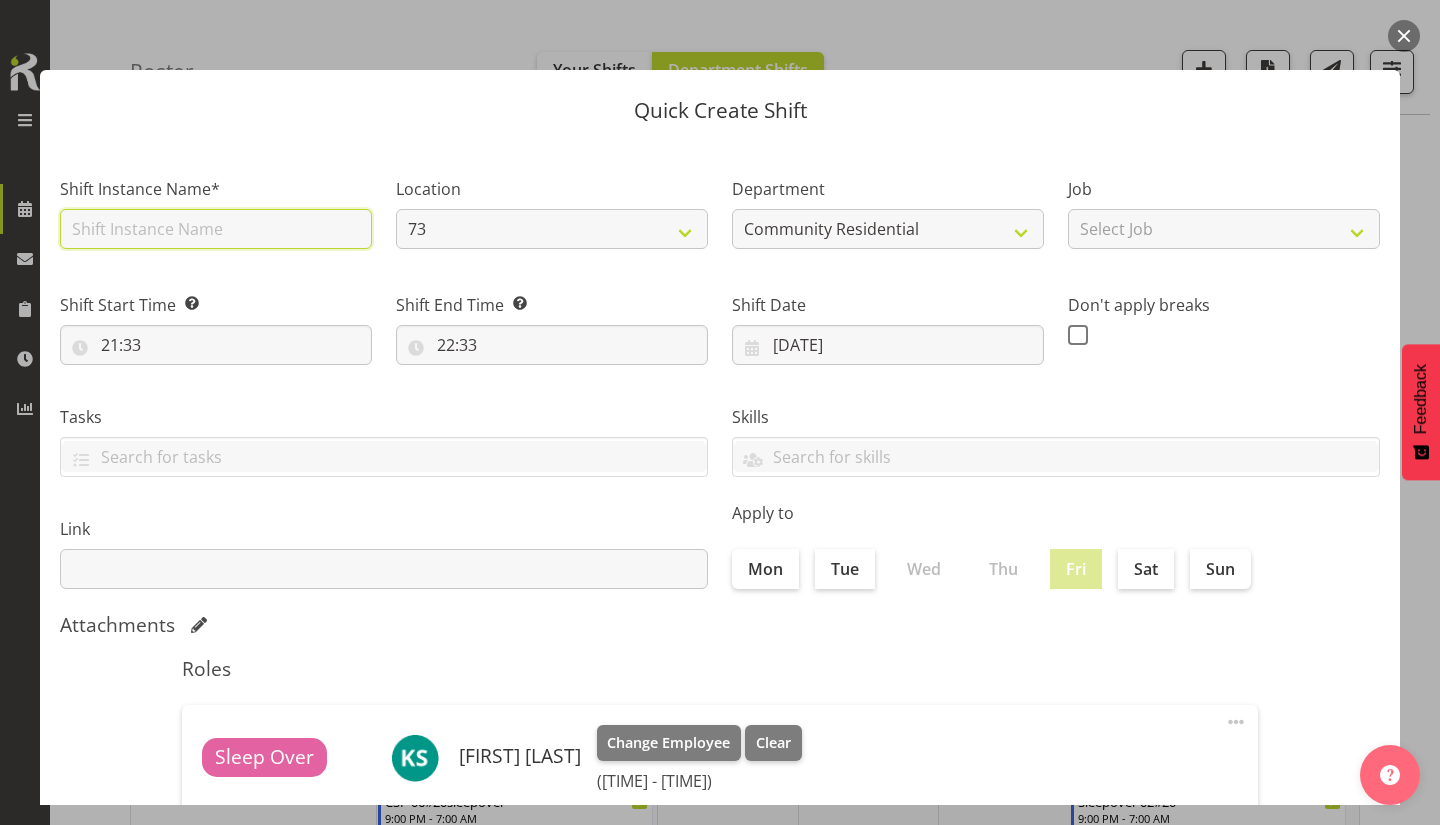 click at bounding box center [216, 229] 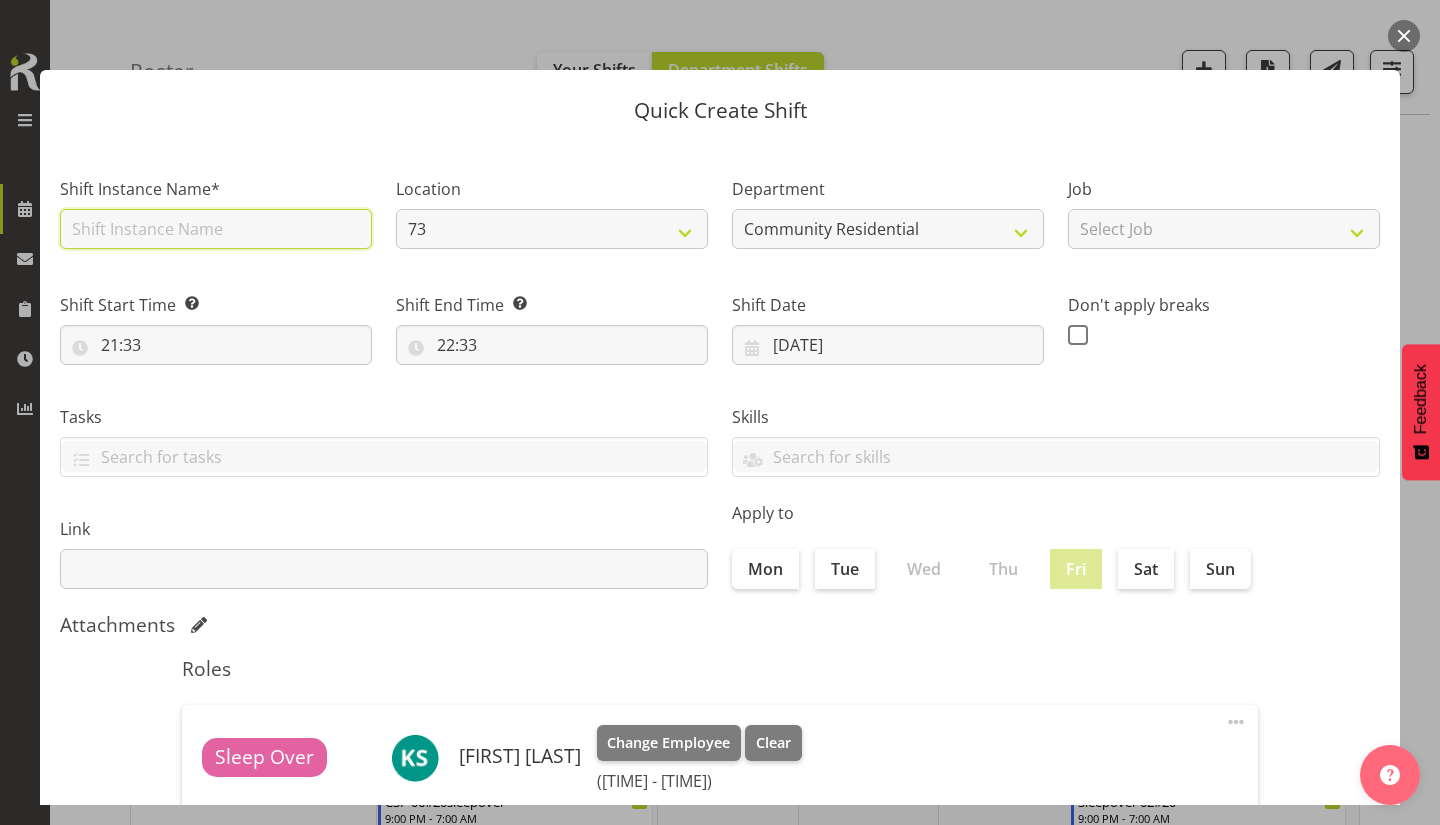 type on "CSP 02#73" 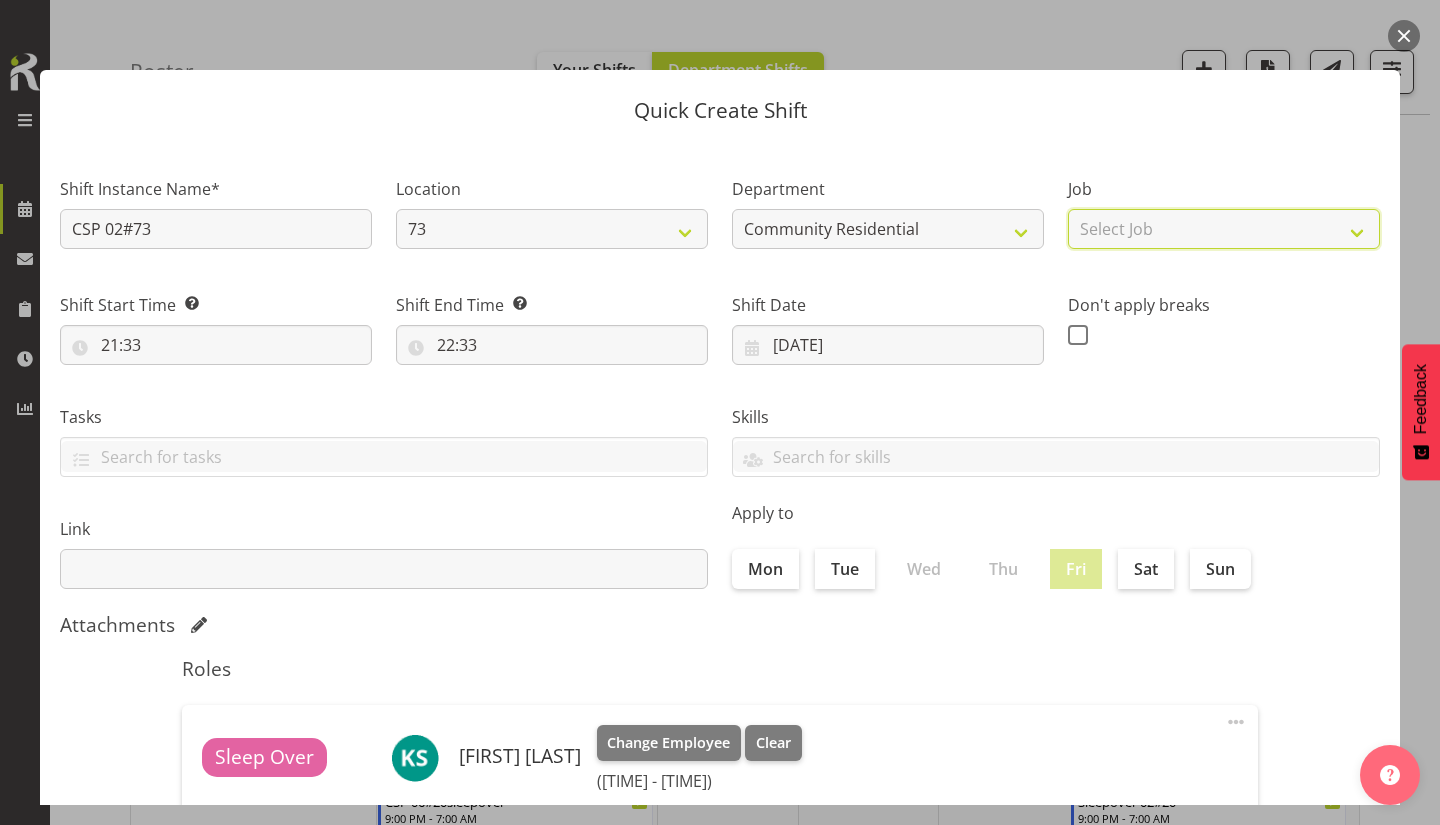 click on "Select Job  Accounts Admin Art Coordinator Community Leader Community Support Person Community Support Person-Casual House Leader Office Admin Senior Coordinator Service Manager Volunteer" at bounding box center (1224, 229) 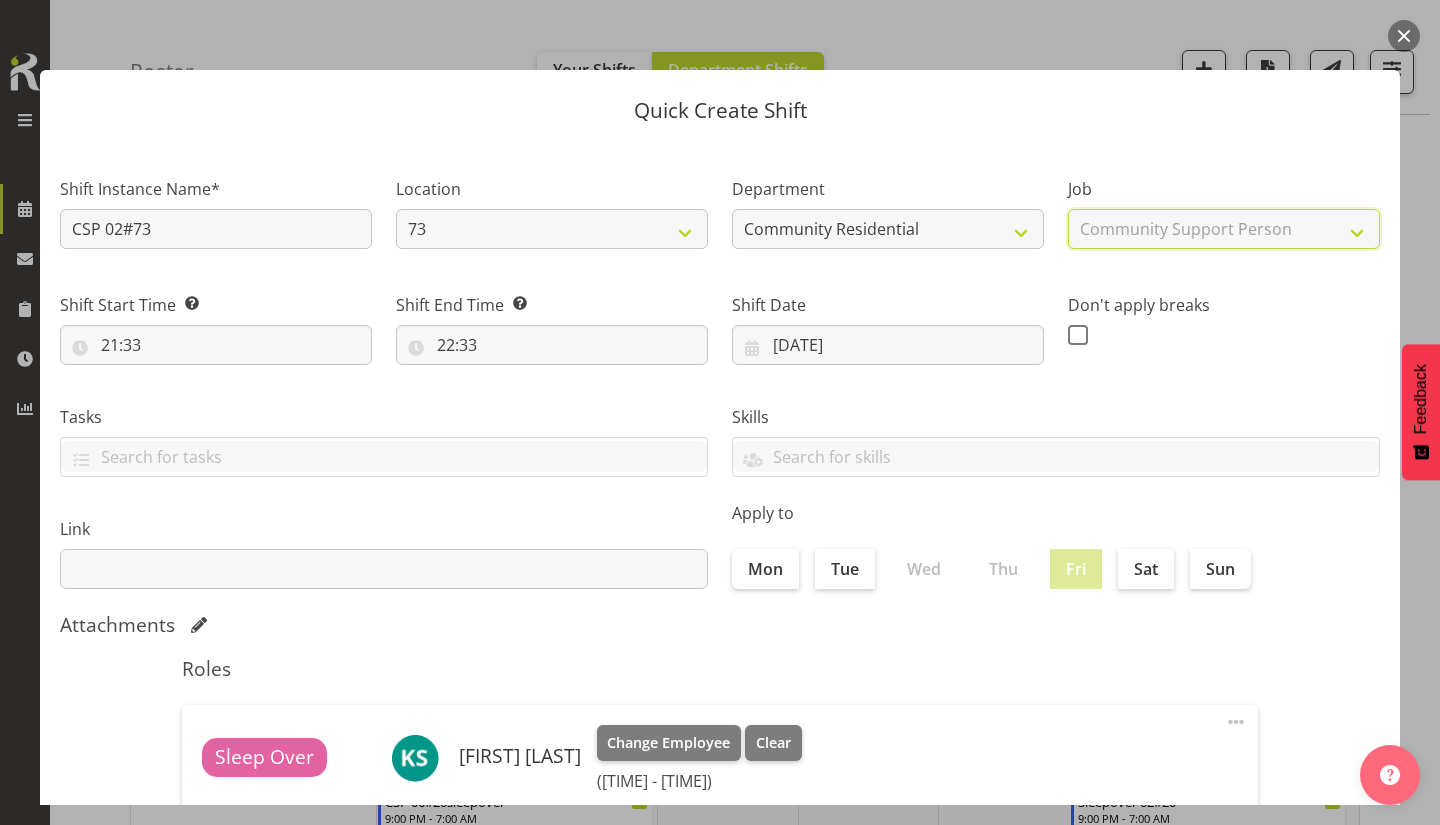 click on "Select Job  Accounts Admin Art Coordinator Community Leader Community Support Person Community Support Person-Casual House Leader Office Admin Senior Coordinator Service Manager Volunteer" at bounding box center (1224, 229) 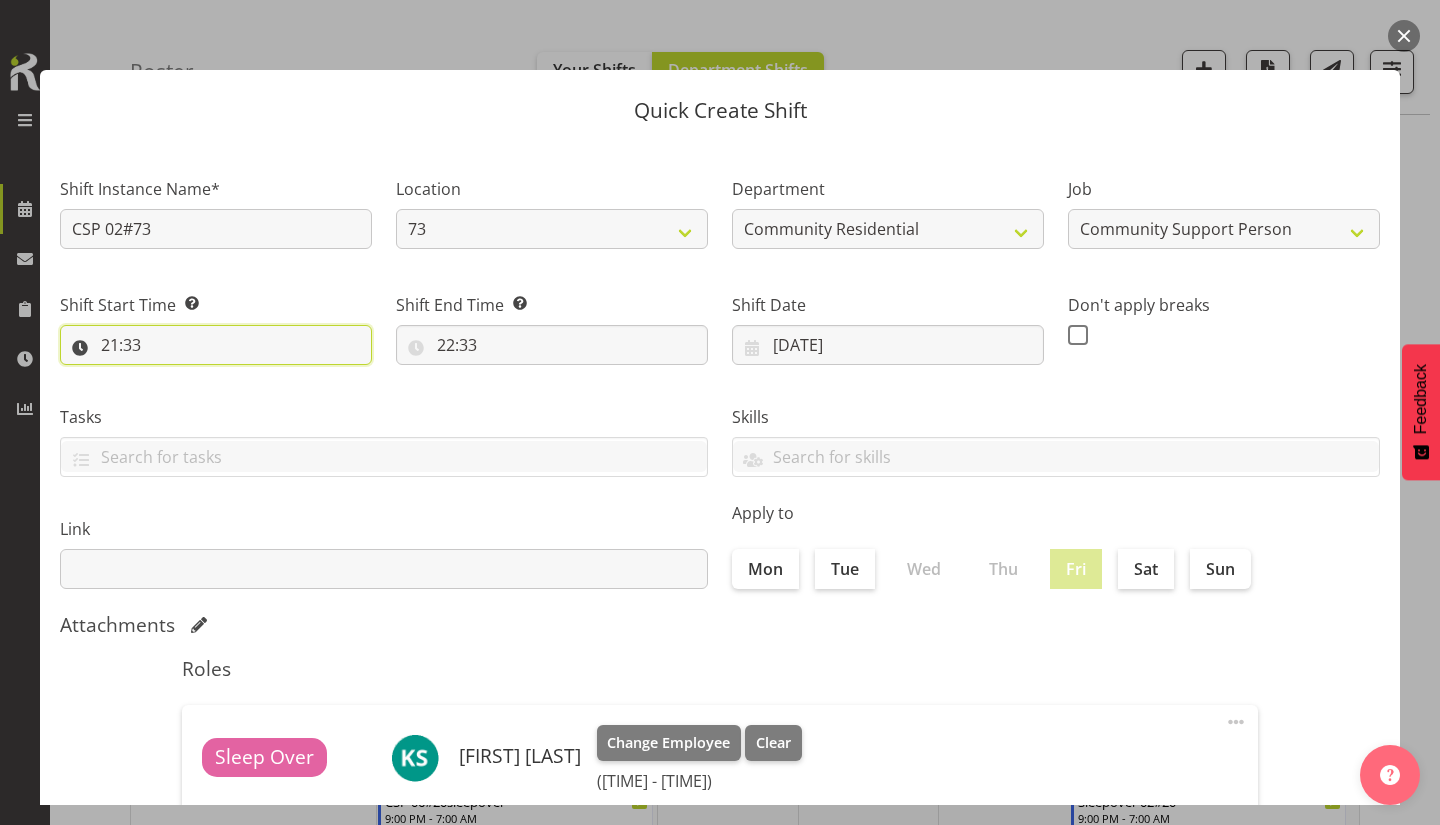 click on "21:33" at bounding box center [216, 345] 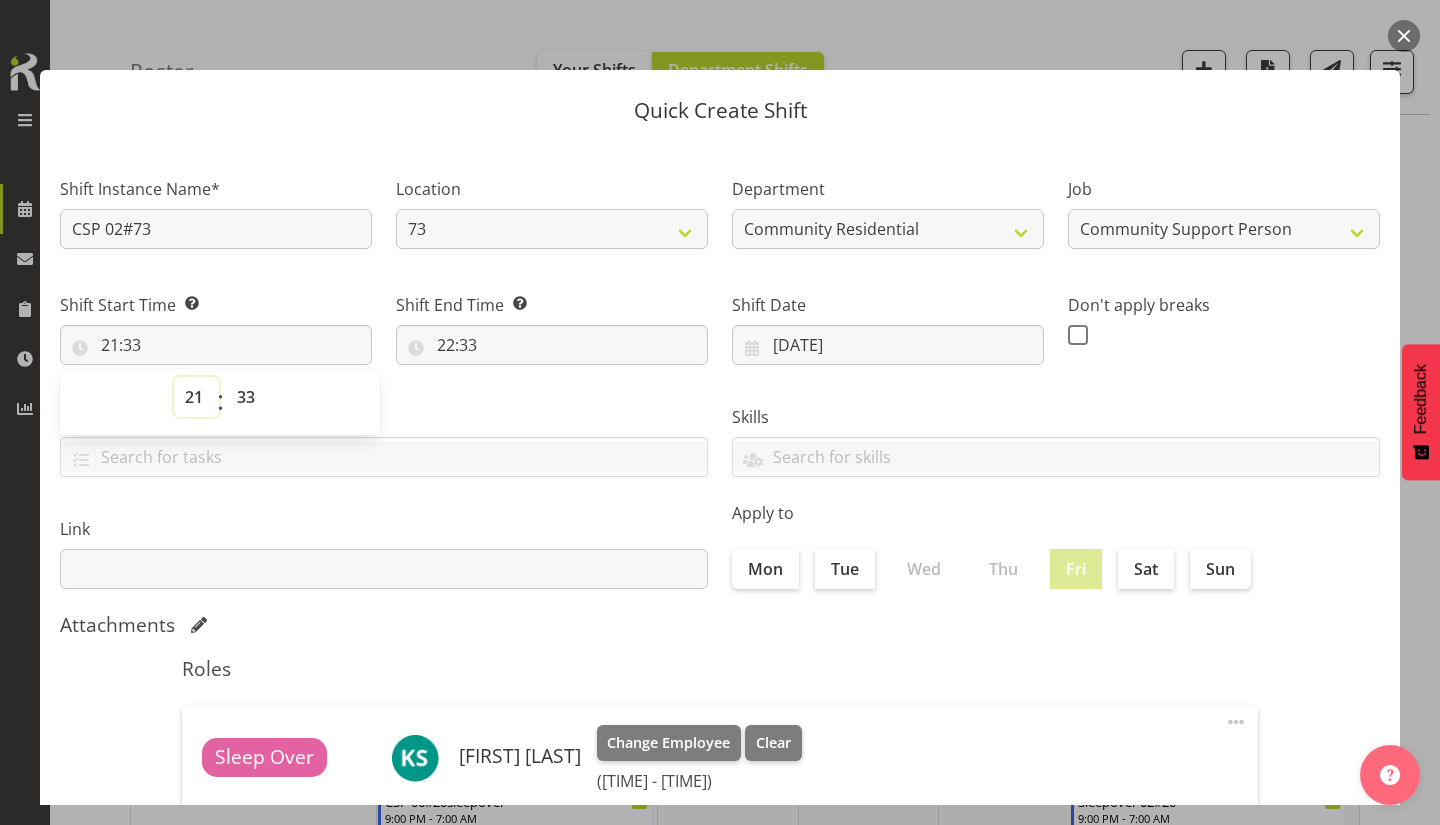 click on "00   01   02   03   04   05   06   07   08   09   10   11   12   13   14   15   16   17   18   19   20   21   22   23" at bounding box center (196, 397) 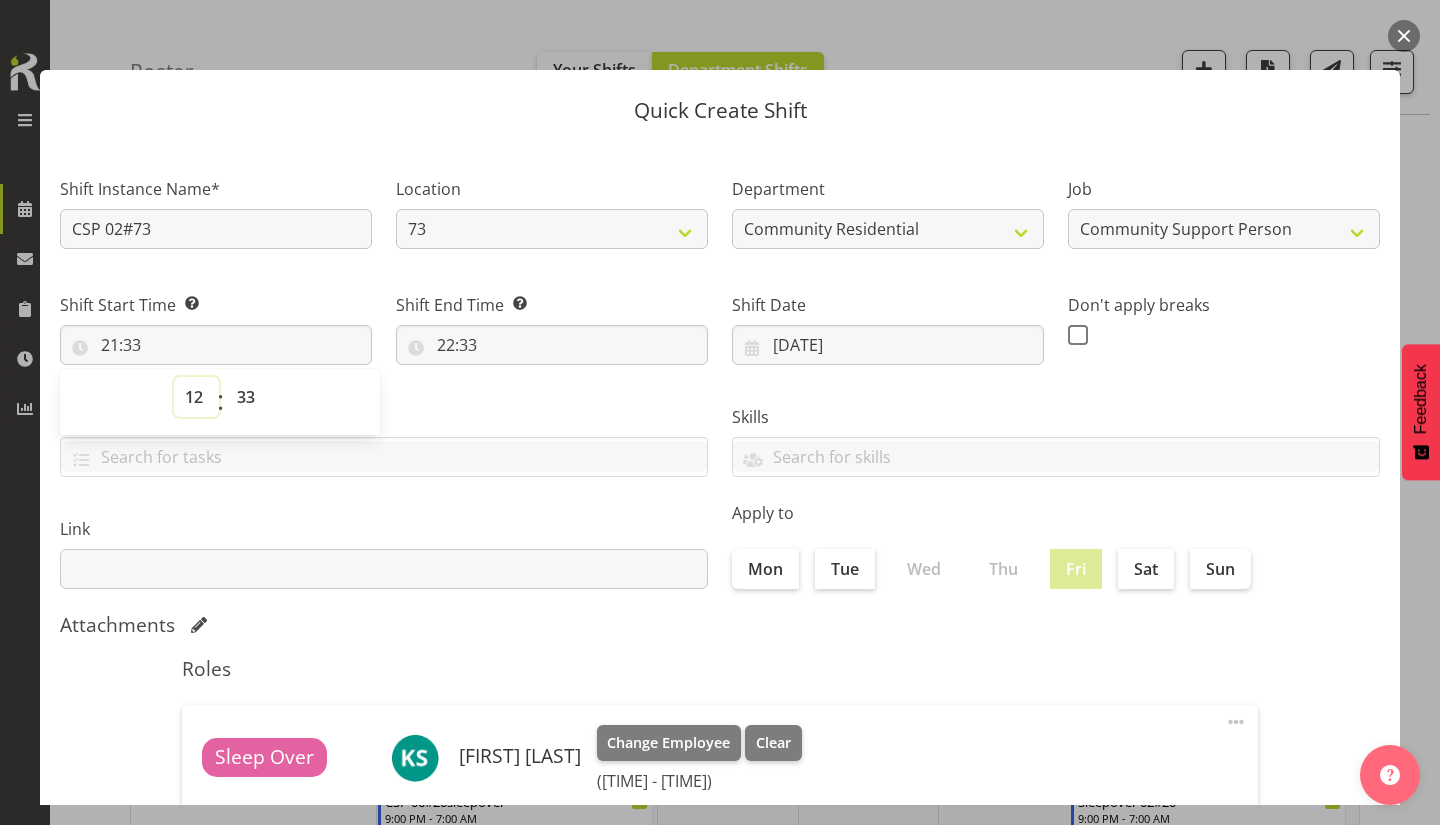click on "00   01   02   03   04   05   06   07   08   09   10   11   12   13   14   15   16   17   18   19   20   21   22   23" at bounding box center [196, 397] 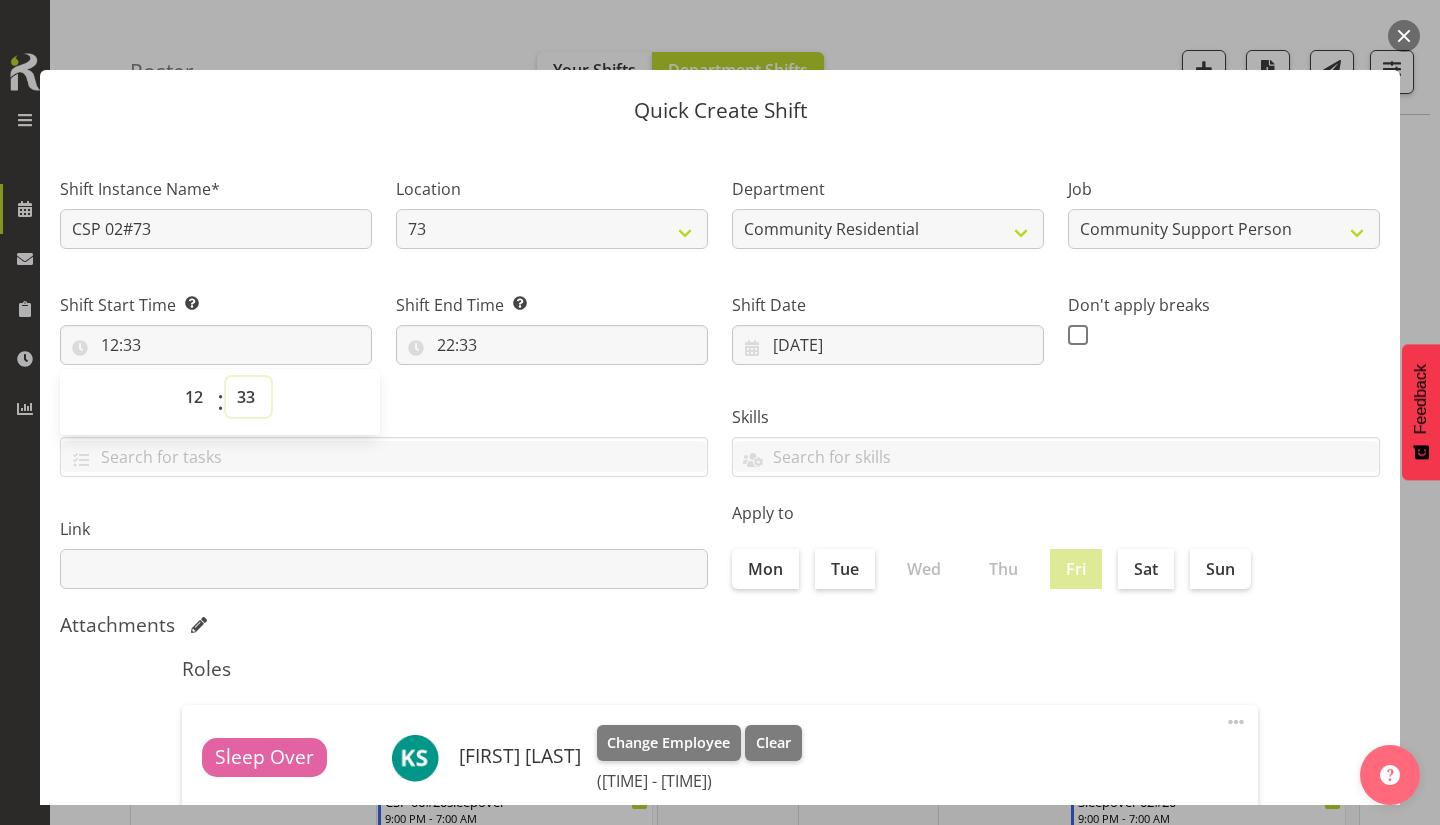 click on "00   01   02   03   04   05   06   07   08   09   10   11   12   13   14   15   16   17   18   19   20   21   22   23   24   25   26   27   28   29   30   31   32   33   34   35   36   37   38   39   40   41   42   43   44   45   46   47   48   49   50   51   52   53   54   55   56   57   58   59" at bounding box center [248, 397] 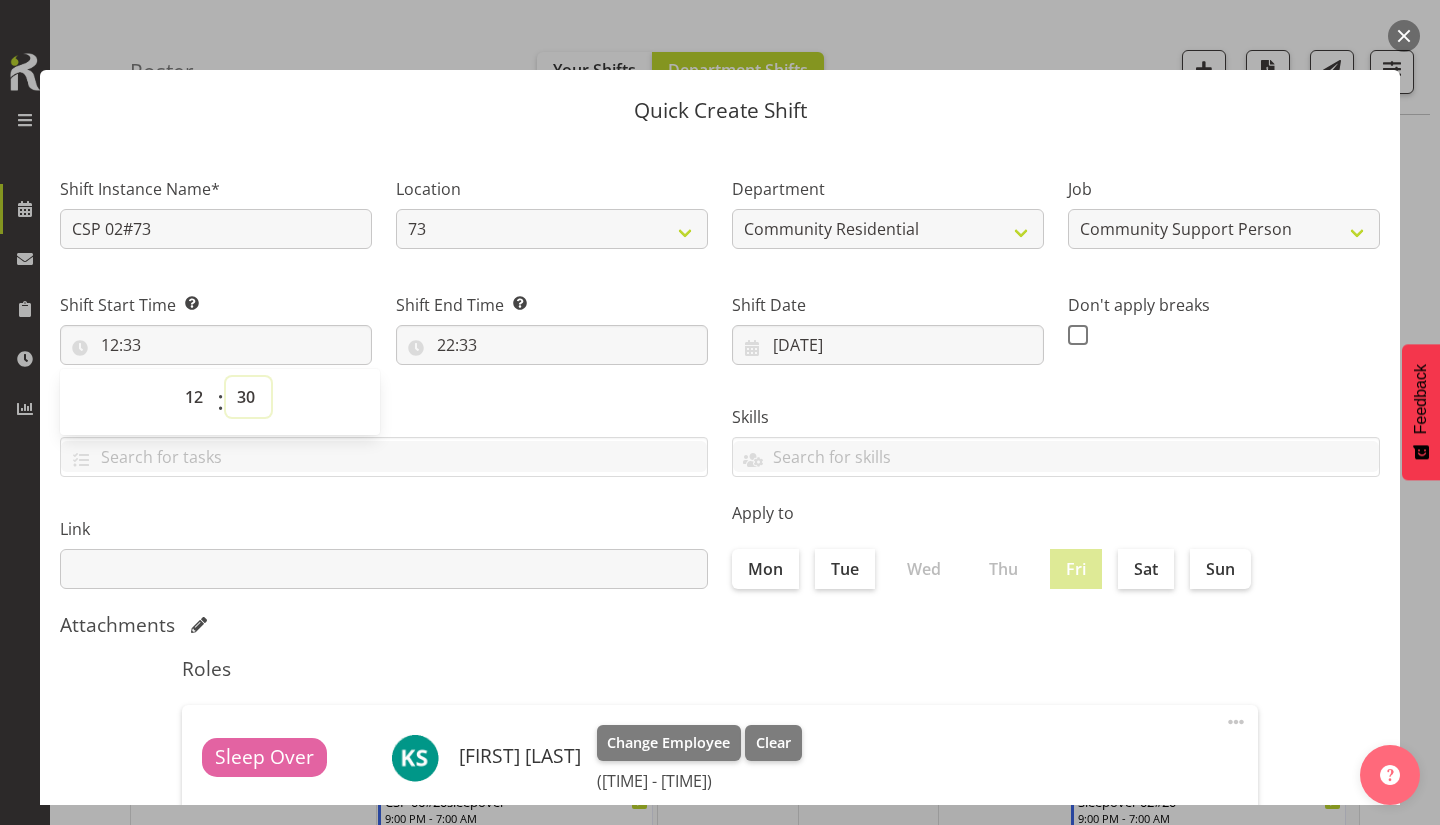 click on "00   01   02   03   04   05   06   07   08   09   10   11   12   13   14   15   16   17   18   19   20   21   22   23   24   25   26   27   28   29   30   31   32   33   34   35   36   37   38   39   40   41   42   43   44   45   46   47   48   49   50   51   52   53   54   55   56   57   58   59" at bounding box center [248, 397] 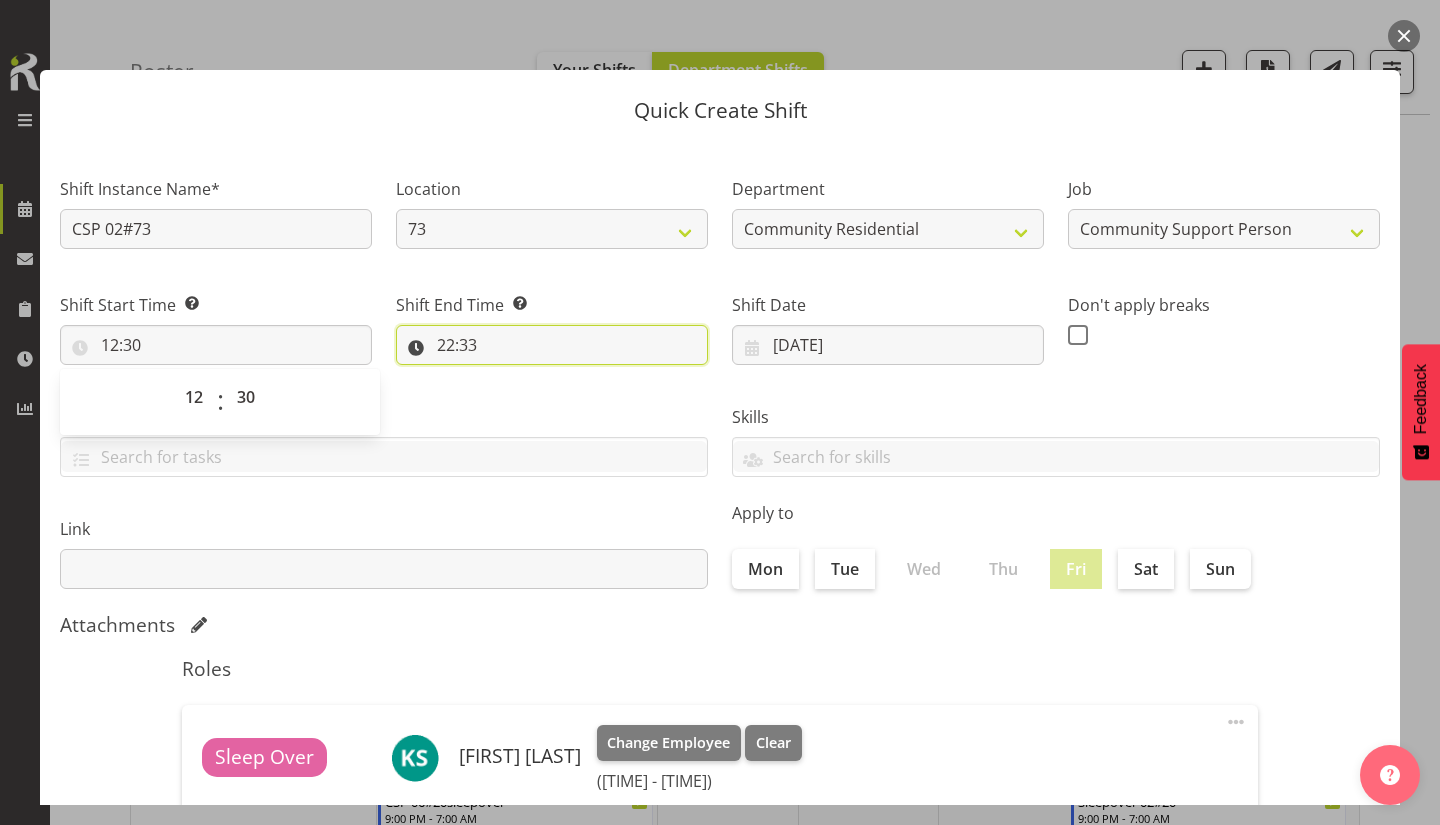 click on "22:33" at bounding box center [552, 345] 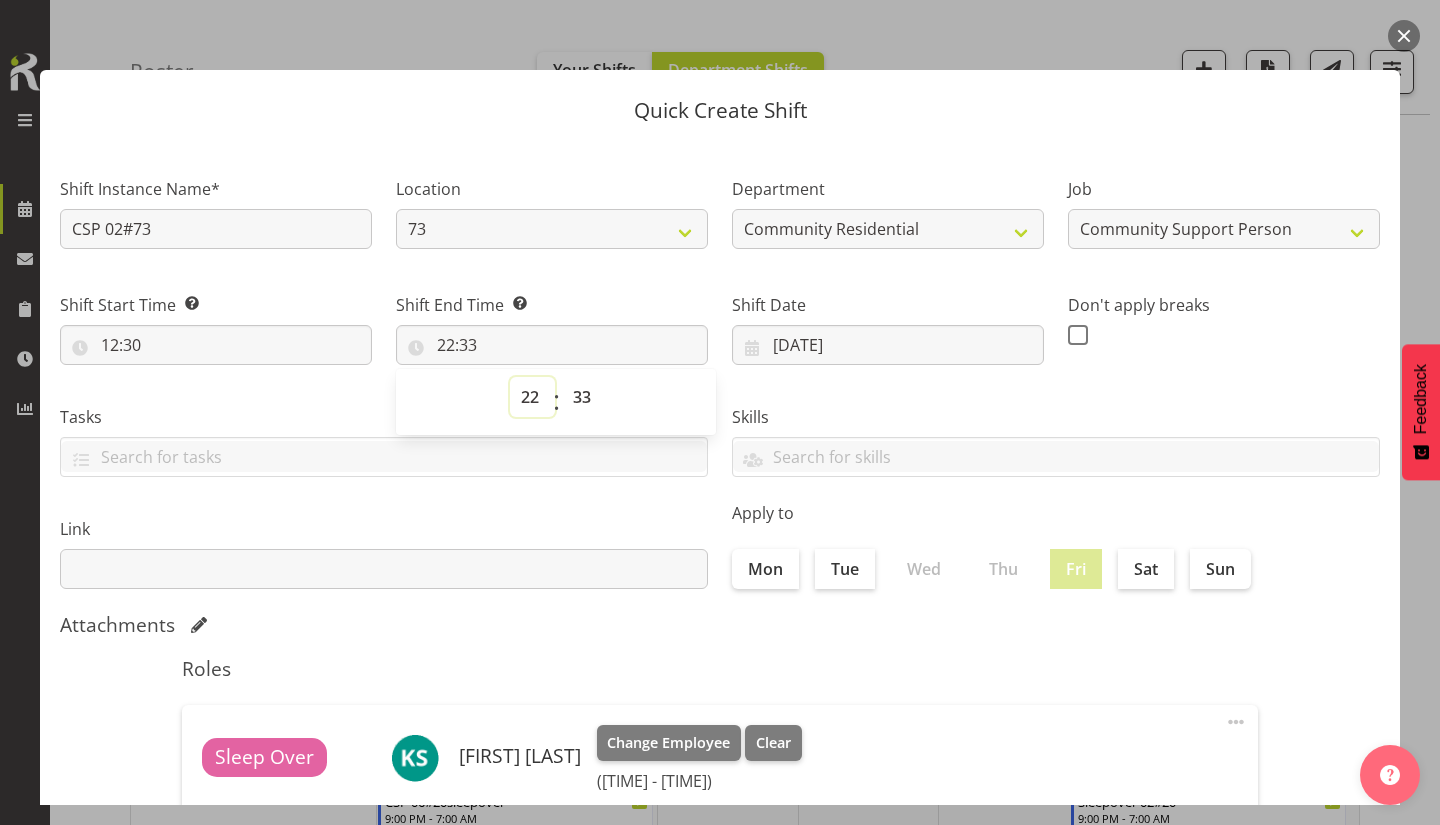 click on "00   01   02   03   04   05   06   07   08   09   10   11   12   13   14   15   16   17   18   19   20   21   22   23" at bounding box center (532, 397) 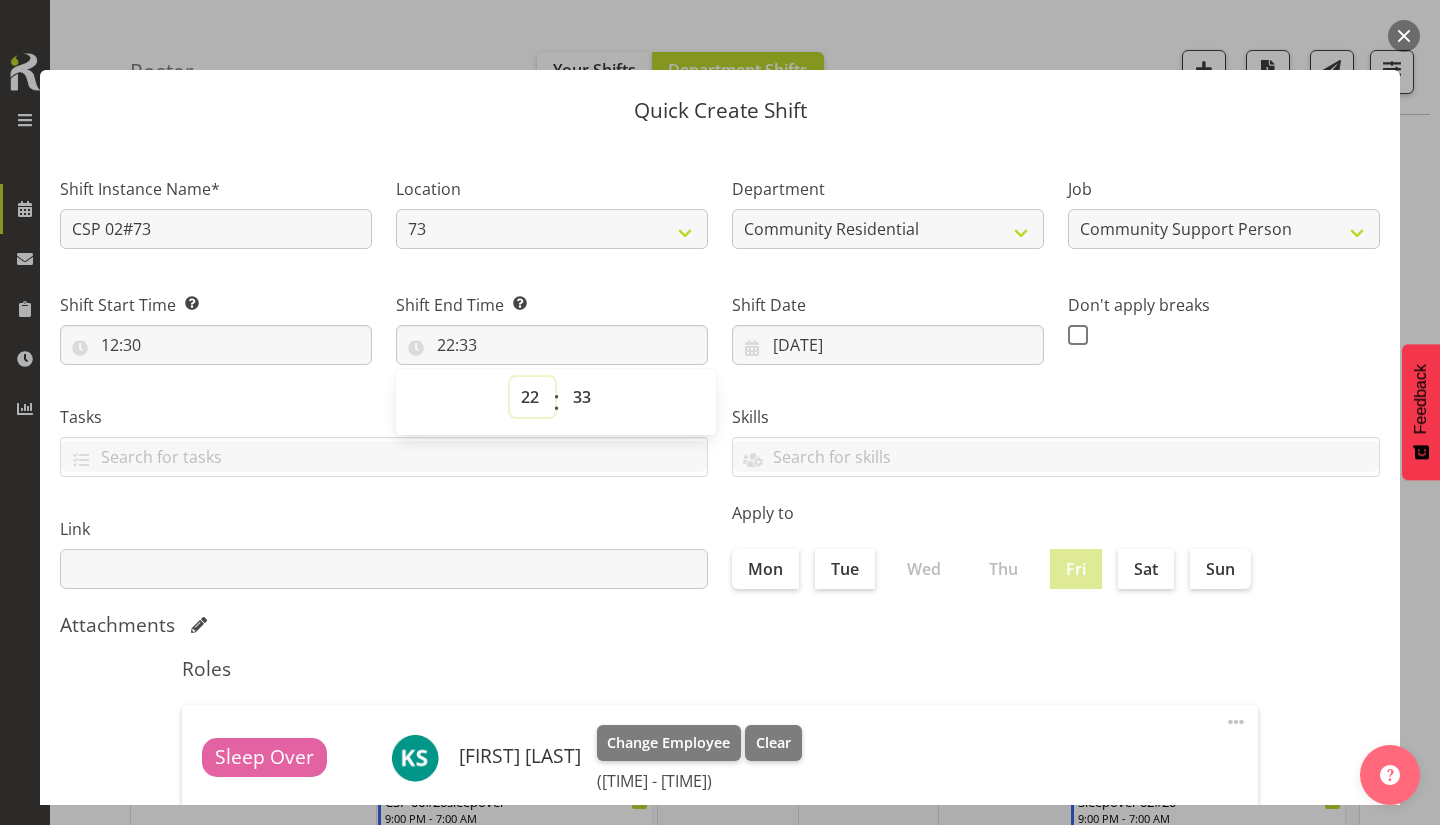 select on "16" 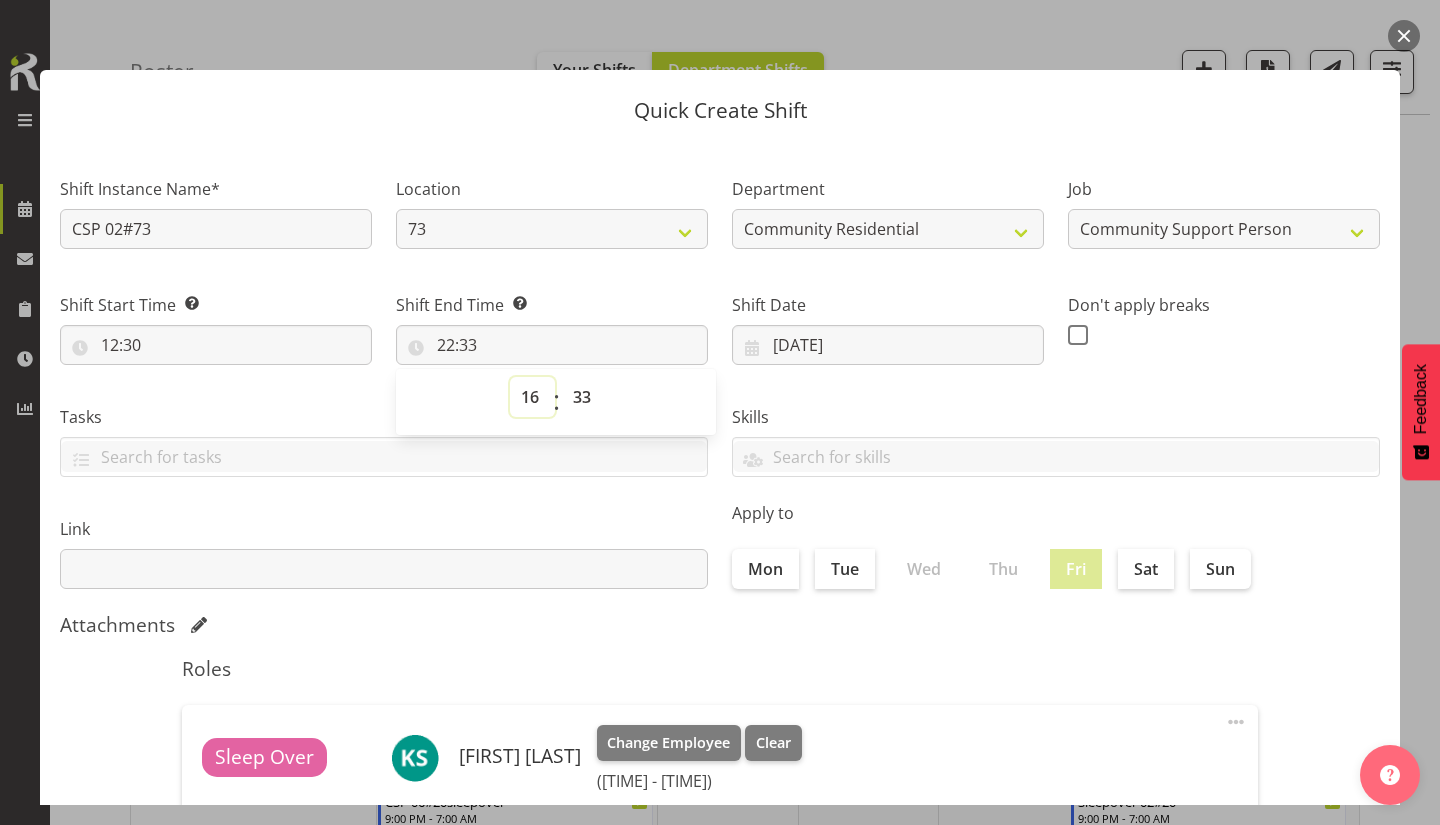 click on "00   01   02   03   04   05   06   07   08   09   10   11   12   13   14   15   16   17   18   19   20   21   22   23" at bounding box center (532, 397) 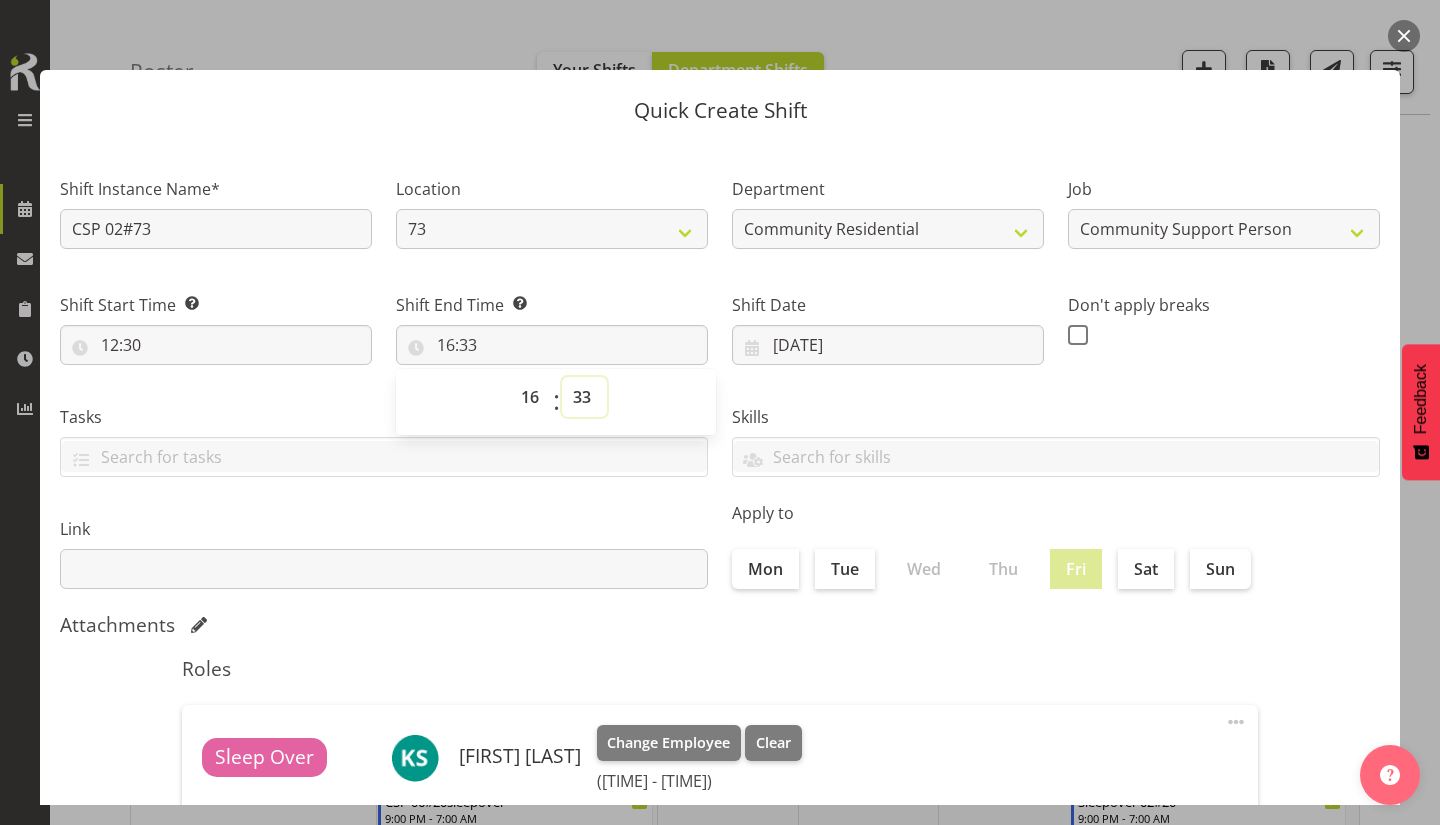 click on "00   01   02   03   04   05   06   07   08   09   10   11   12   13   14   15   16   17   18   19   20   21   22   23   24   25   26   27   28   29   30   31   32   33   34   35   36   37   38   39   40   41   42   43   44   45   46   47   48   49   50   51   52   53   54   55   56   57   58   59" at bounding box center [584, 397] 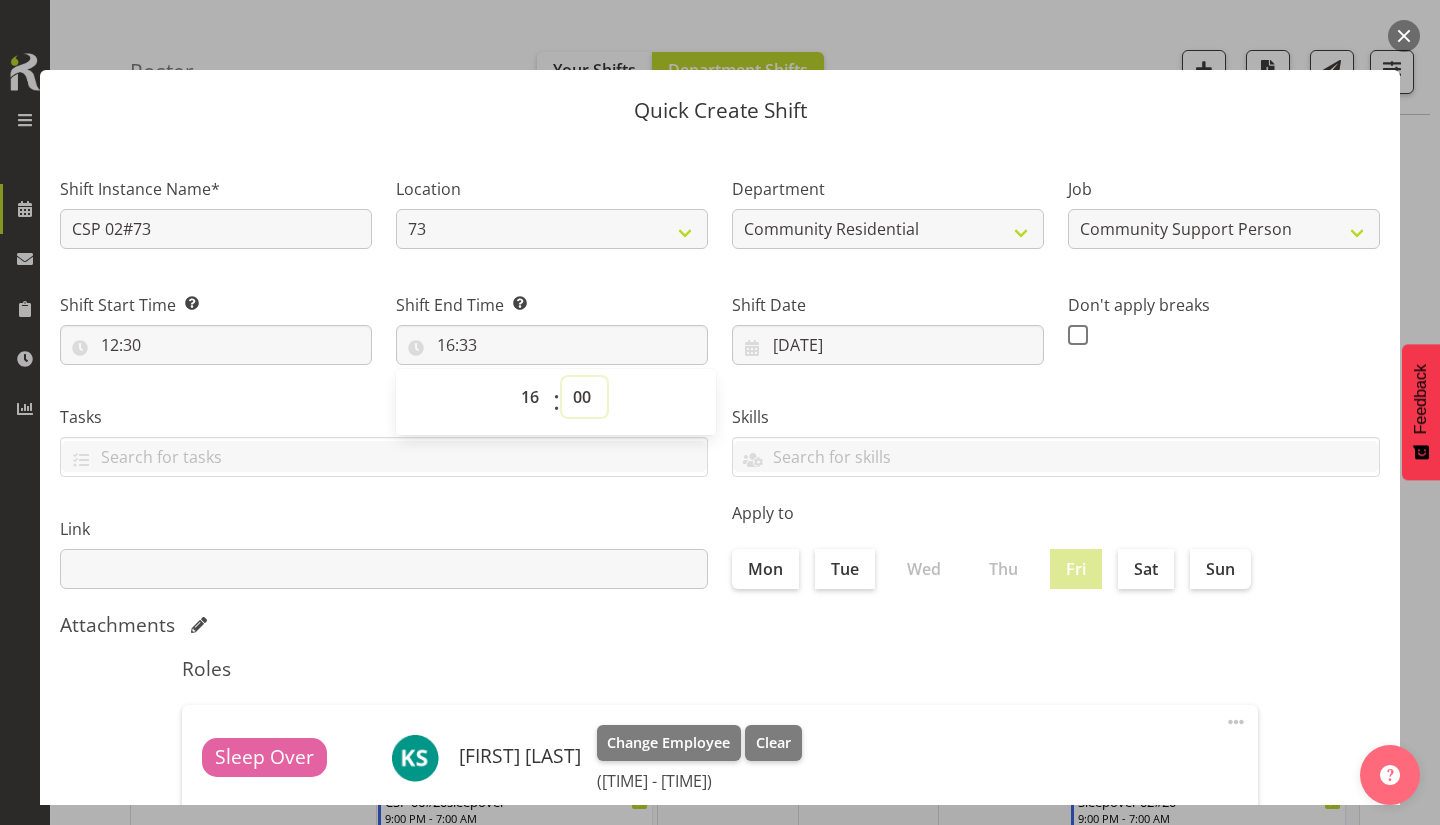 click on "00   01   02   03   04   05   06   07   08   09   10   11   12   13   14   15   16   17   18   19   20   21   22   23   24   25   26   27   28   29   30   31   32   33   34   35   36   37   38   39   40   41   42   43   44   45   46   47   48   49   50   51   52   53   54   55   56   57   58   59" at bounding box center (584, 397) 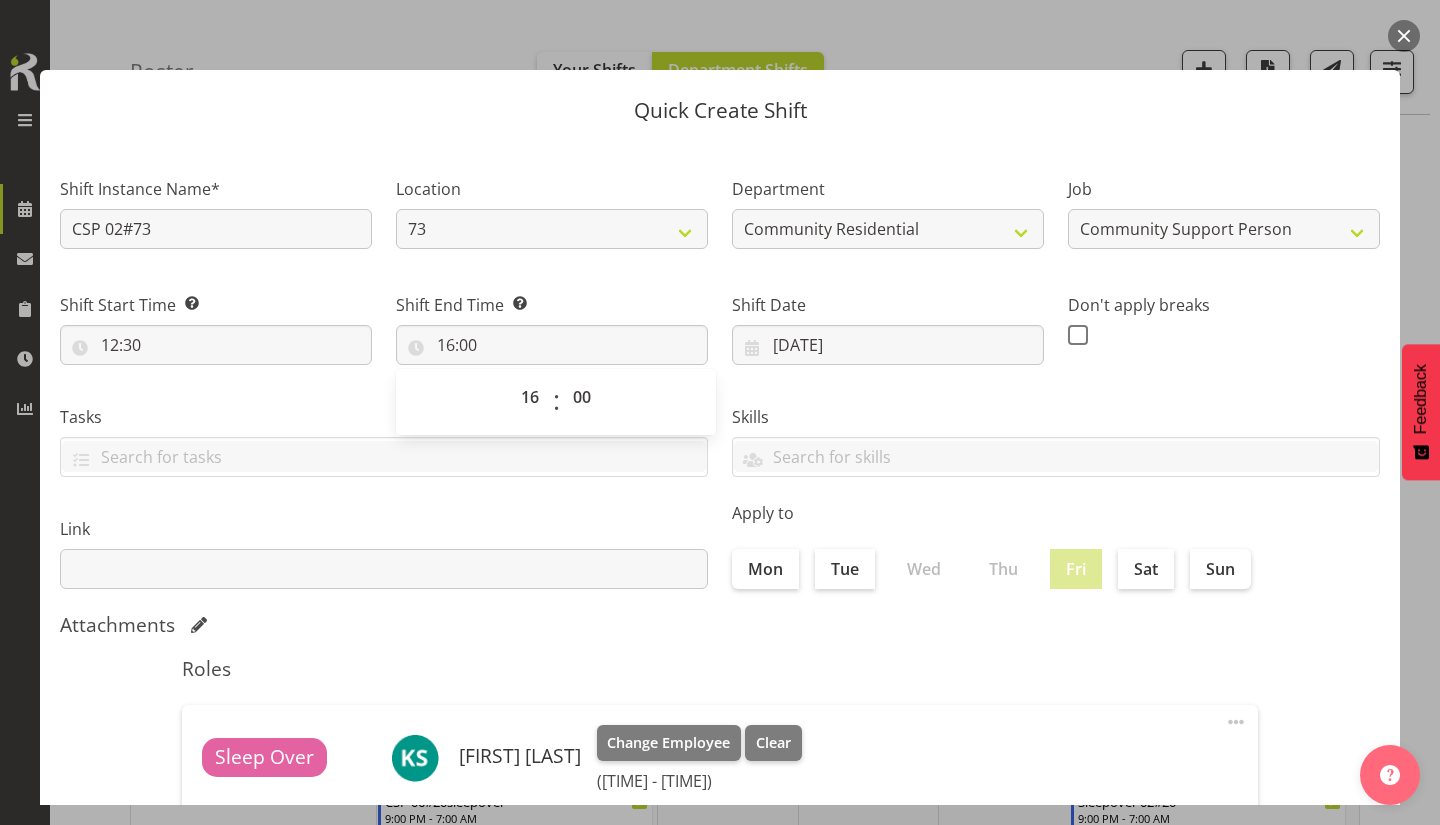 click at bounding box center (1078, 335) 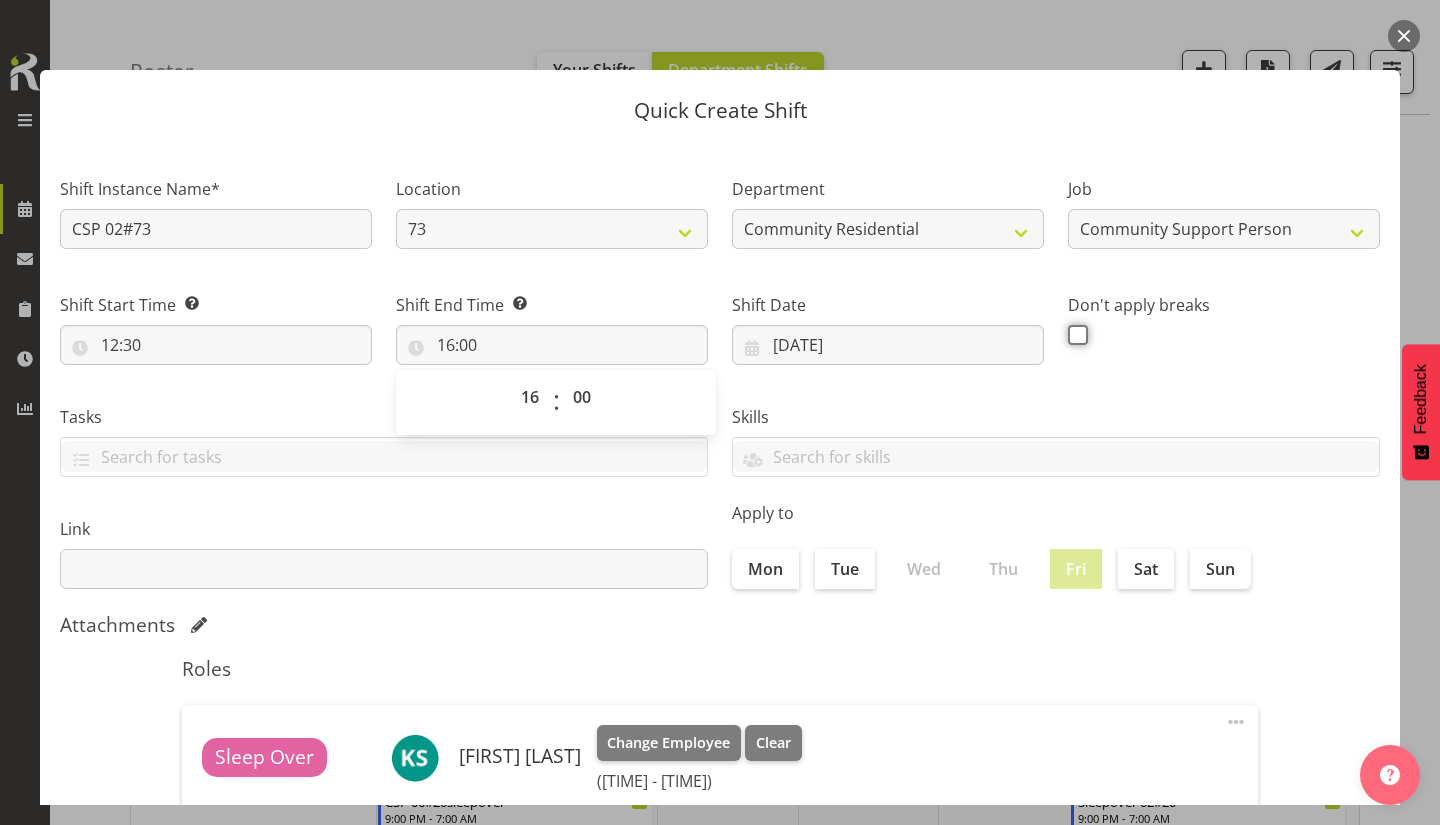 click at bounding box center [1074, 334] 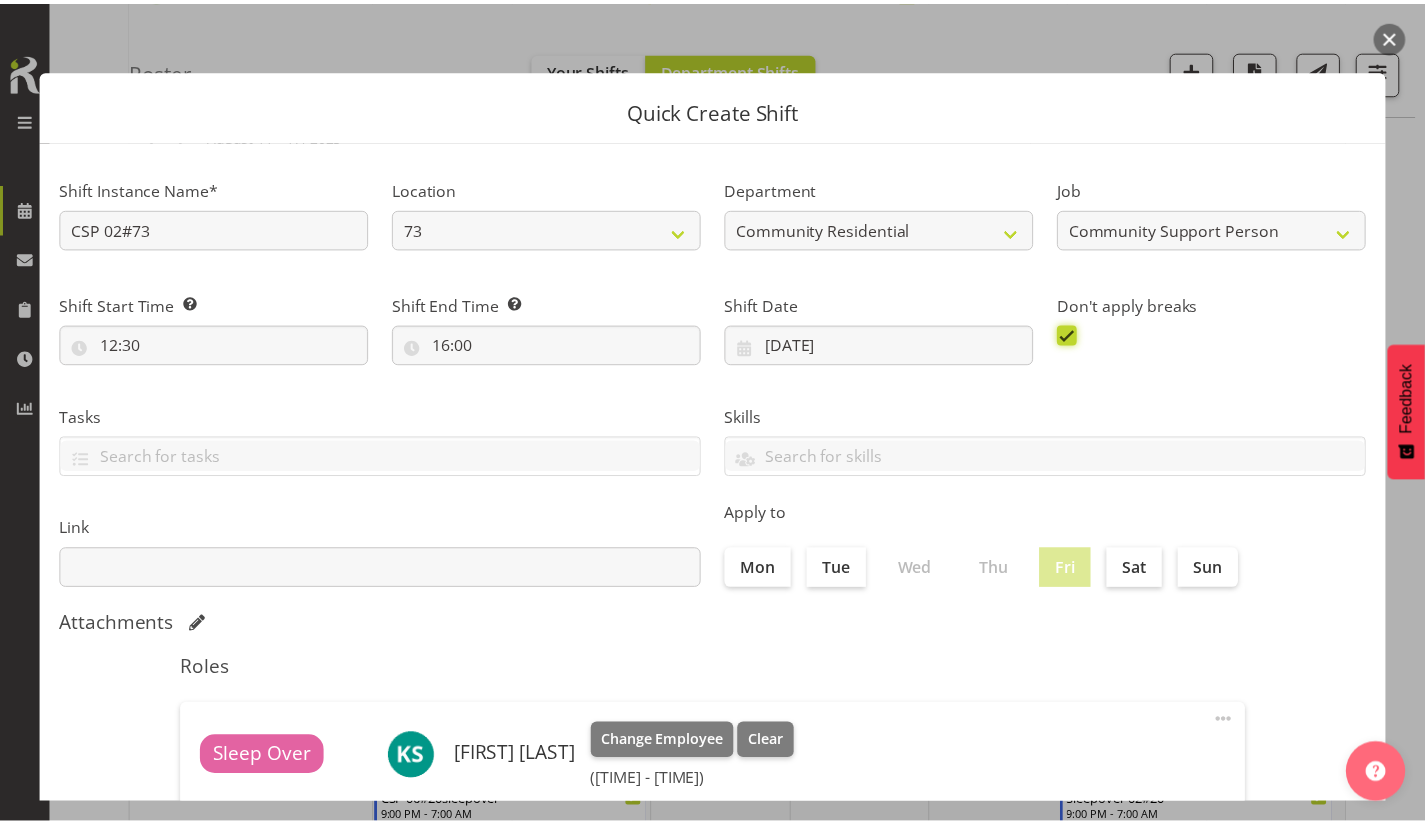 scroll, scrollTop: 235, scrollLeft: 0, axis: vertical 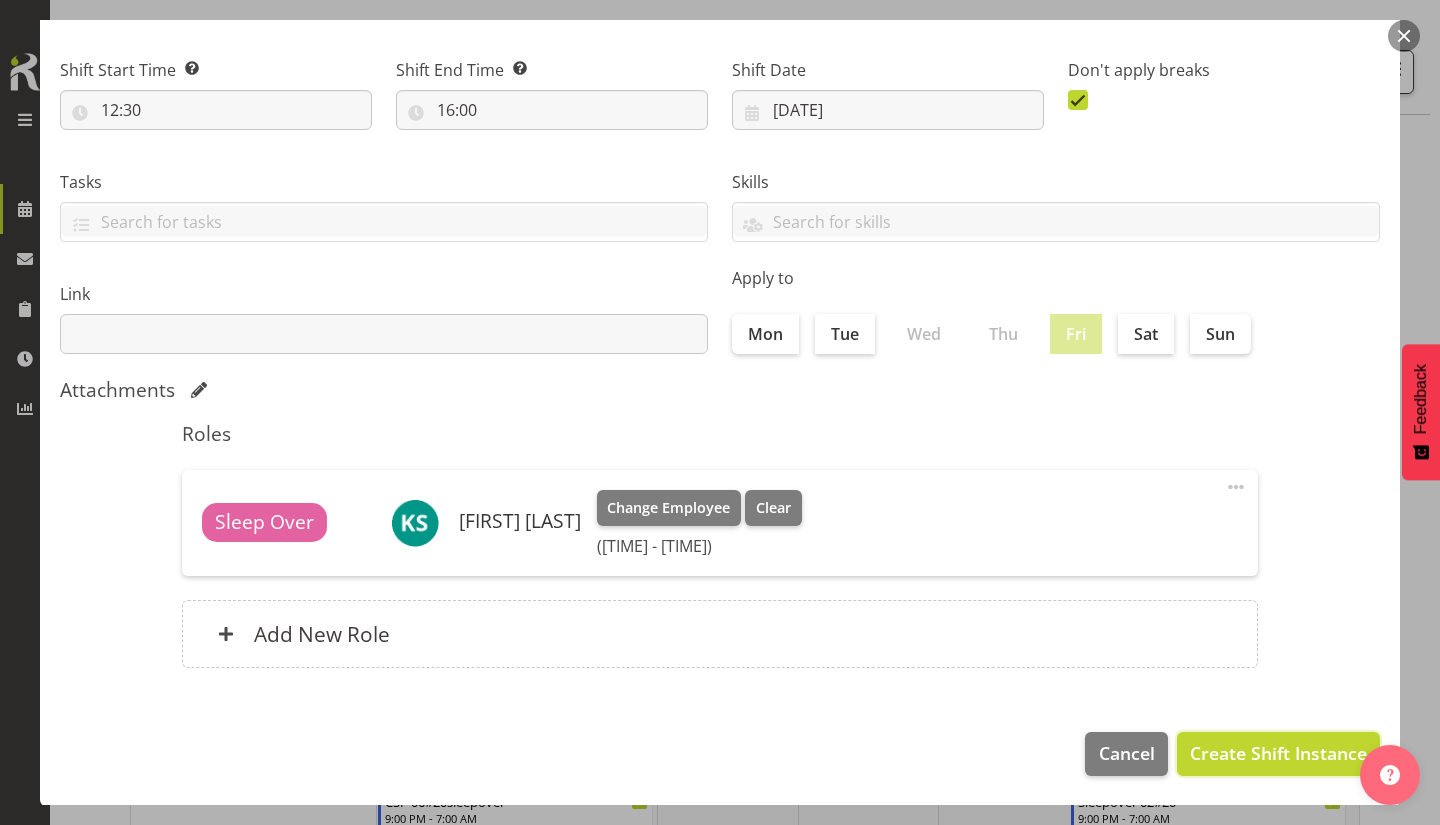 click on "Create Shift Instance" at bounding box center (1278, 753) 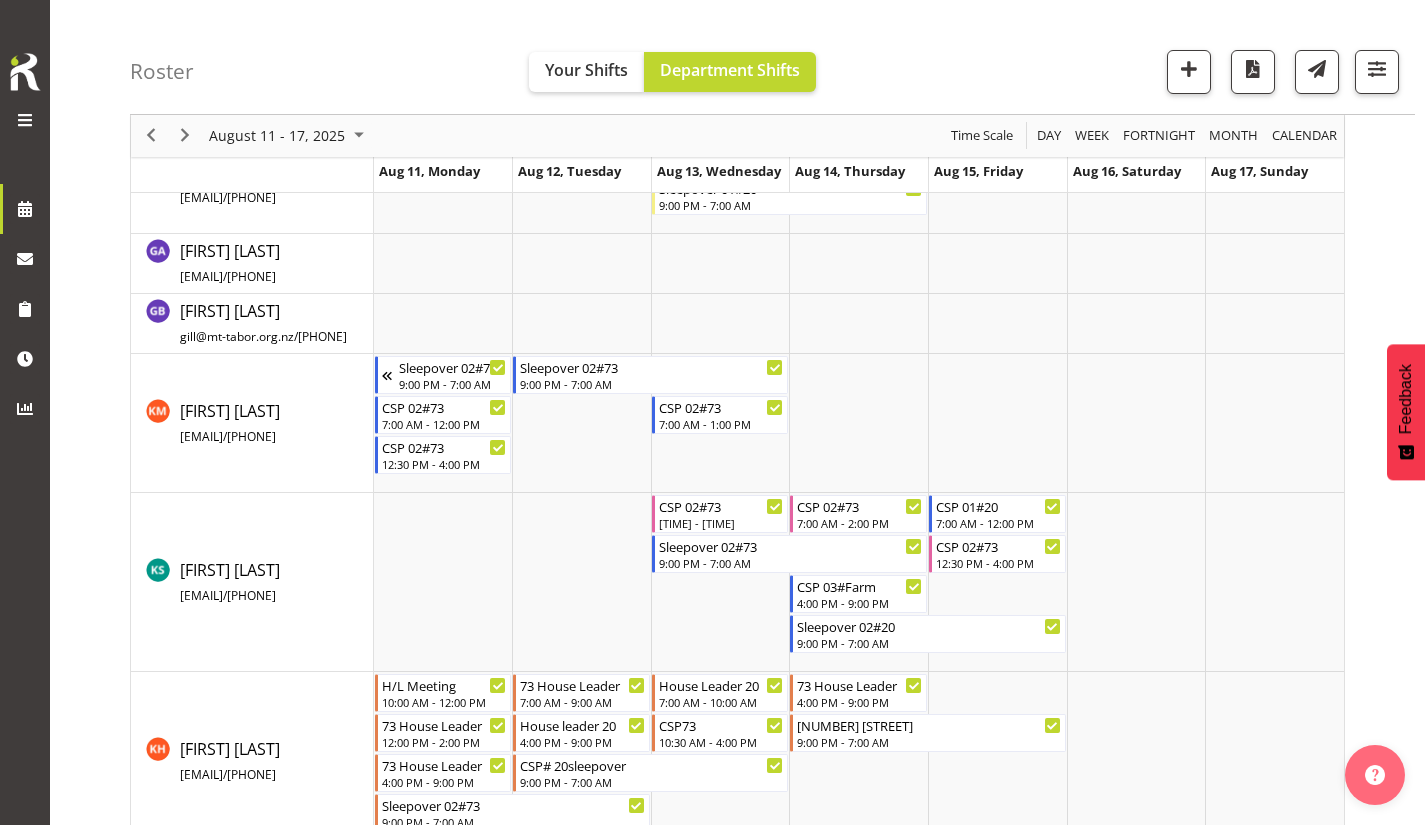 scroll, scrollTop: 564, scrollLeft: 0, axis: vertical 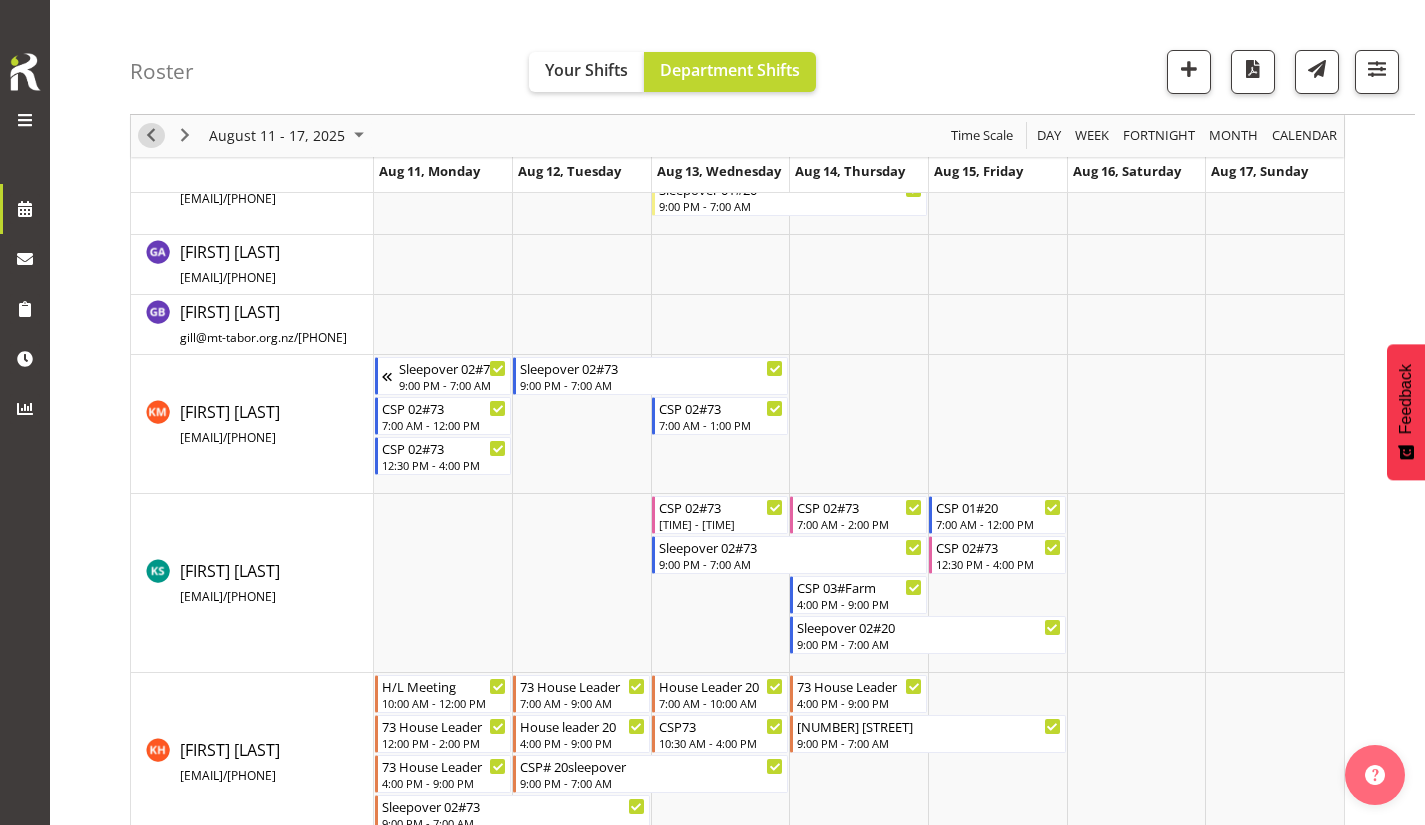click at bounding box center (151, 136) 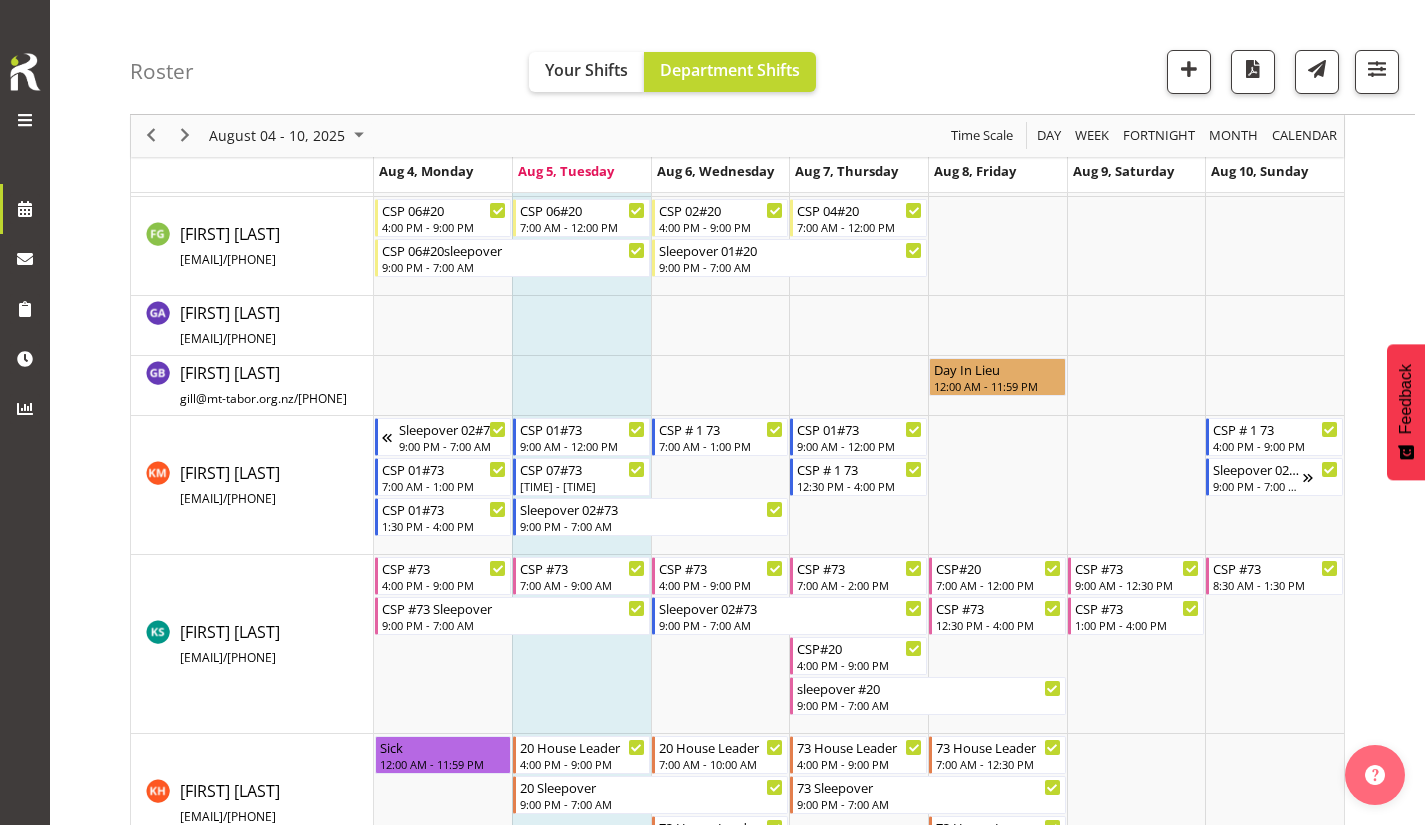 scroll, scrollTop: 453, scrollLeft: 0, axis: vertical 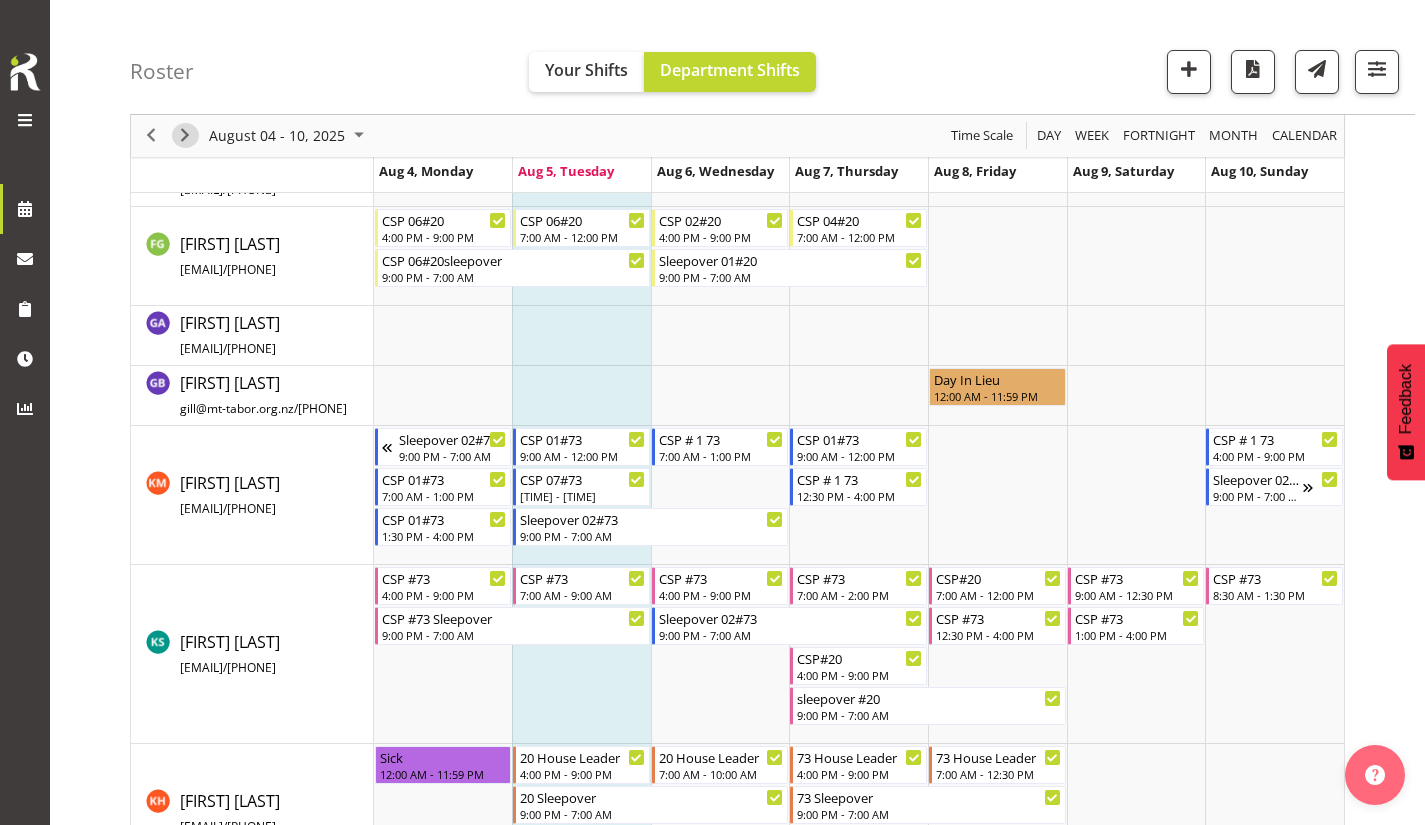 click at bounding box center (185, 136) 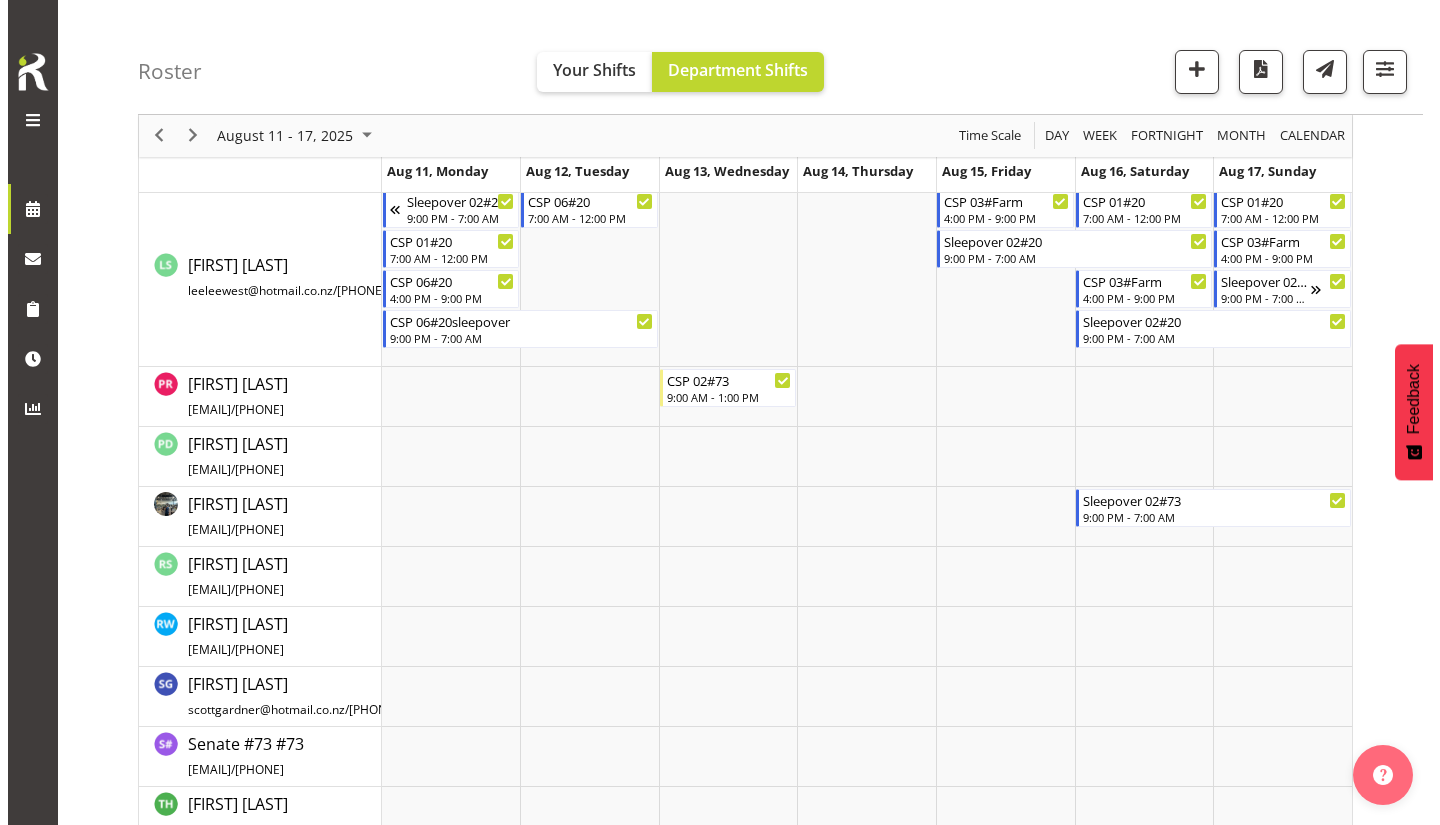 scroll, scrollTop: 1265, scrollLeft: 0, axis: vertical 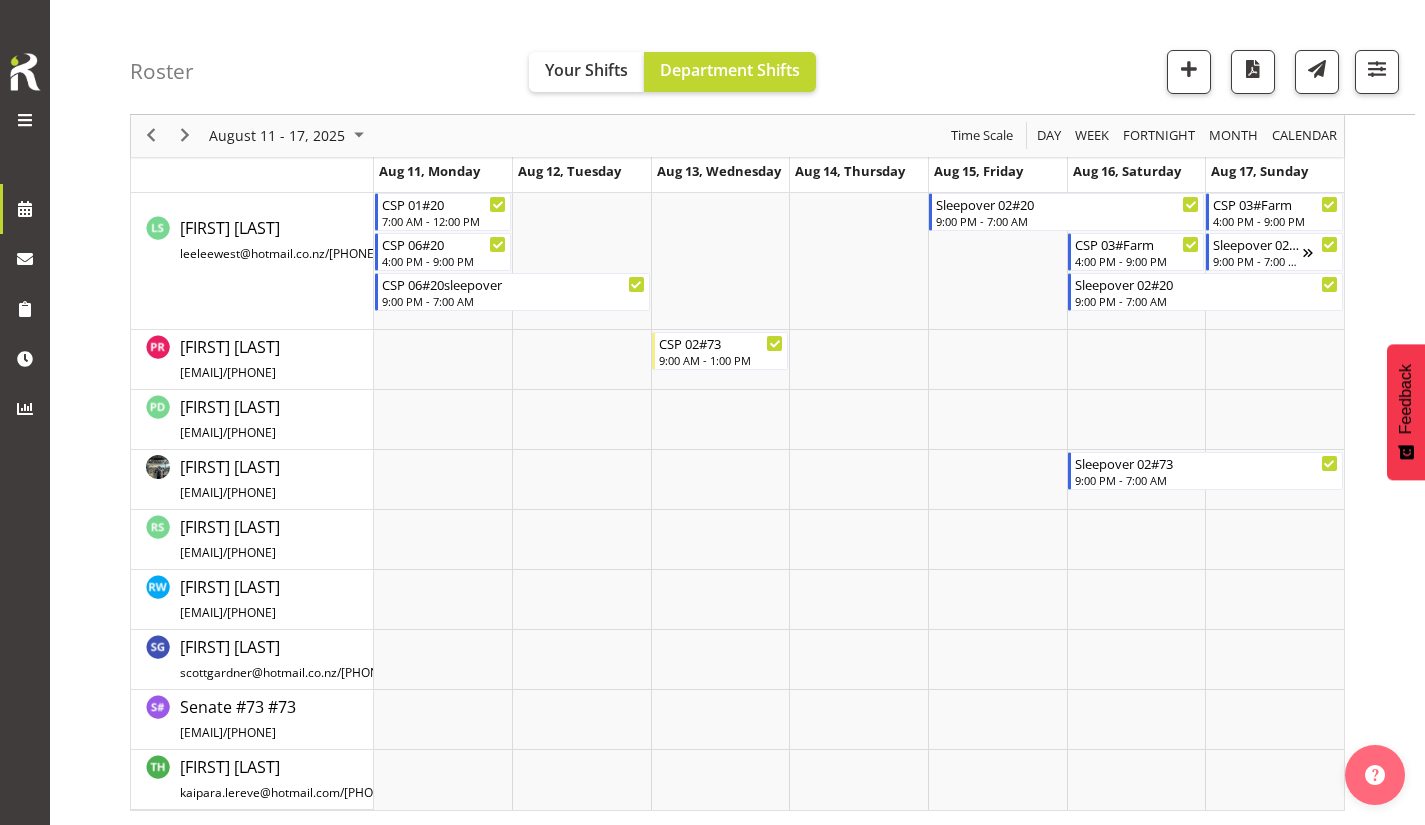 click at bounding box center (581, 660) 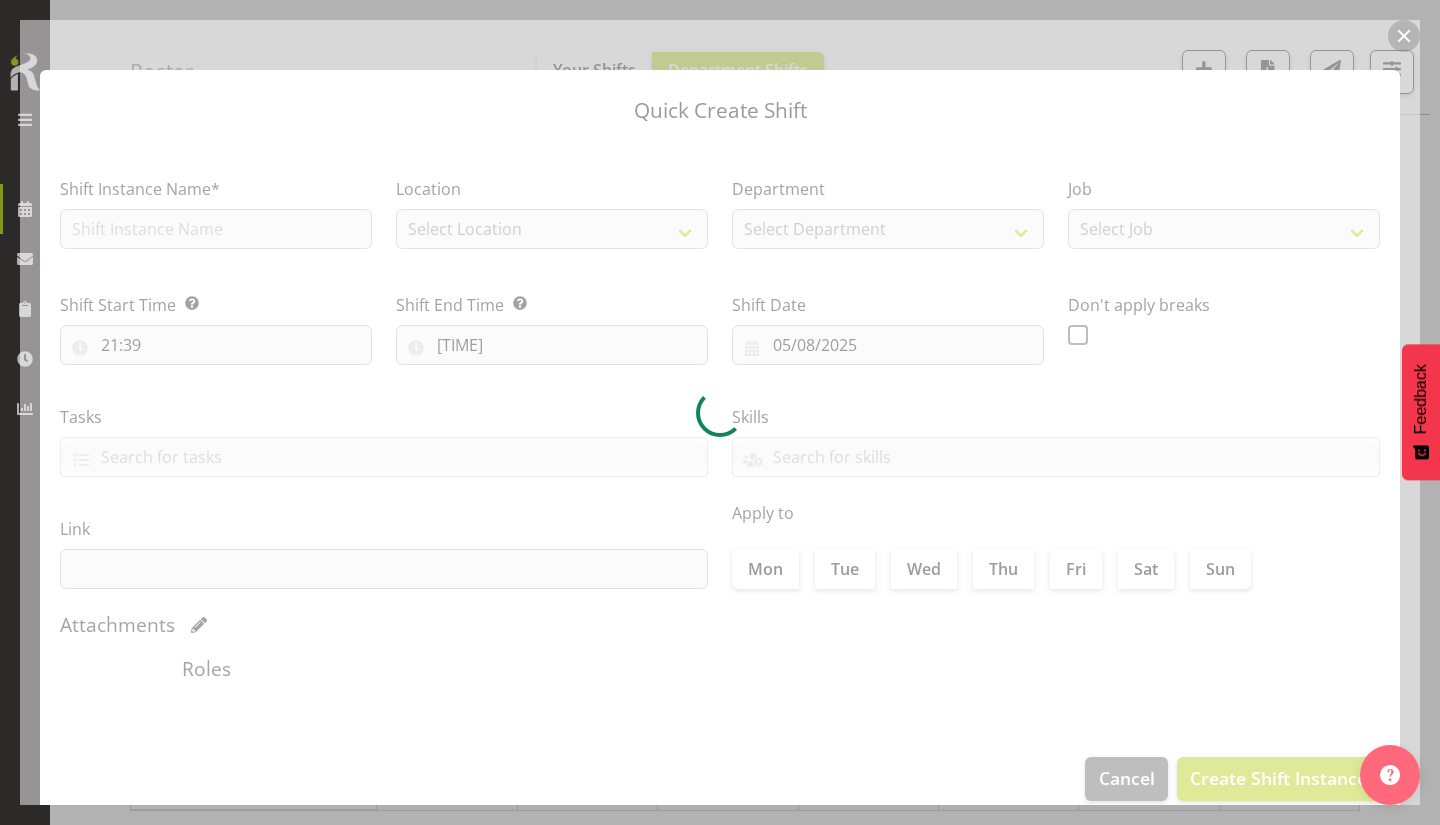type on "[NUMBER]/[NUMBER]/[YEAR]" 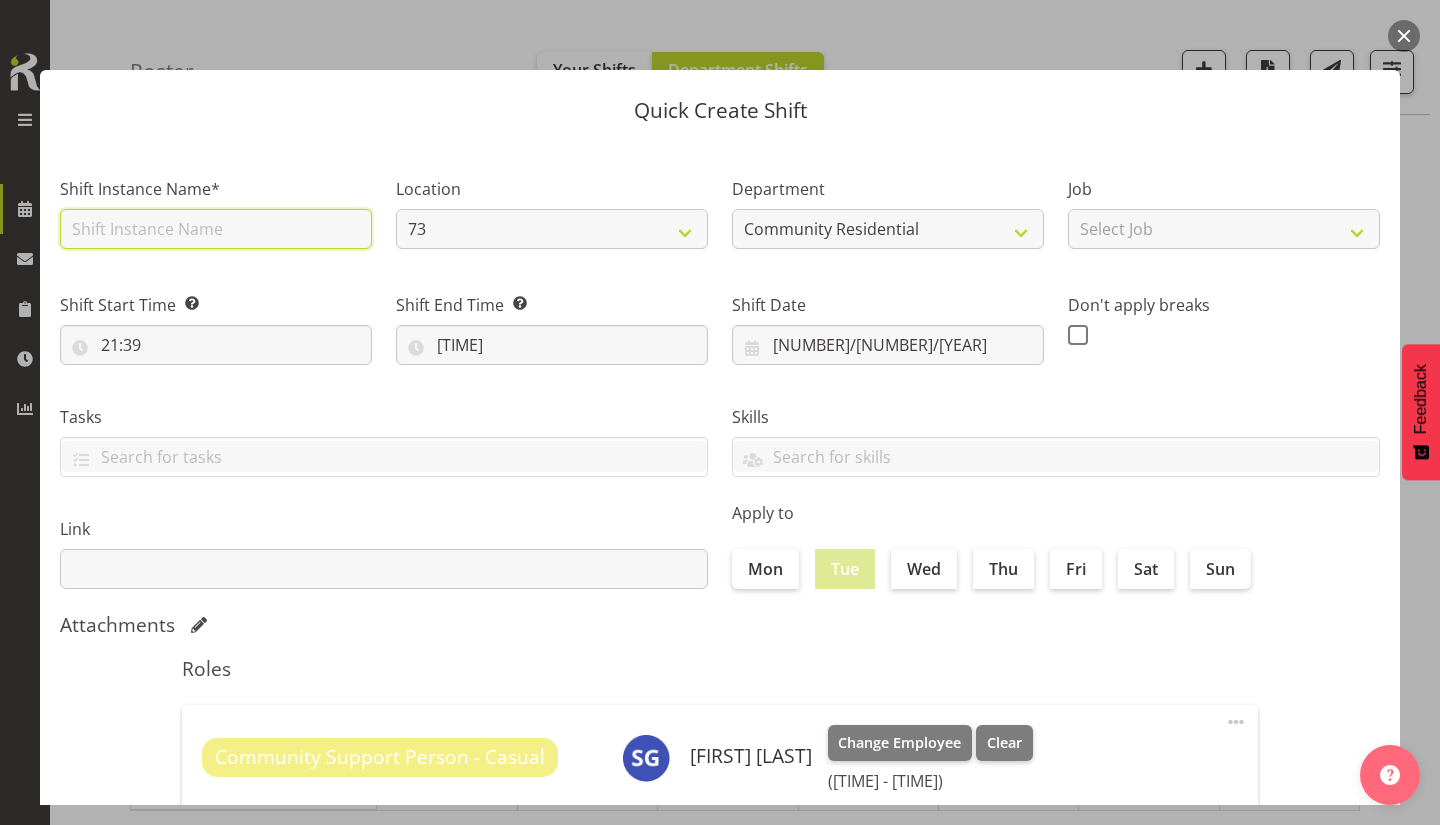 click at bounding box center (216, 229) 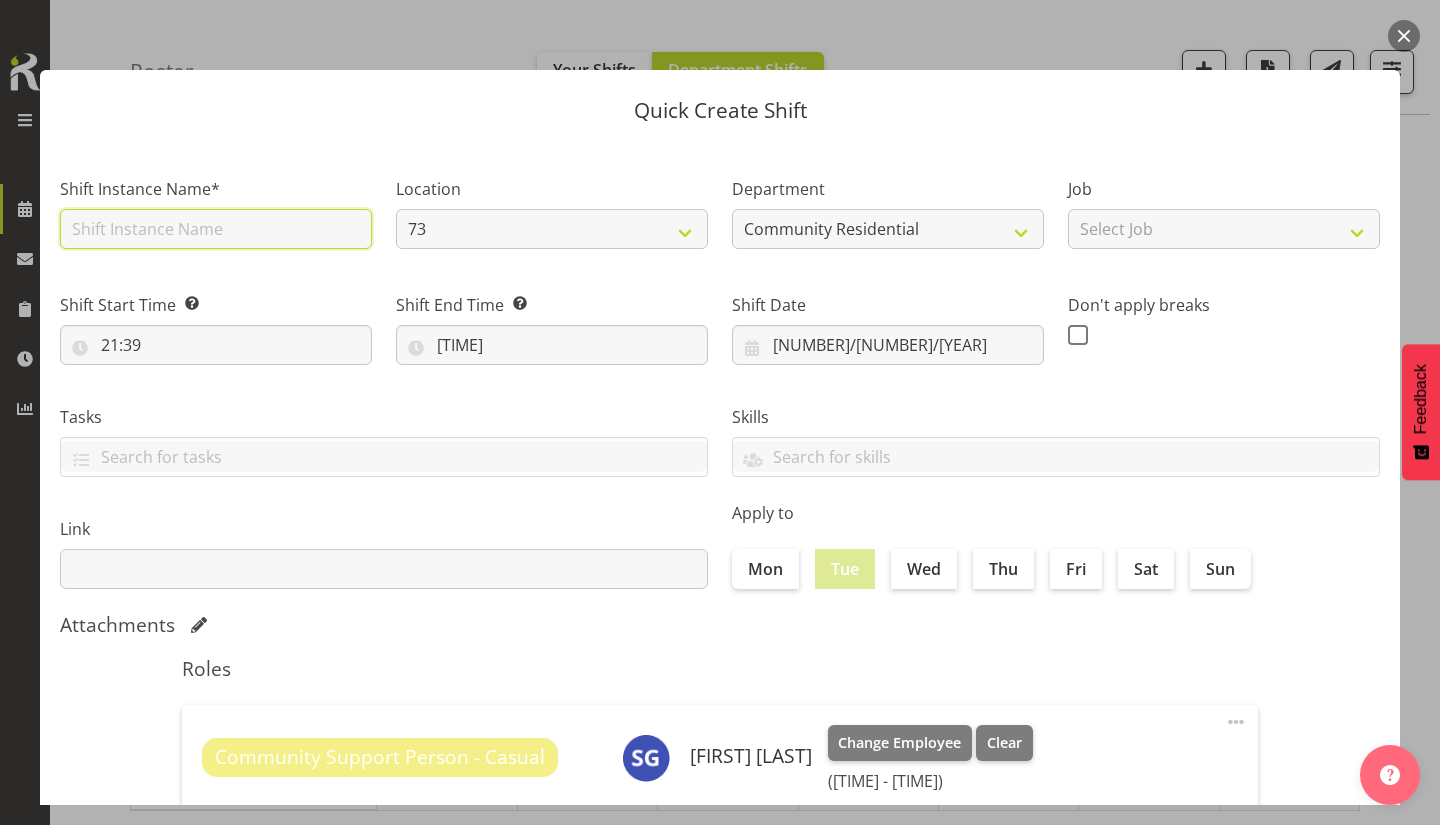 type on "CSP 02#73" 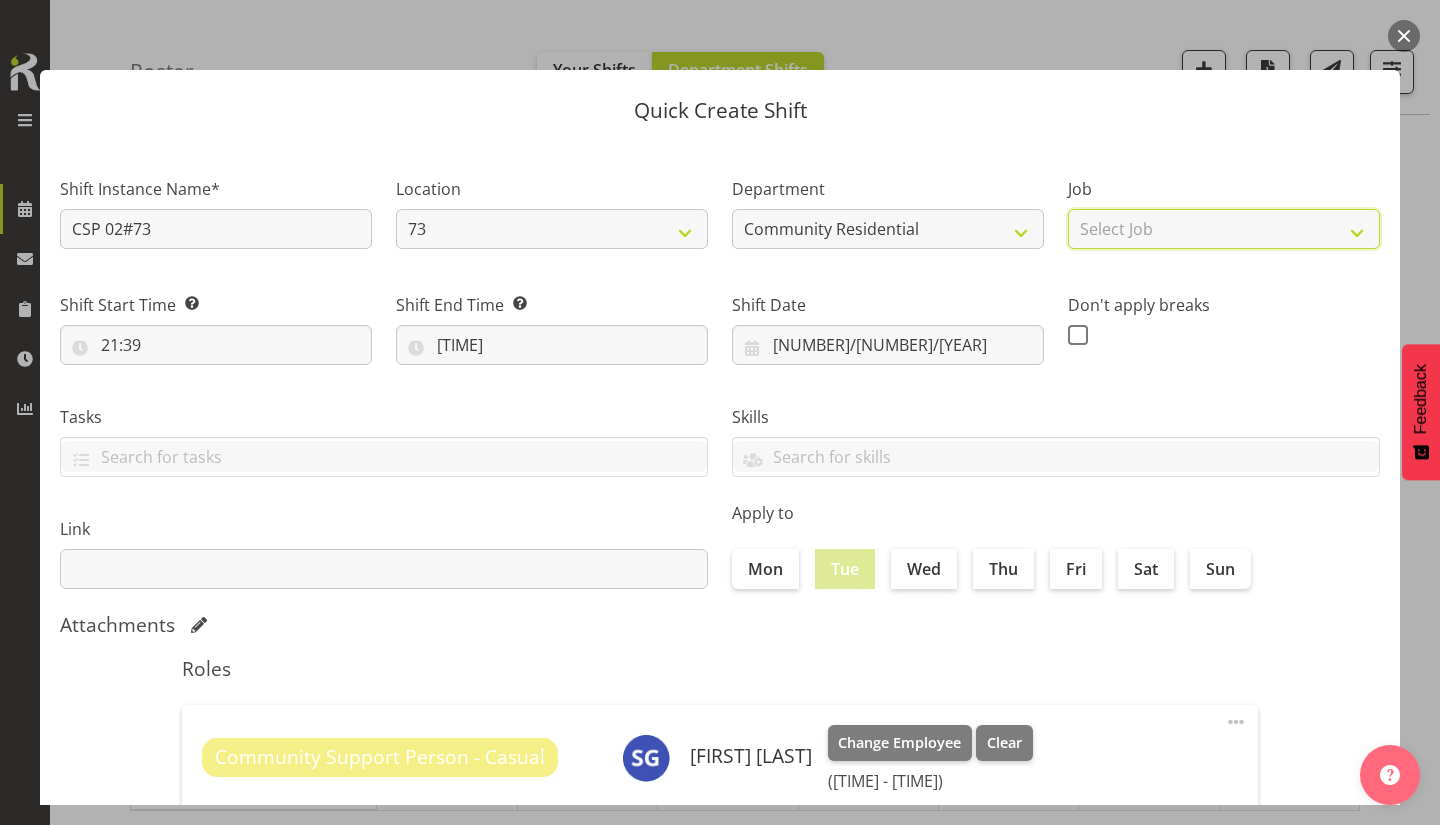 click on "Select Job  Accounts Admin Art Coordinator Community Leader Community Support Person Community Support Person-Casual House Leader Office Admin Senior Coordinator Service Manager Volunteer" at bounding box center (1224, 229) 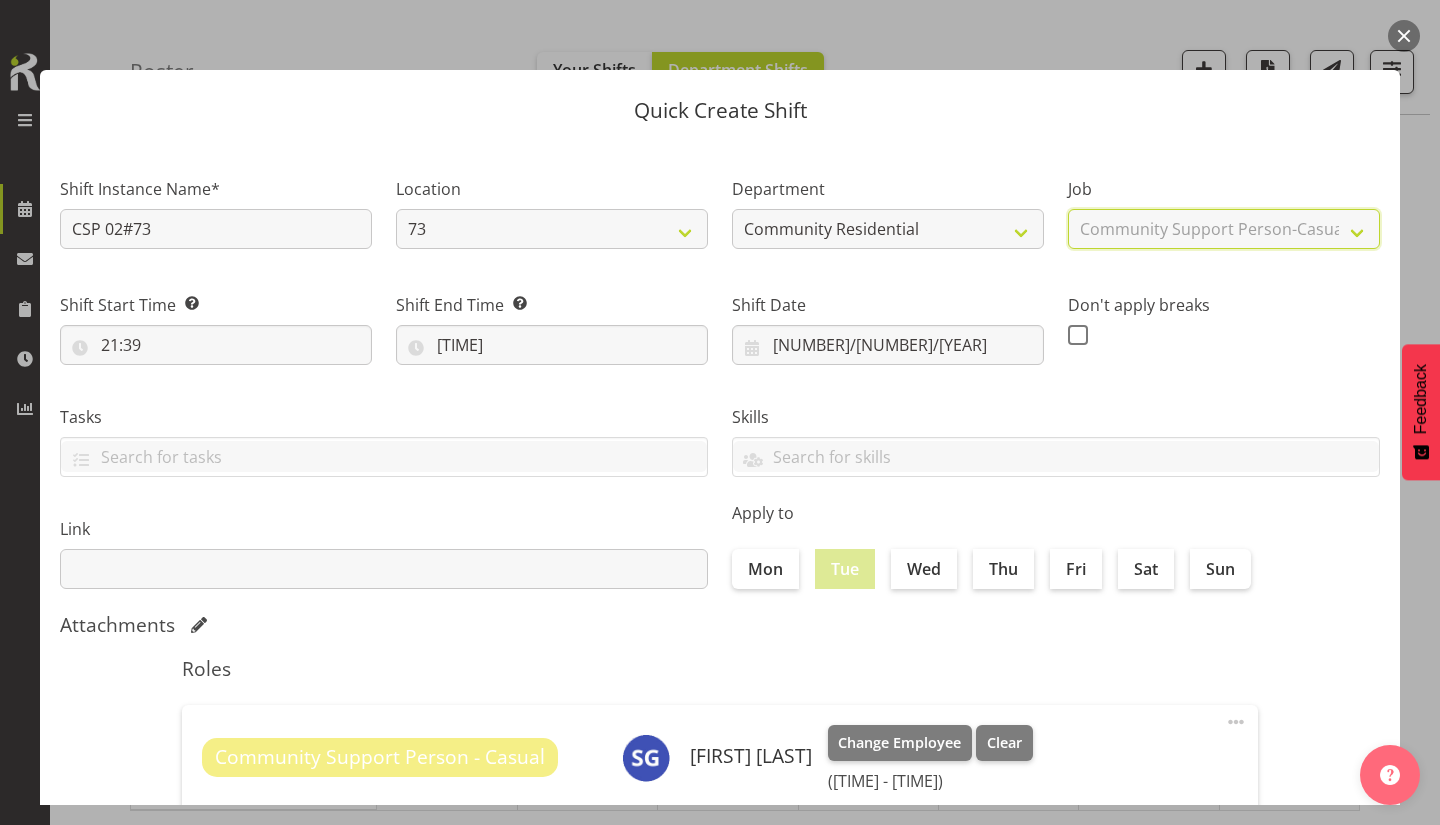 click on "Select Job  Accounts Admin Art Coordinator Community Leader Community Support Person Community Support Person-Casual House Leader Office Admin Senior Coordinator Service Manager Volunteer" at bounding box center [1224, 229] 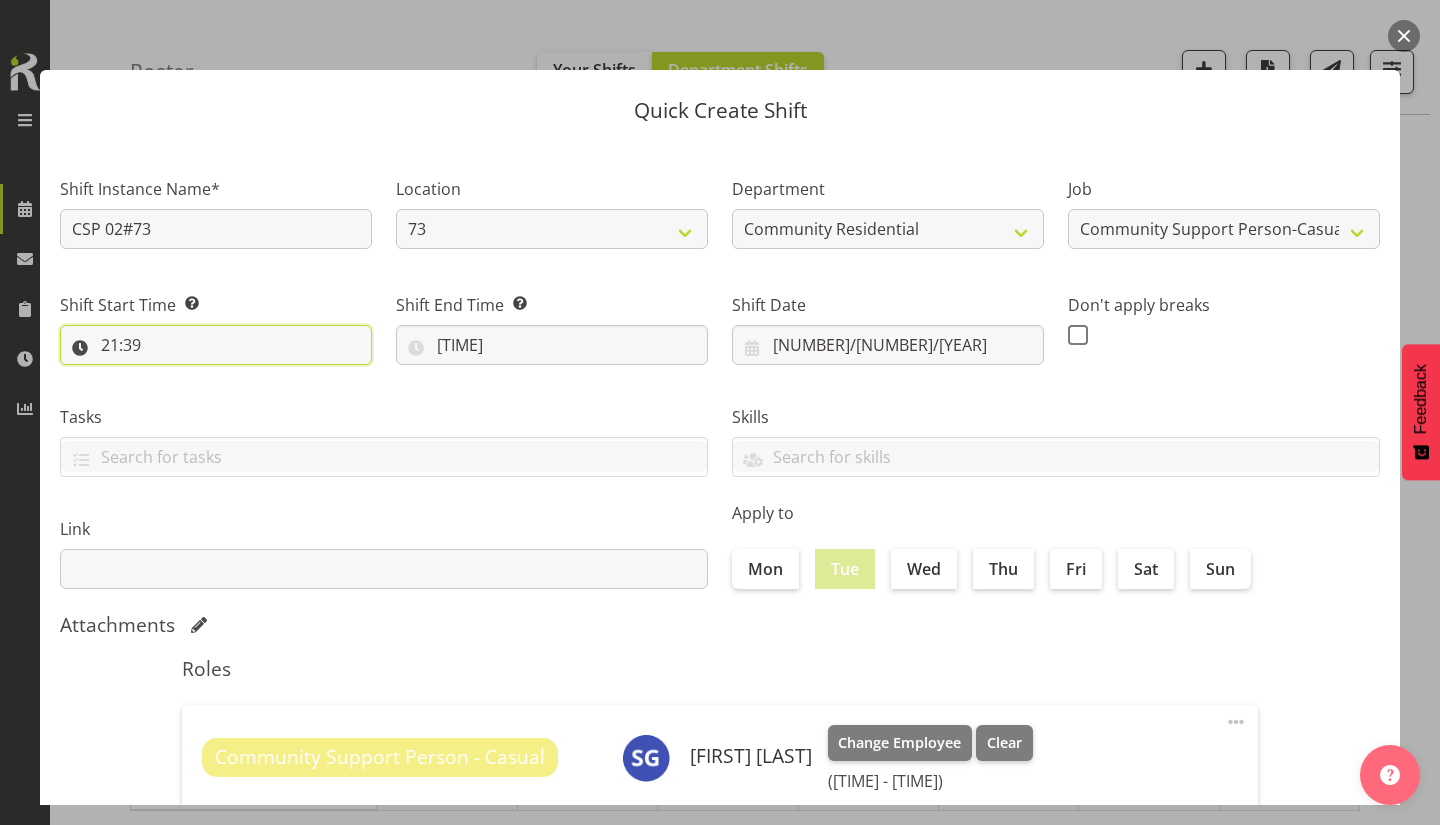click on "21:39" at bounding box center [216, 345] 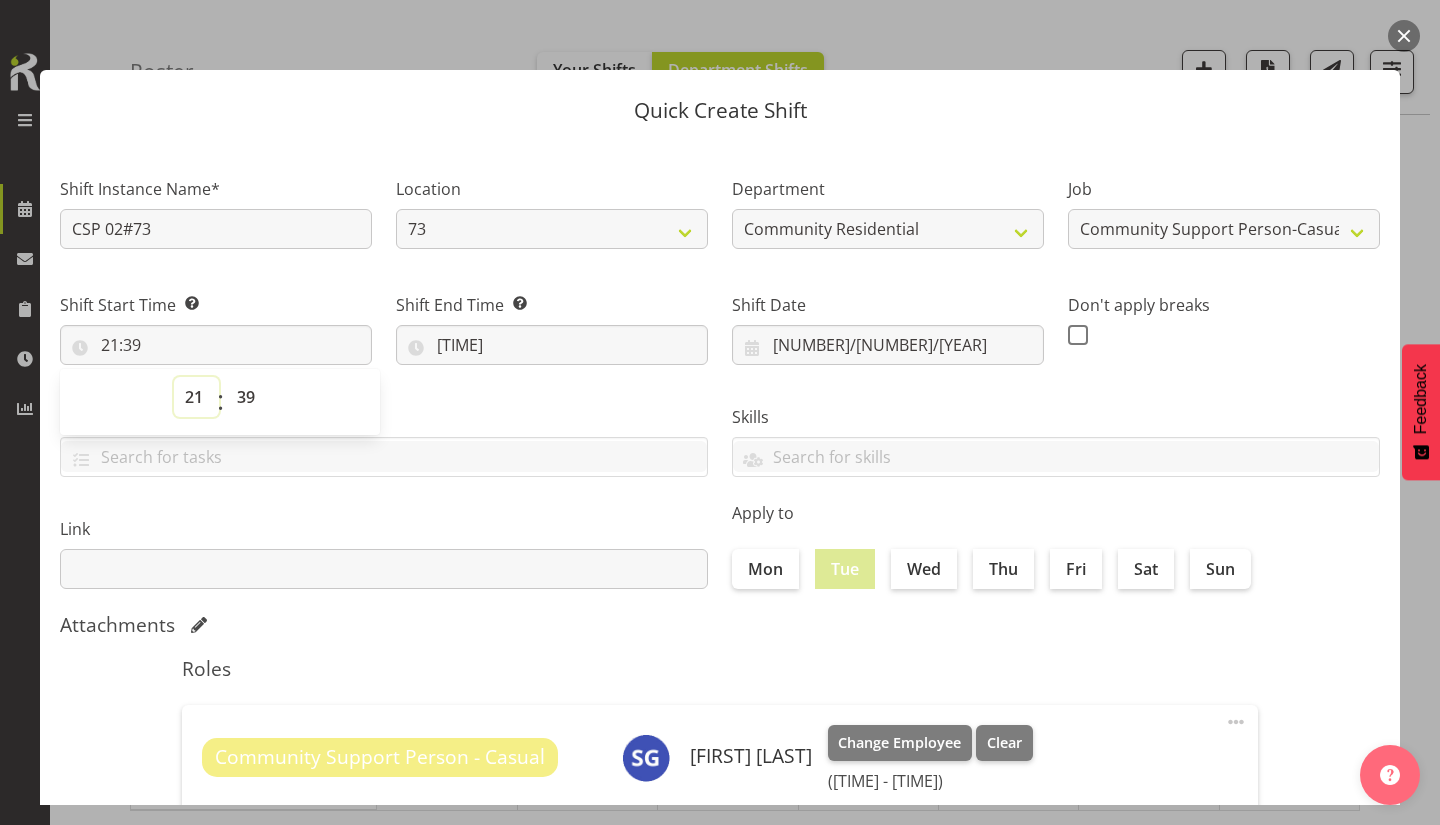 click on "00   01   02   03   04   05   06   07   08   09   10   11   12   13   14   15   16   17   18   19   20   21   22   23" at bounding box center (196, 397) 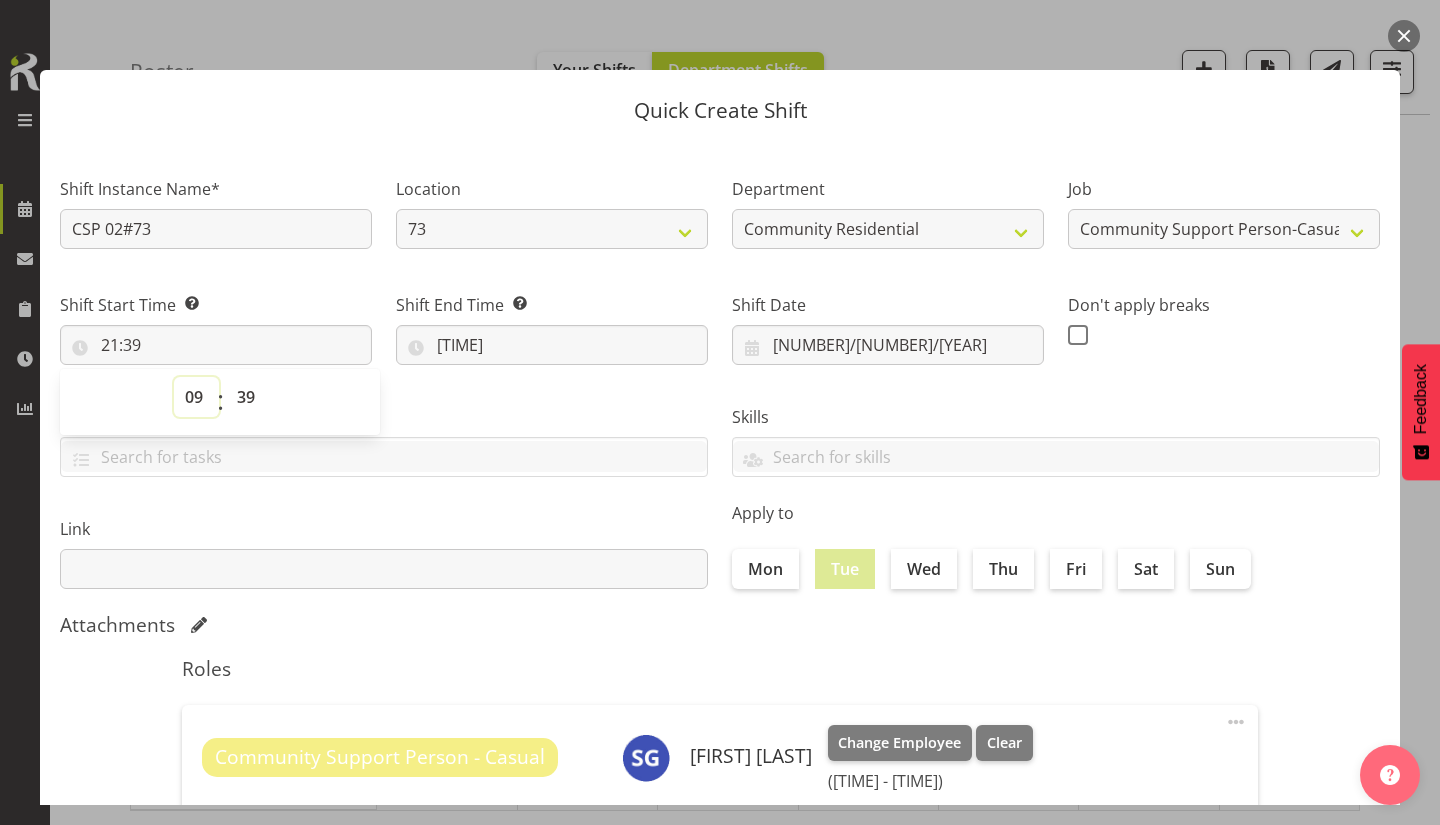 click on "00   01   02   03   04   05   06   07   08   09   10   11   12   13   14   15   16   17   18   19   20   21   22   23" at bounding box center (196, 397) 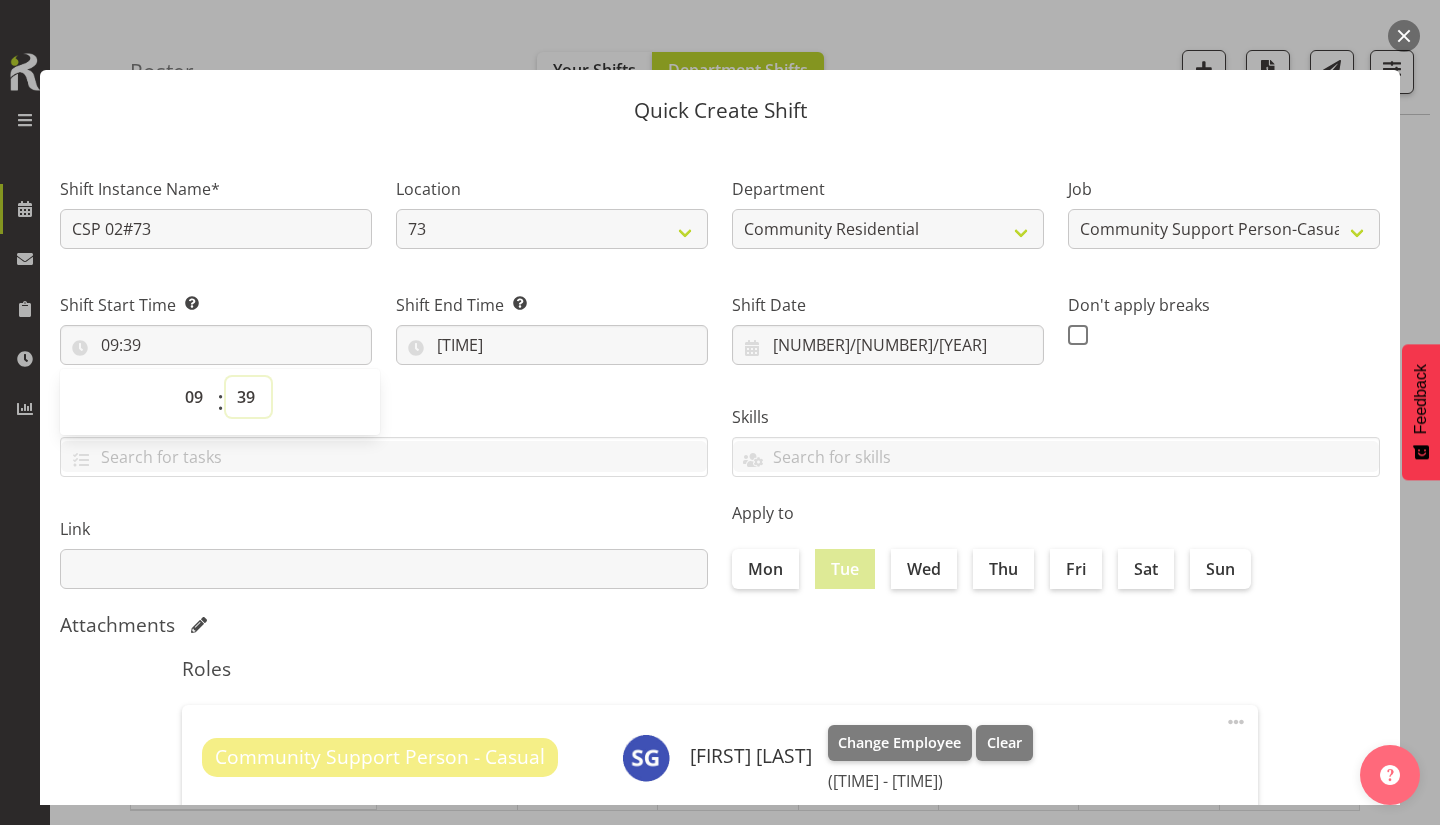 click on "00   01   02   03   04   05   06   07   08   09   10   11   12   13   14   15   16   17   18   19   20   21   22   23   24   25   26   27   28   29   30   31   32   33   34   35   36   37   38   39   40   41   42   43   44   45   46   47   48   49   50   51   52   53   54   55   56   57   58   59" at bounding box center (248, 397) 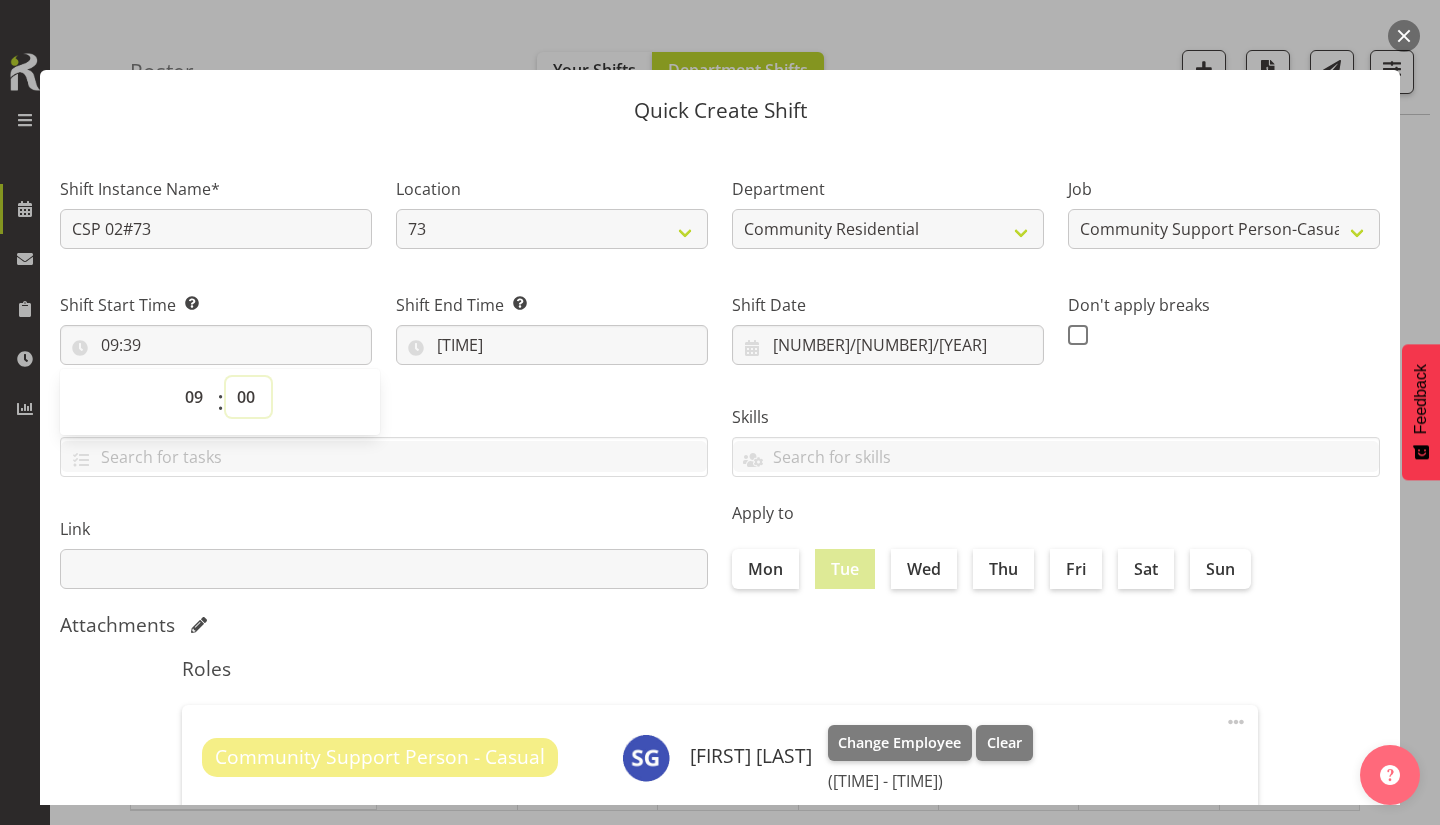 click on "00   01   02   03   04   05   06   07   08   09   10   11   12   13   14   15   16   17   18   19   20   21   22   23   24   25   26   27   28   29   30   31   32   33   34   35   36   37   38   39   40   41   42   43   44   45   46   47   48   49   50   51   52   53   54   55   56   57   58   59" at bounding box center (248, 397) 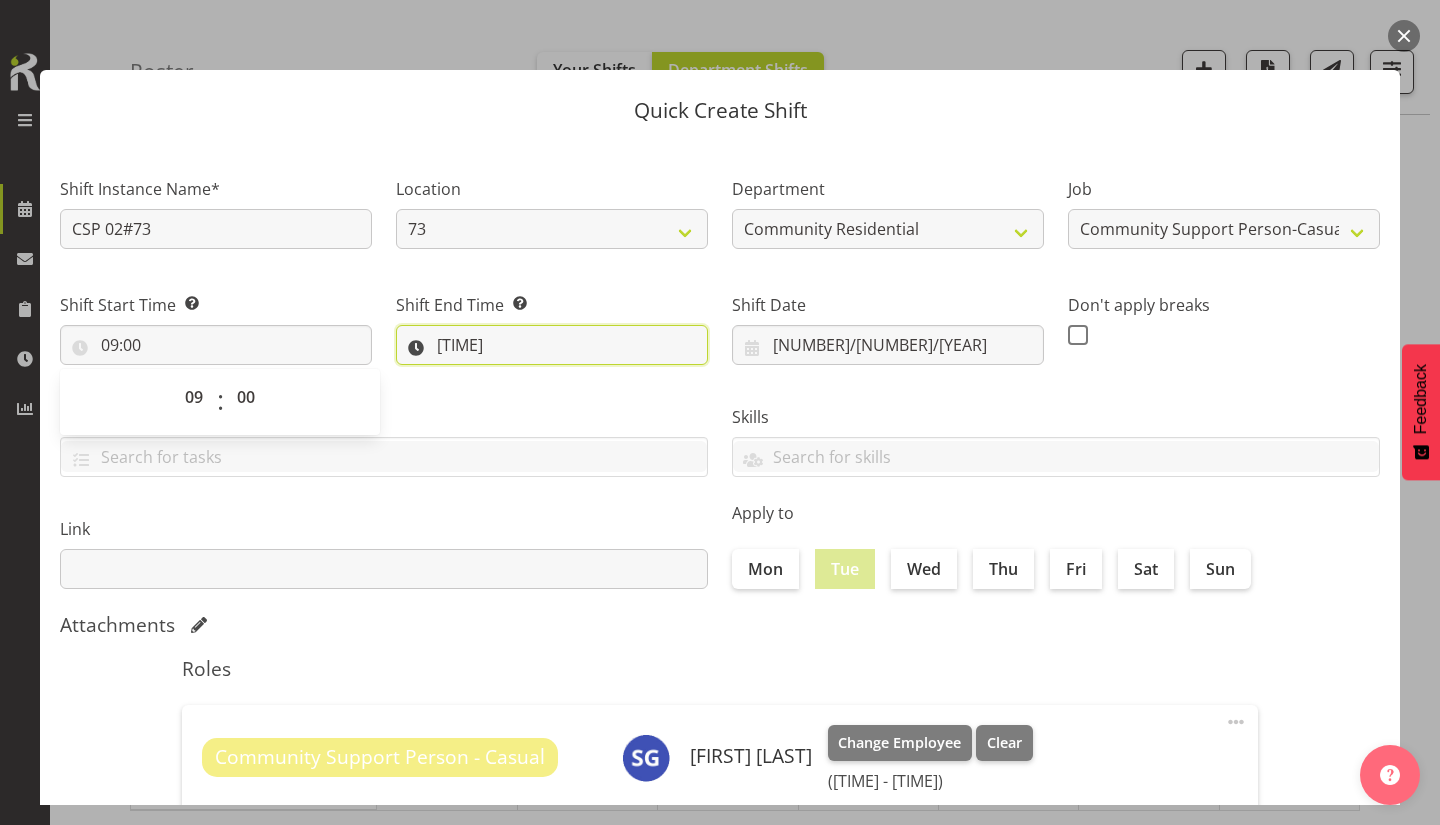 click on "[TIME]" at bounding box center (552, 345) 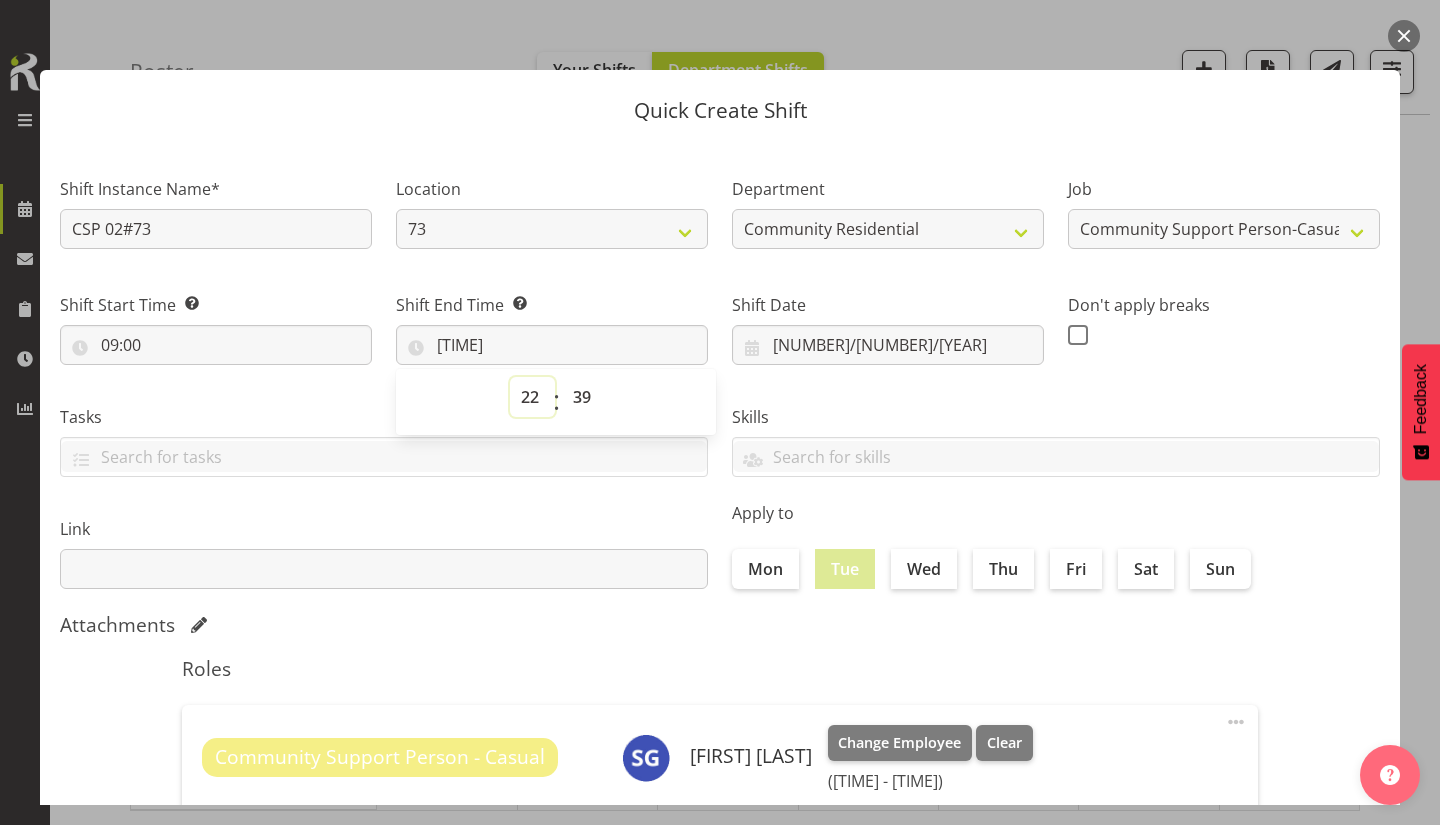 click on "00   01   02   03   04   05   06   07   08   09   10   11   12   13   14   15   16   17   18   19   20   21   22   23" at bounding box center (532, 397) 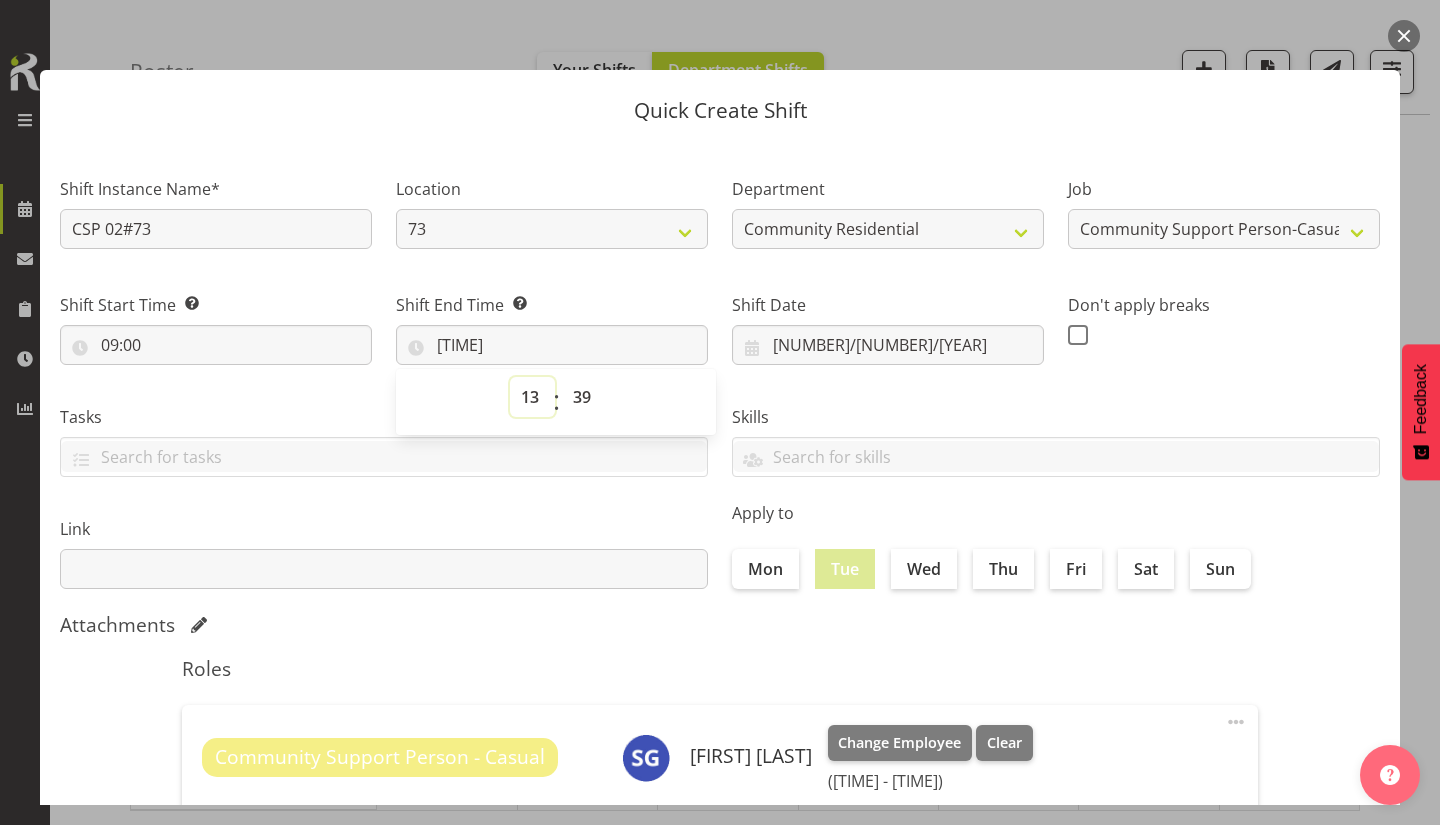 click on "00   01   02   03   04   05   06   07   08   09   10   11   12   13   14   15   16   17   18   19   20   21   22   23" at bounding box center (532, 397) 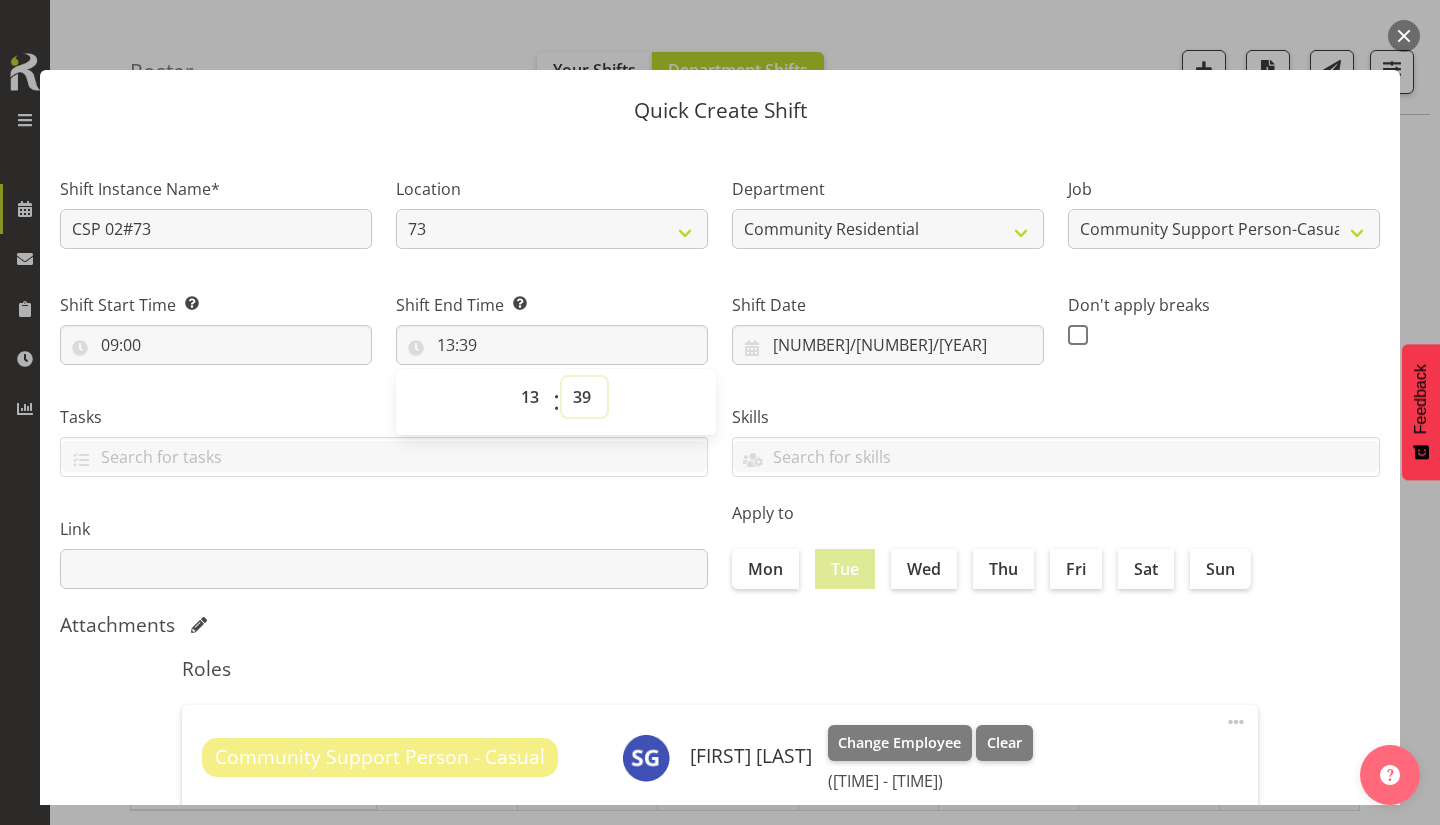 click on "00   01   02   03   04   05   06   07   08   09   10   11   12   13   14   15   16   17   18   19   20   21   22   23   24   25   26   27   28   29   30   31   32   33   34   35   36   37   38   39   40   41   42   43   44   45   46   47   48   49   50   51   52   53   54   55   56   57   58   59" at bounding box center (584, 397) 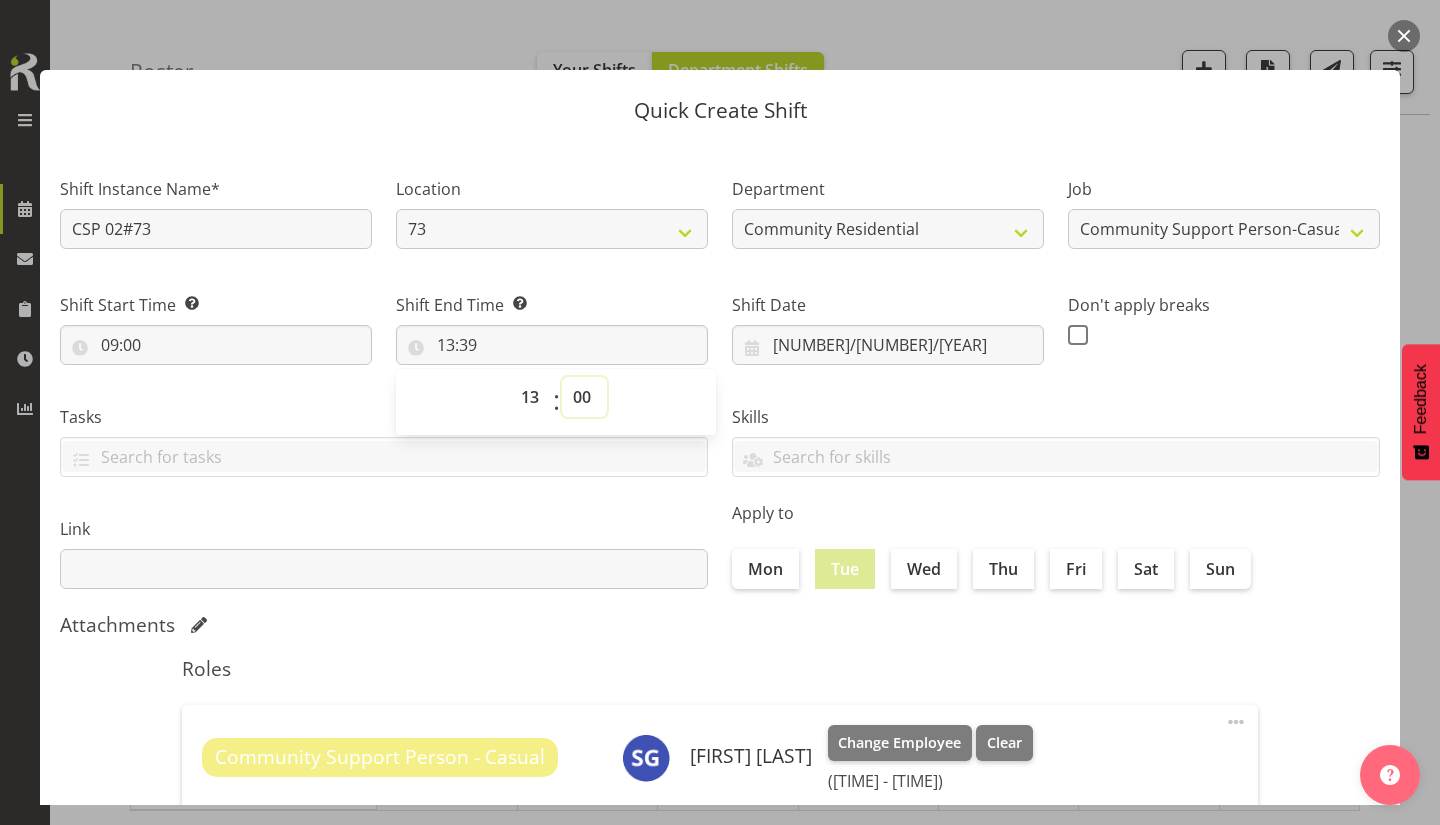click on "00   01   02   03   04   05   06   07   08   09   10   11   12   13   14   15   16   17   18   19   20   21   22   23   24   25   26   27   28   29   30   31   32   33   34   35   36   37   38   39   40   41   42   43   44   45   46   47   48   49   50   51   52   53   54   55   56   57   58   59" at bounding box center (584, 397) 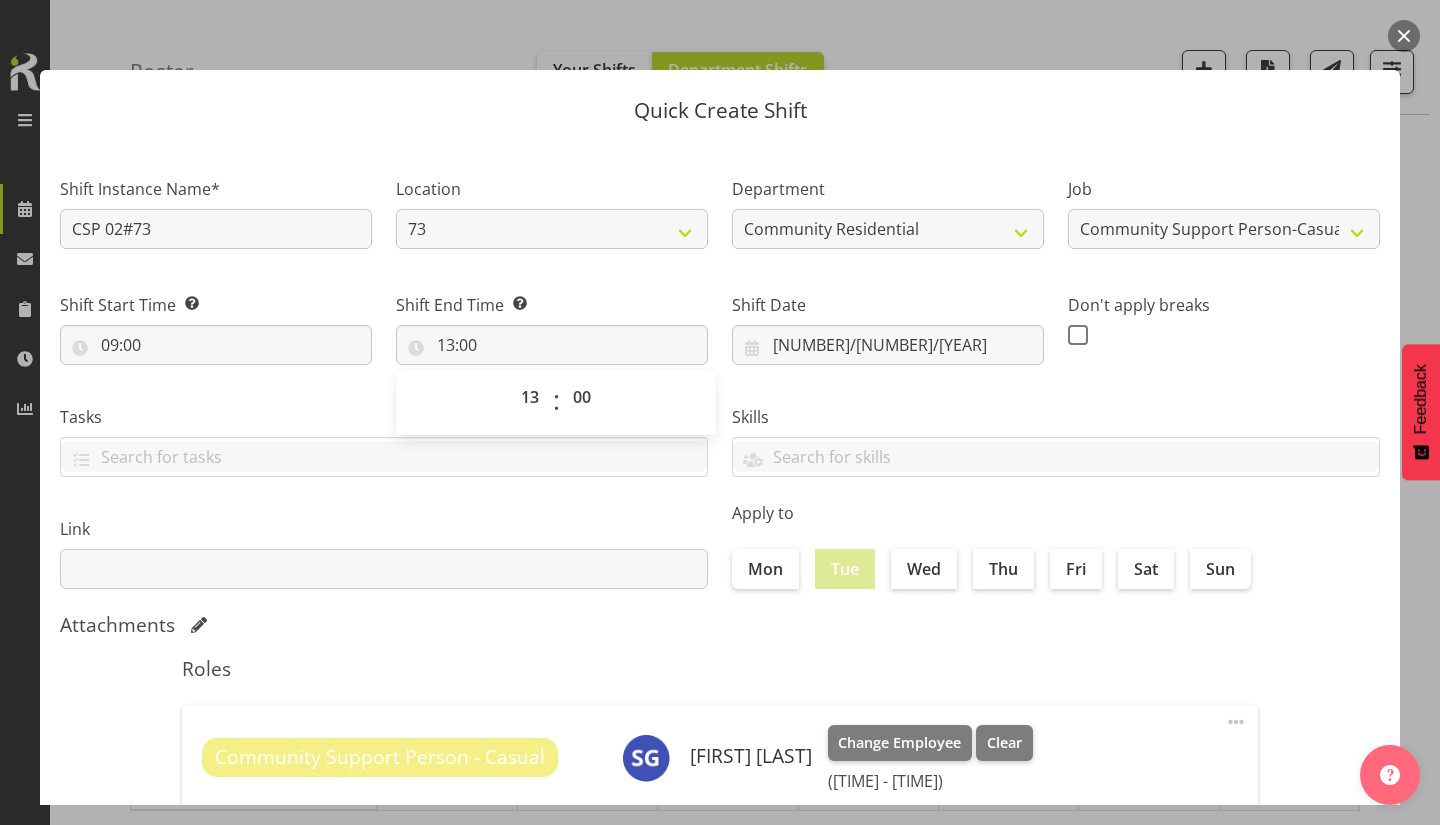 click at bounding box center (1078, 335) 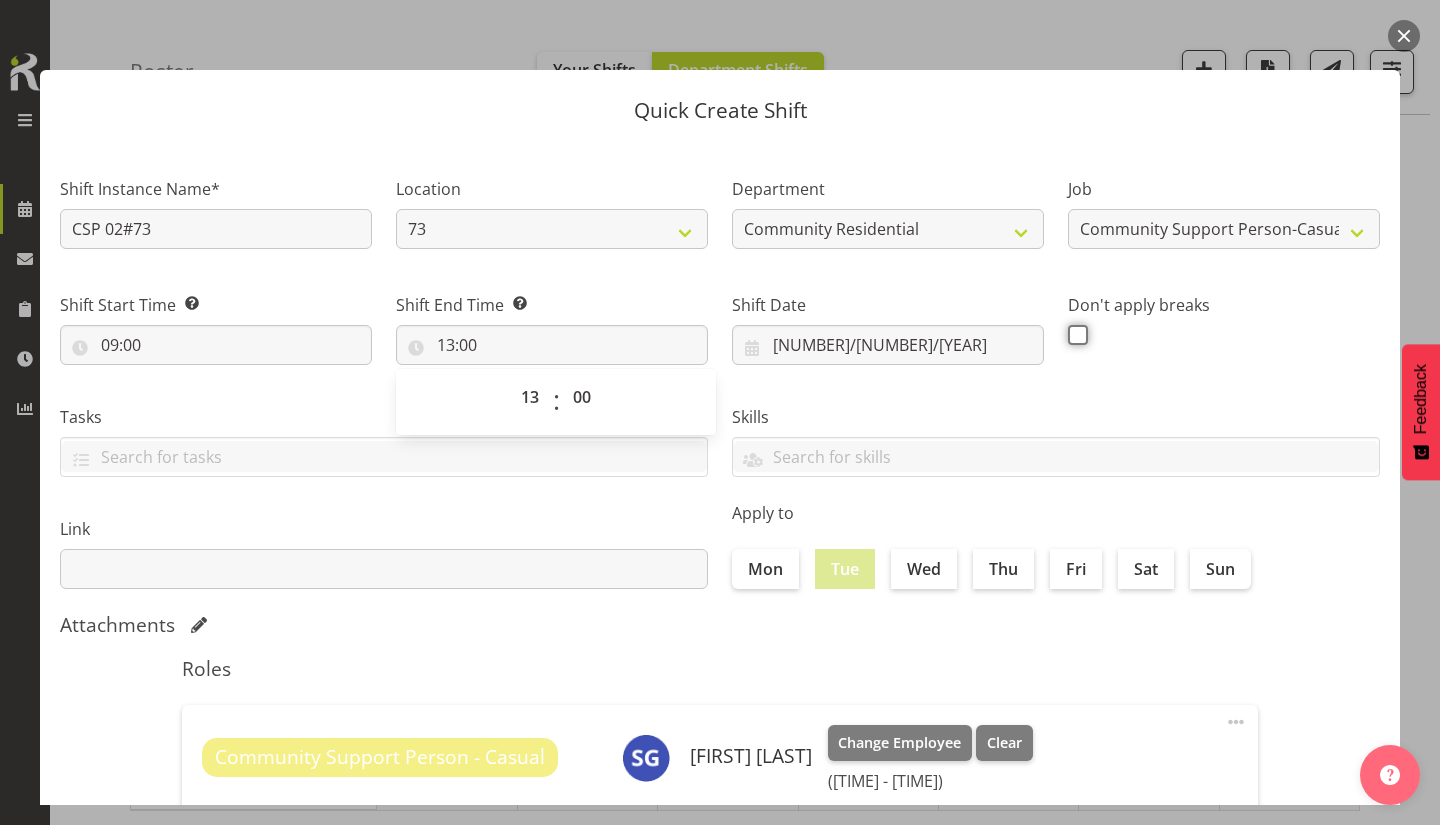 click at bounding box center [1074, 334] 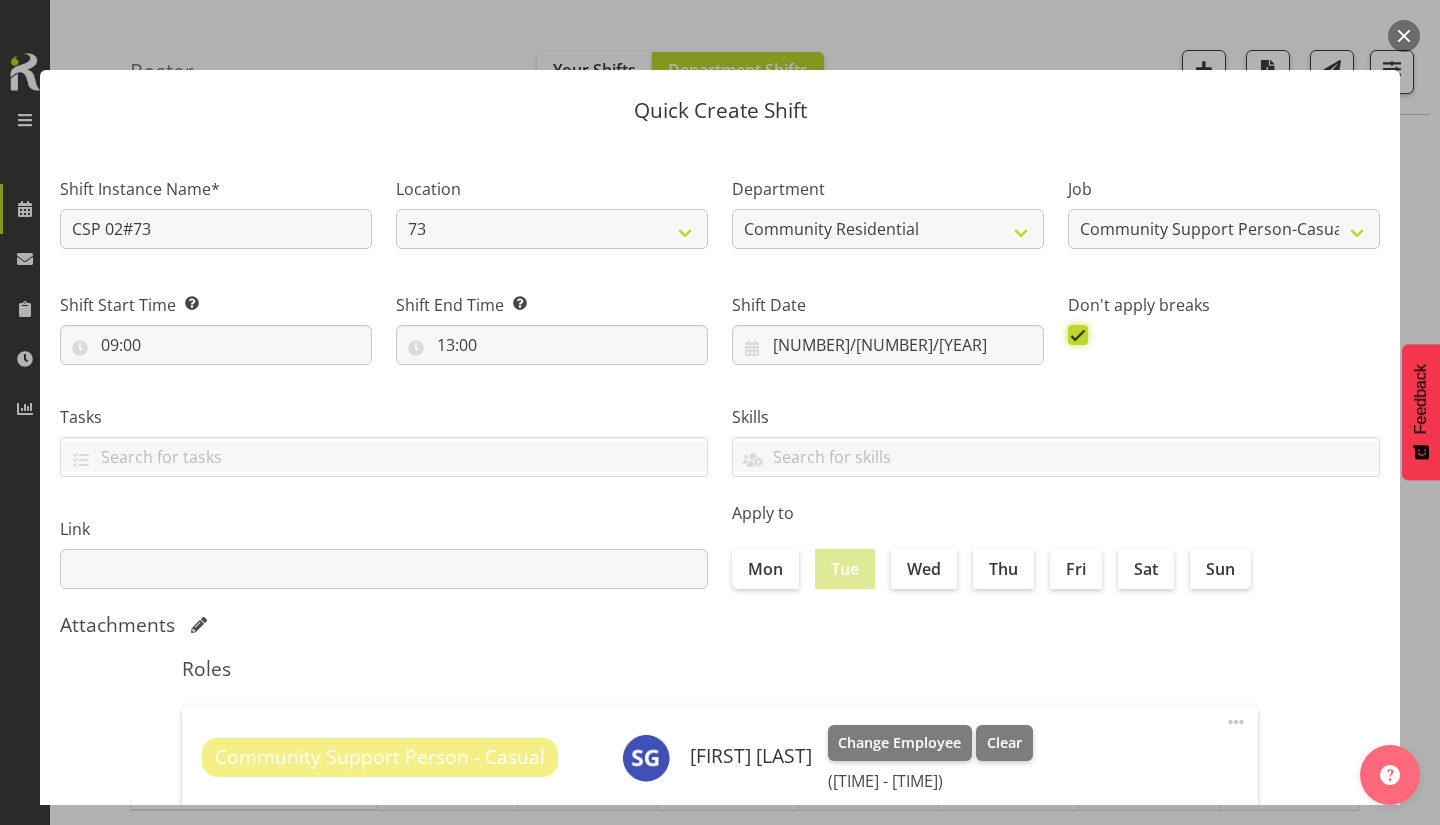 scroll, scrollTop: 235, scrollLeft: 0, axis: vertical 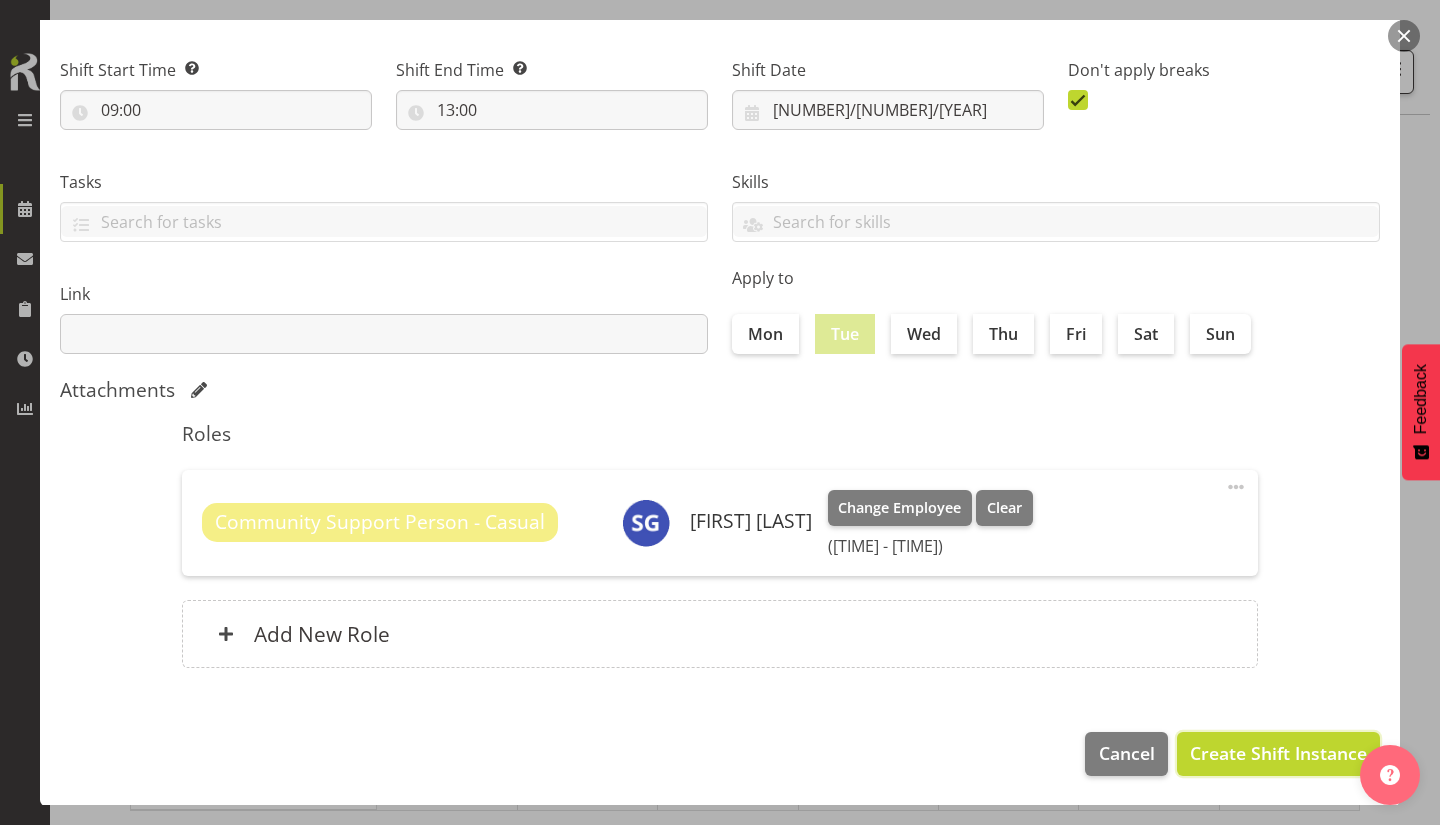 click on "Create Shift Instance" at bounding box center (1278, 753) 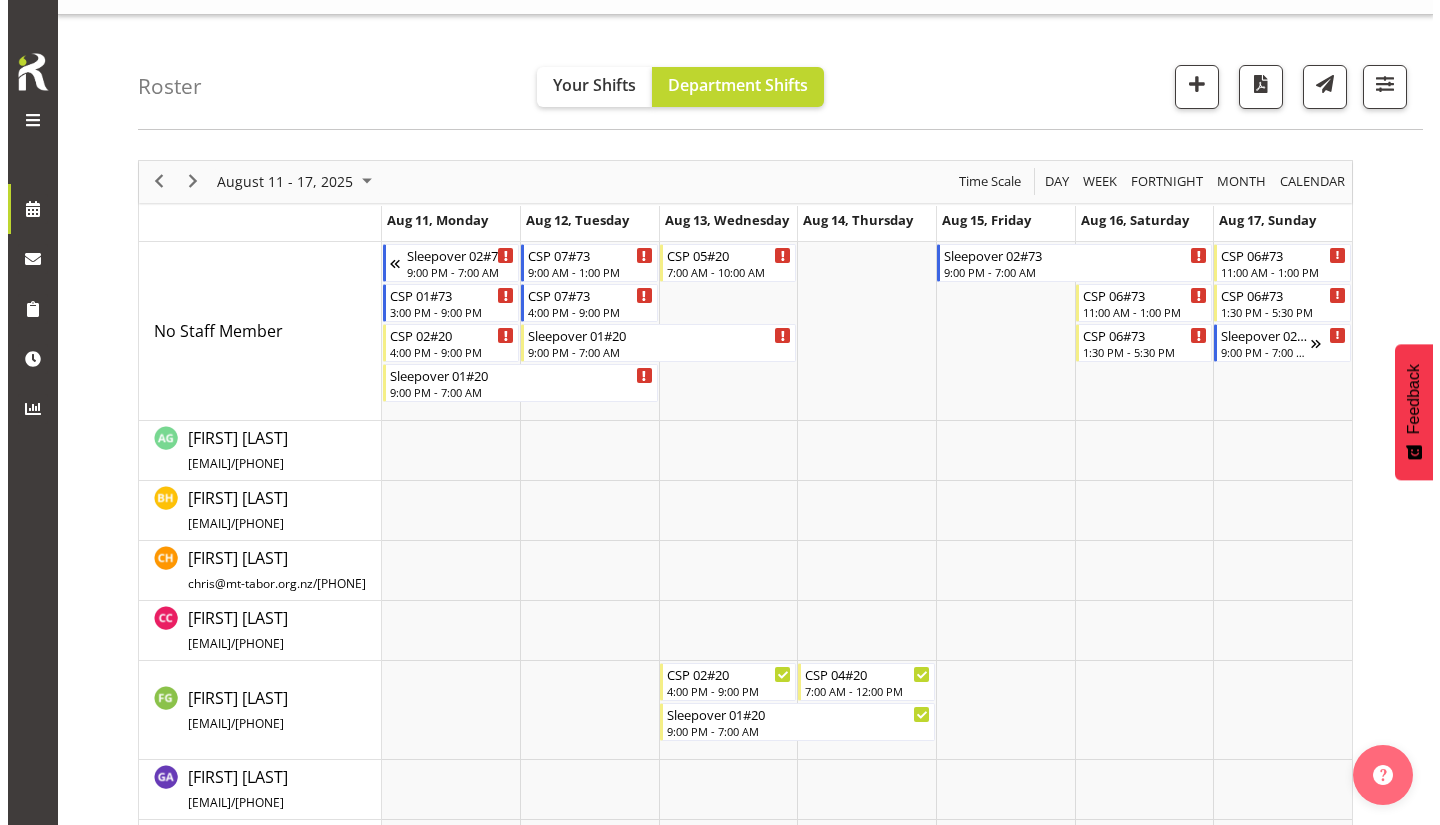 scroll, scrollTop: 0, scrollLeft: 0, axis: both 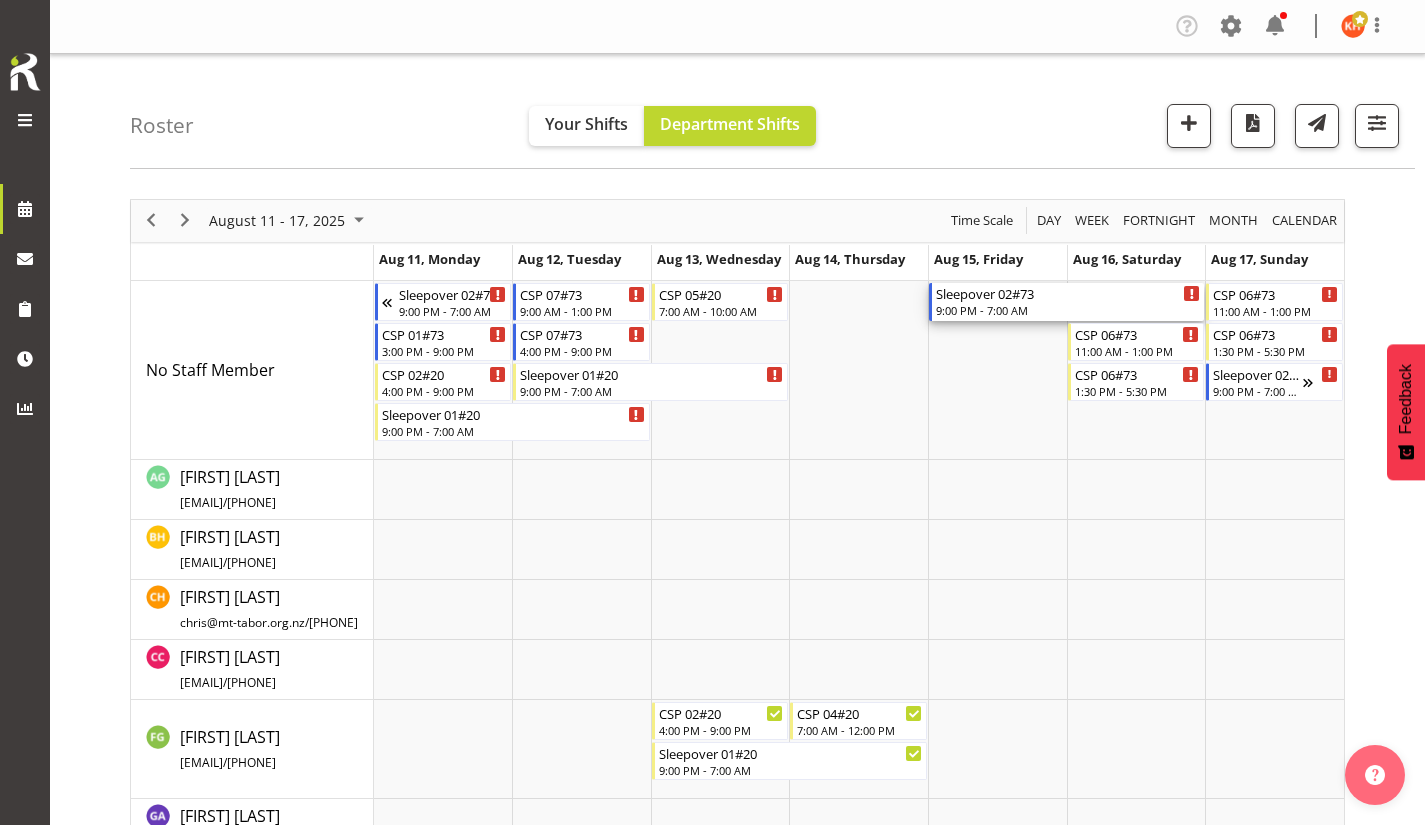 click on "Sleepover 02#73" at bounding box center [1068, 293] 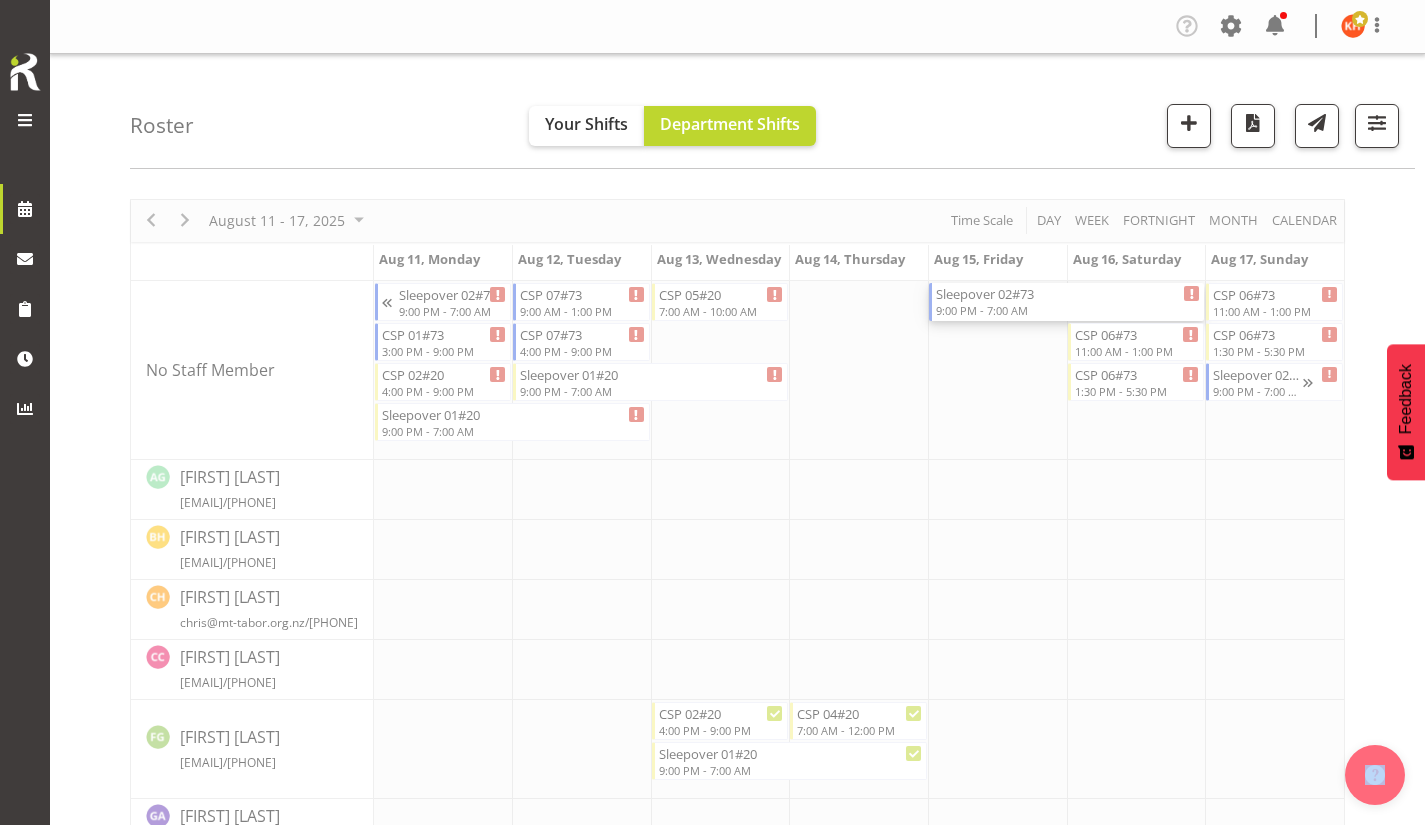 click at bounding box center (737, 1137) 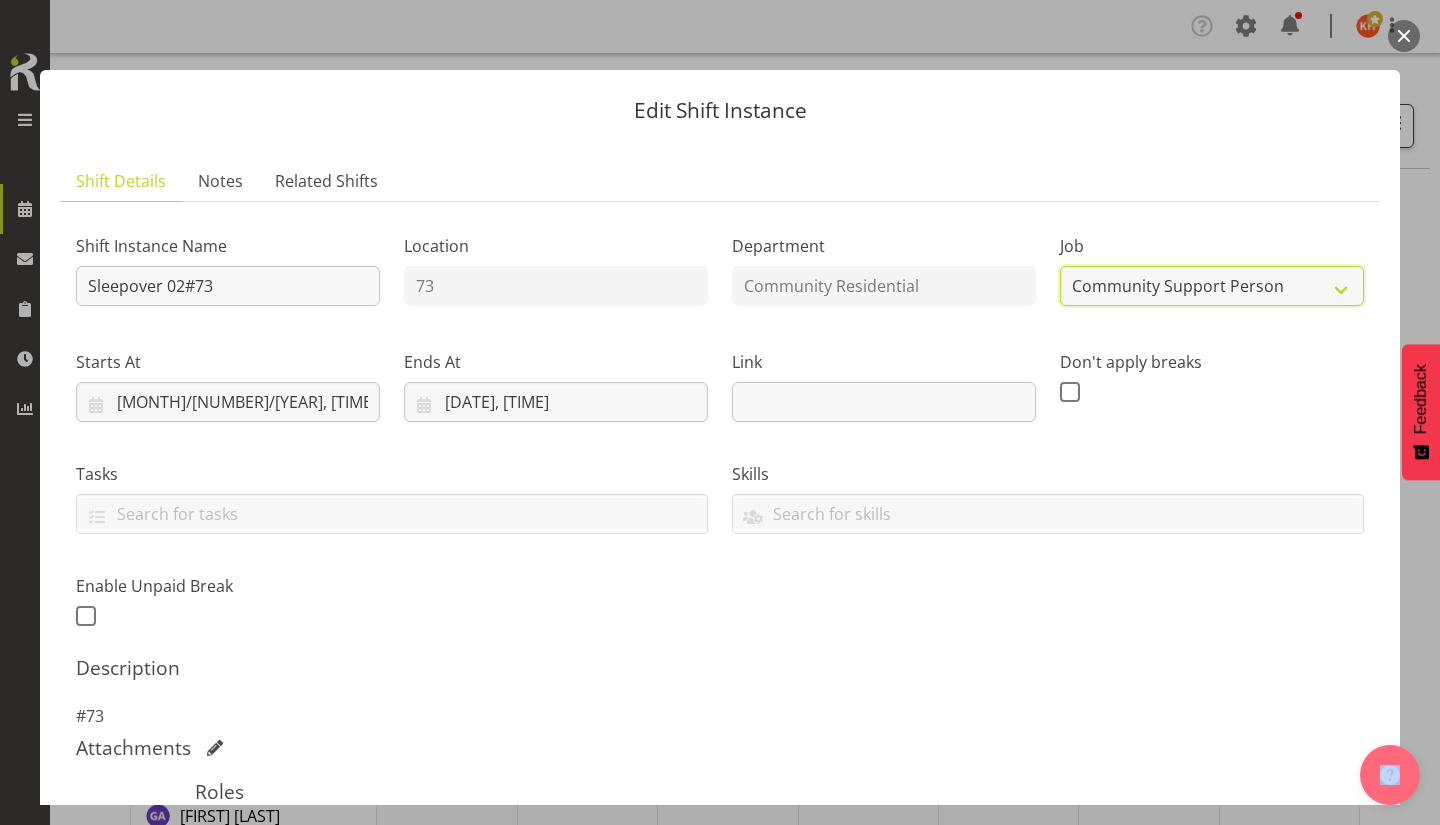 click on "Create new job   Accounts Admin Art Coordinator Community Leader Community Support Person Community Support Person-Casual House Leader Office Admin Senior Coordinator Service Manager Volunteer" at bounding box center (1212, 286) 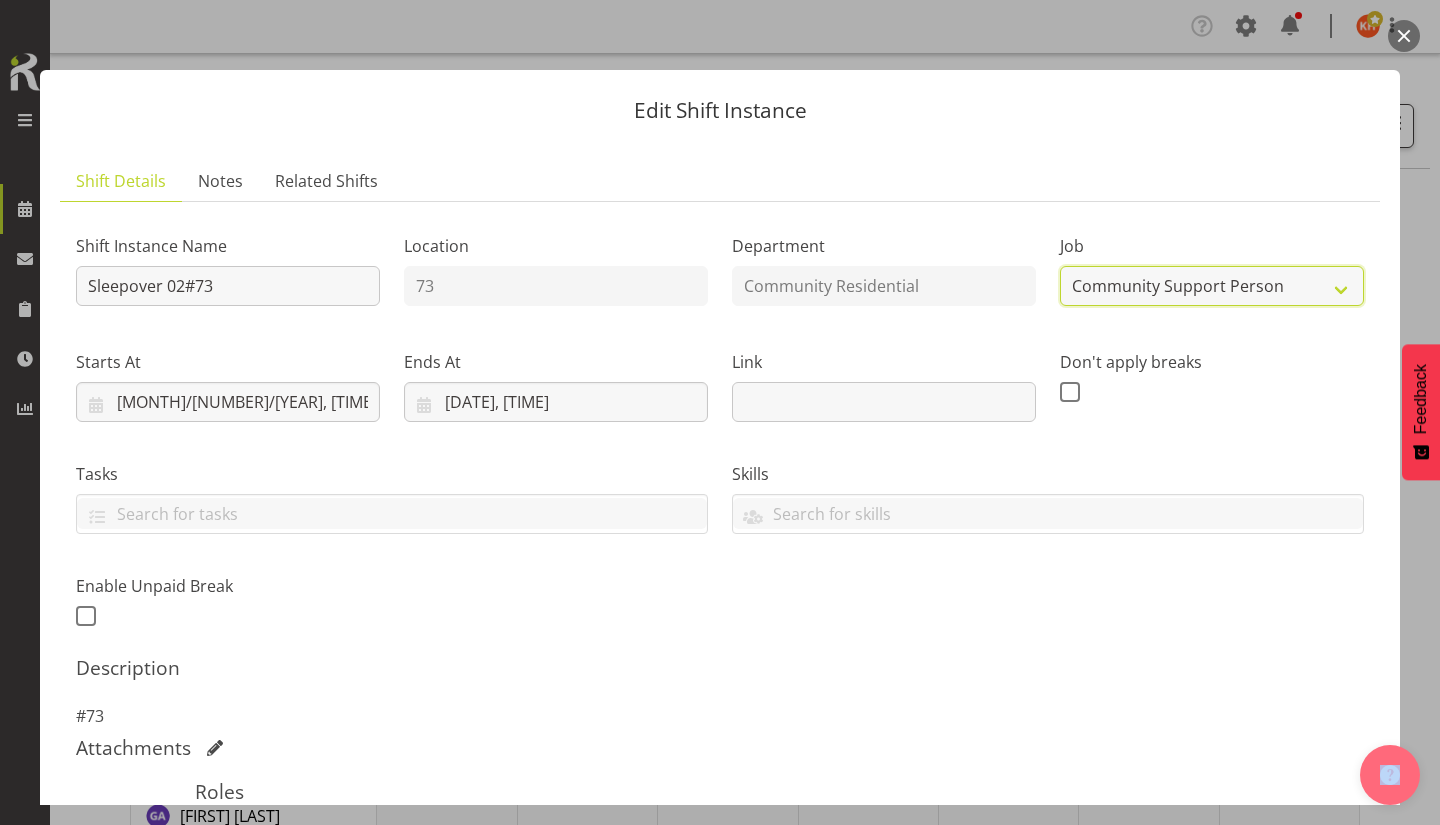 select on "3" 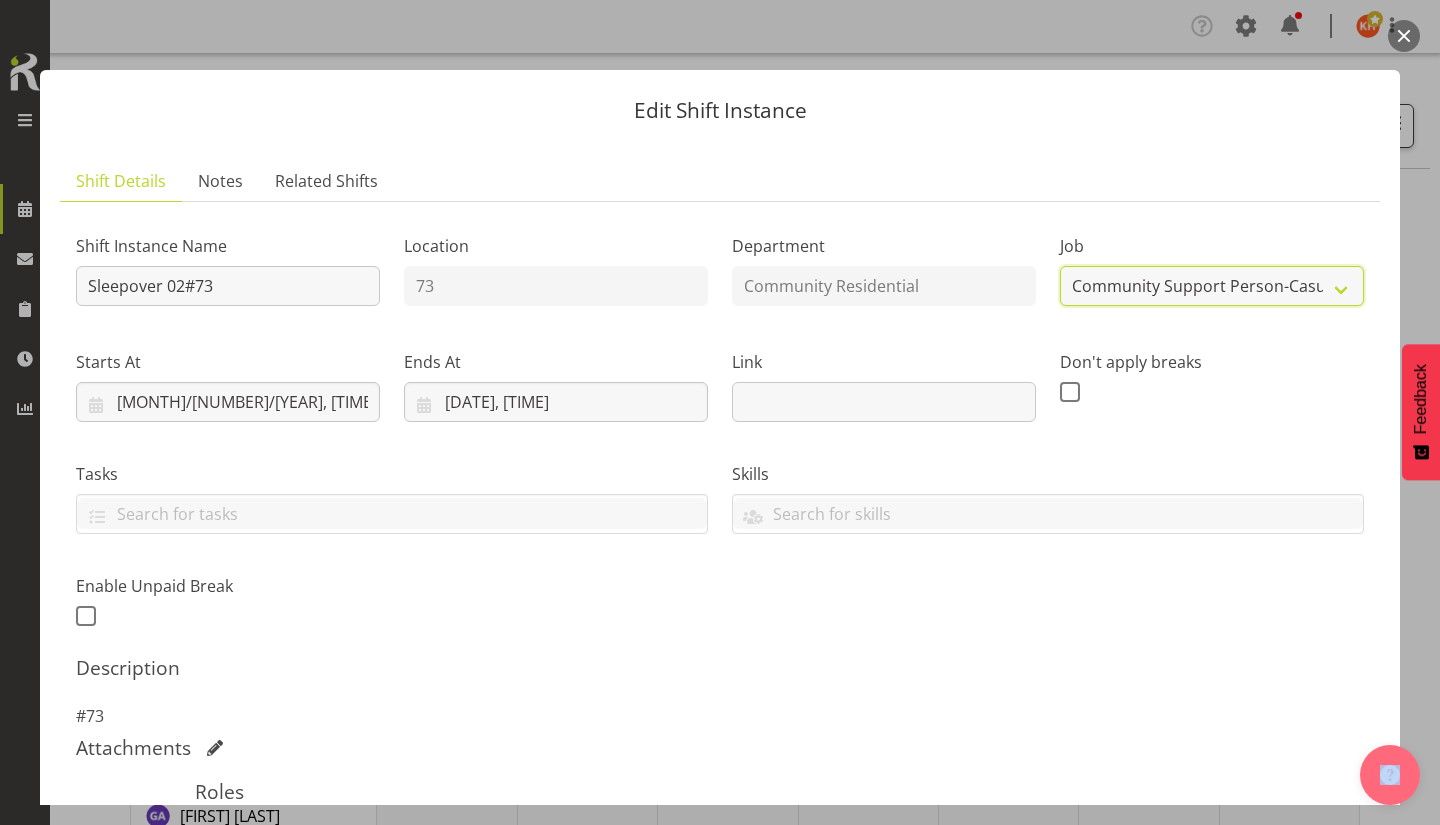 click on "Create new job   Accounts Admin Art Coordinator Community Leader Community Support Person Community Support Person-Casual House Leader Office Admin Senior Coordinator Service Manager Volunteer" at bounding box center [1212, 286] 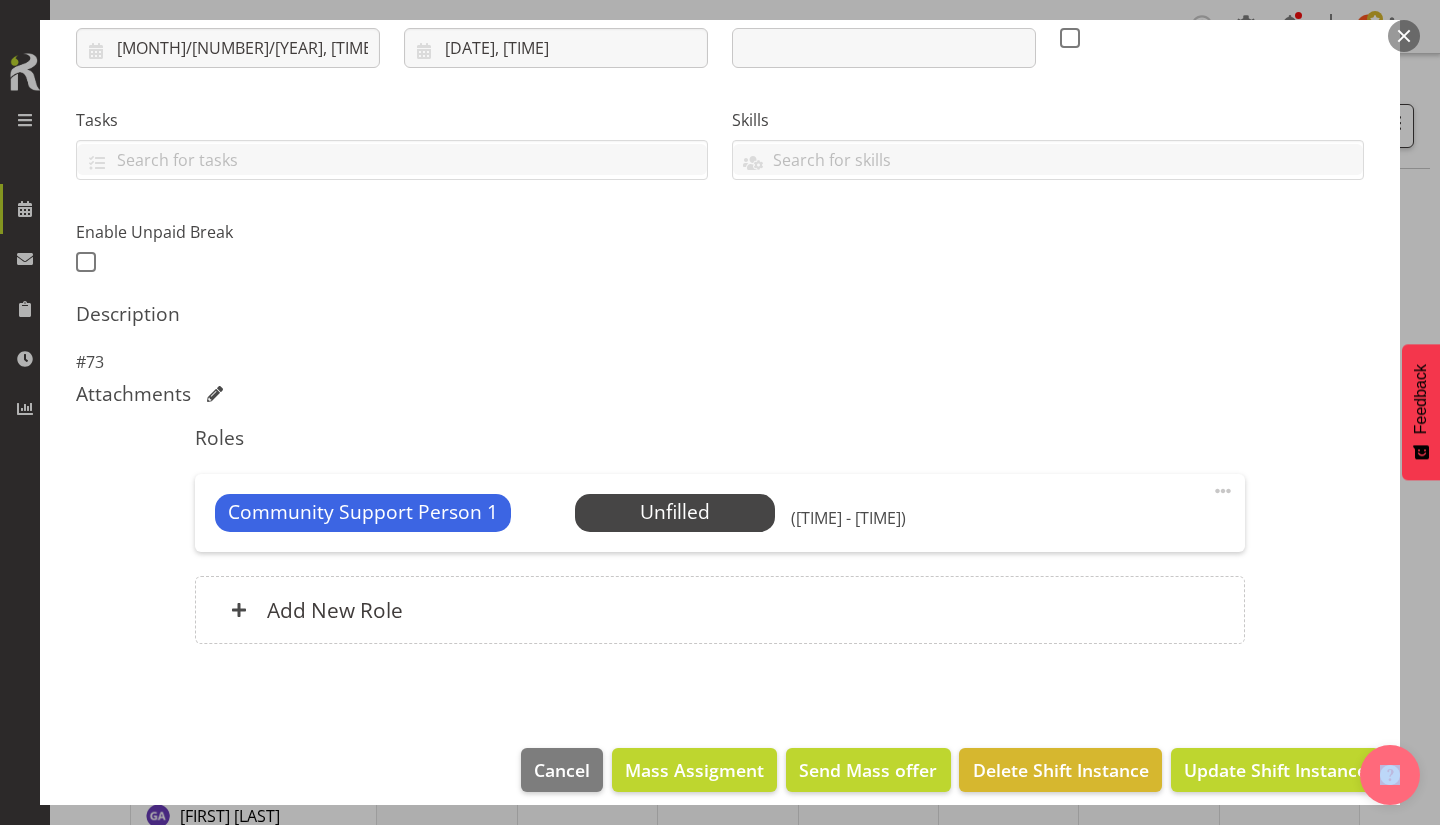 scroll, scrollTop: 355, scrollLeft: 0, axis: vertical 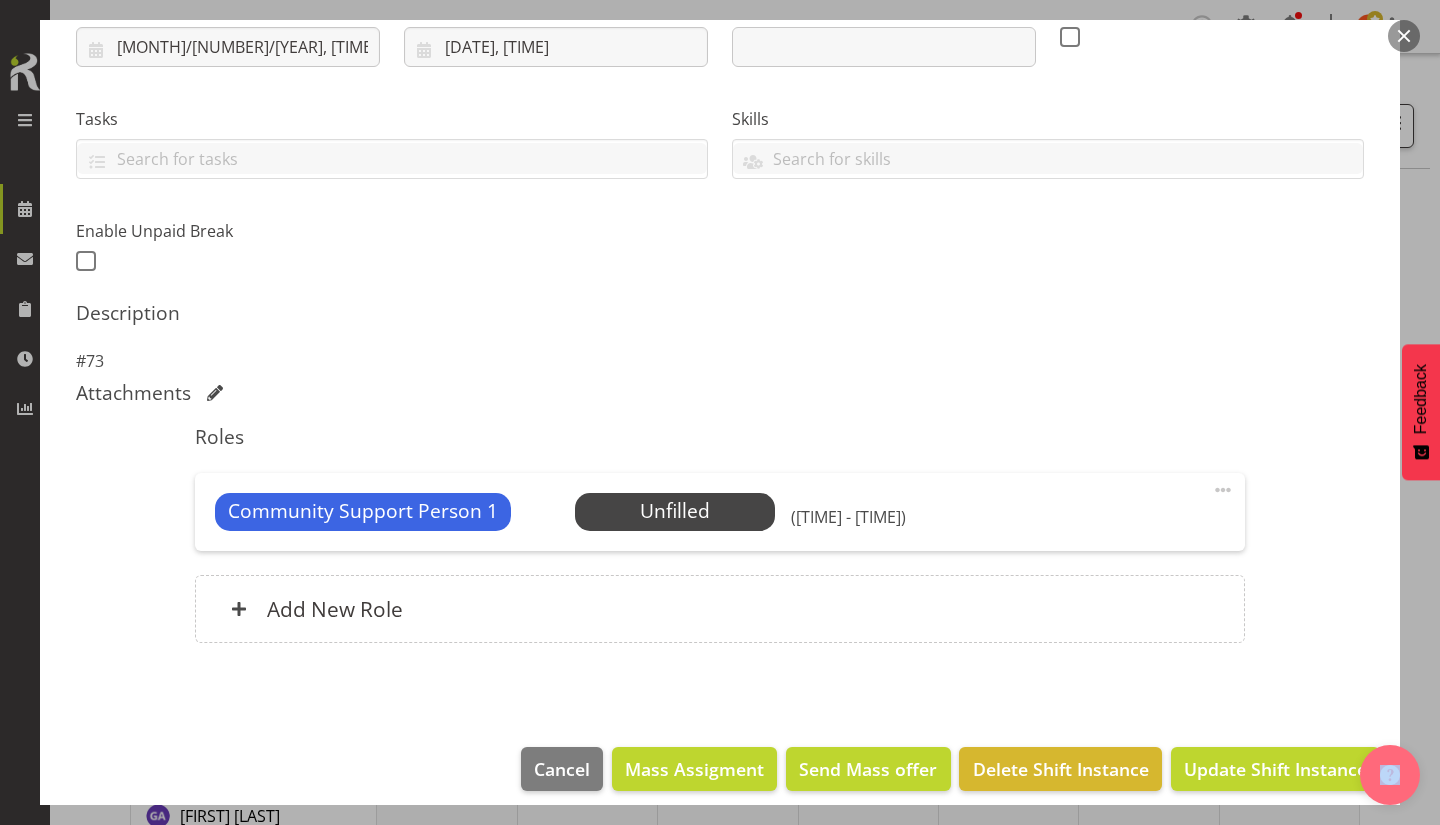 click at bounding box center [1223, 490] 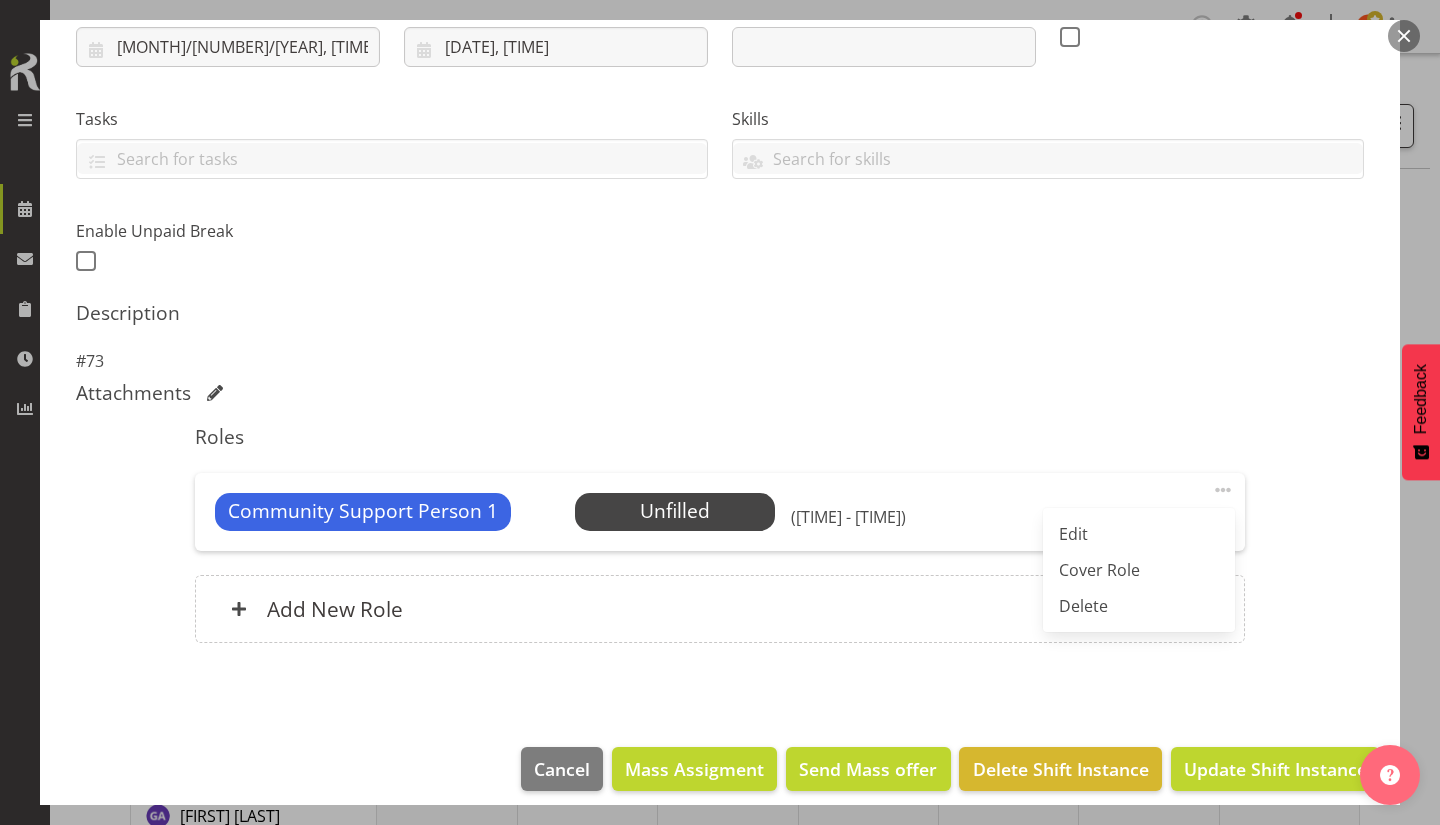 click on "Delete" at bounding box center [1139, 606] 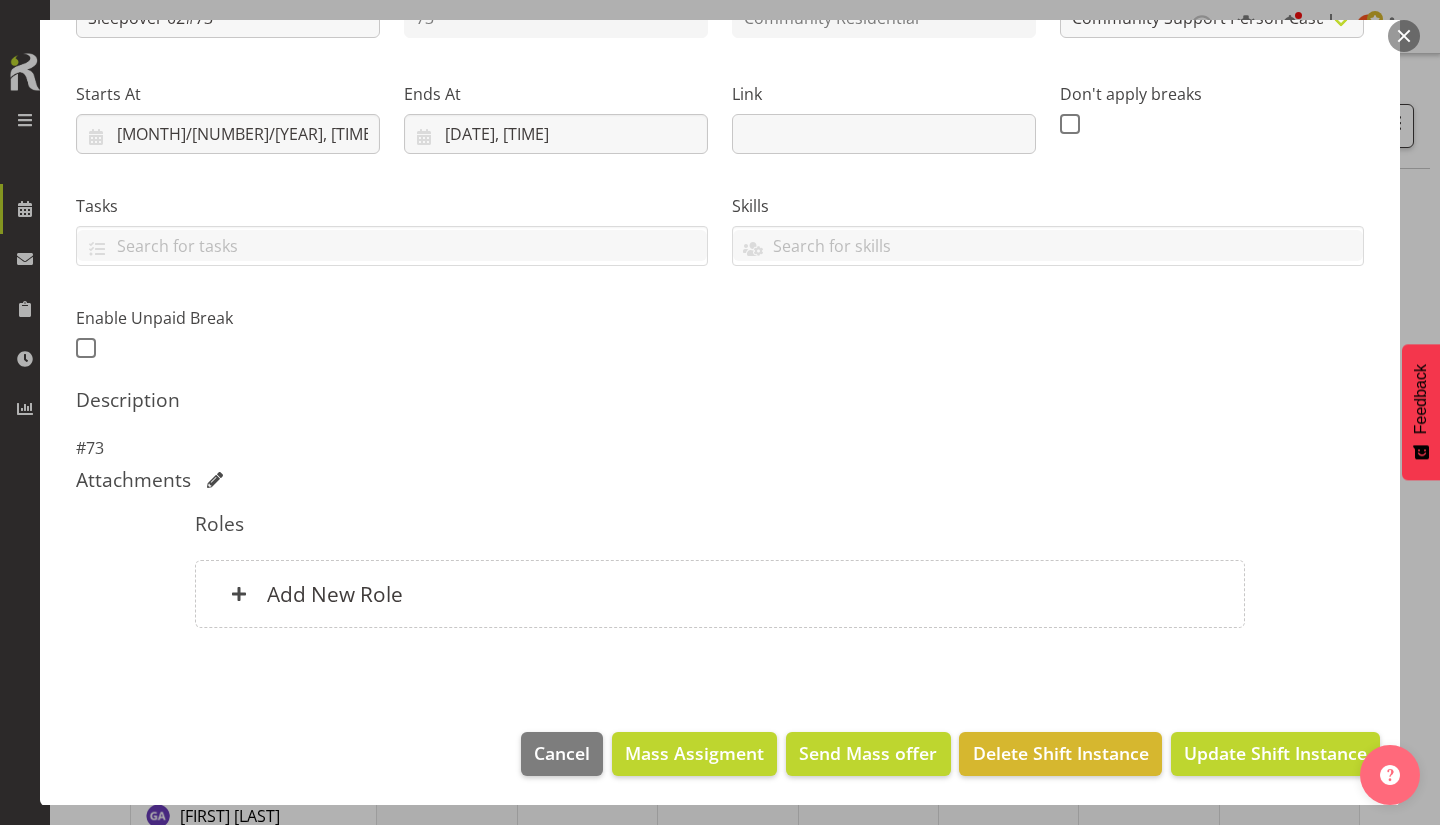 click on "Add New Role" at bounding box center (335, 594) 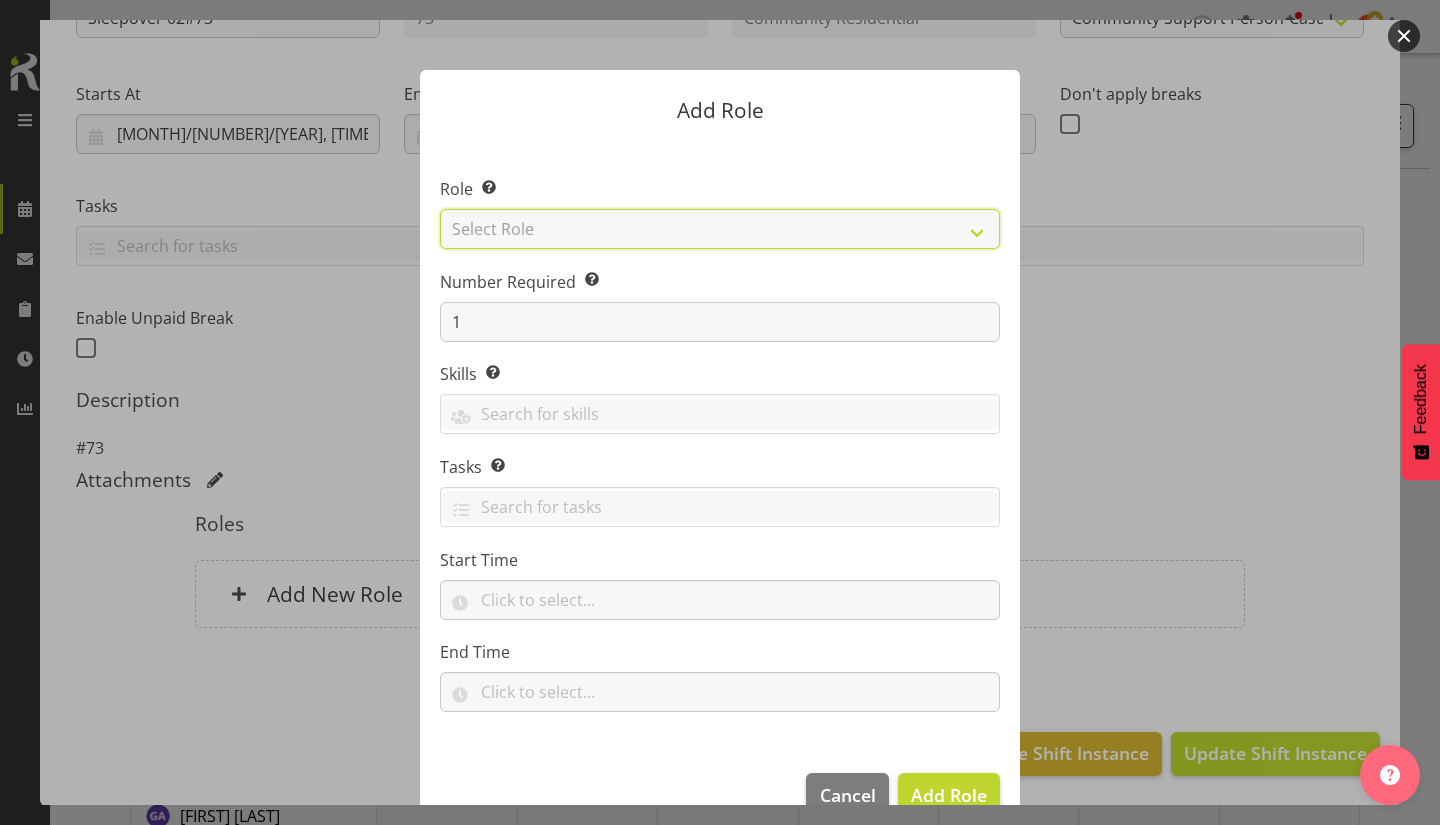 click on "Select Role  Area Manager Art Coordination Community - SIL Community Leader Community Support Person Community Support Person - Casual House Leader Office Admin On-Call call out Senate Senior Coordinator SIL Coordination Sleep Over Volunteer" at bounding box center (720, 229) 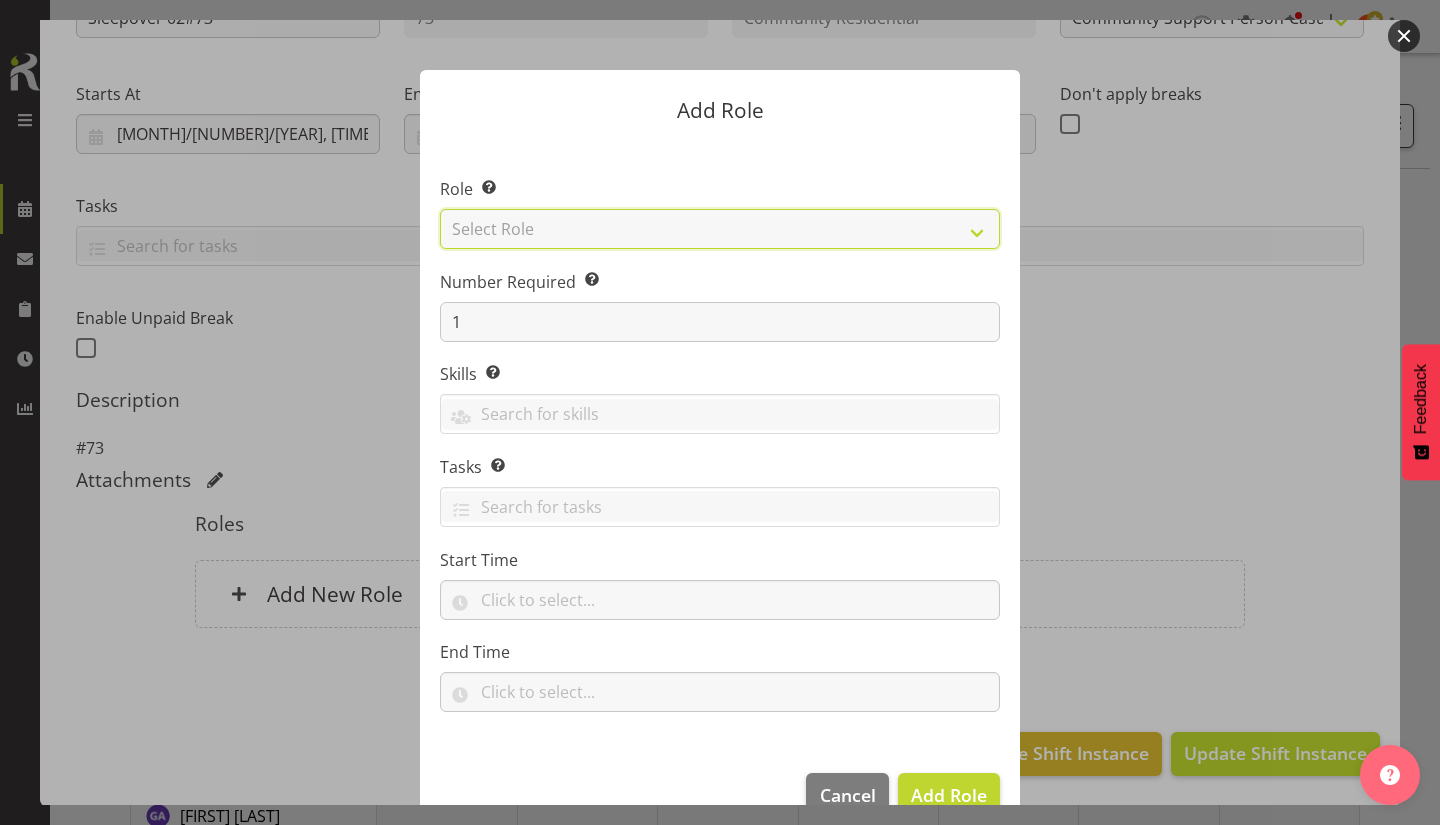 select on "287" 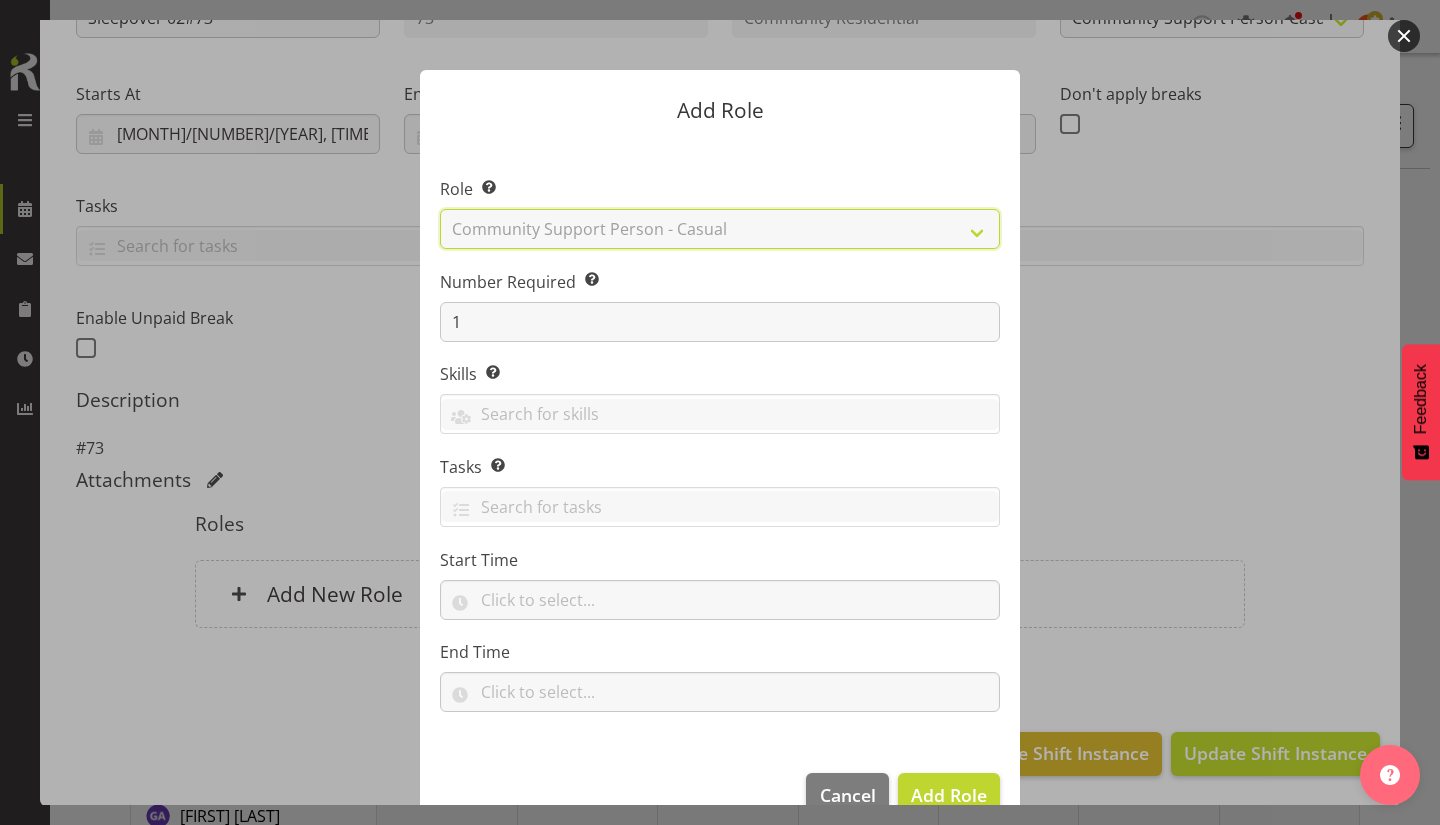 click on "Select Role  Area Manager Art Coordination Community - SIL Community Leader Community Support Person Community Support Person - Casual House Leader Office Admin On-Call call out Senate Senior Coordinator SIL Coordination Sleep Over Volunteer" at bounding box center (720, 229) 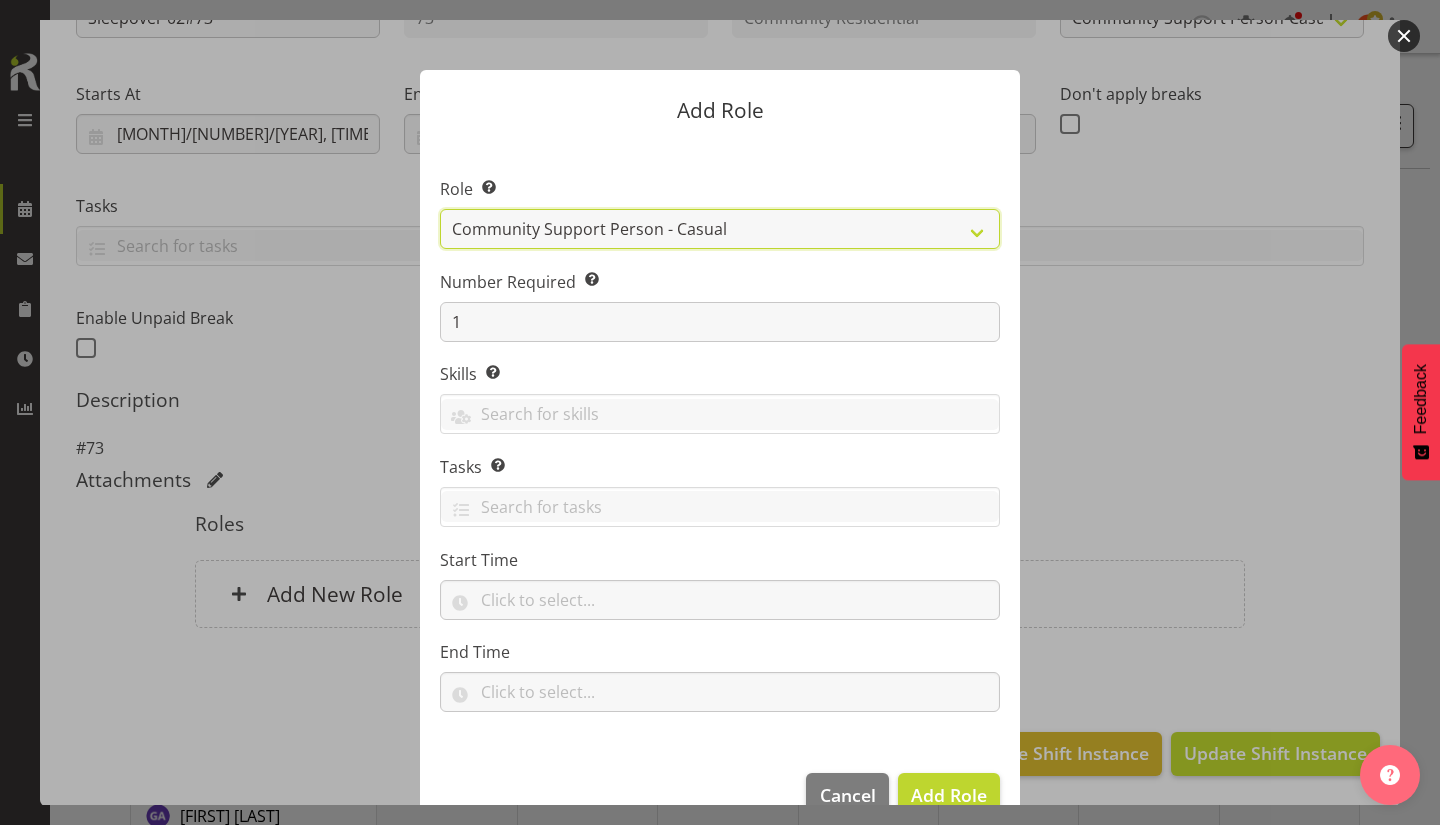 scroll, scrollTop: 42, scrollLeft: 0, axis: vertical 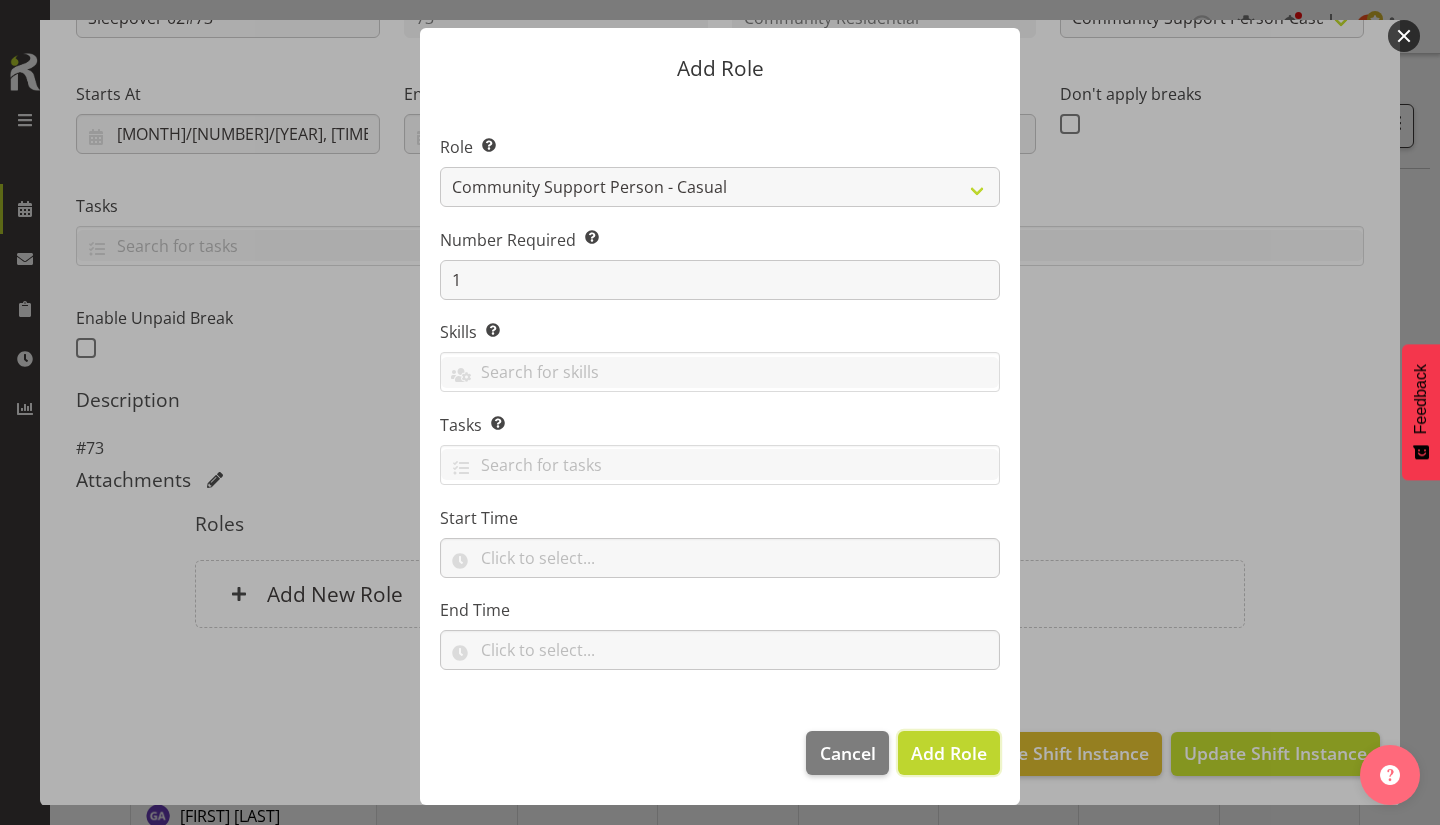 click on "Add Role" at bounding box center (949, 753) 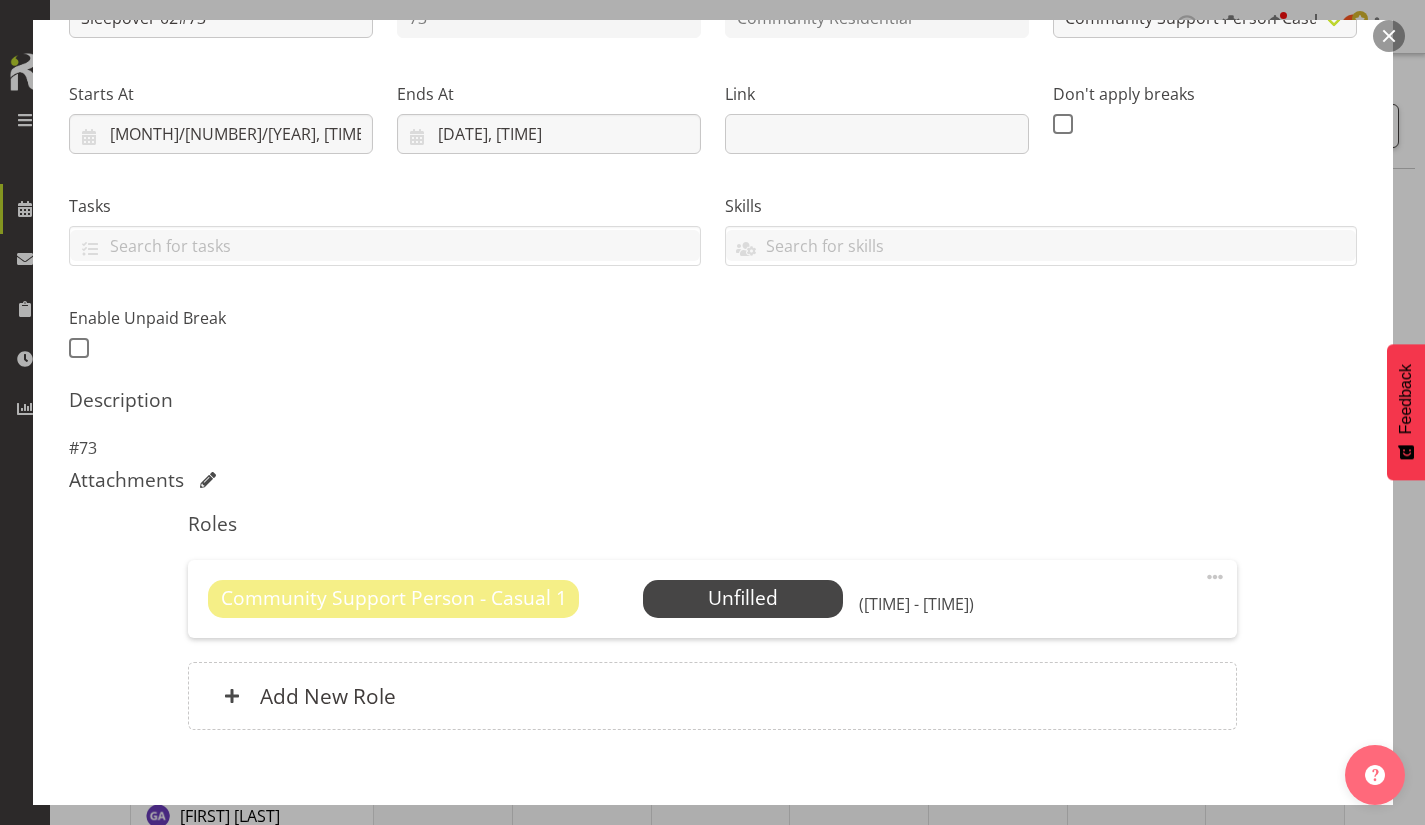 click on "Unfilled
Select Employee" at bounding box center (743, 599) 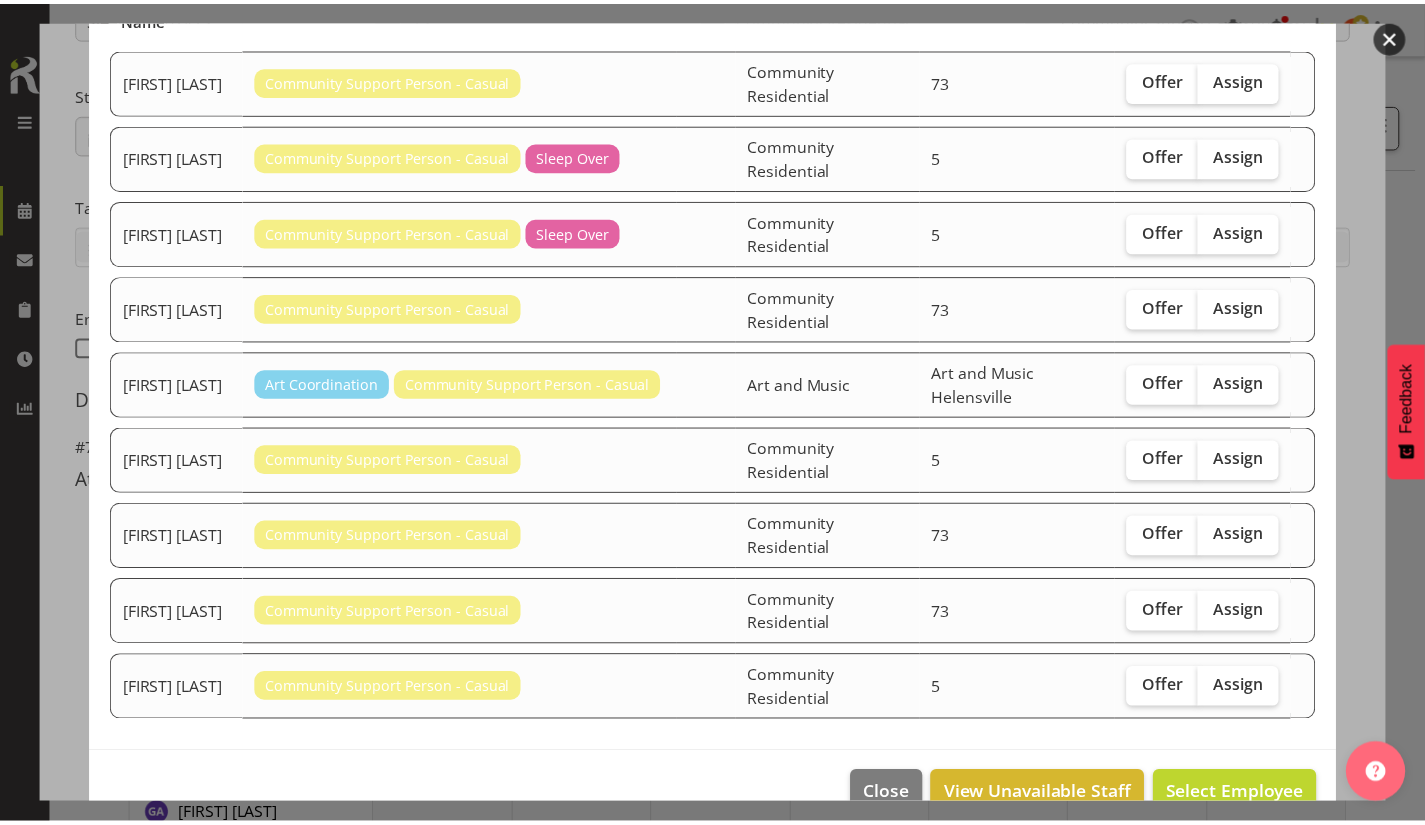 scroll, scrollTop: 203, scrollLeft: 0, axis: vertical 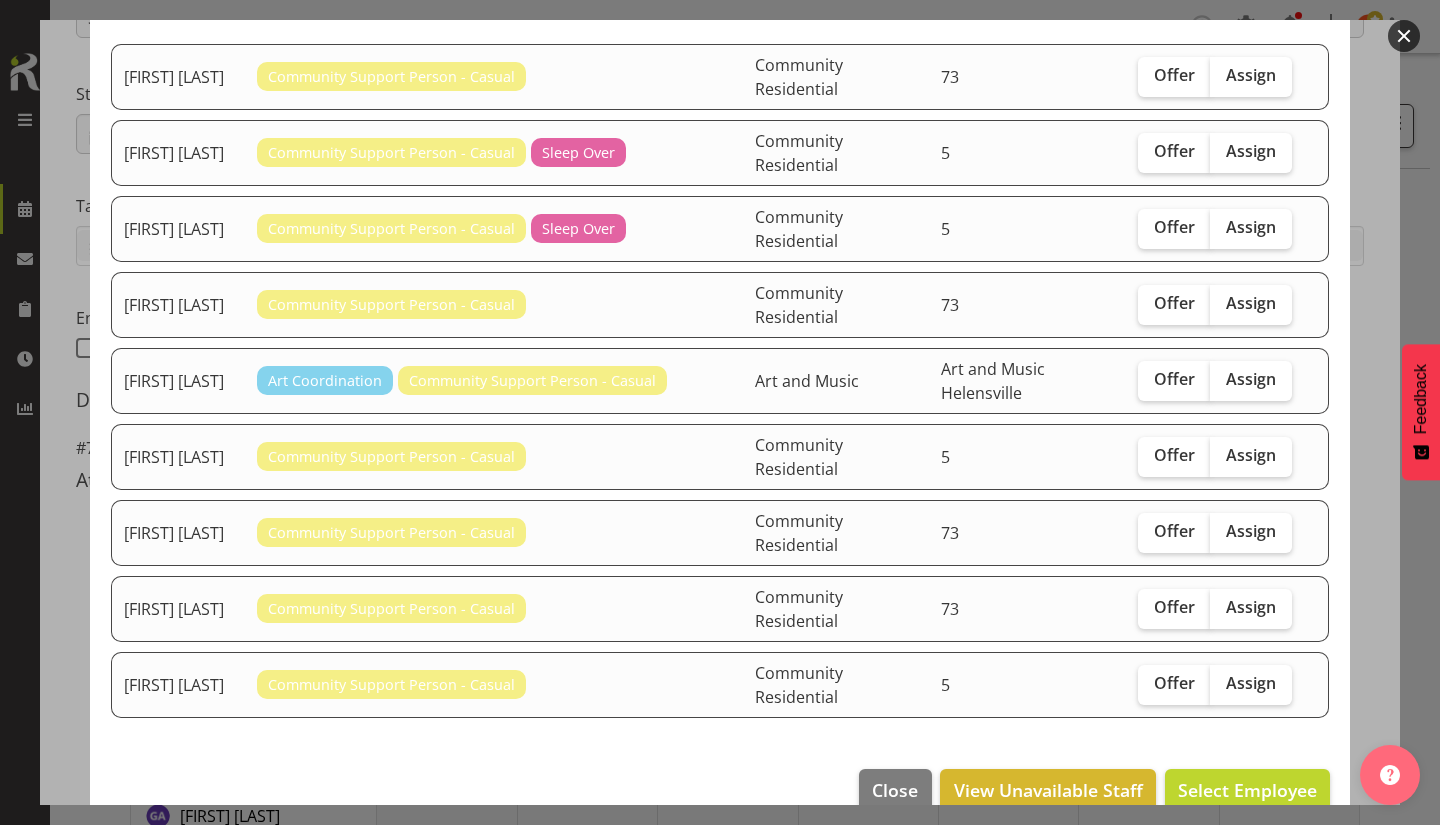 click on "Assign" at bounding box center (1251, 607) 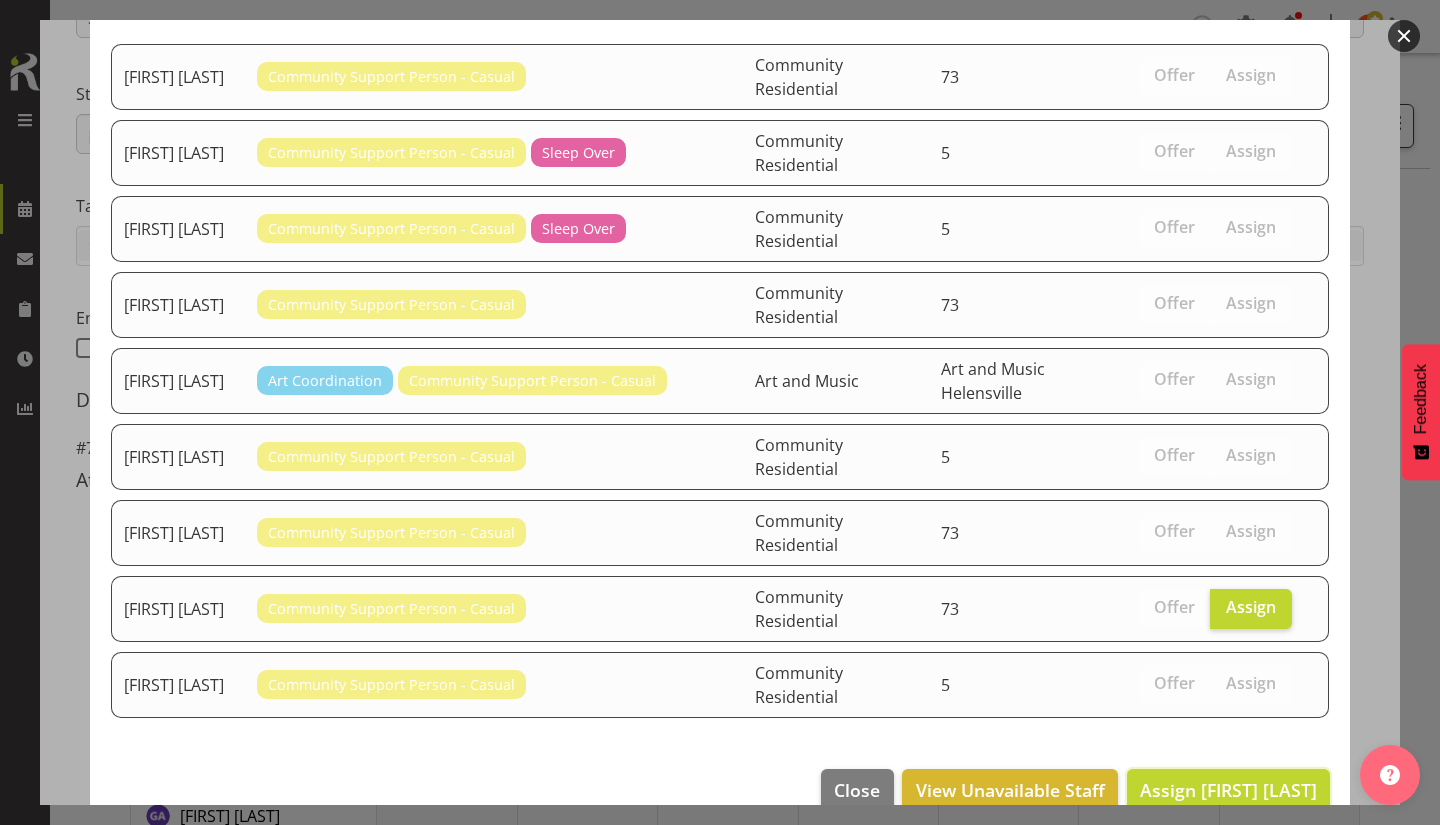 click on "Assign [FIRST] [LAST]" at bounding box center [1228, 790] 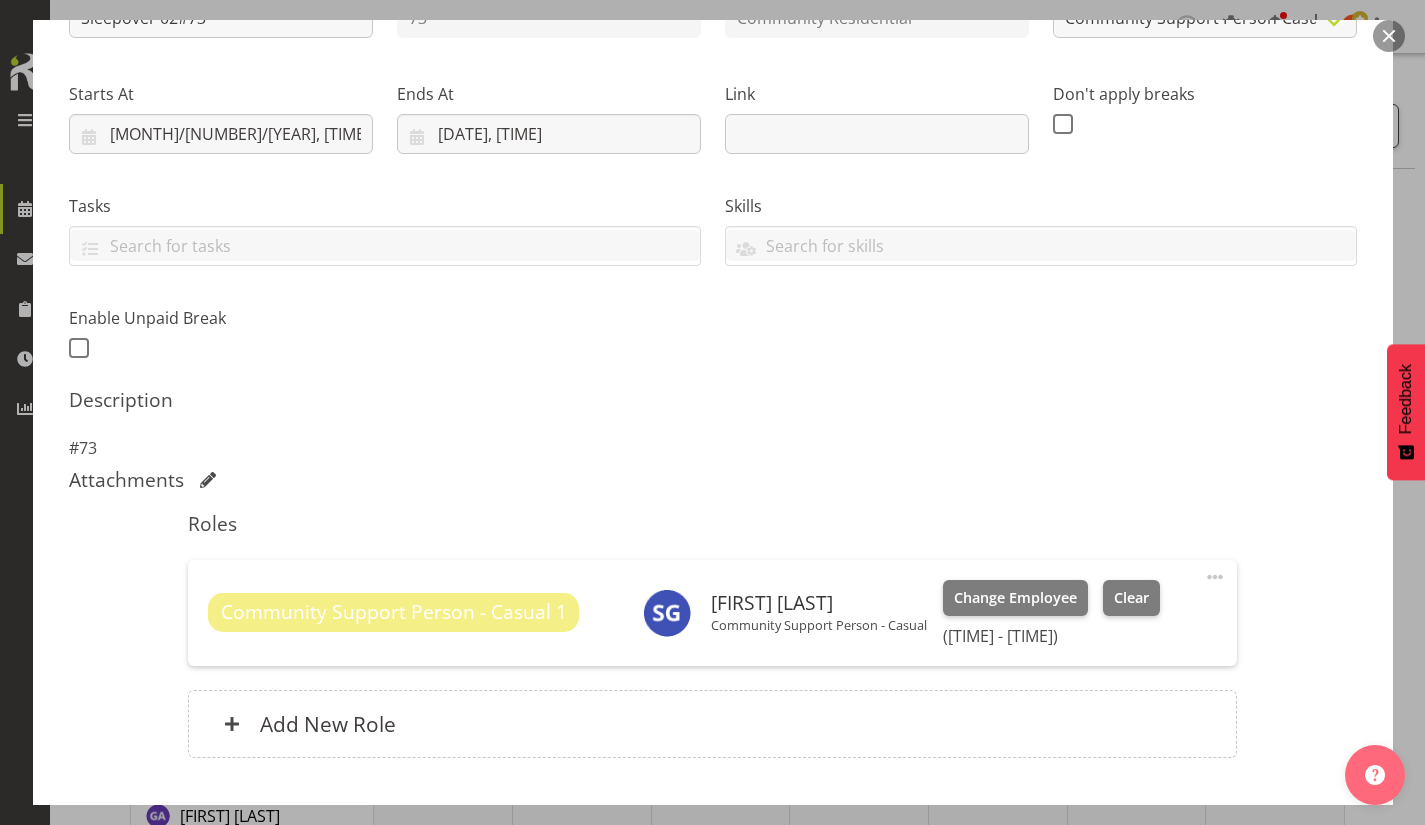 scroll, scrollTop: 398, scrollLeft: 0, axis: vertical 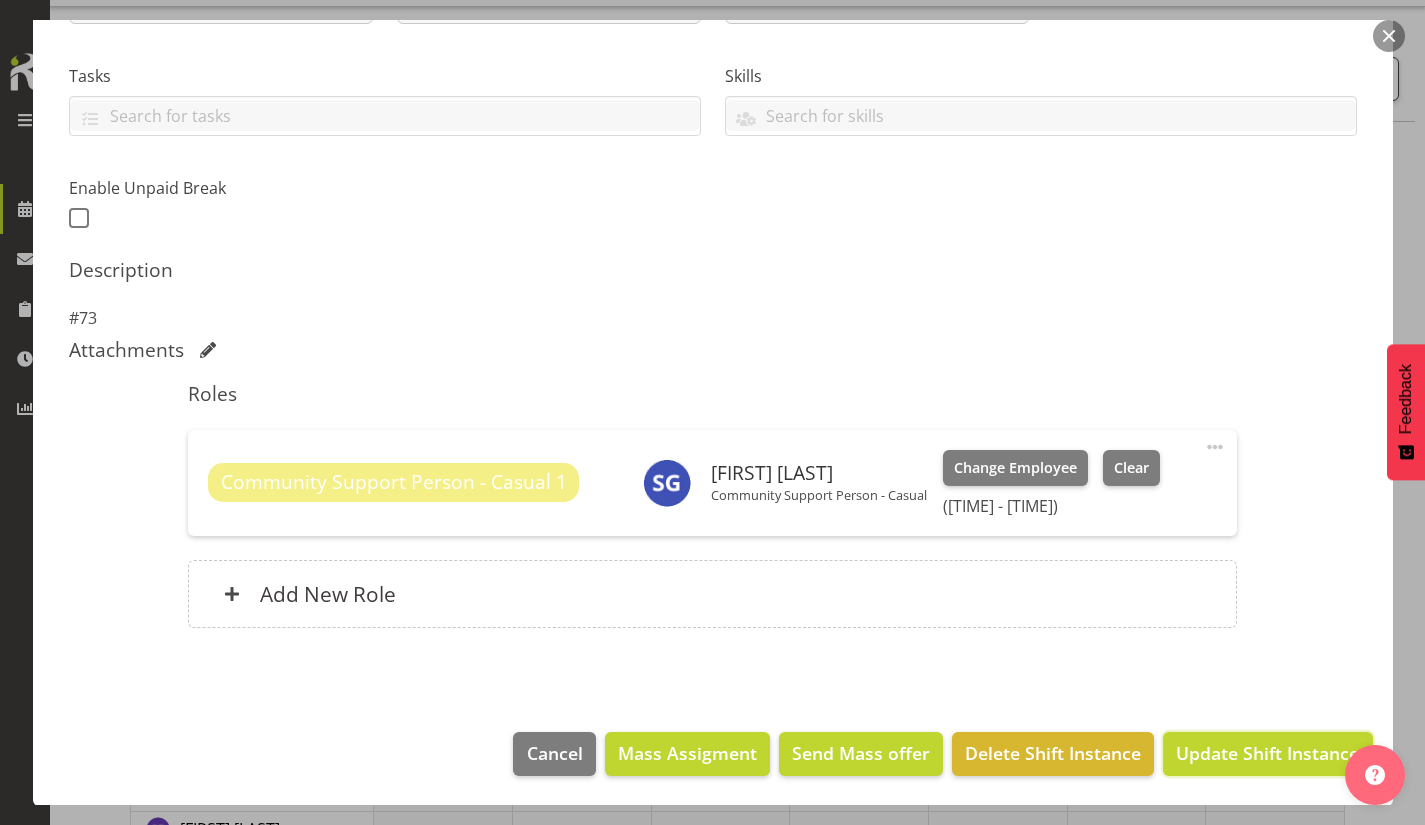 click on "Update Shift Instance" at bounding box center [1267, 753] 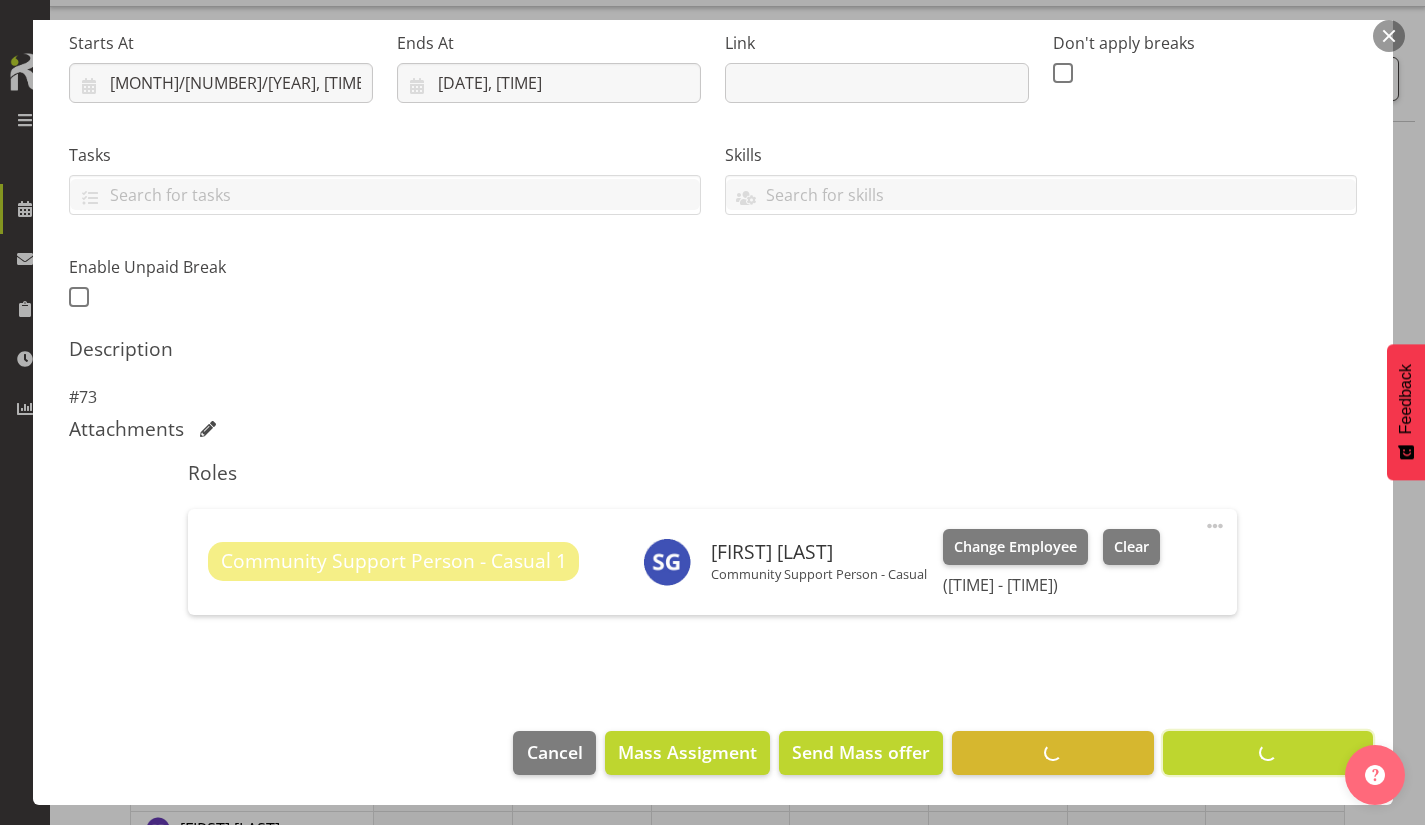 scroll, scrollTop: 318, scrollLeft: 0, axis: vertical 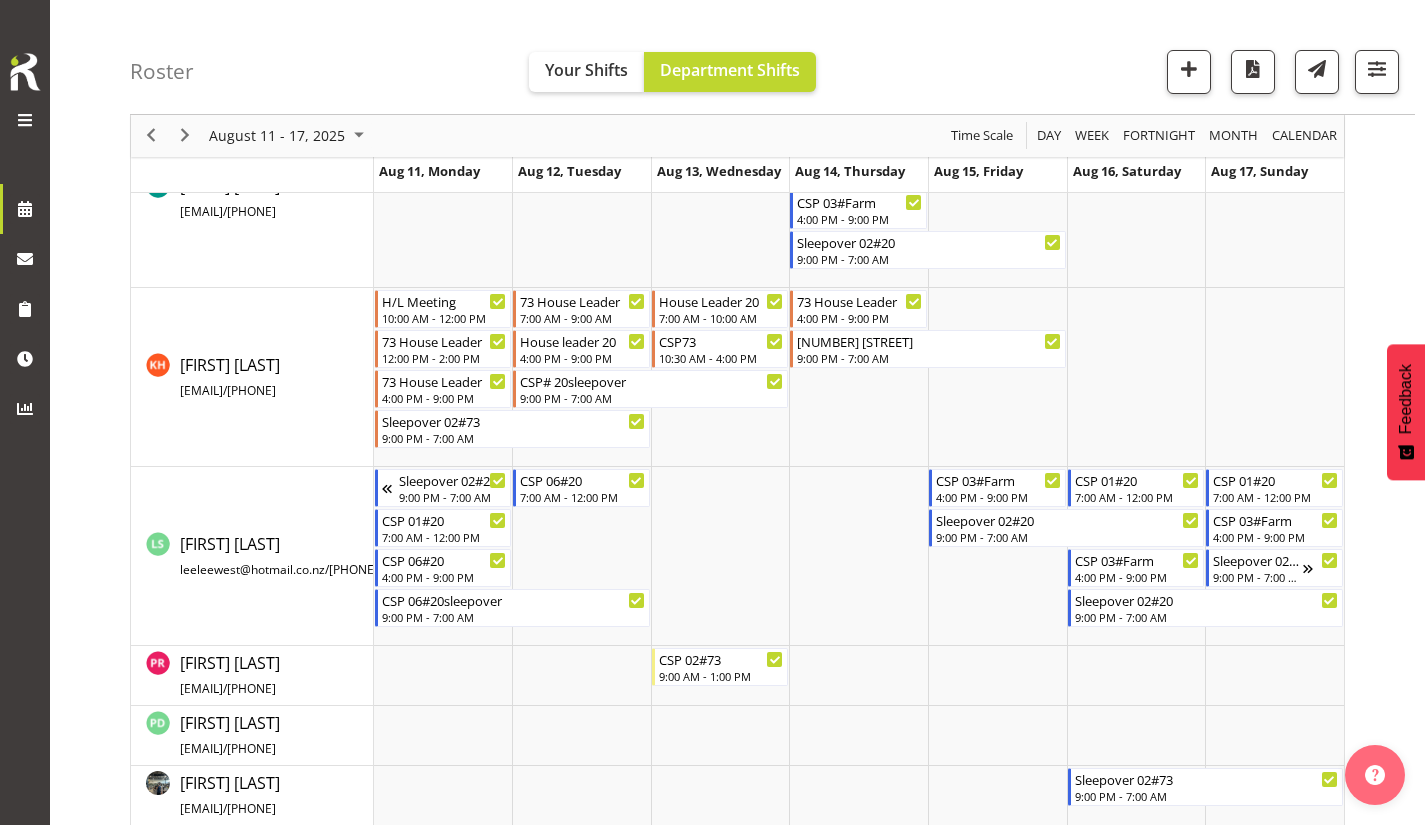 click at bounding box center (997, 377) 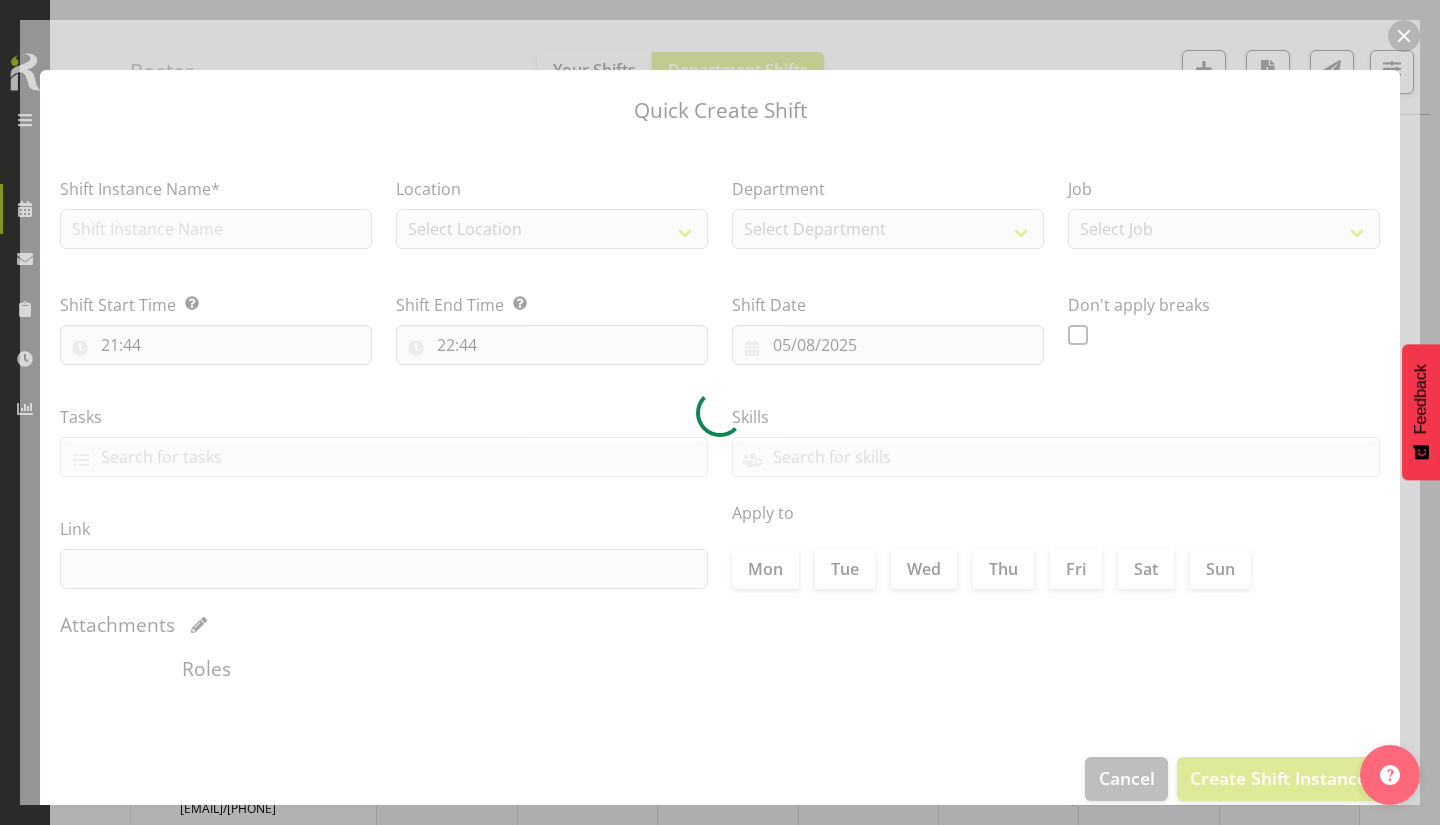 type on "[DATE]" 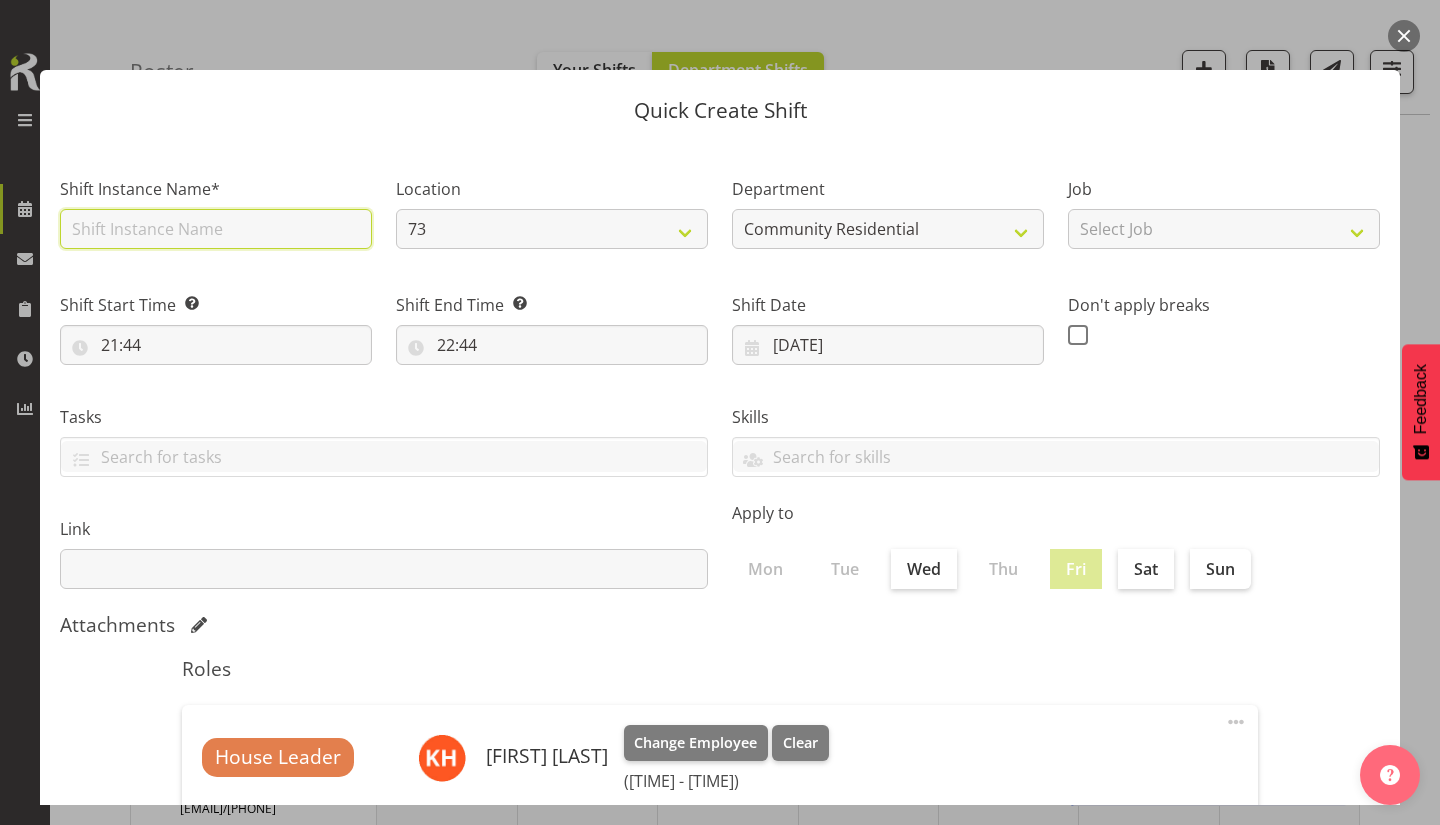 click at bounding box center (216, 229) 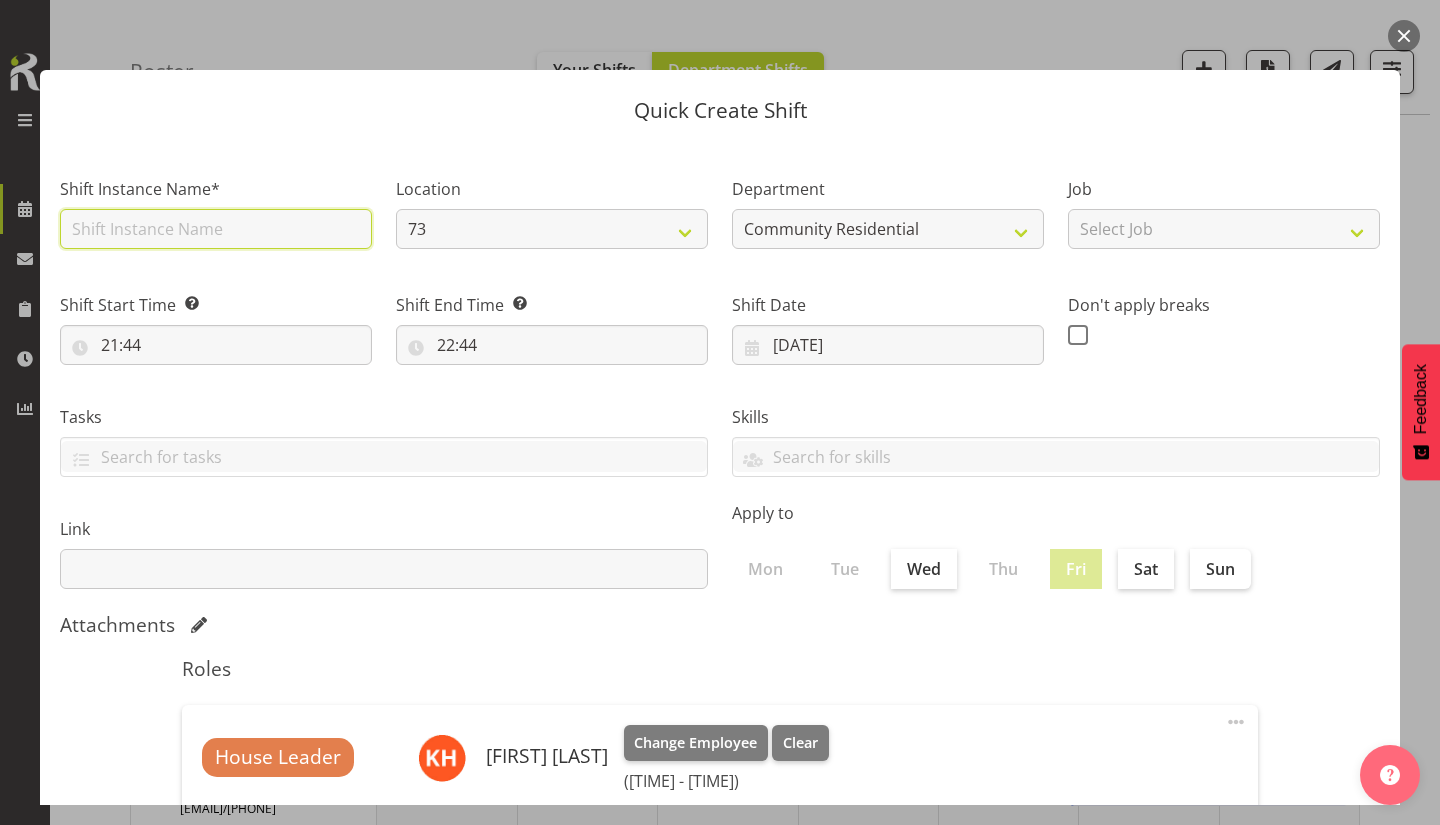 type on "73 House Leader" 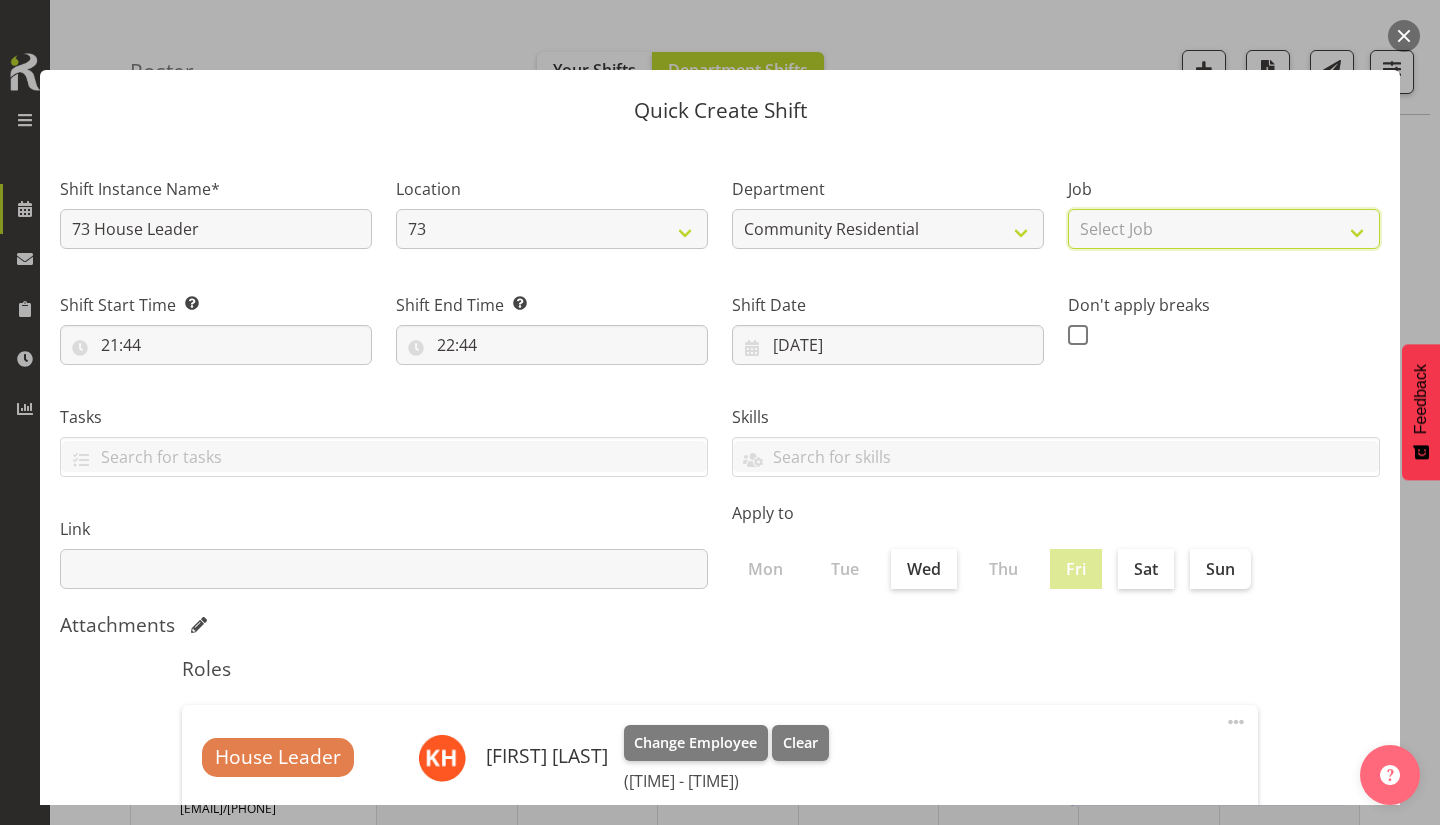 click on "Select Job  Accounts Admin Art Coordinator Community Leader Community Support Person Community Support Person-Casual House Leader Office Admin Senior Coordinator Service Manager Volunteer" at bounding box center (1224, 229) 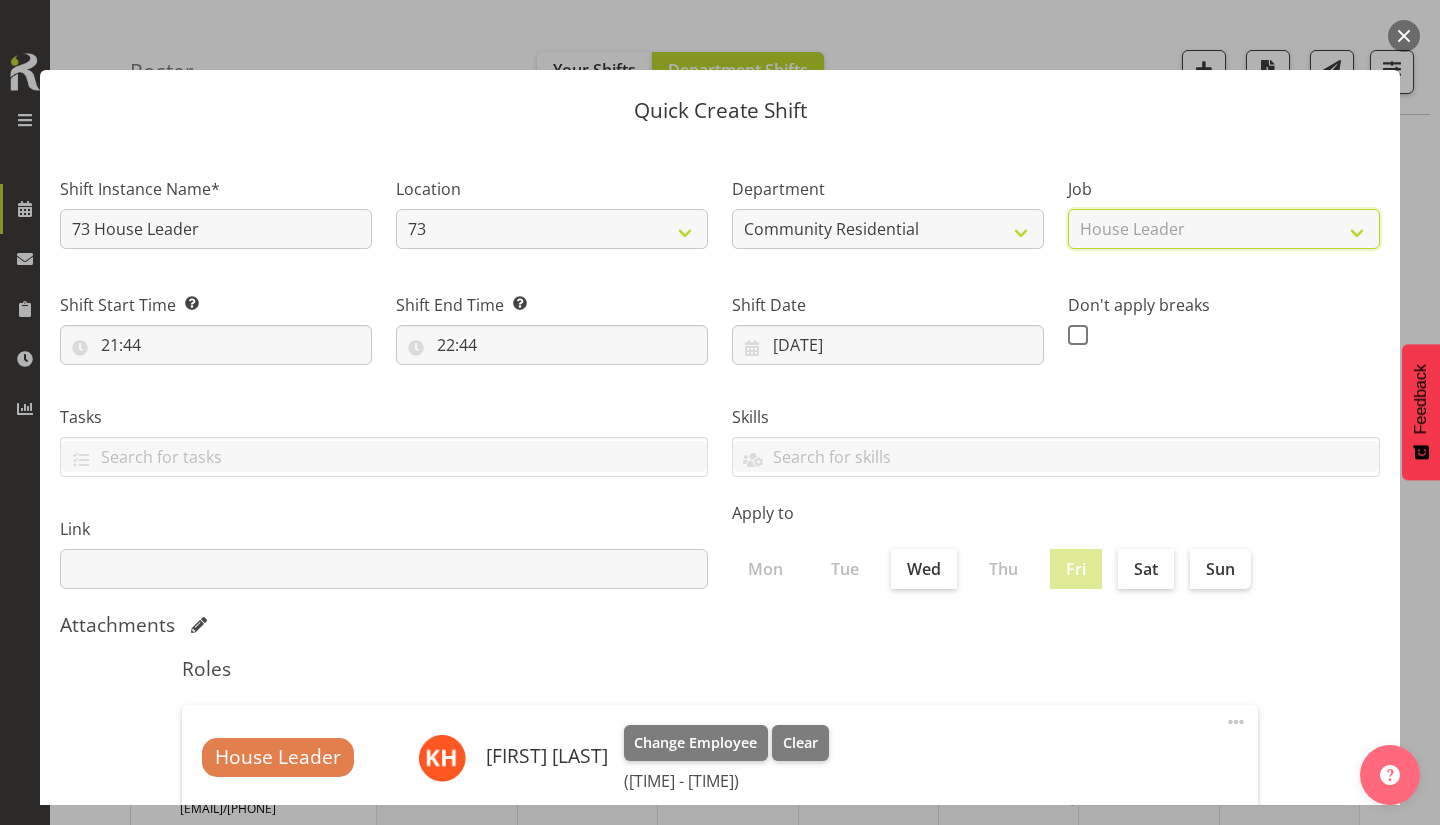 click on "Select Job  Accounts Admin Art Coordinator Community Leader Community Support Person Community Support Person-Casual House Leader Office Admin Senior Coordinator Service Manager Volunteer" at bounding box center [1224, 229] 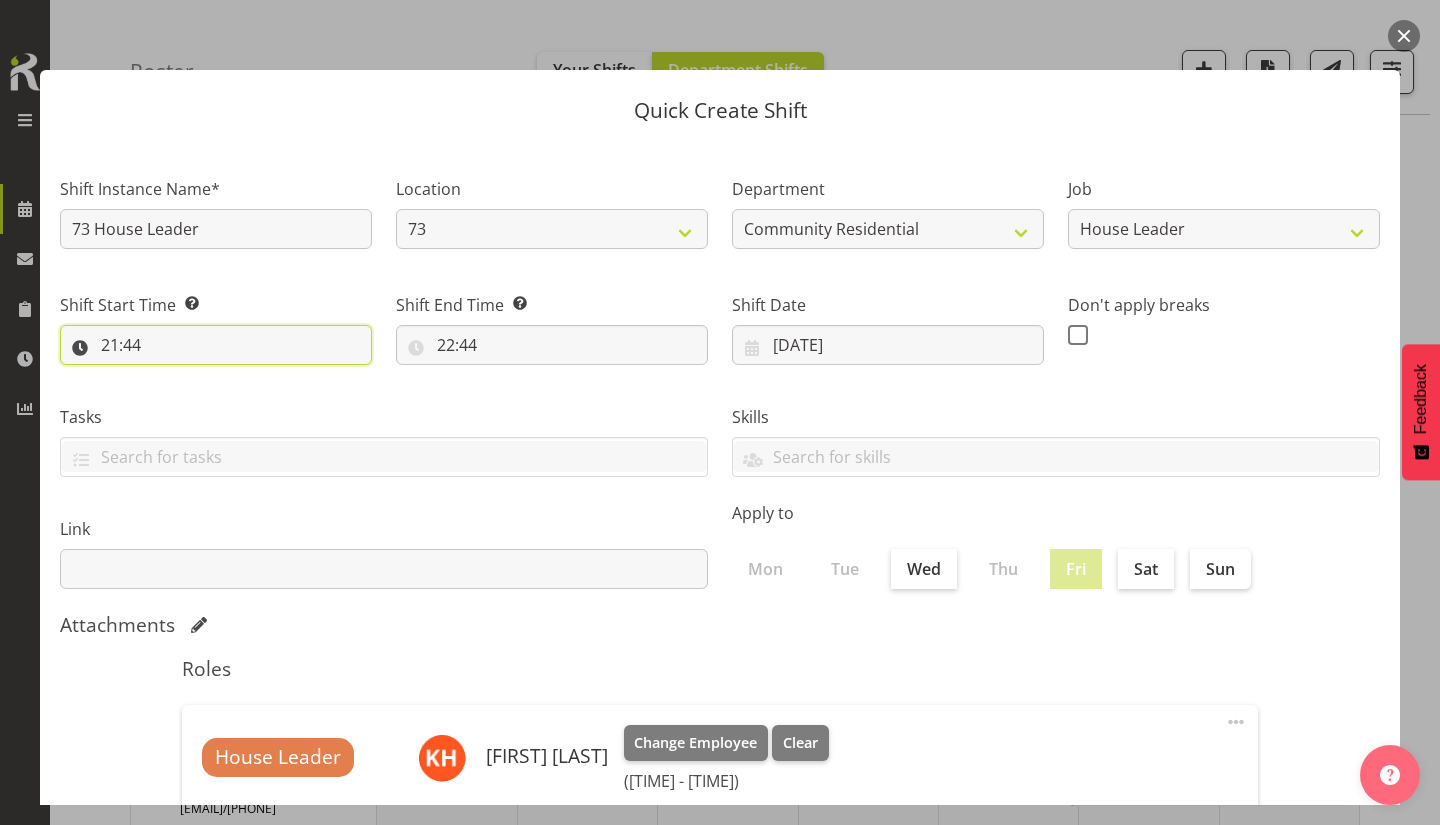 click on "21:44" at bounding box center (216, 345) 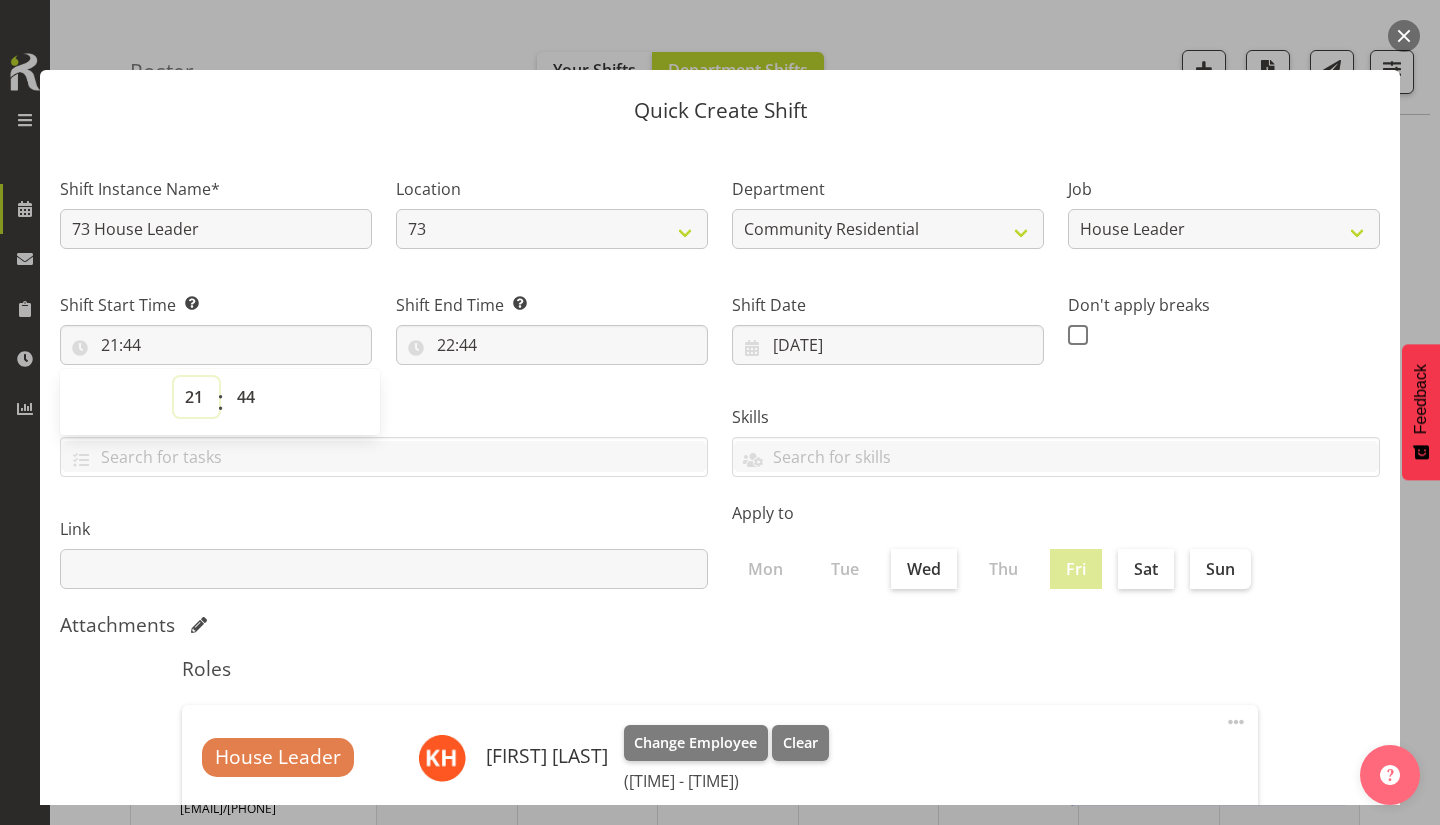click on "00   01   02   03   04   05   06   07   08   09   10   11   12   13   14   15   16   17   18   19   20   21   22   23" at bounding box center [196, 397] 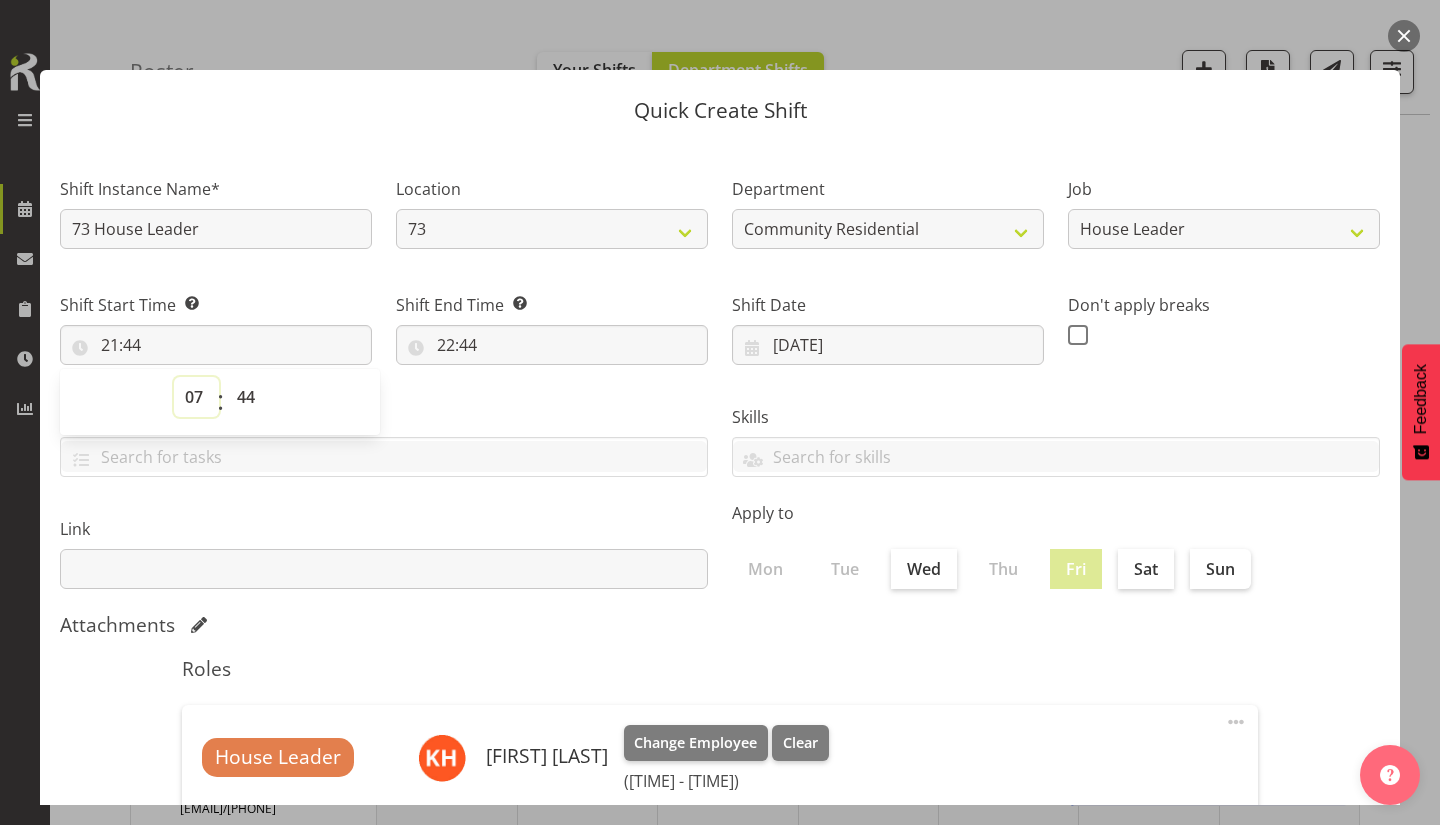click on "00   01   02   03   04   05   06   07   08   09   10   11   12   13   14   15   16   17   18   19   20   21   22   23" at bounding box center [196, 397] 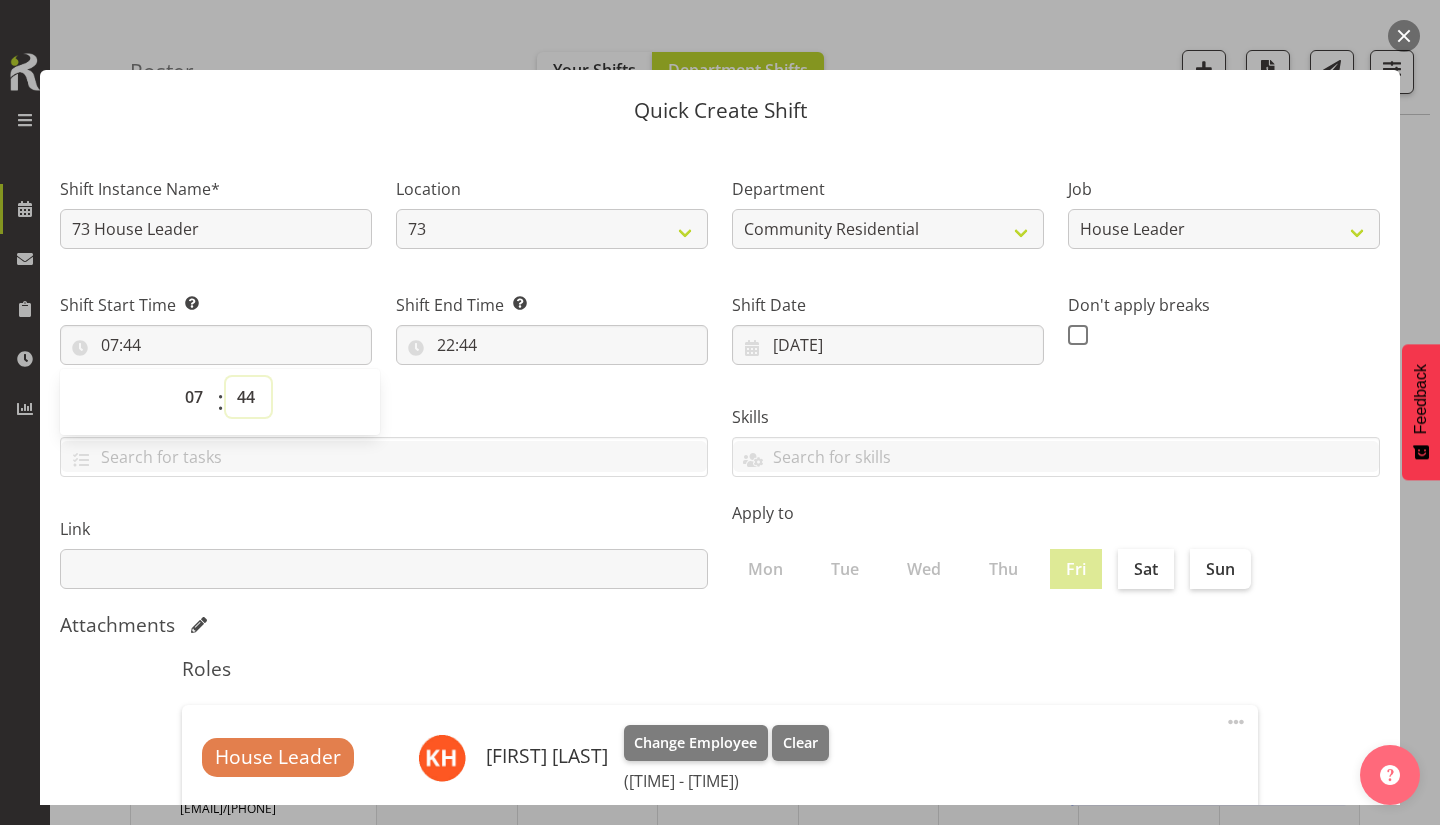 click on "00   01   02   03   04   05   06   07   08   09   10   11   12   13   14   15   16   17   18   19   20   21   22   23   24   25   26   27   28   29   30   31   32   33   34   35   36   37   38   39   40   41   42   43   44   45   46   47   48   49   50   51   52   53   54   55   56   57   58   59" at bounding box center [248, 397] 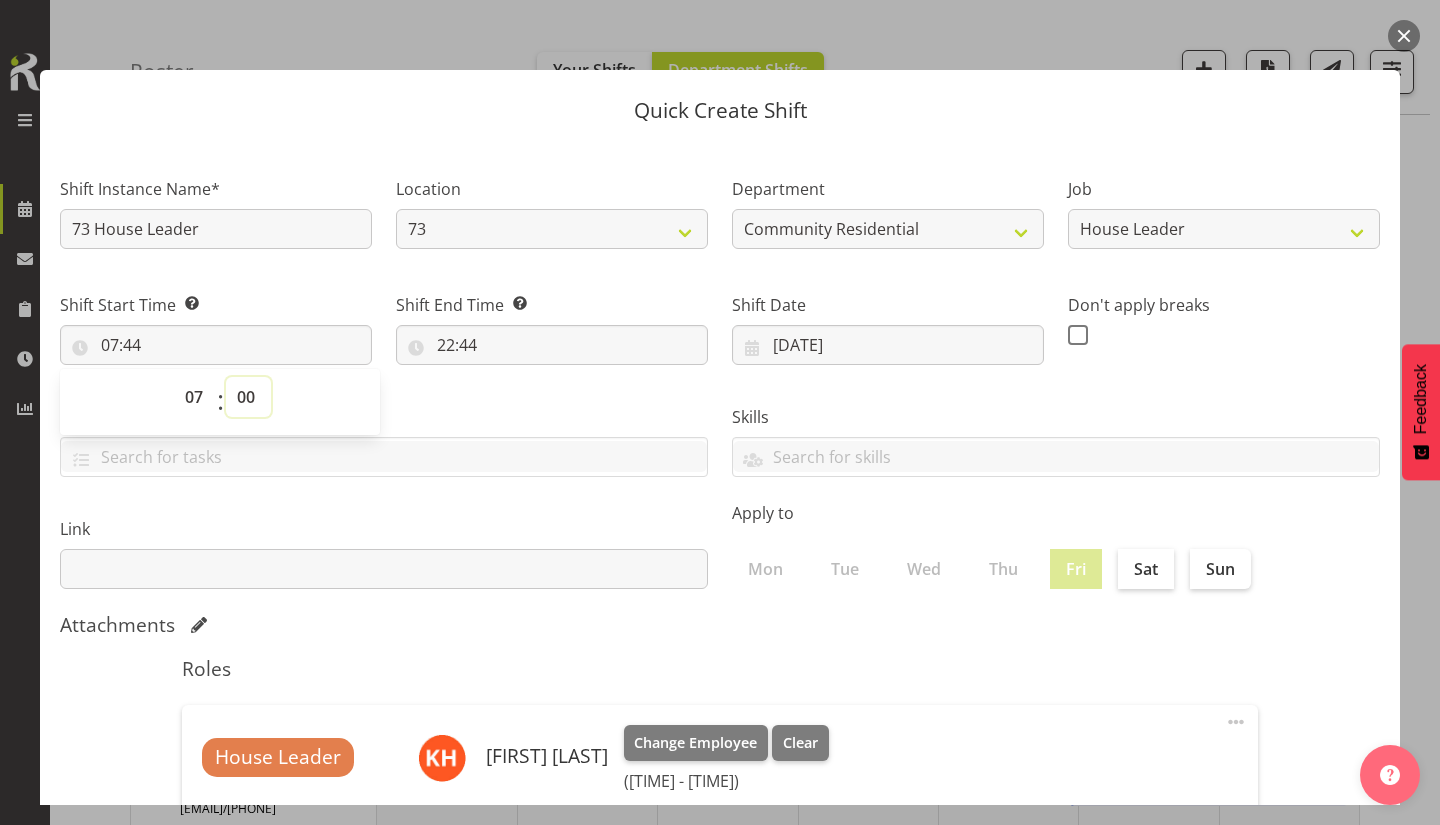 click on "00   01   02   03   04   05   06   07   08   09   10   11   12   13   14   15   16   17   18   19   20   21   22   23   24   25   26   27   28   29   30   31   32   33   34   35   36   37   38   39   40   41   42   43   44   45   46   47   48   49   50   51   52   53   54   55   56   57   58   59" at bounding box center [248, 397] 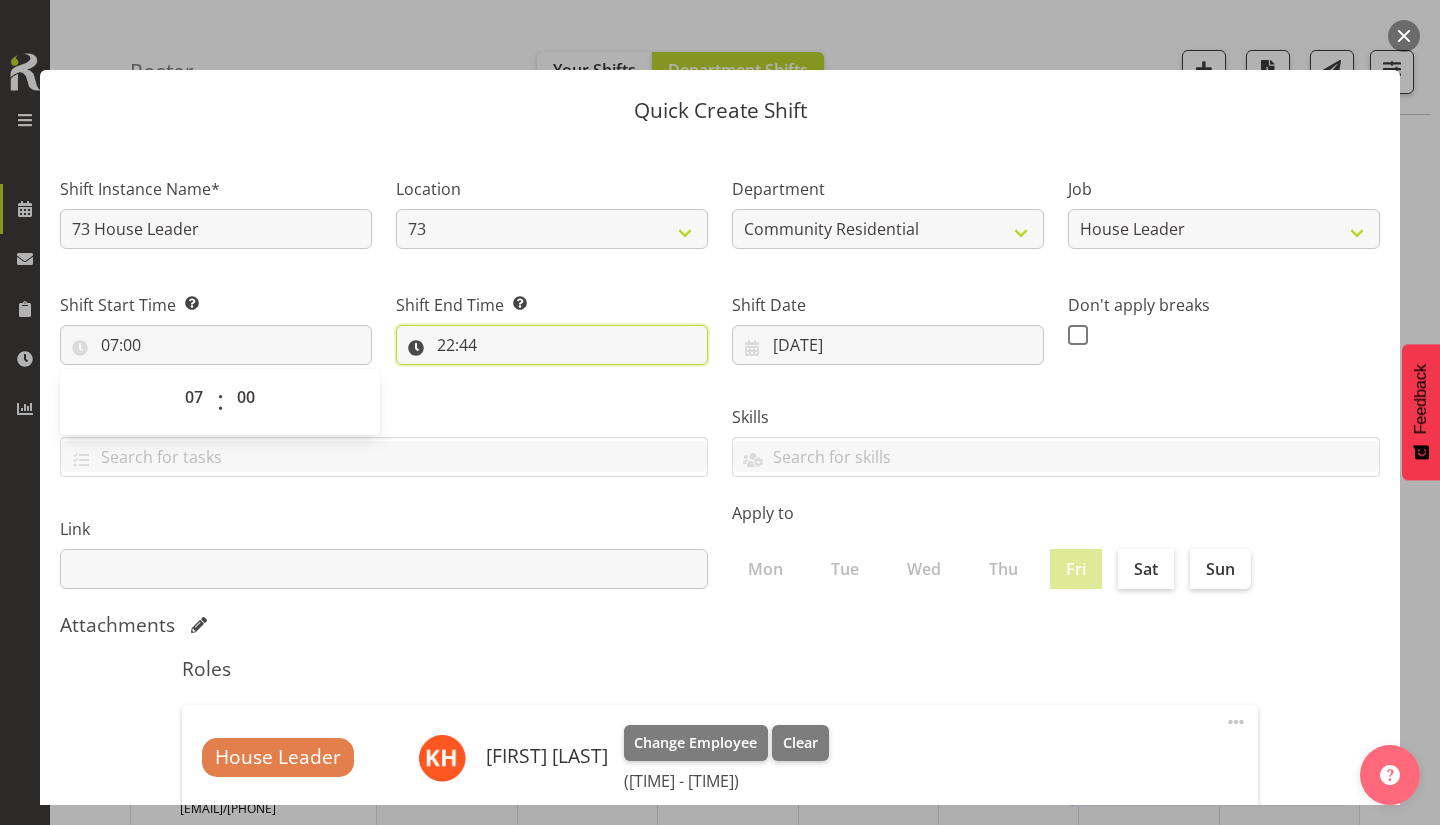 click on "22:44" at bounding box center [552, 345] 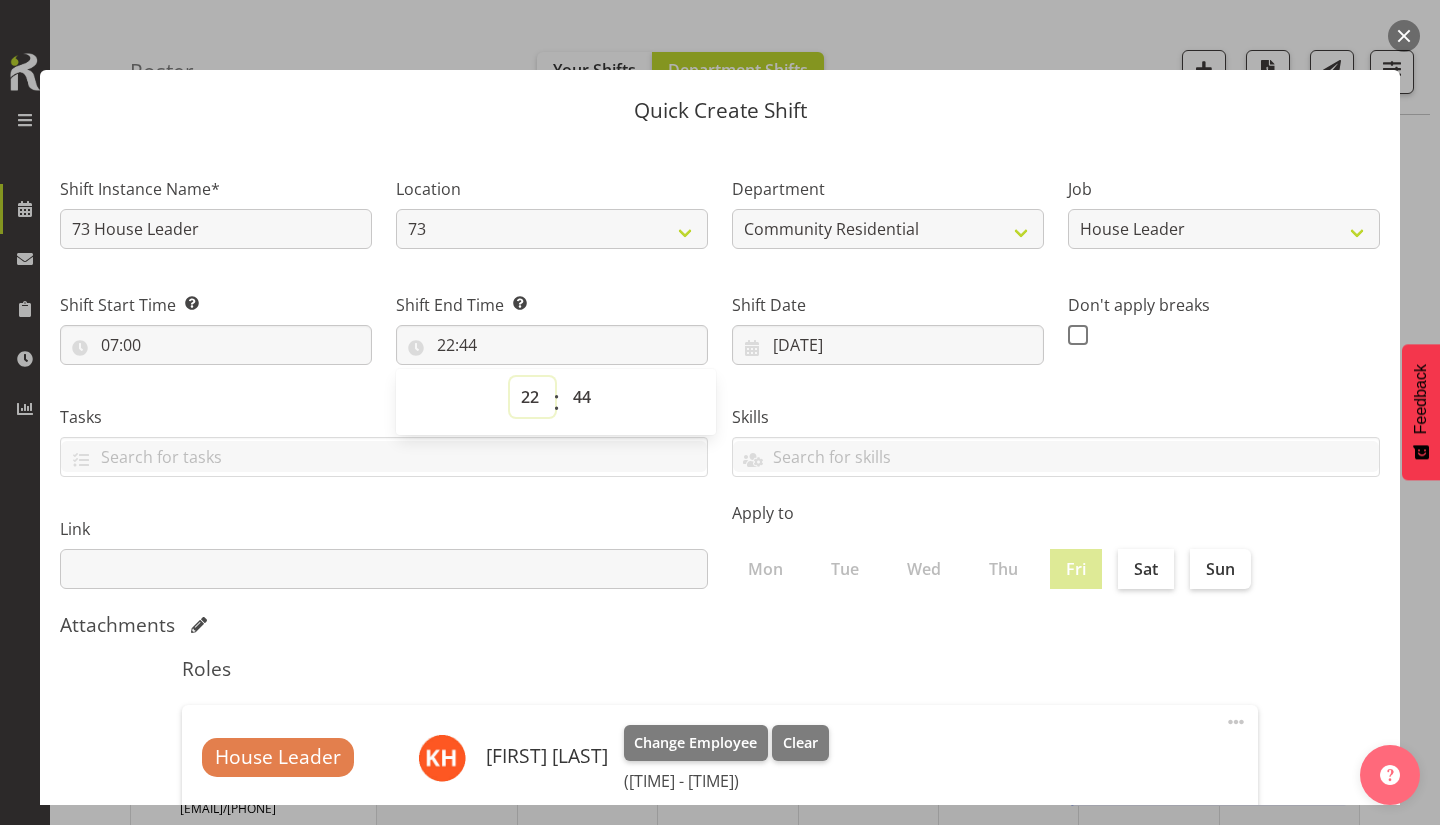 click on "00   01   02   03   04   05   06   07   08   09   10   11   12   13   14   15   16   17   18   19   20   21   22   23" at bounding box center [532, 397] 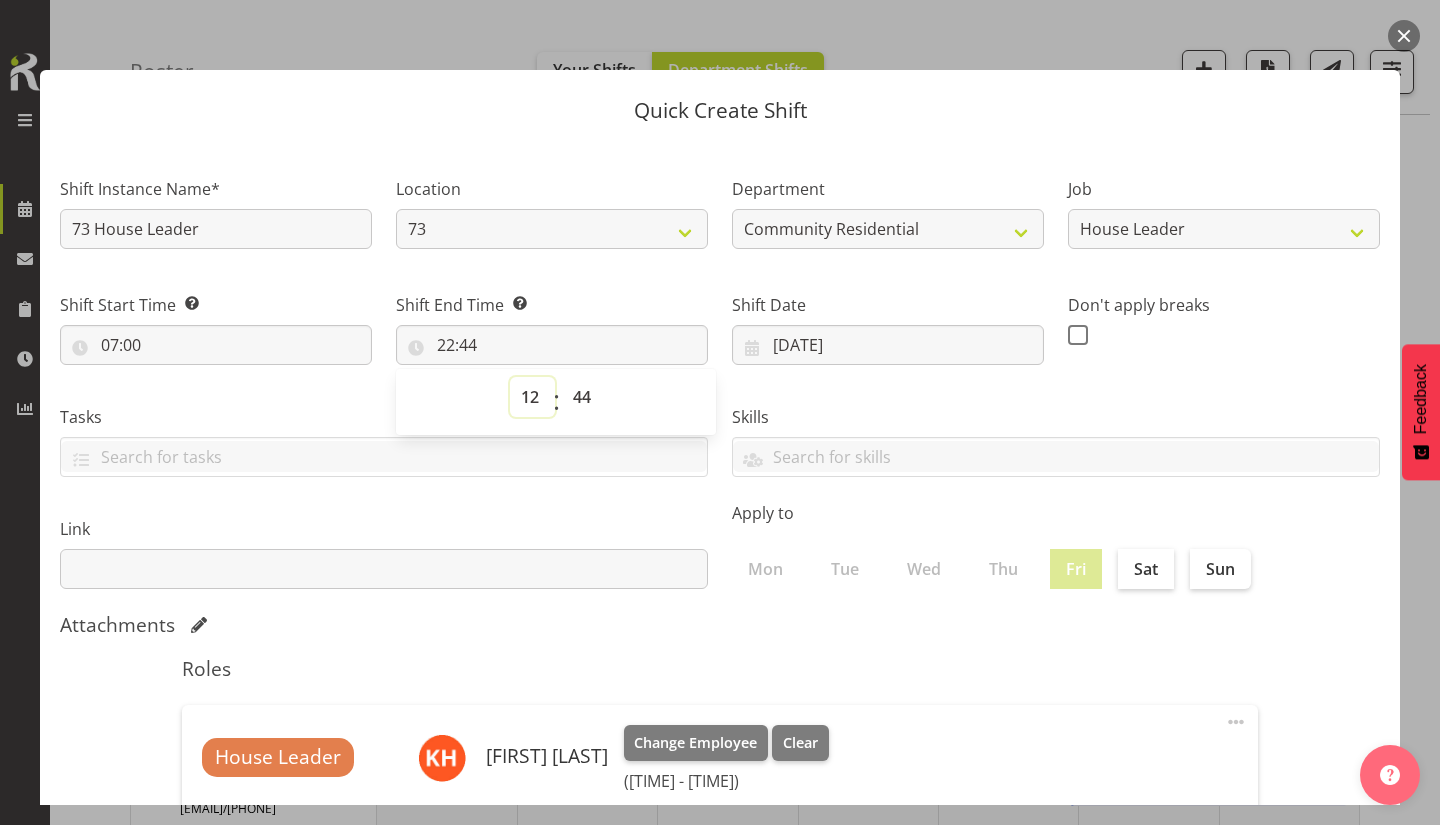 click on "00   01   02   03   04   05   06   07   08   09   10   11   12   13   14   15   16   17   18   19   20   21   22   23" at bounding box center [532, 397] 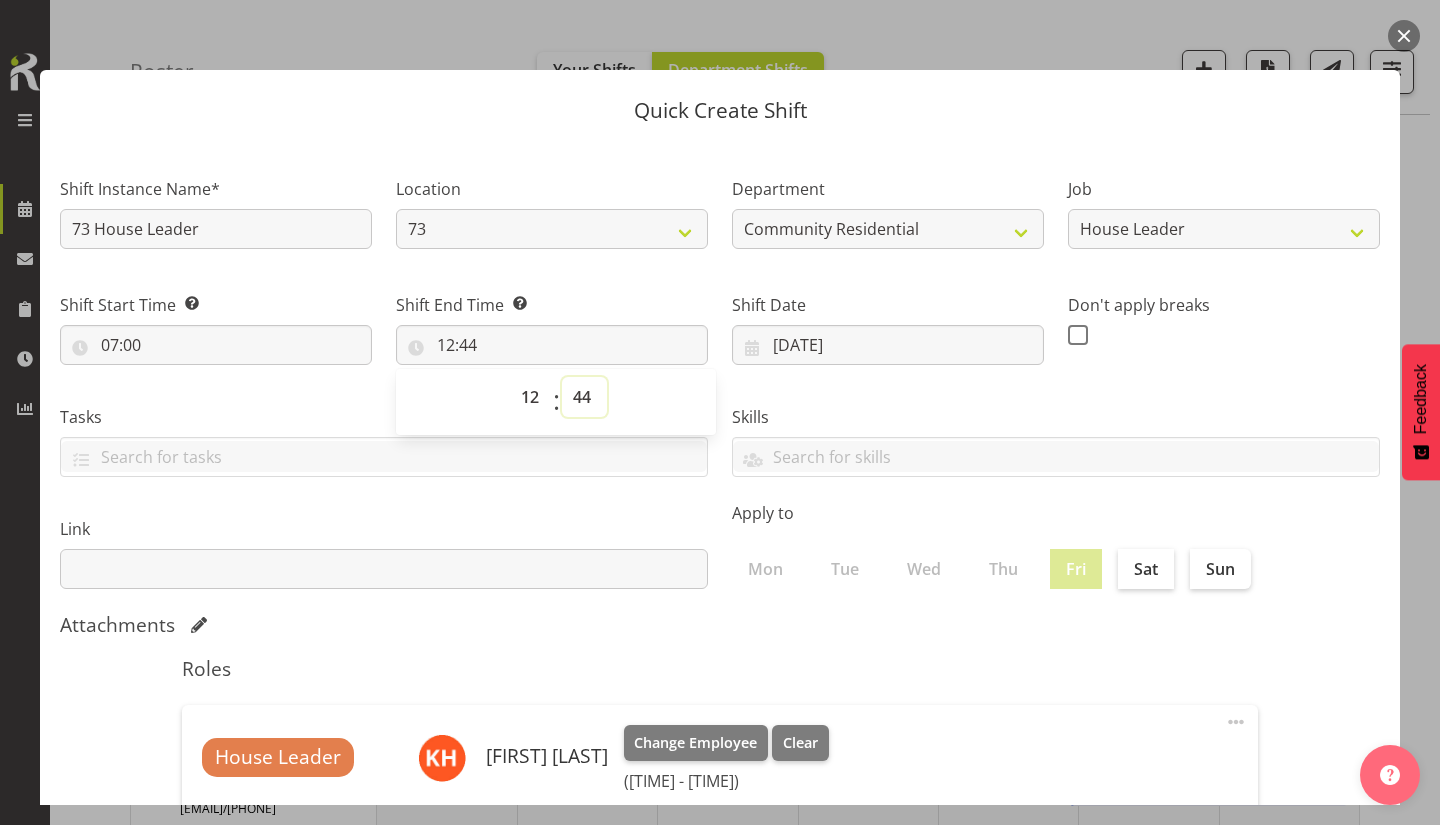 click on "00   01   02   03   04   05   06   07   08   09   10   11   12   13   14   15   16   17   18   19   20   21   22   23   24   25   26   27   28   29   30   31   32   33   34   35   36   37   38   39   40   41   42   43   44   45   46   47   48   49   50   51   52   53   54   55   56   57   58   59" at bounding box center [584, 397] 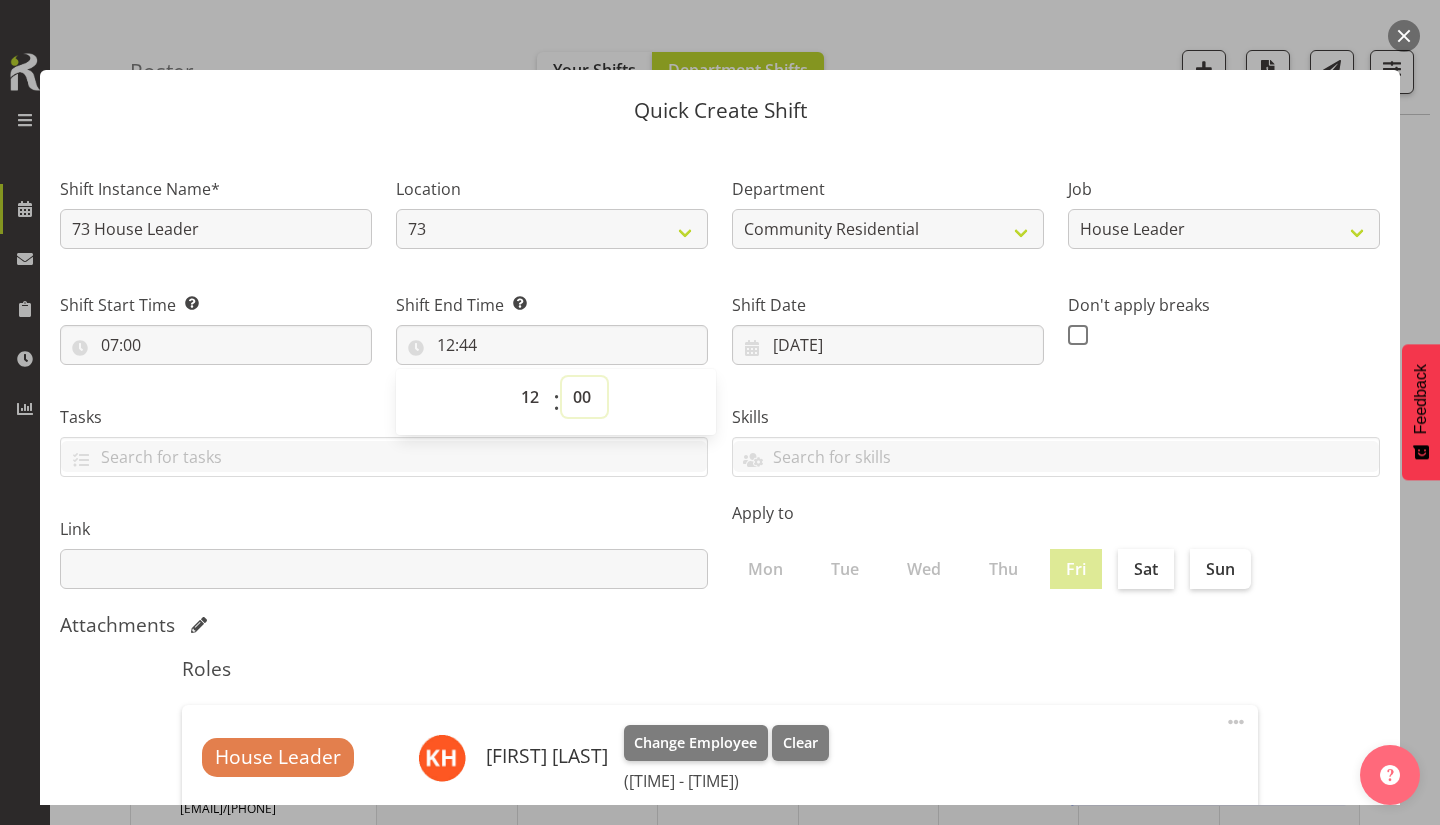 click on "00   01   02   03   04   05   06   07   08   09   10   11   12   13   14   15   16   17   18   19   20   21   22   23   24   25   26   27   28   29   30   31   32   33   34   35   36   37   38   39   40   41   42   43   44   45   46   47   48   49   50   51   52   53   54   55   56   57   58   59" at bounding box center (584, 397) 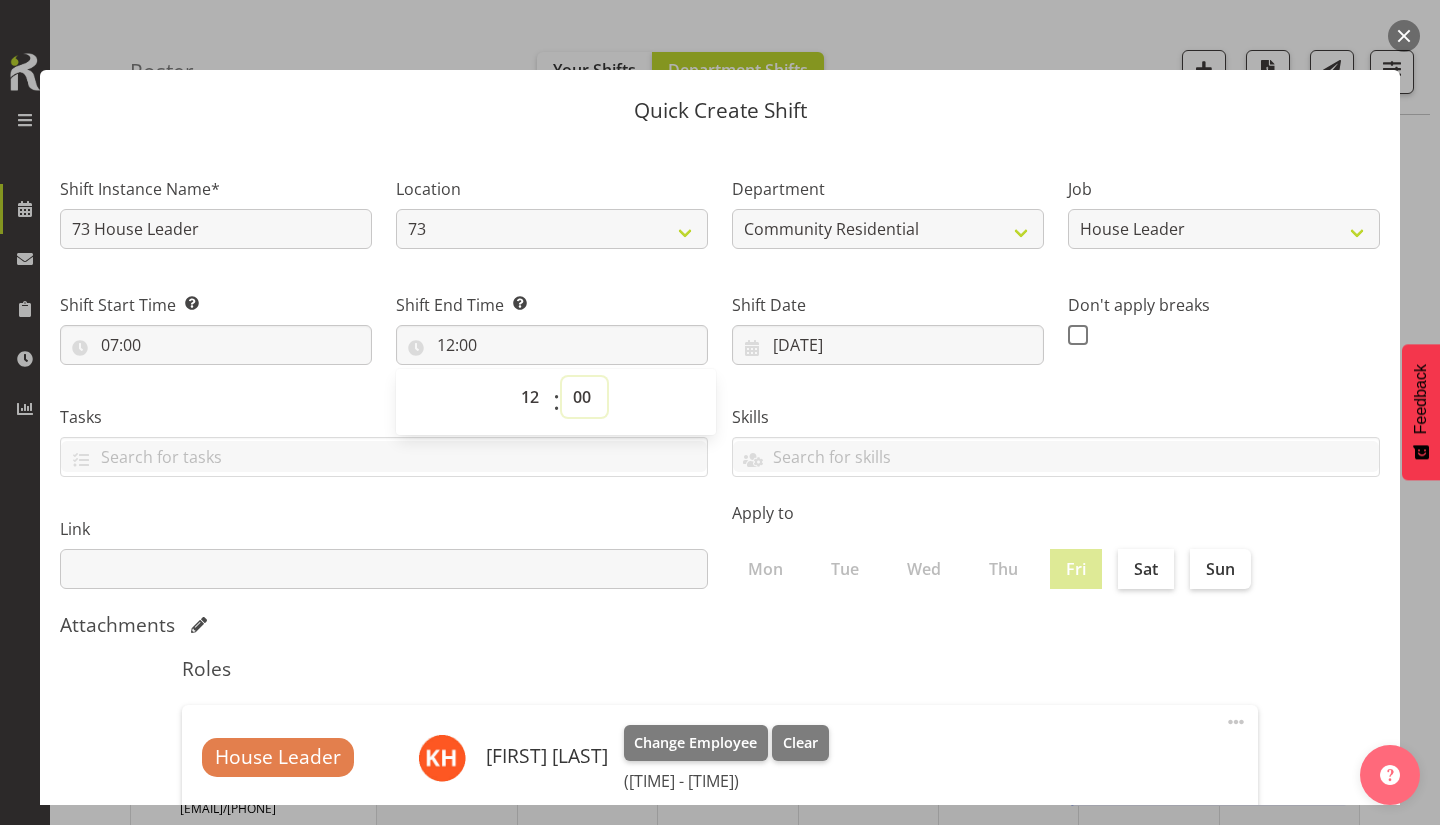 click on "00   01   02   03   04   05   06   07   08   09   10   11   12   13   14   15   16   17   18   19   20   21   22   23   24   25   26   27   28   29   30   31   32   33   34   35   36   37   38   39   40   41   42   43   44   45   46   47   48   49   50   51   52   53   54   55   56   57   58   59" at bounding box center (584, 397) 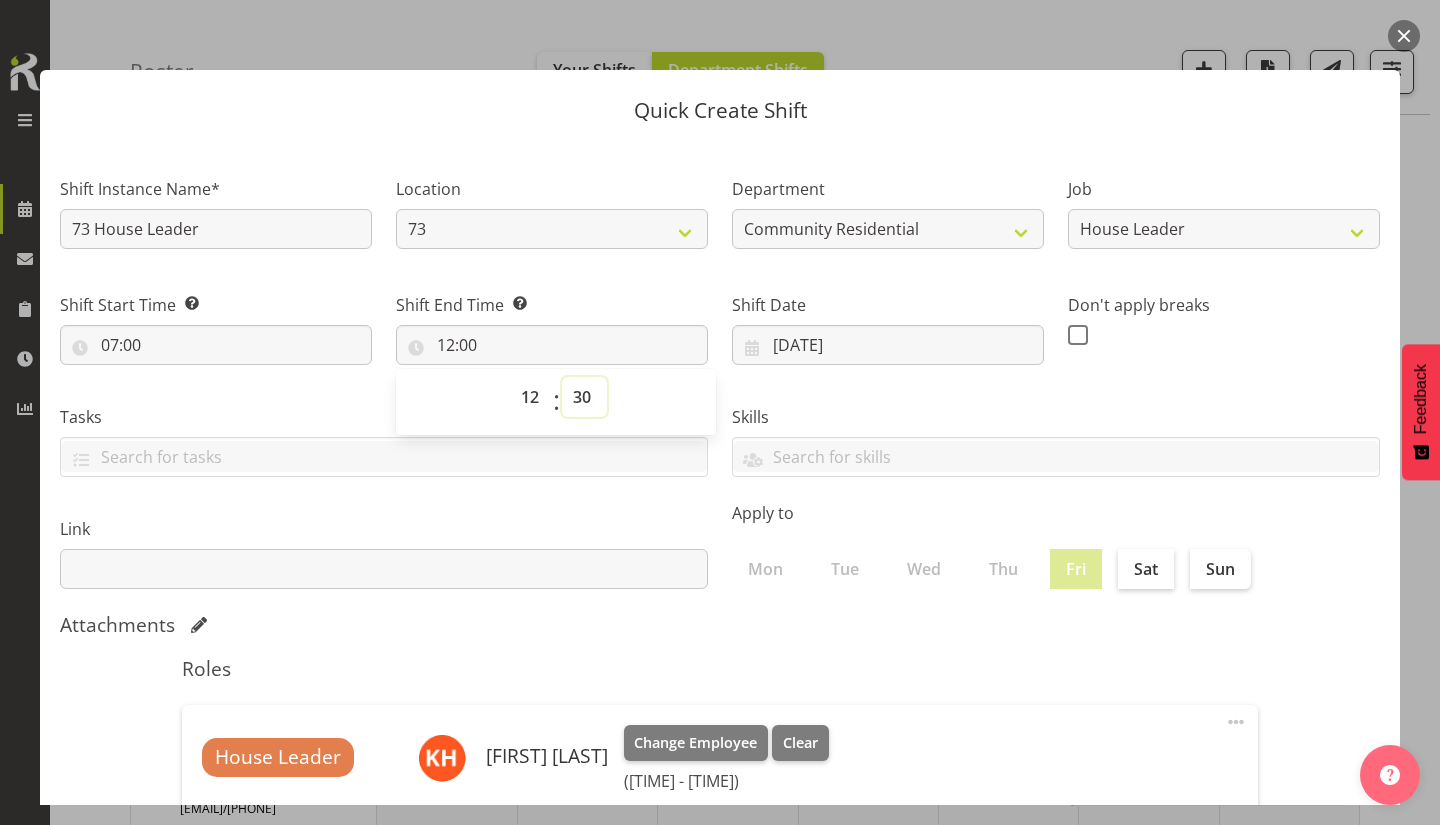 click on "00   01   02   03   04   05   06   07   08   09   10   11   12   13   14   15   16   17   18   19   20   21   22   23   24   25   26   27   28   29   30   31   32   33   34   35   36   37   38   39   40   41   42   43   44   45   46   47   48   49   50   51   52   53   54   55   56   57   58   59" at bounding box center [584, 397] 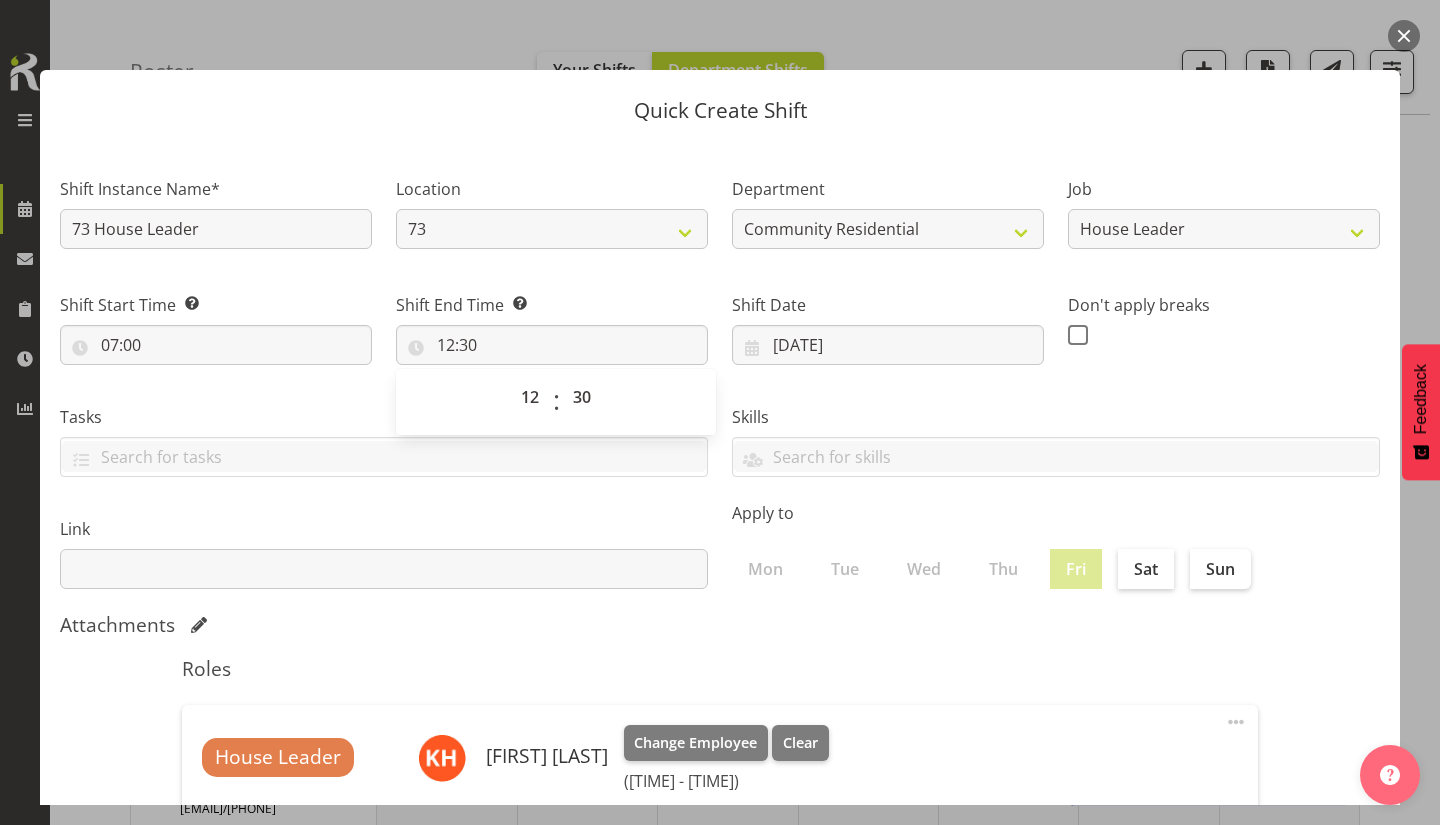 click at bounding box center [1078, 335] 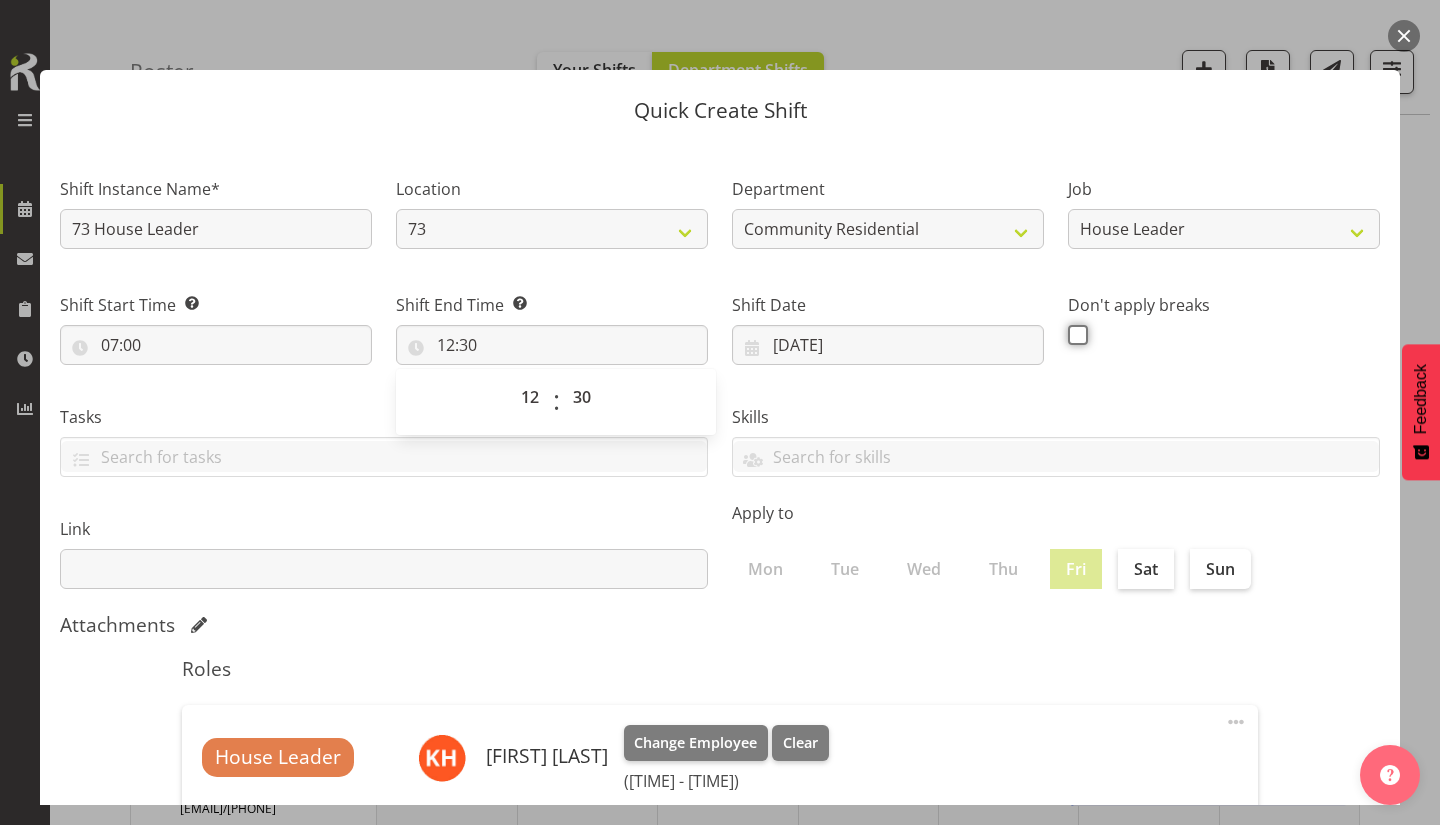 click at bounding box center [1074, 334] 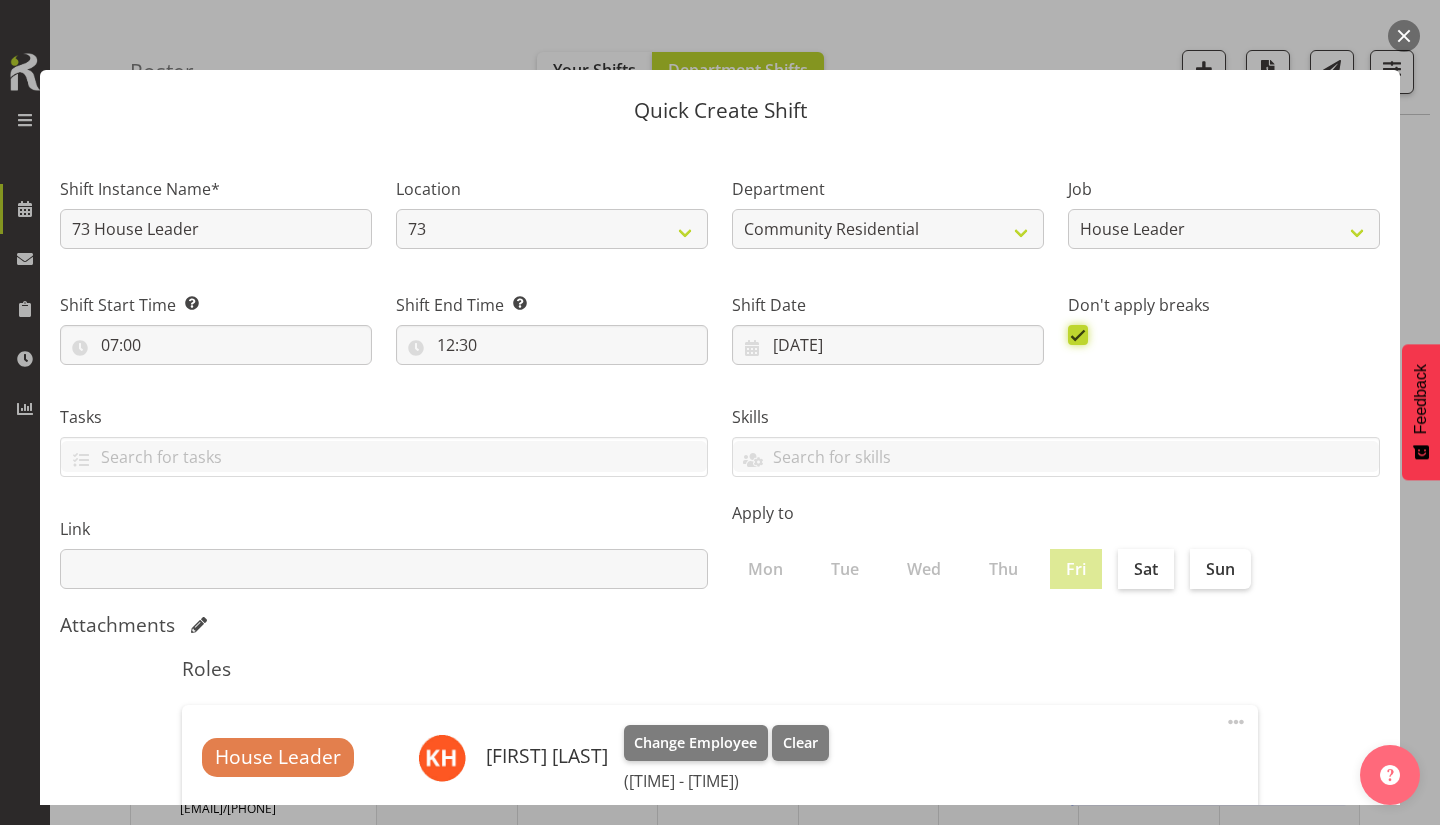scroll, scrollTop: 235, scrollLeft: 0, axis: vertical 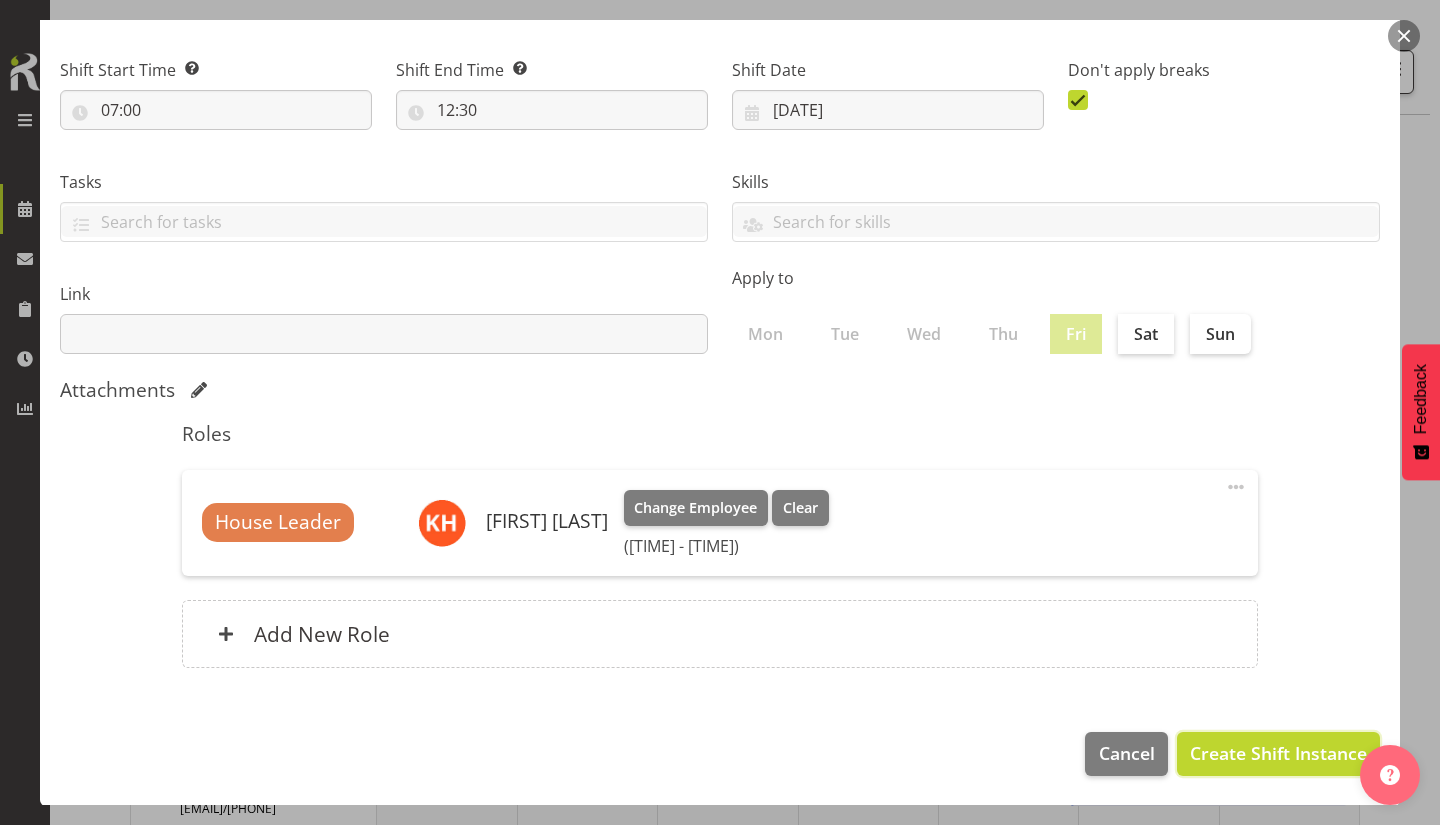 click on "Create Shift Instance" at bounding box center [1278, 753] 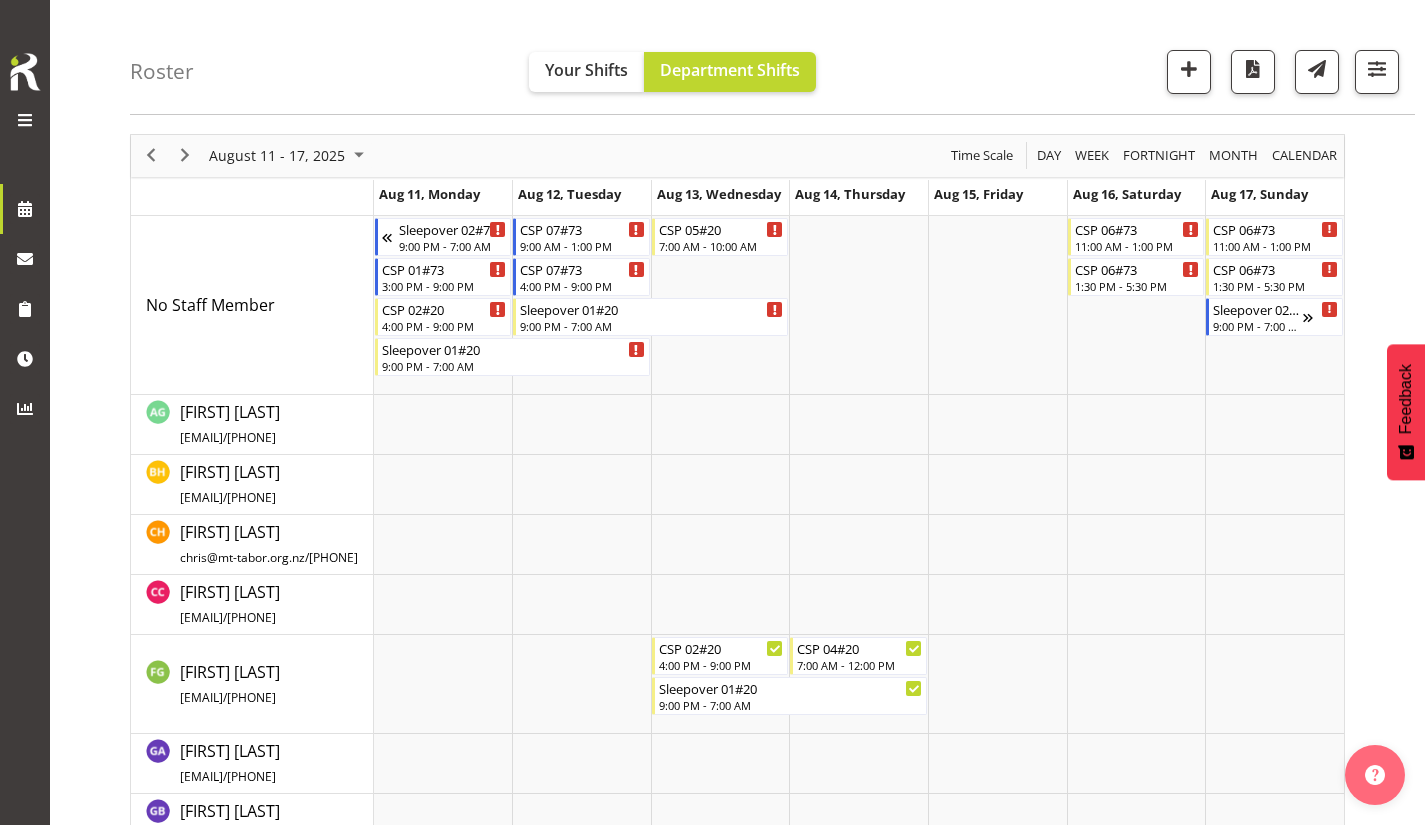 scroll, scrollTop: 0, scrollLeft: 0, axis: both 